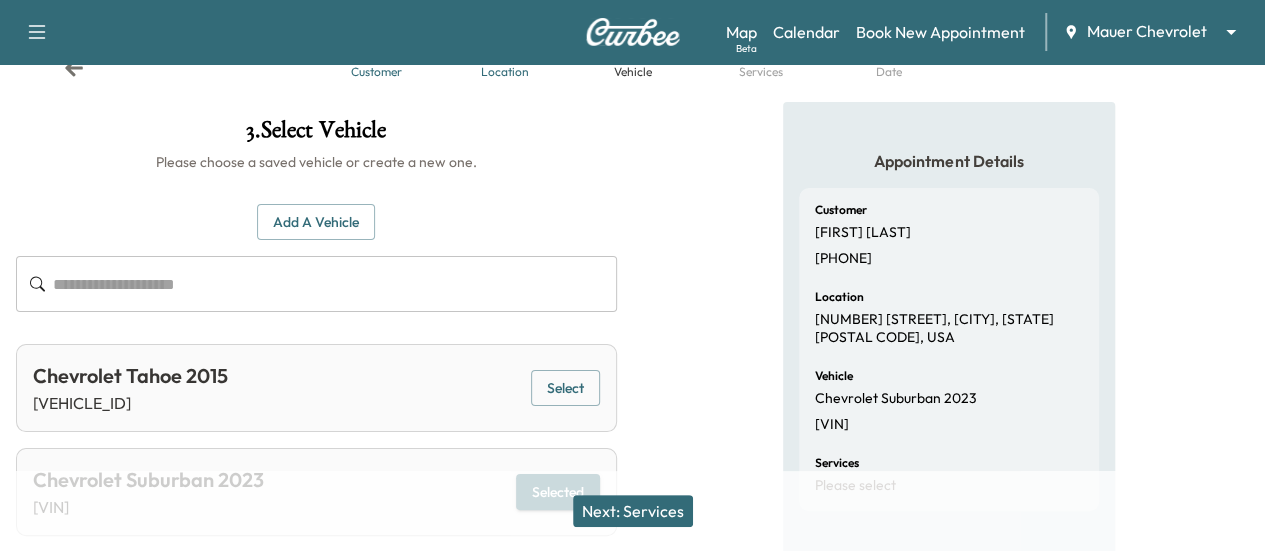 scroll, scrollTop: 0, scrollLeft: 0, axis: both 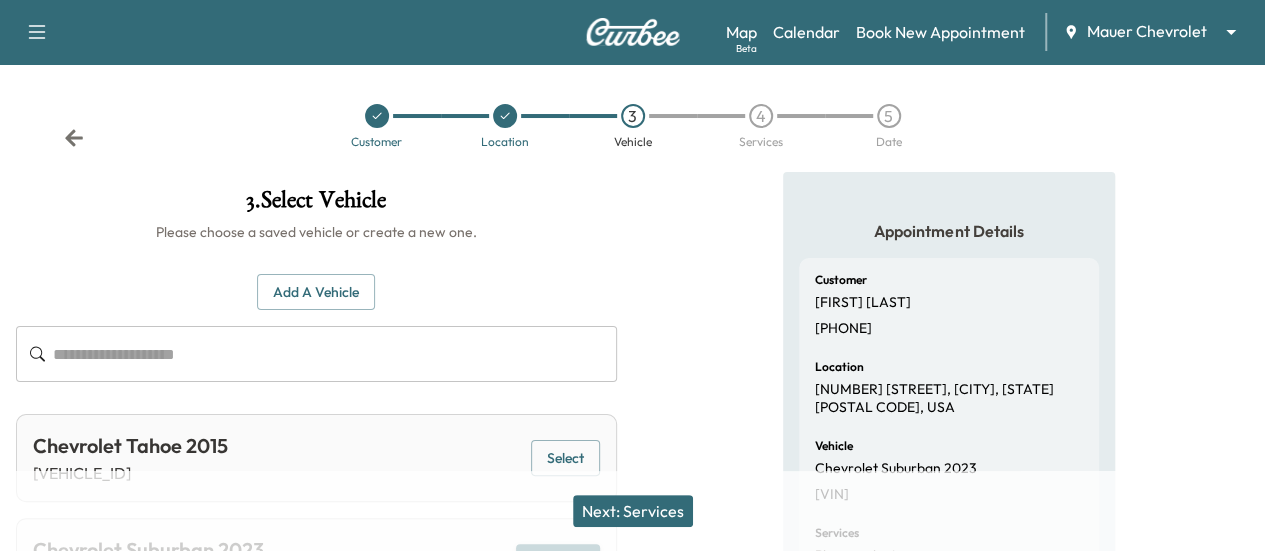 click 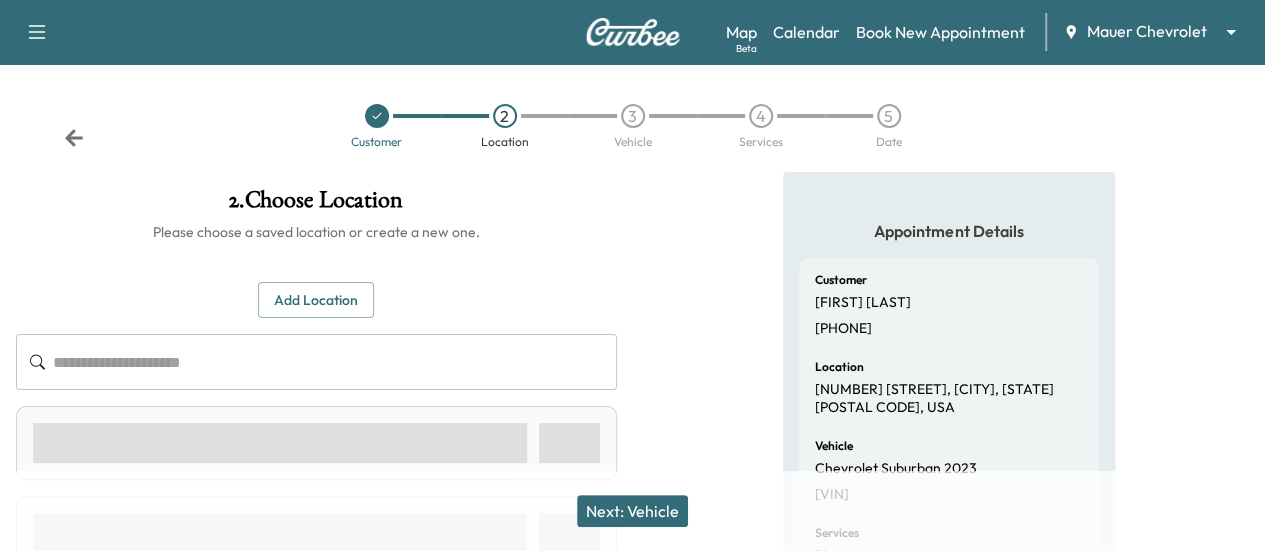 click 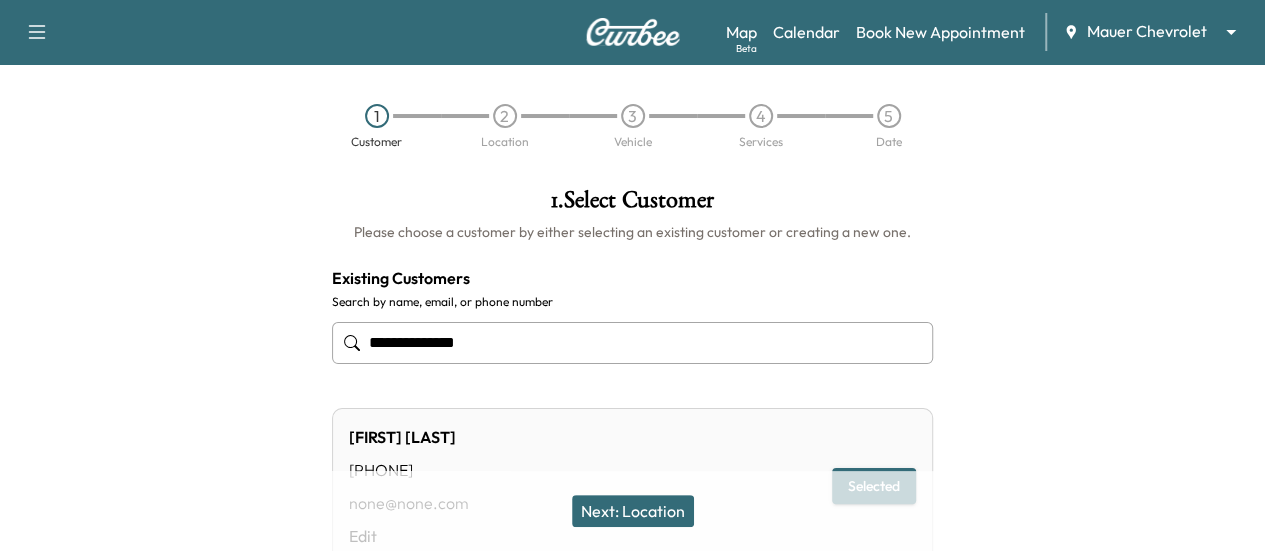 click on "Customer 2 Location 3 Vehicle 4 Services 5 Date" at bounding box center [632, 126] 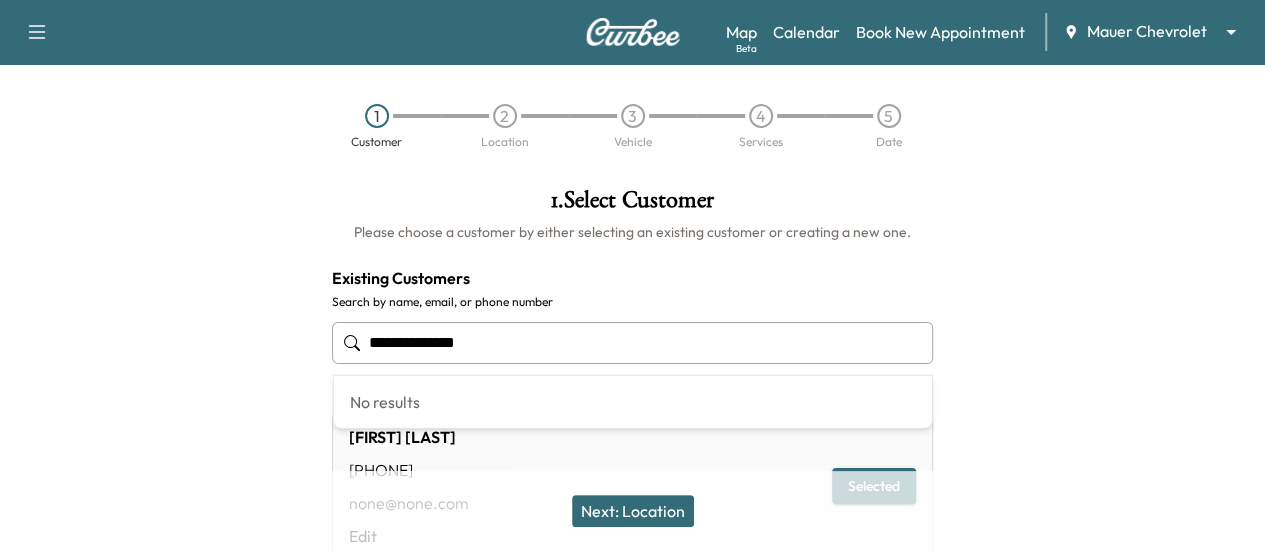 click on "**********" at bounding box center (632, 343) 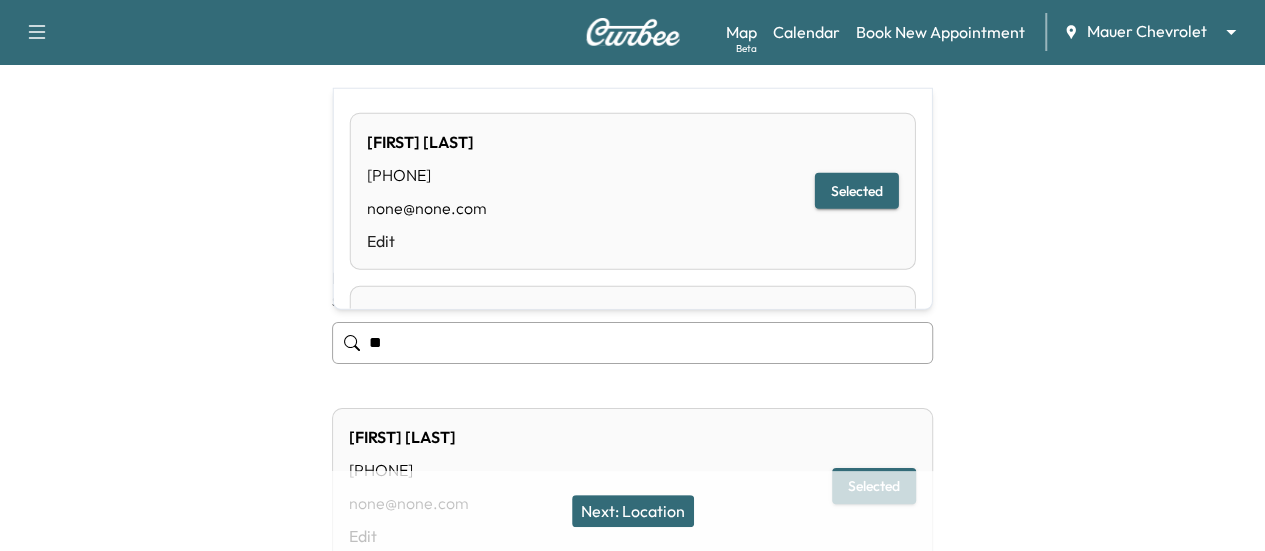 type on "*" 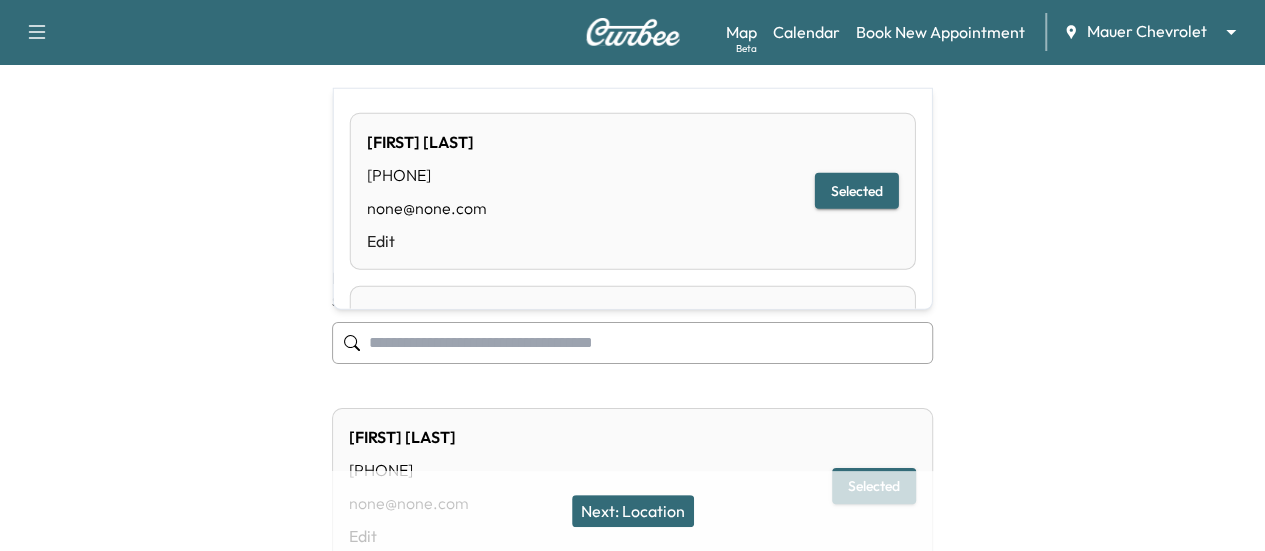 type on "**********" 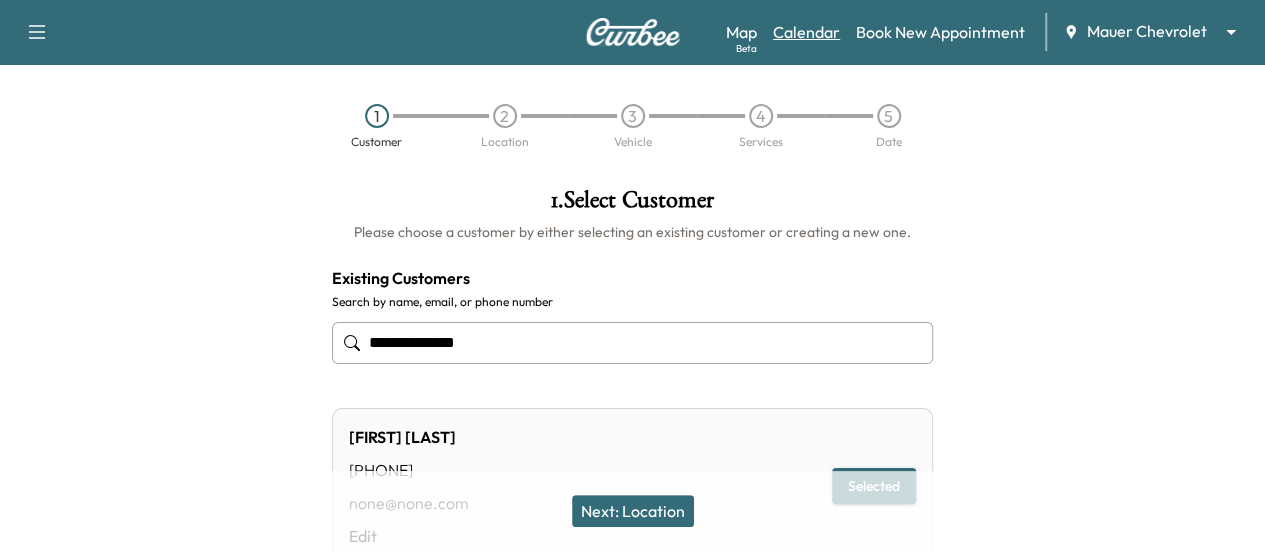 click on "Calendar" at bounding box center [806, 32] 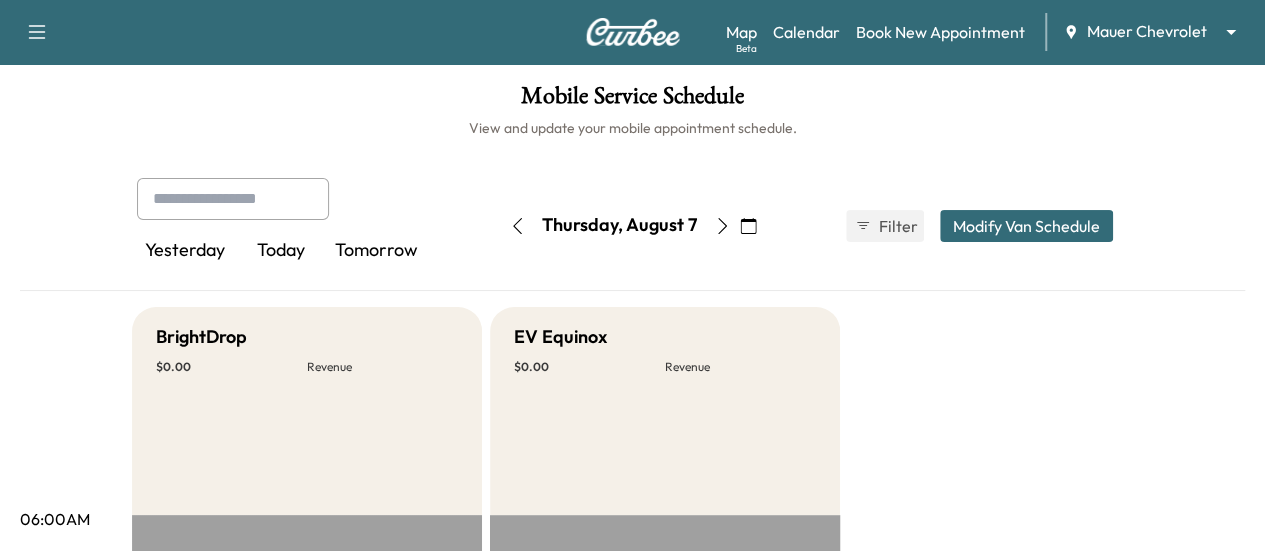 click 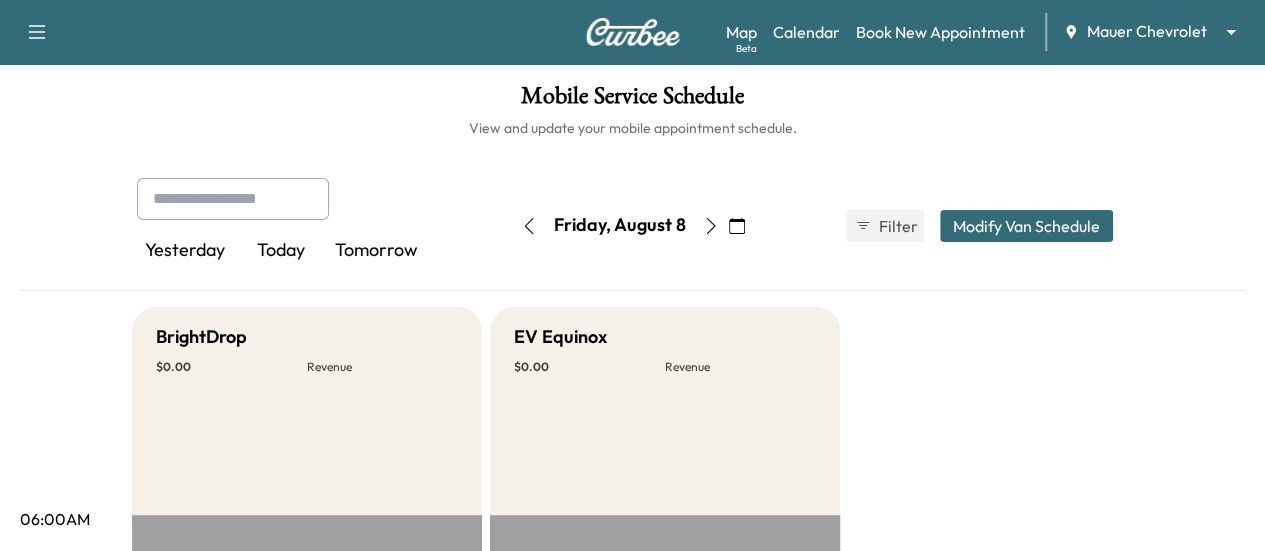 click 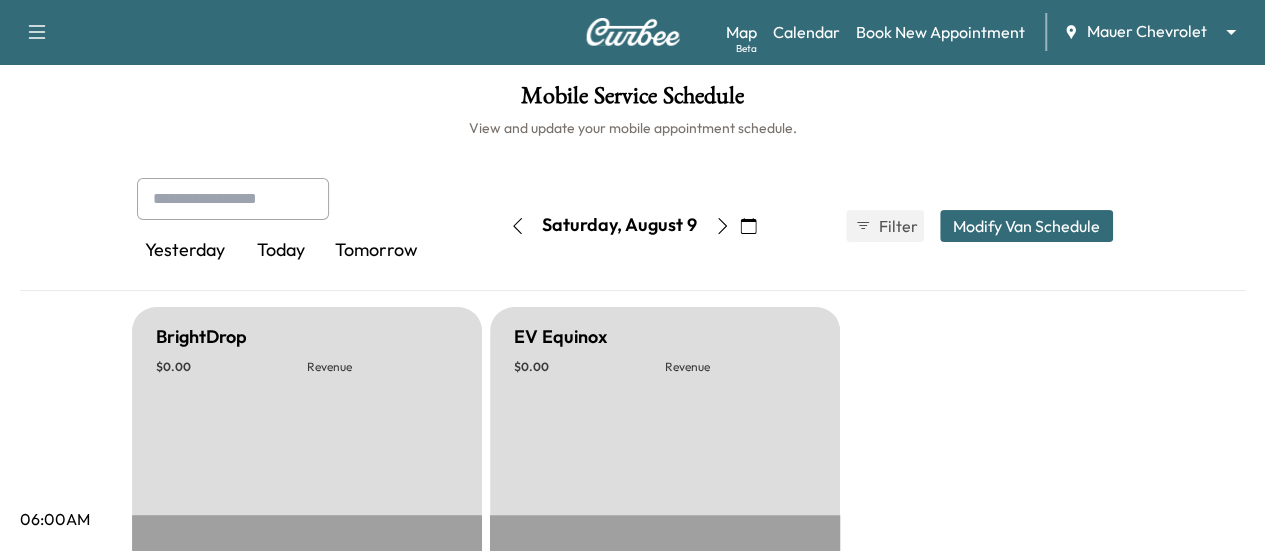 click 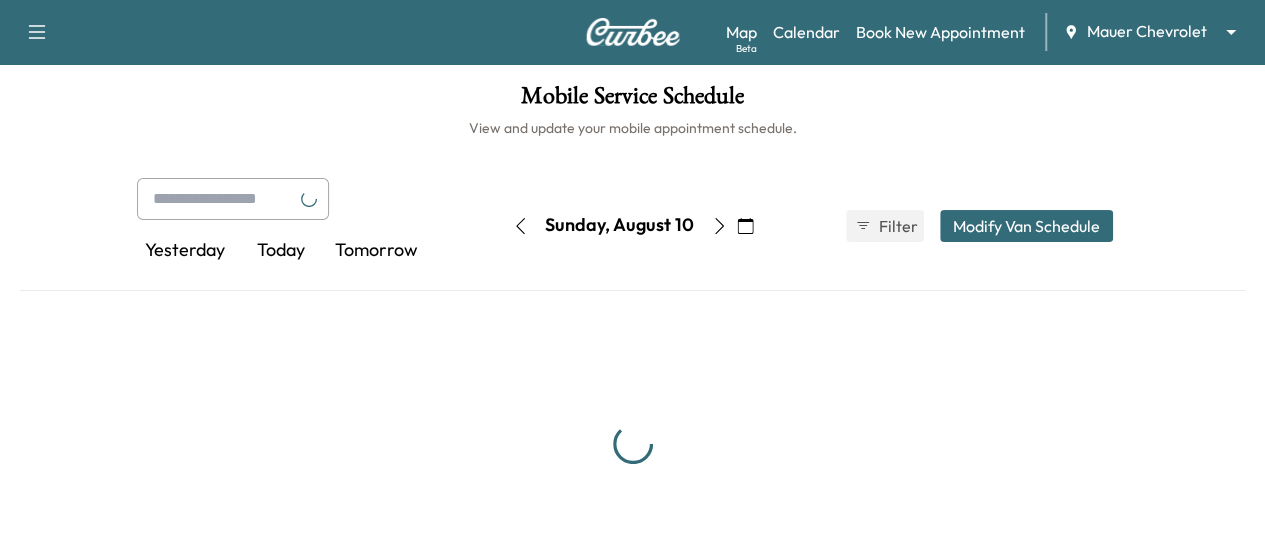 click 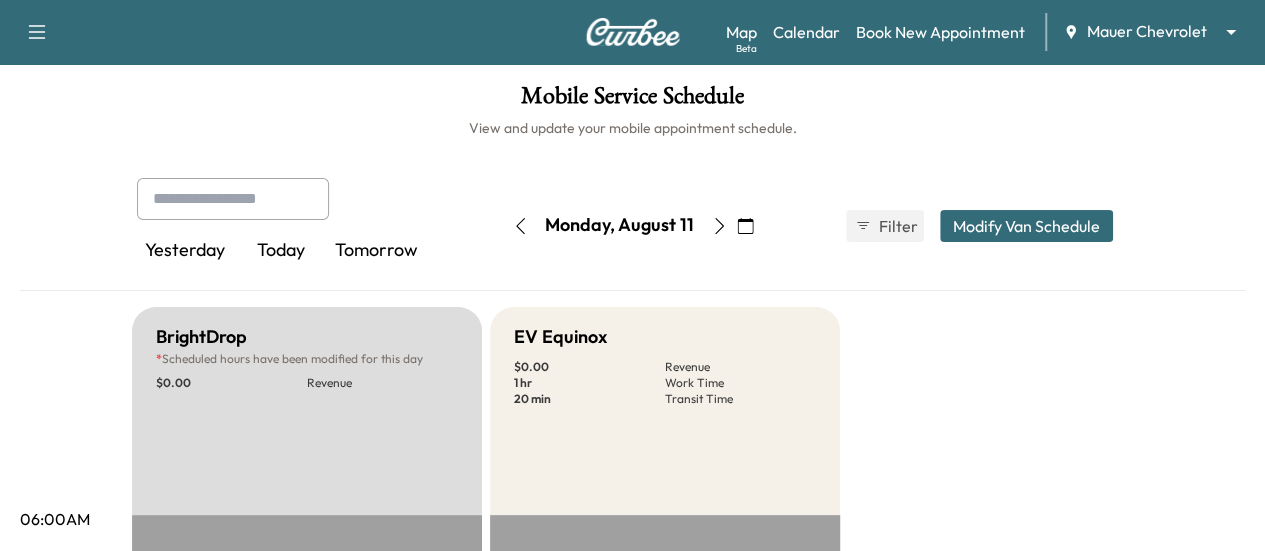 click 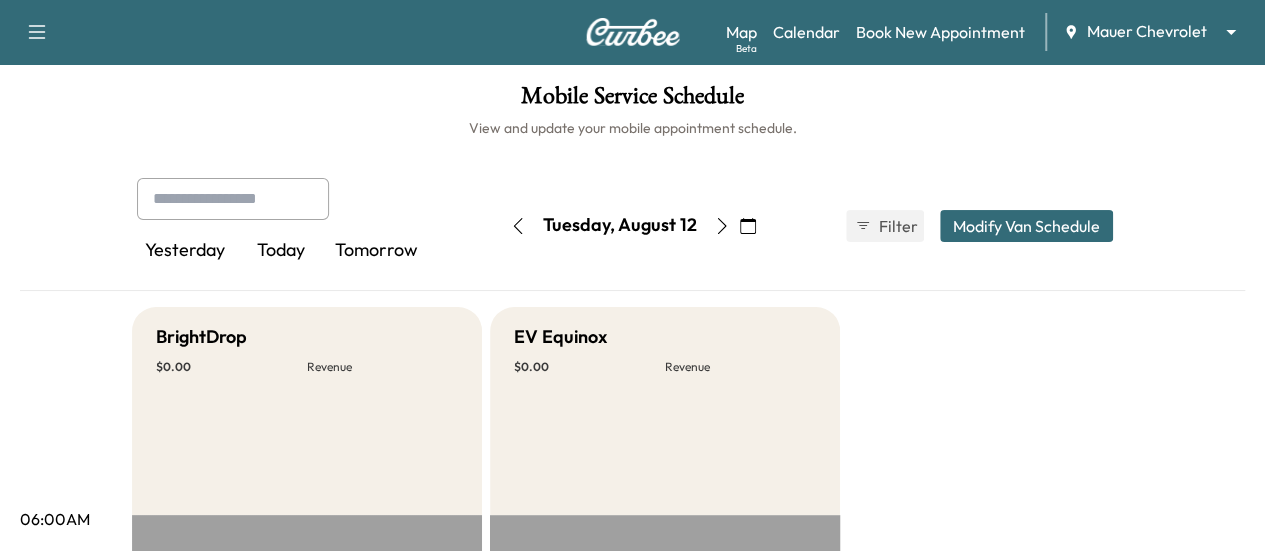 click 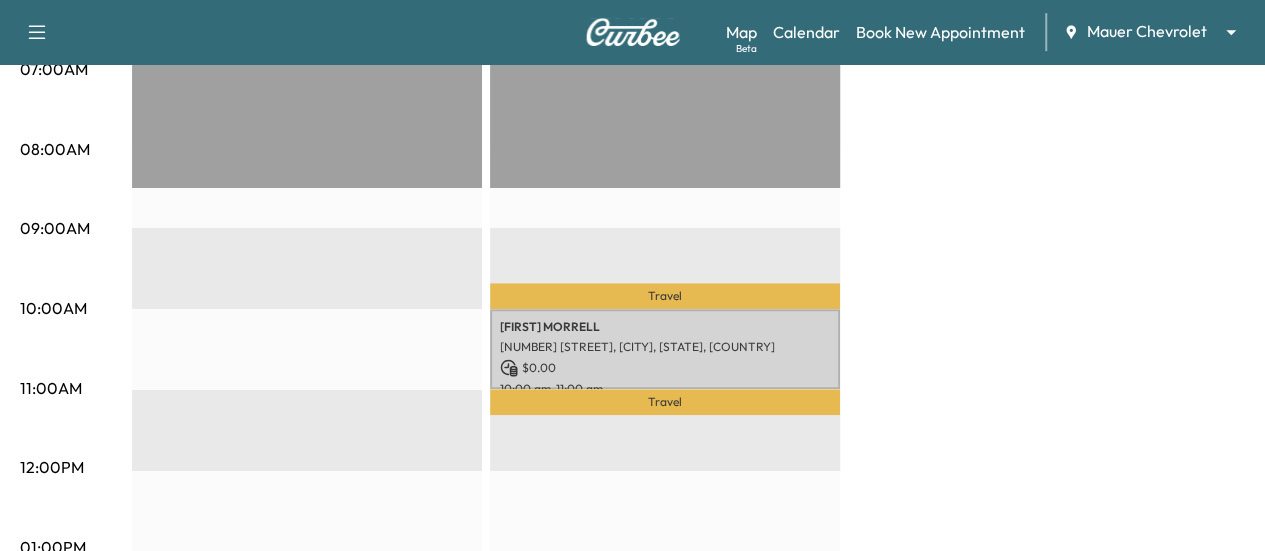 scroll, scrollTop: 531, scrollLeft: 0, axis: vertical 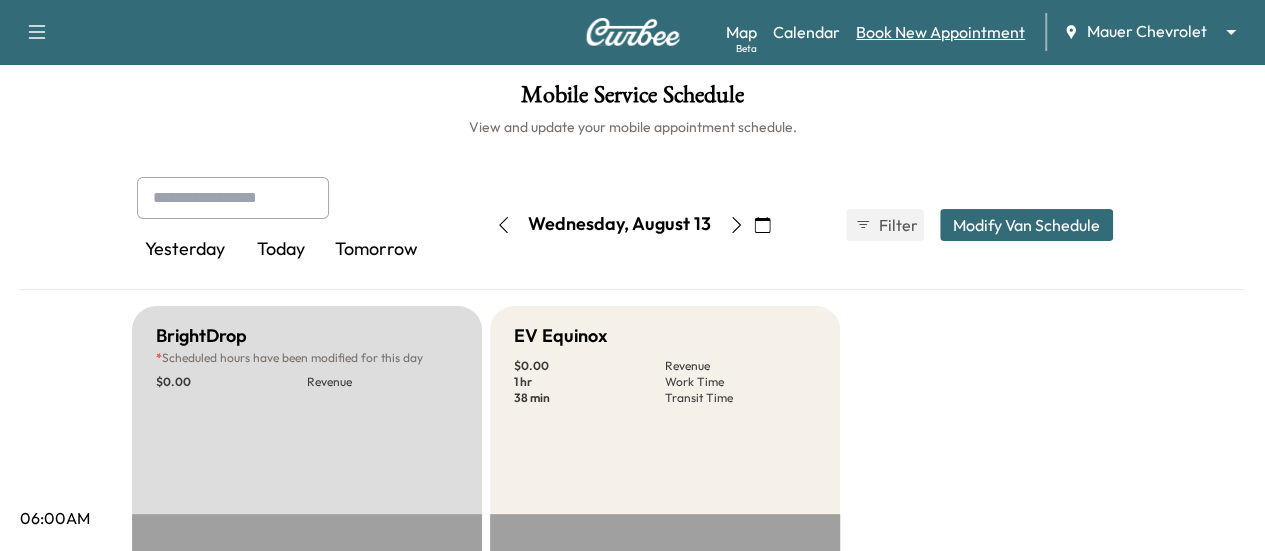 click on "Book New Appointment" at bounding box center [940, 32] 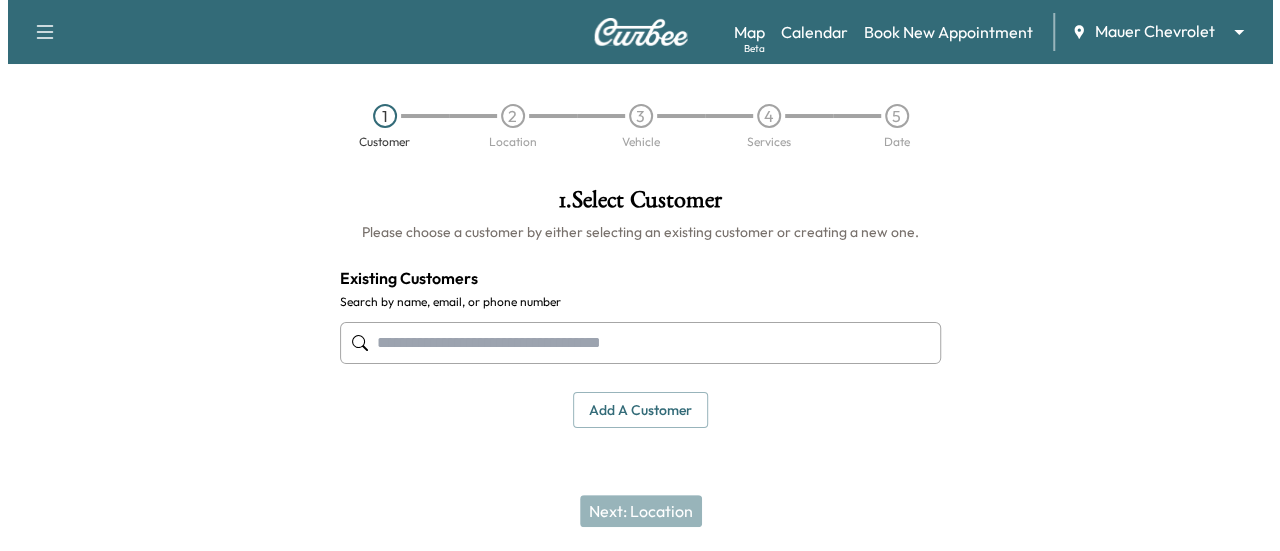scroll, scrollTop: 0, scrollLeft: 0, axis: both 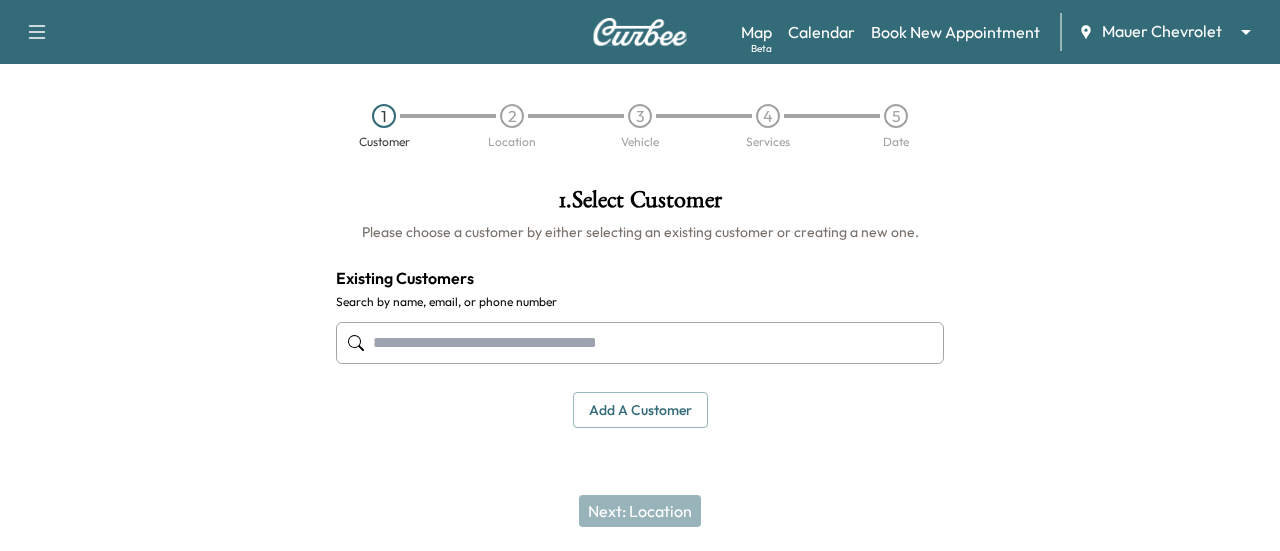 click at bounding box center (640, 343) 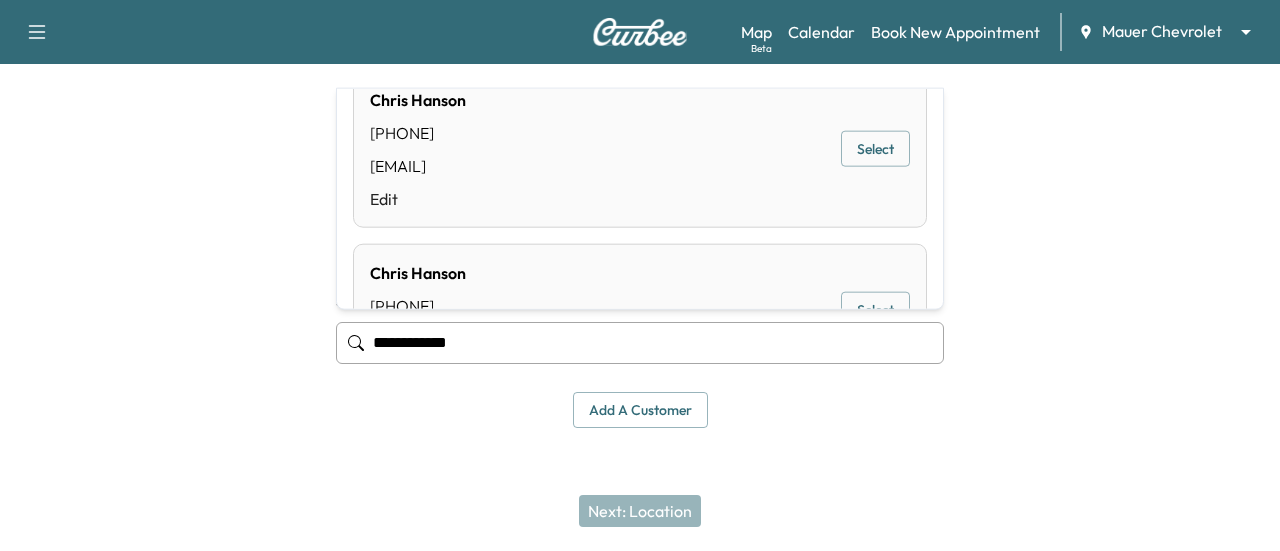 scroll, scrollTop: 214, scrollLeft: 0, axis: vertical 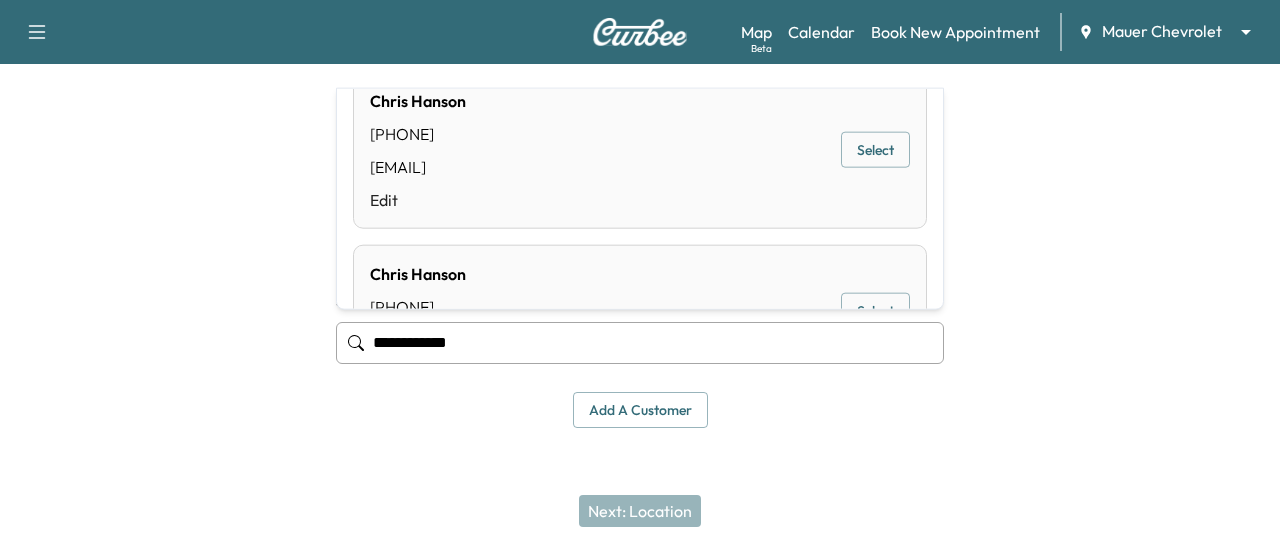 type on "**********" 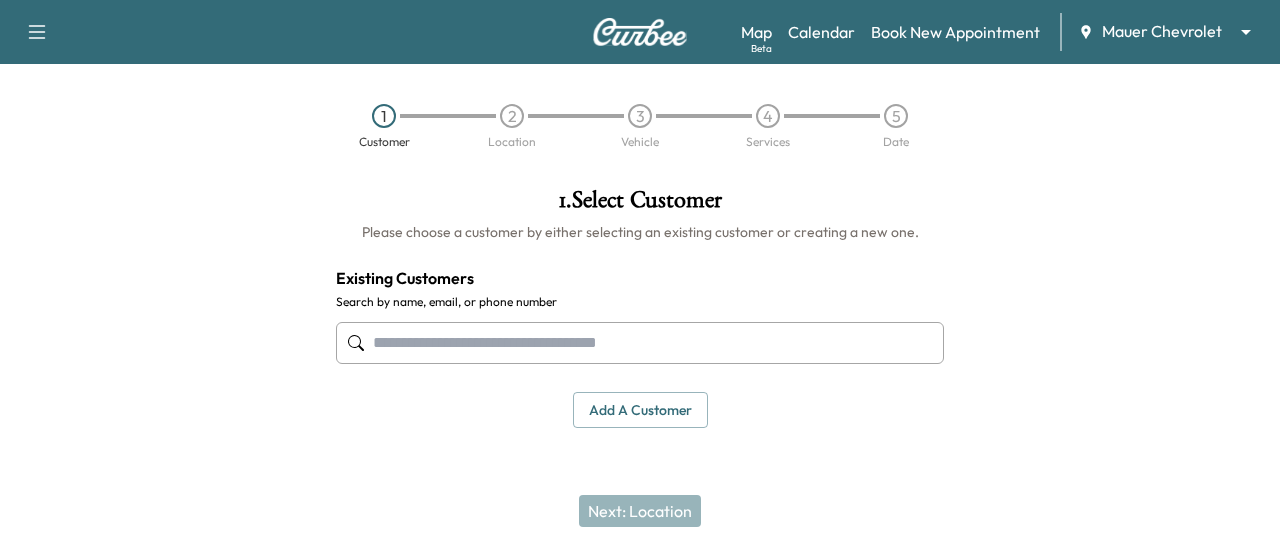 click at bounding box center (640, 343) 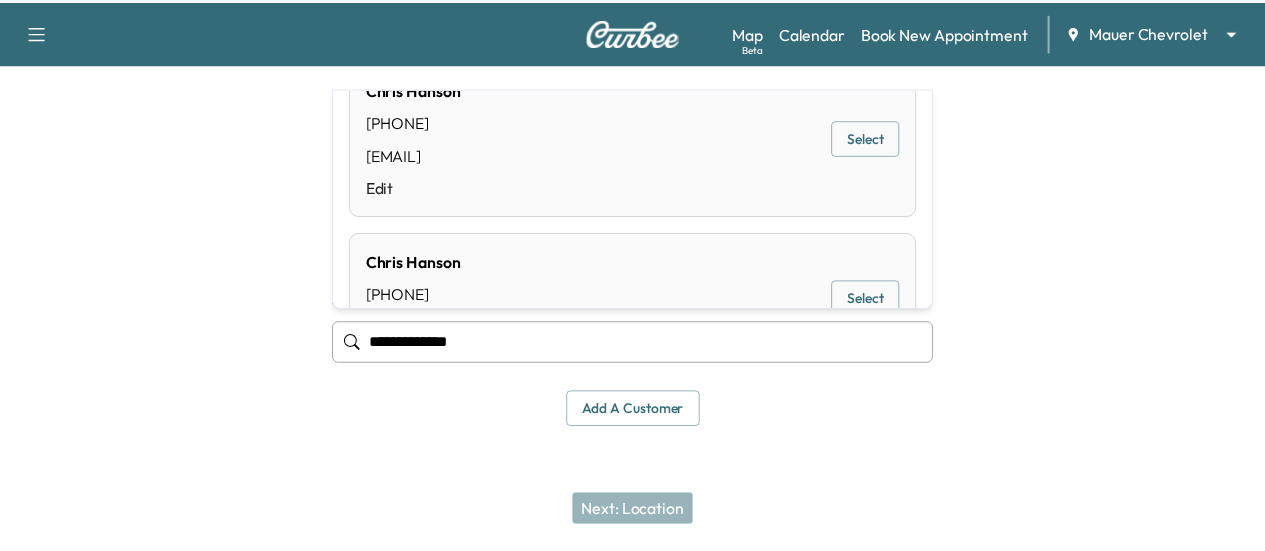 scroll, scrollTop: 219, scrollLeft: 0, axis: vertical 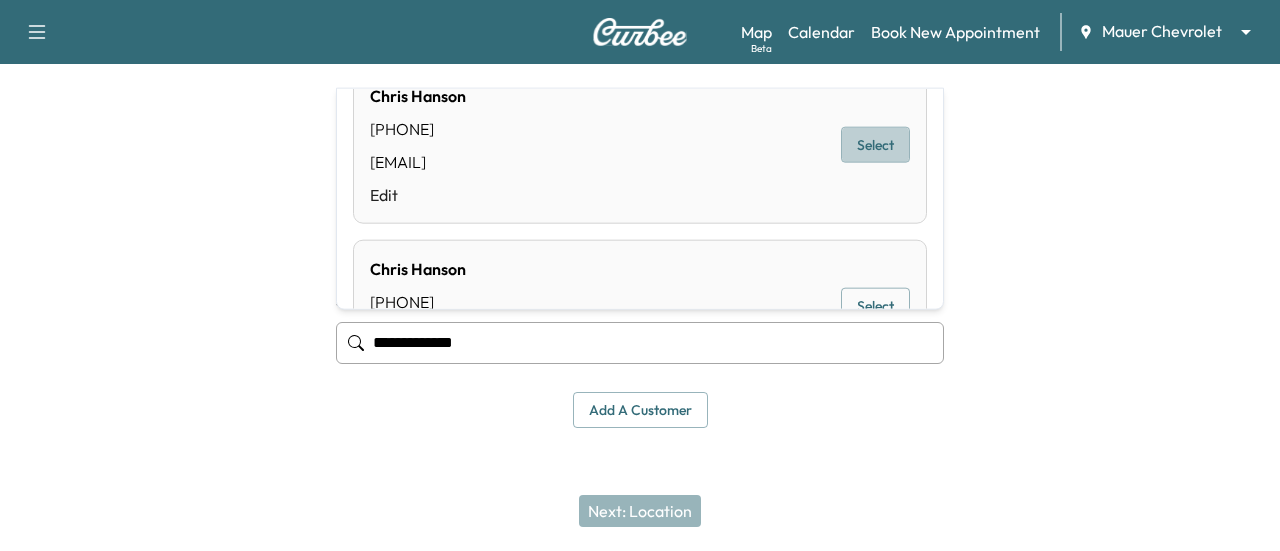 click on "Select" at bounding box center (875, 145) 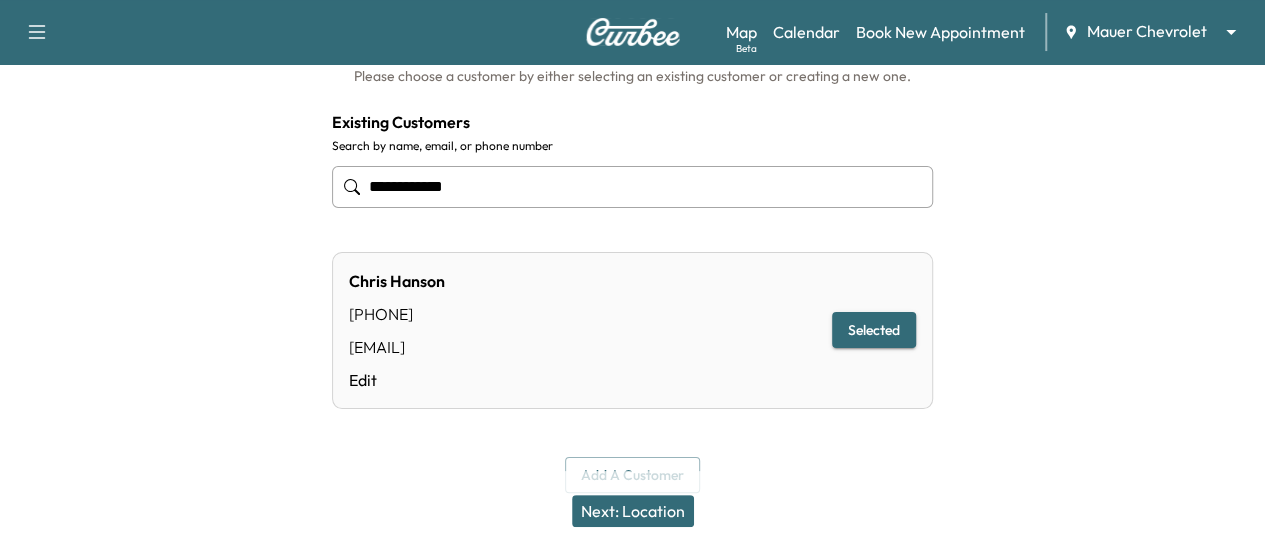 scroll, scrollTop: 161, scrollLeft: 0, axis: vertical 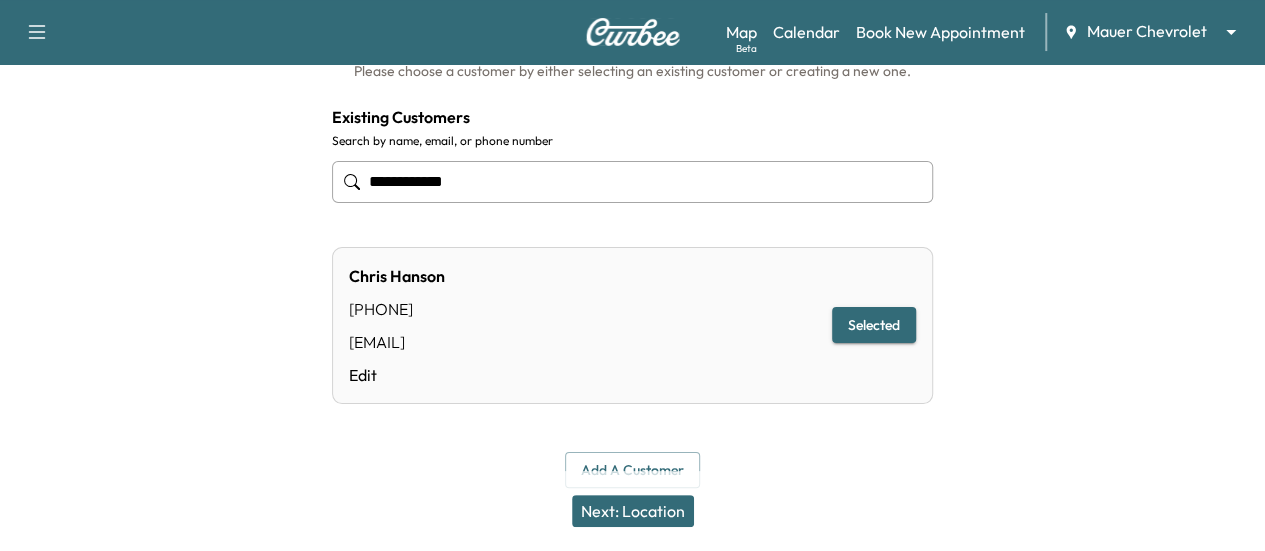 type on "**********" 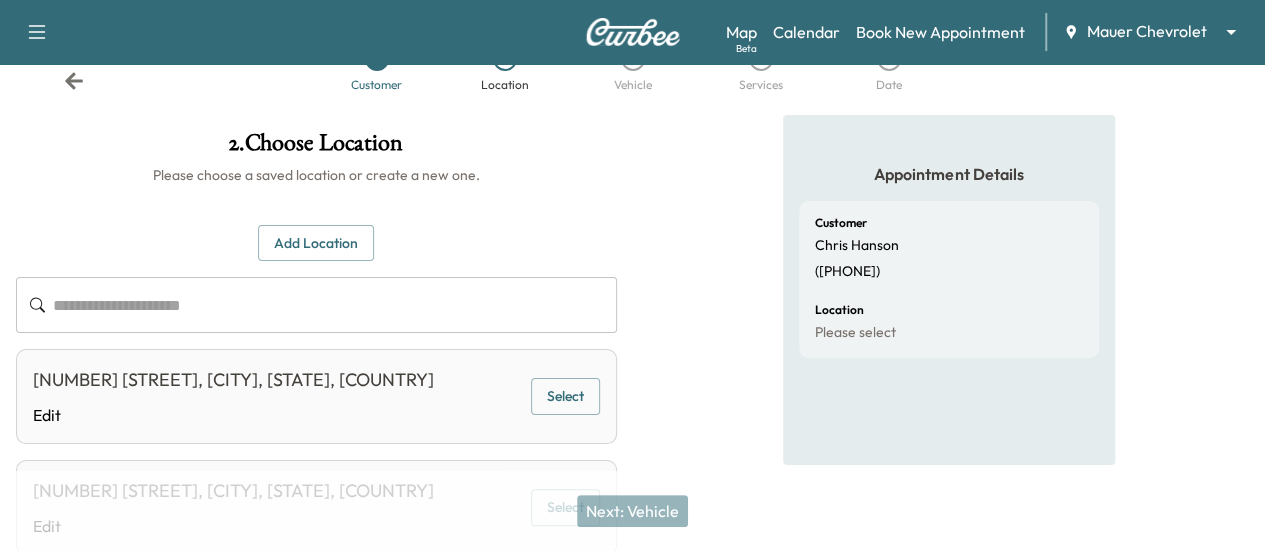 scroll, scrollTop: 56, scrollLeft: 0, axis: vertical 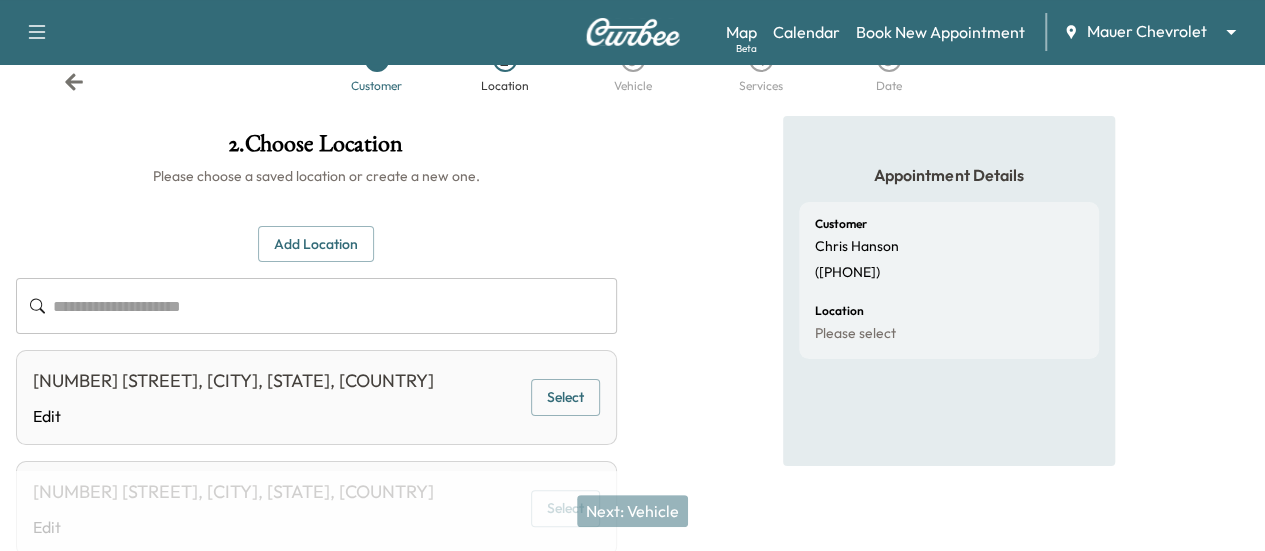 click 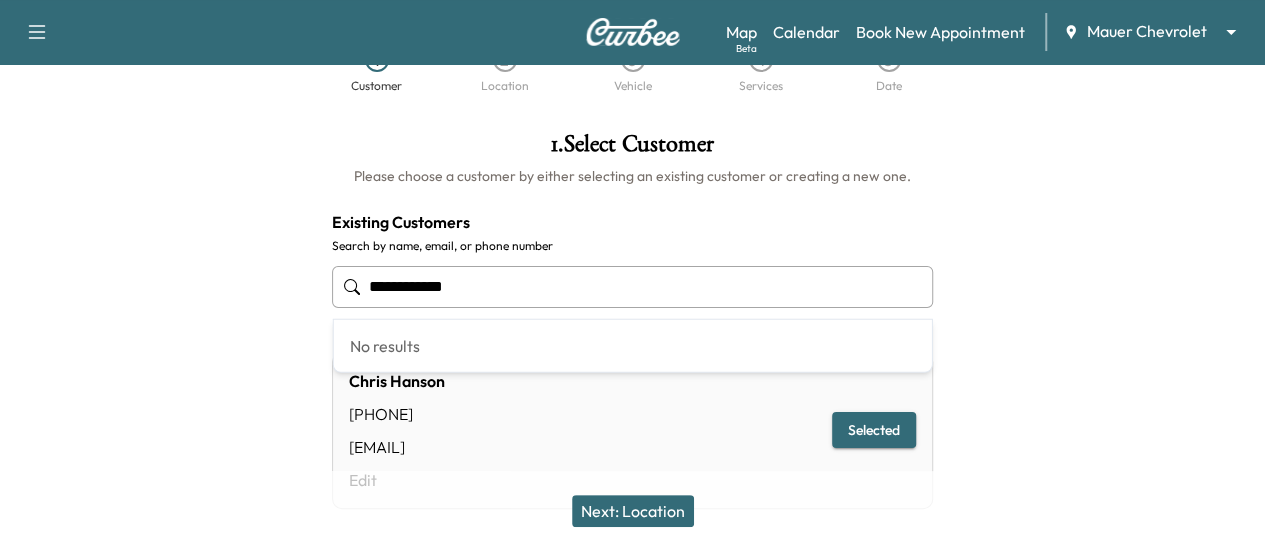 click on "**********" at bounding box center (632, 287) 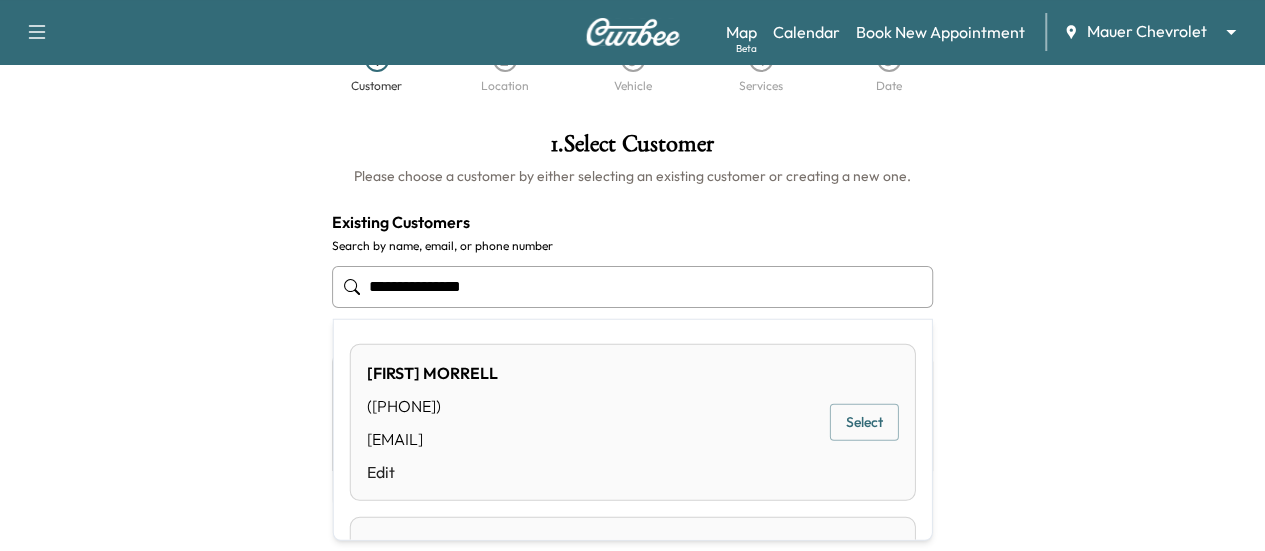 click on "**********" at bounding box center (432, 422) 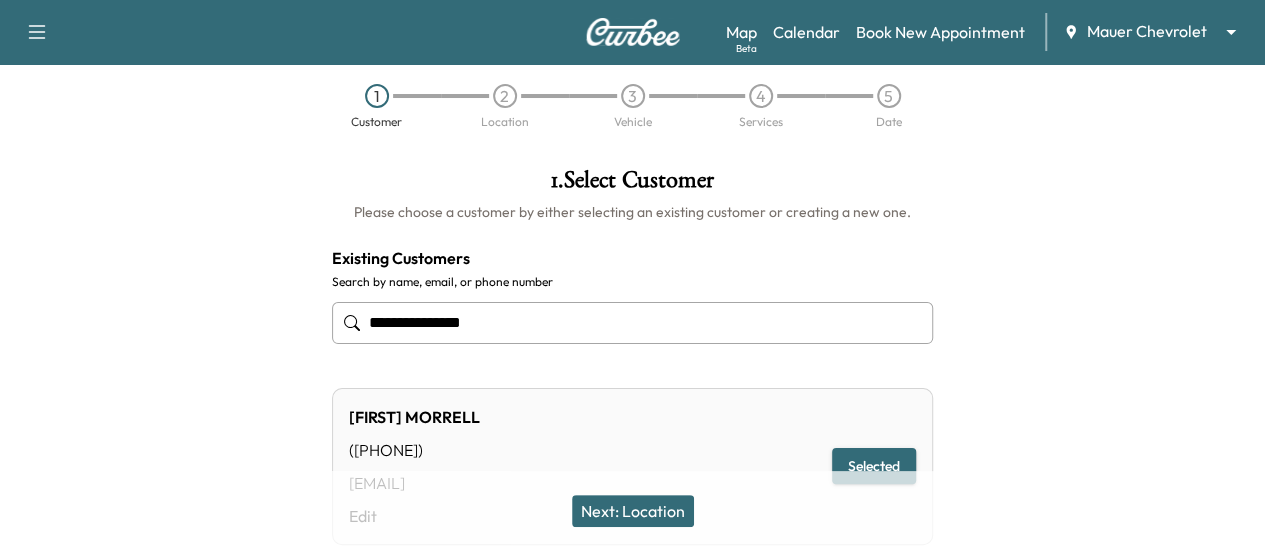 scroll, scrollTop: 0, scrollLeft: 0, axis: both 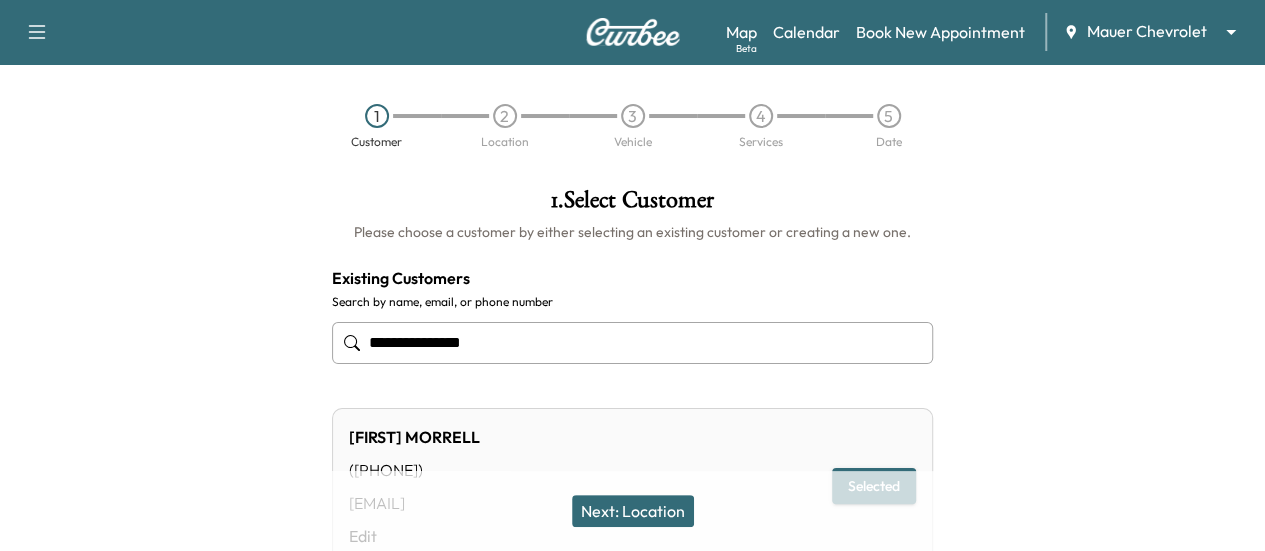 type on "**********" 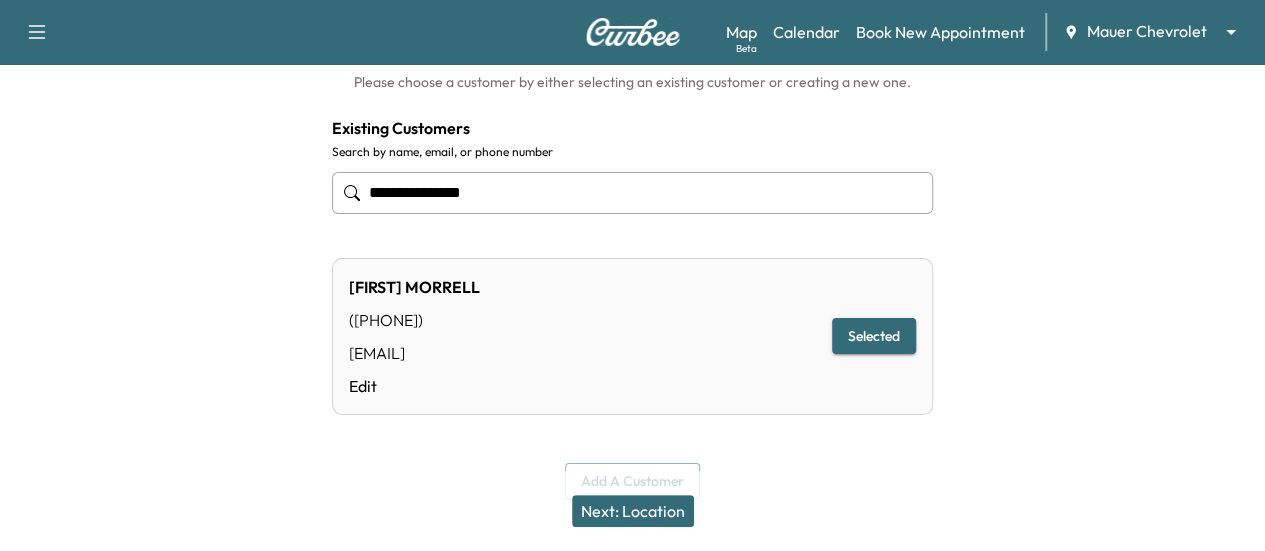 scroll, scrollTop: 176, scrollLeft: 0, axis: vertical 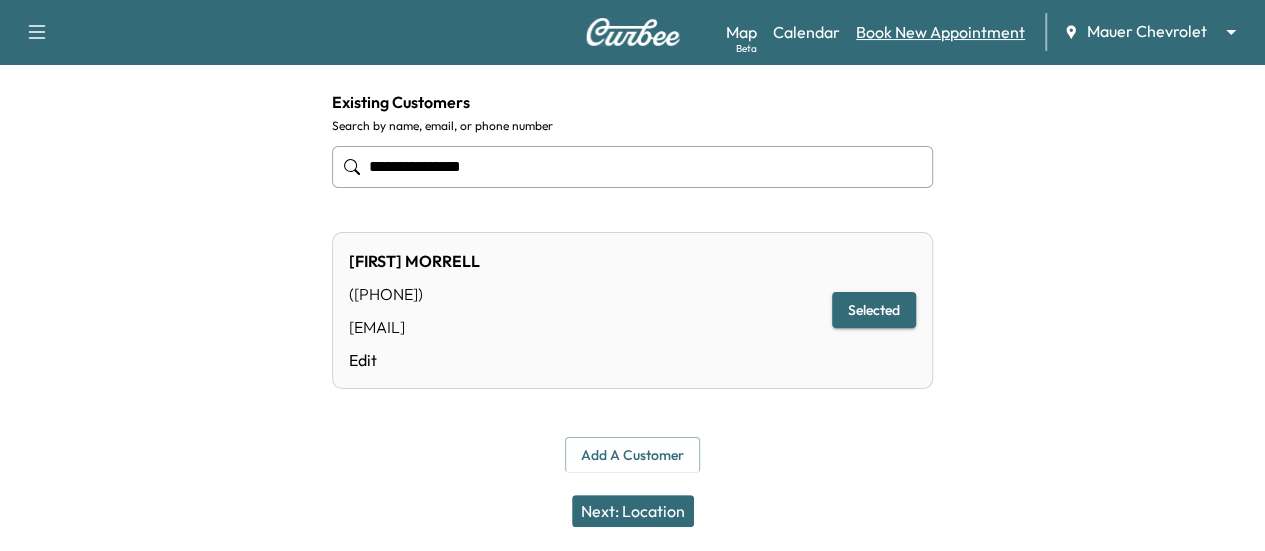click on "Book New Appointment" at bounding box center [940, 32] 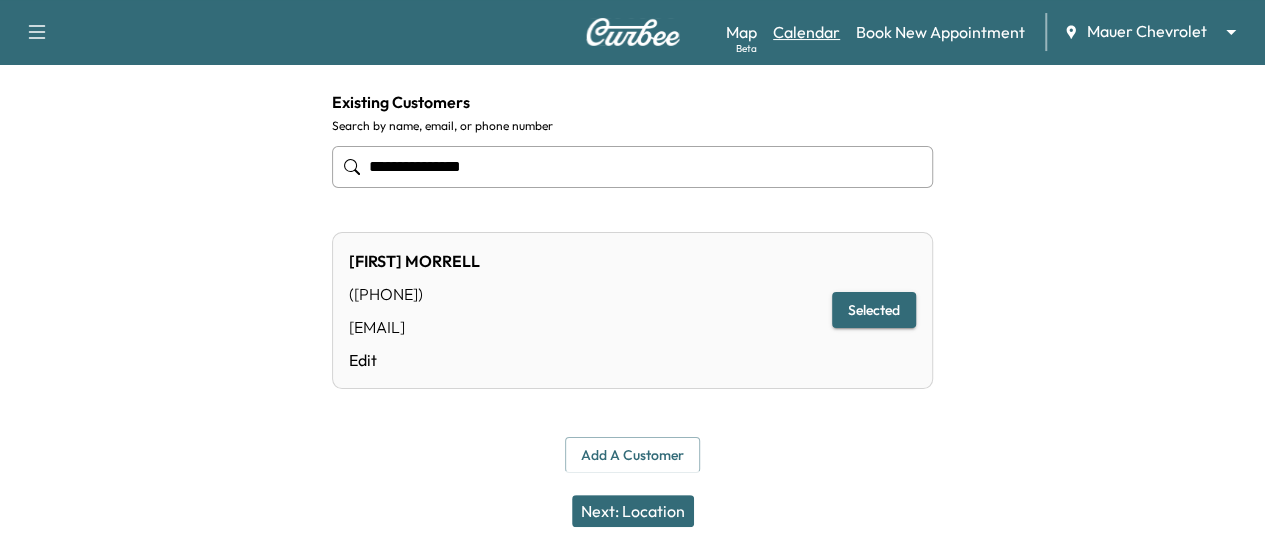 click on "Calendar" at bounding box center (806, 32) 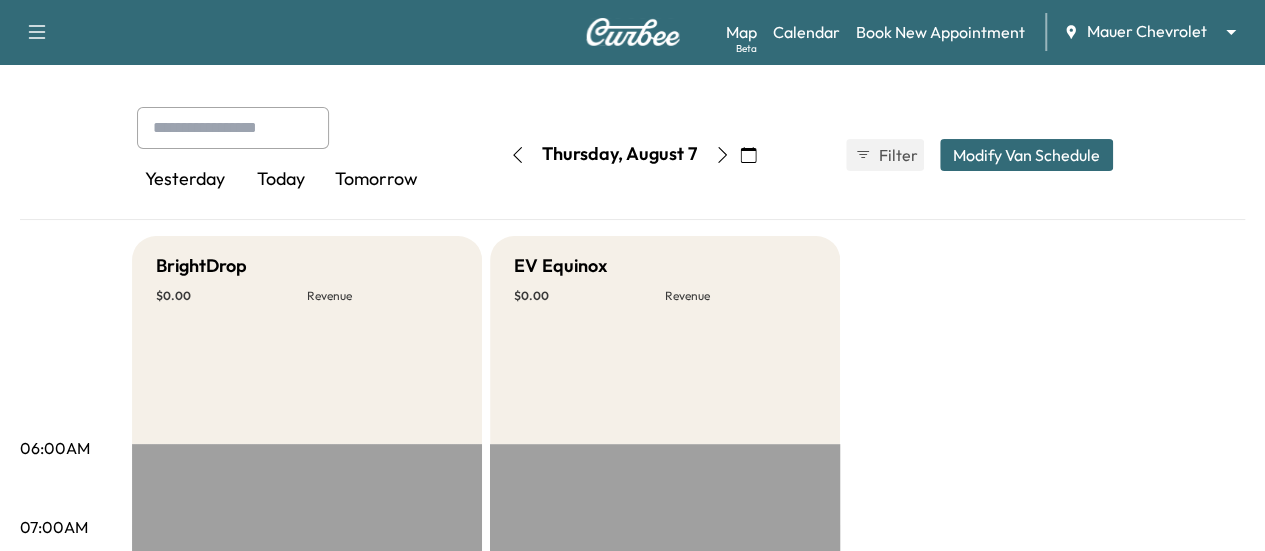 scroll, scrollTop: 68, scrollLeft: 0, axis: vertical 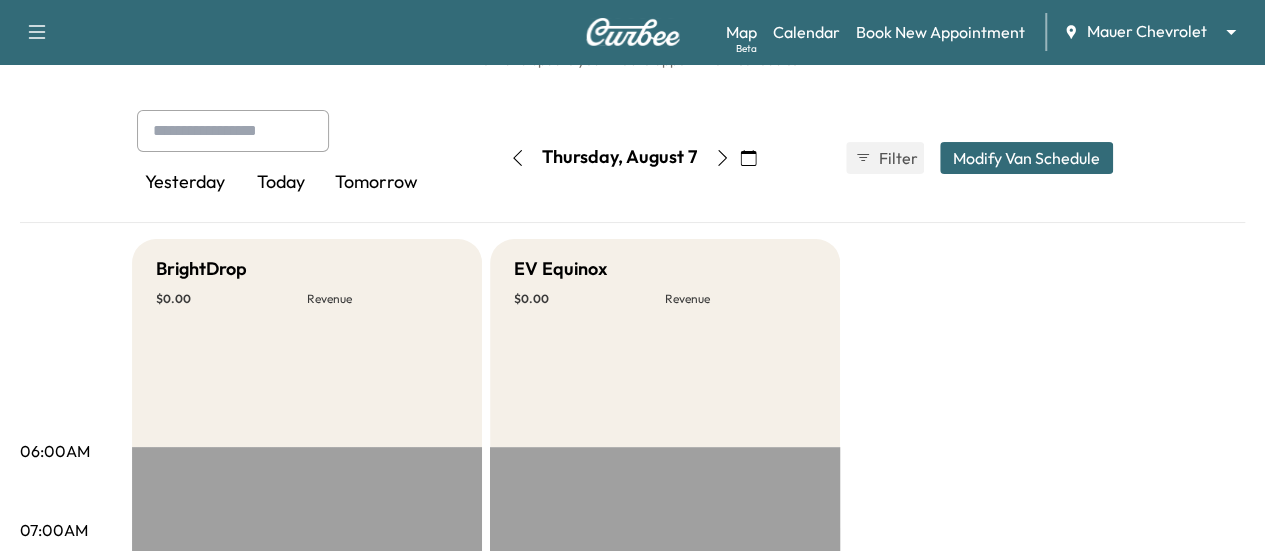 click 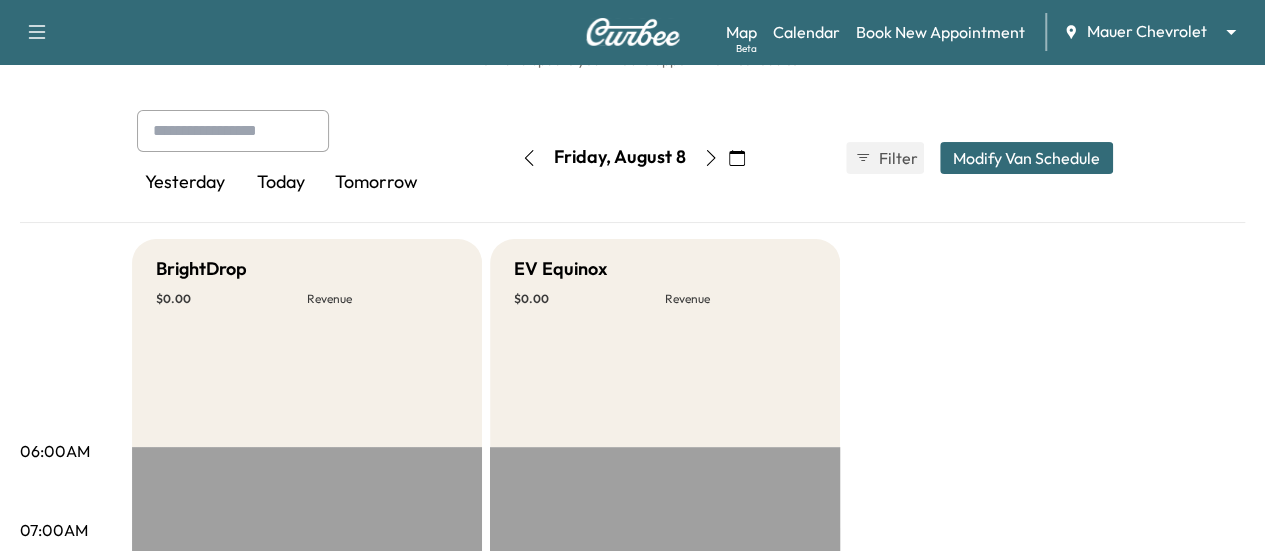 click at bounding box center [711, 158] 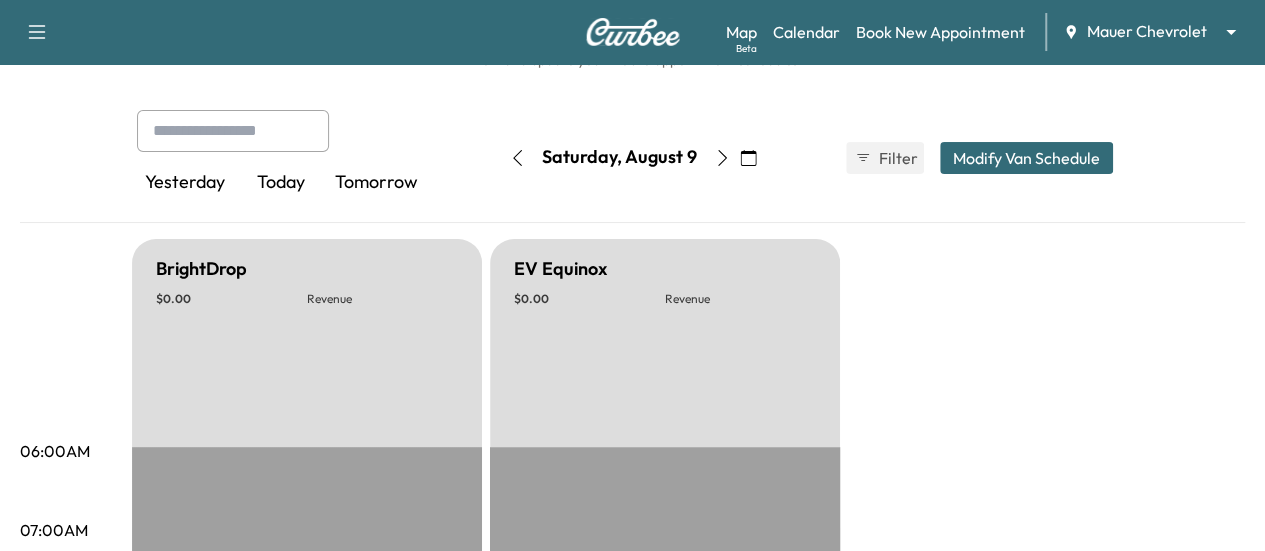 click 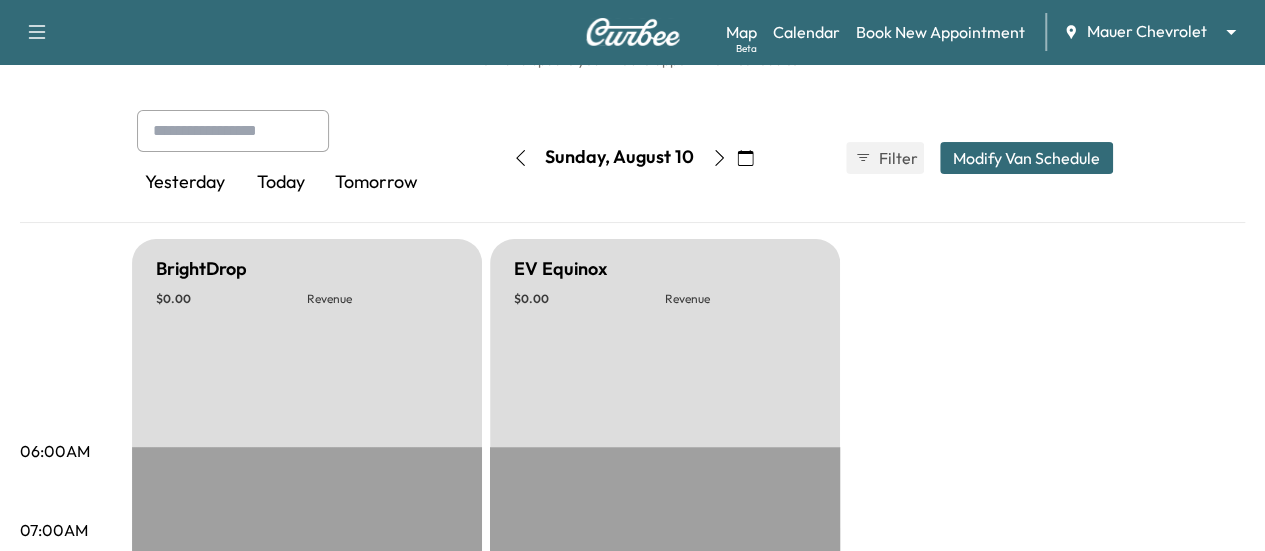 click 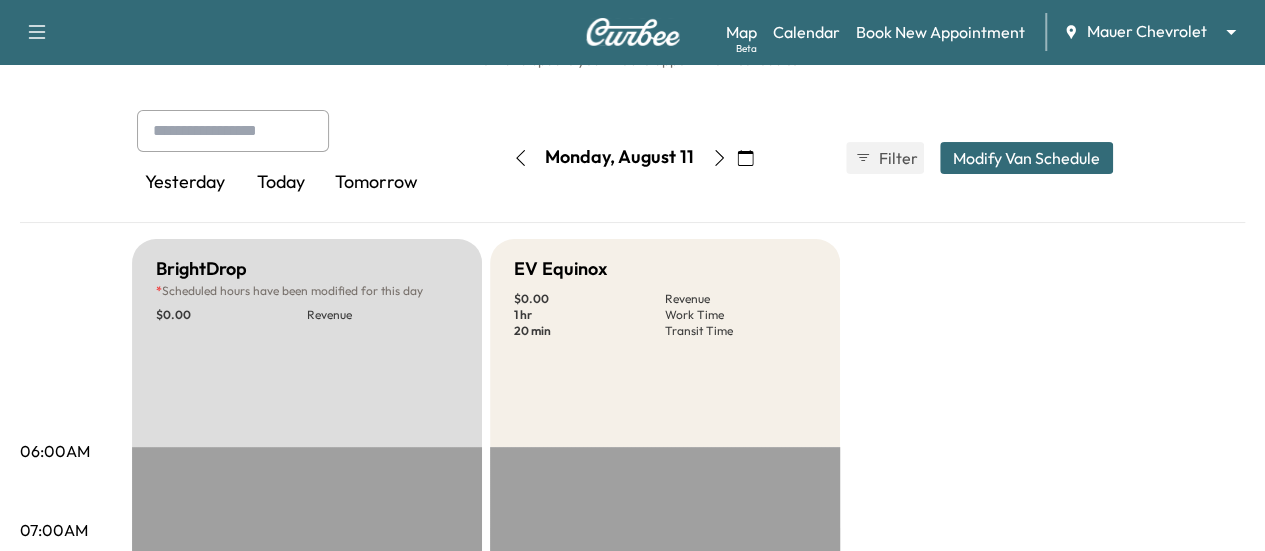 click 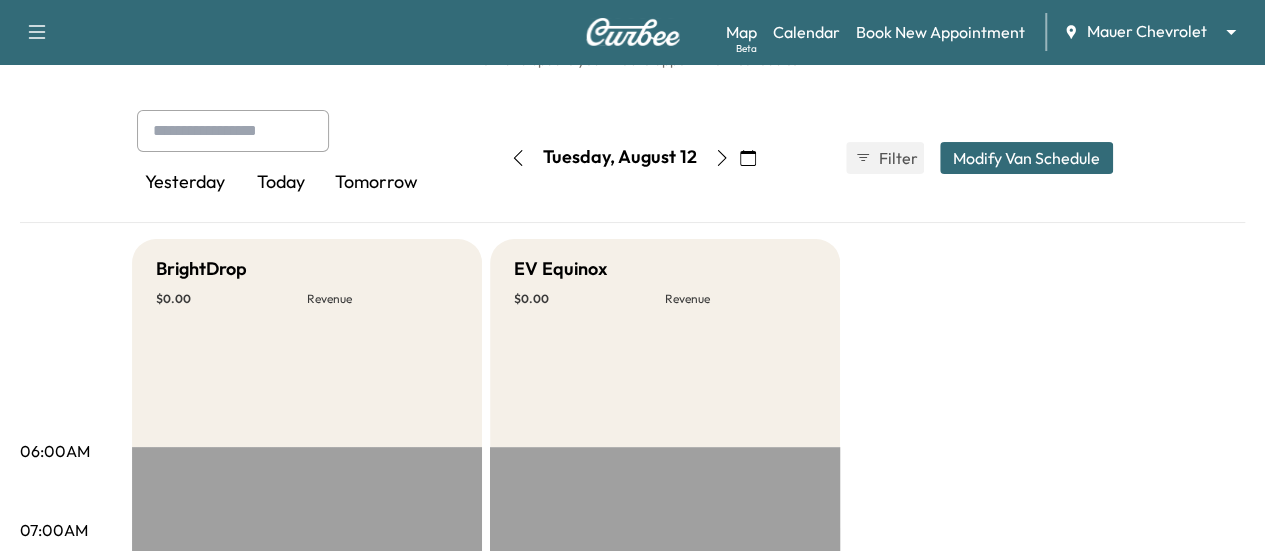 click 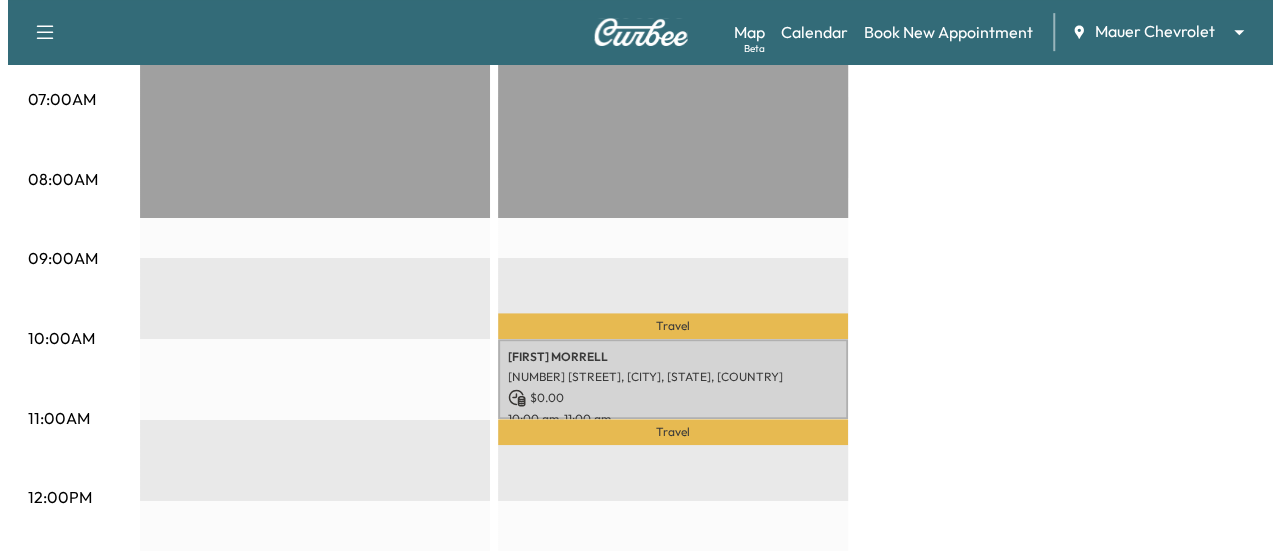 scroll, scrollTop: 505, scrollLeft: 0, axis: vertical 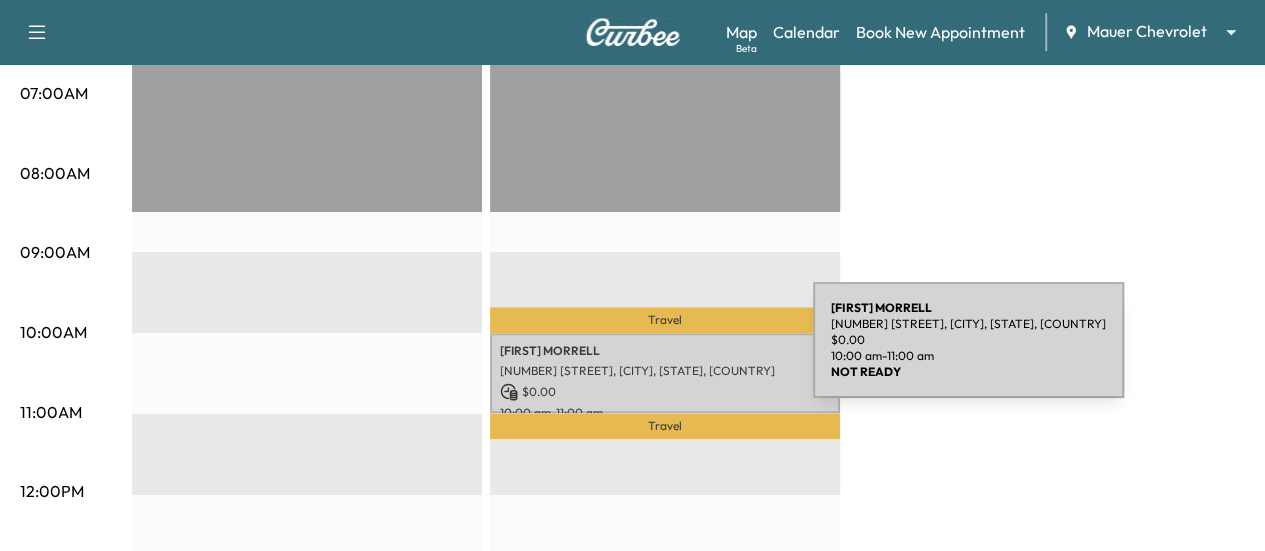 click on "MATTHEW   MORRELL" at bounding box center (665, 351) 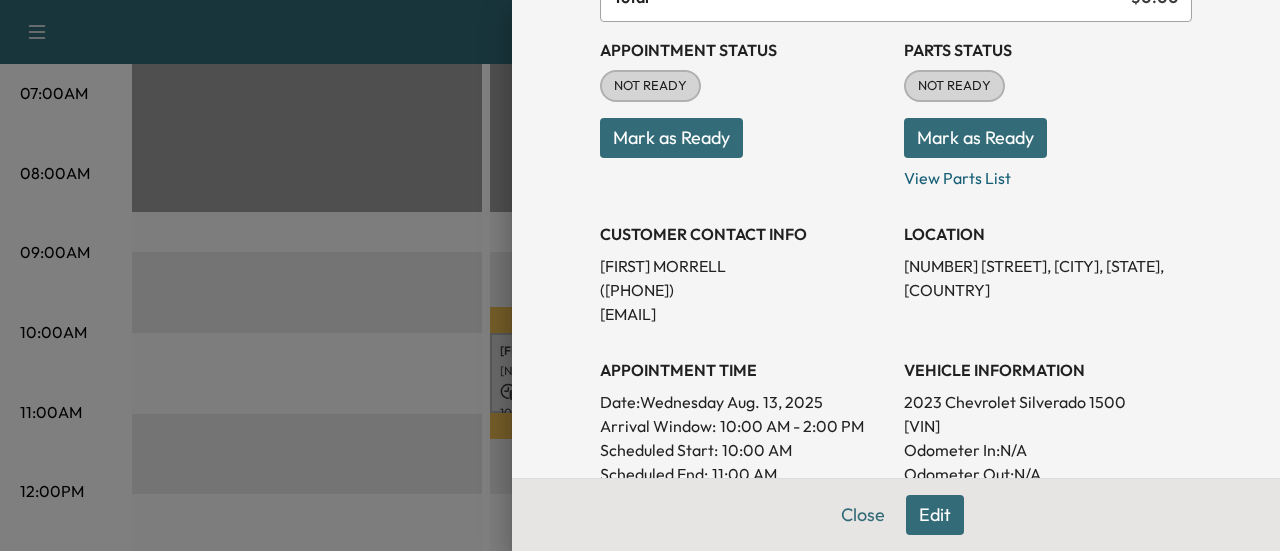 click on "Edit" at bounding box center [935, 515] 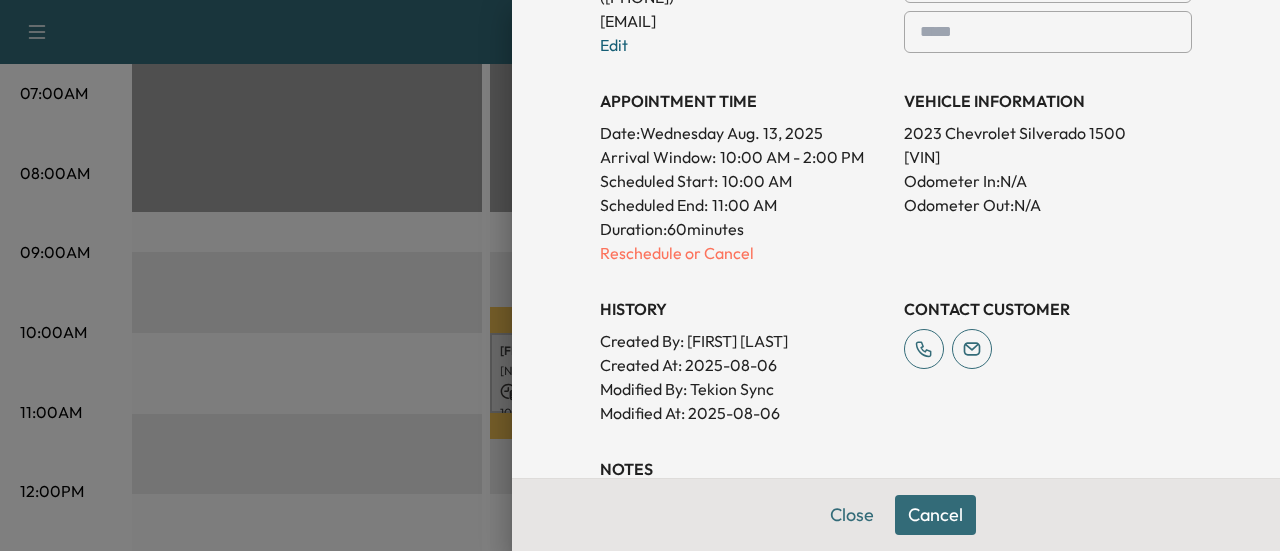 scroll, scrollTop: 540, scrollLeft: 0, axis: vertical 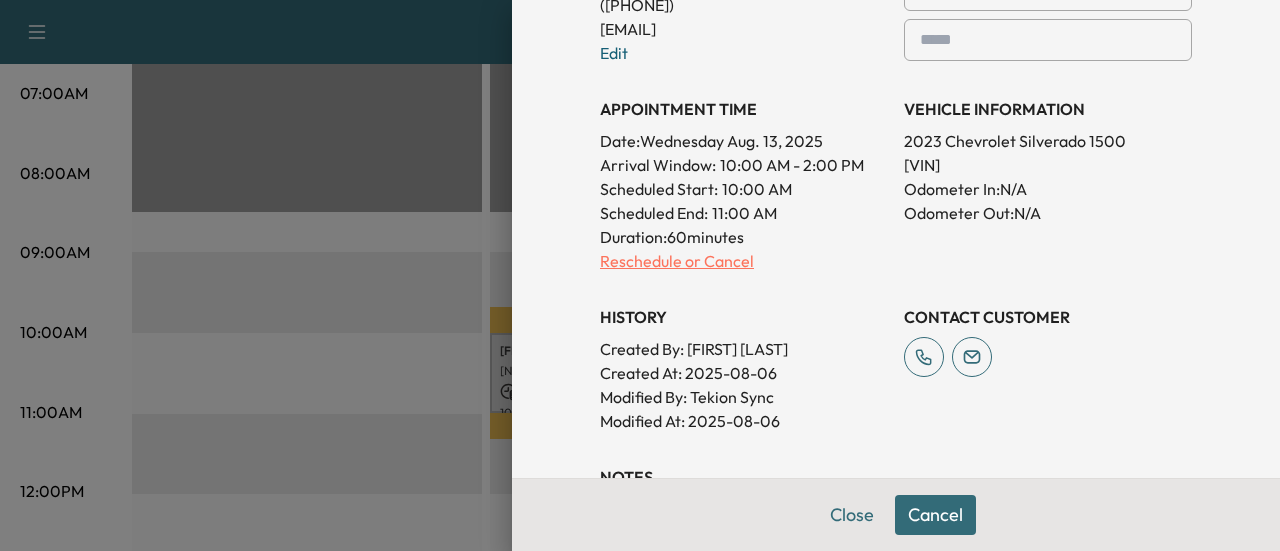 click on "Reschedule or Cancel" at bounding box center [744, 261] 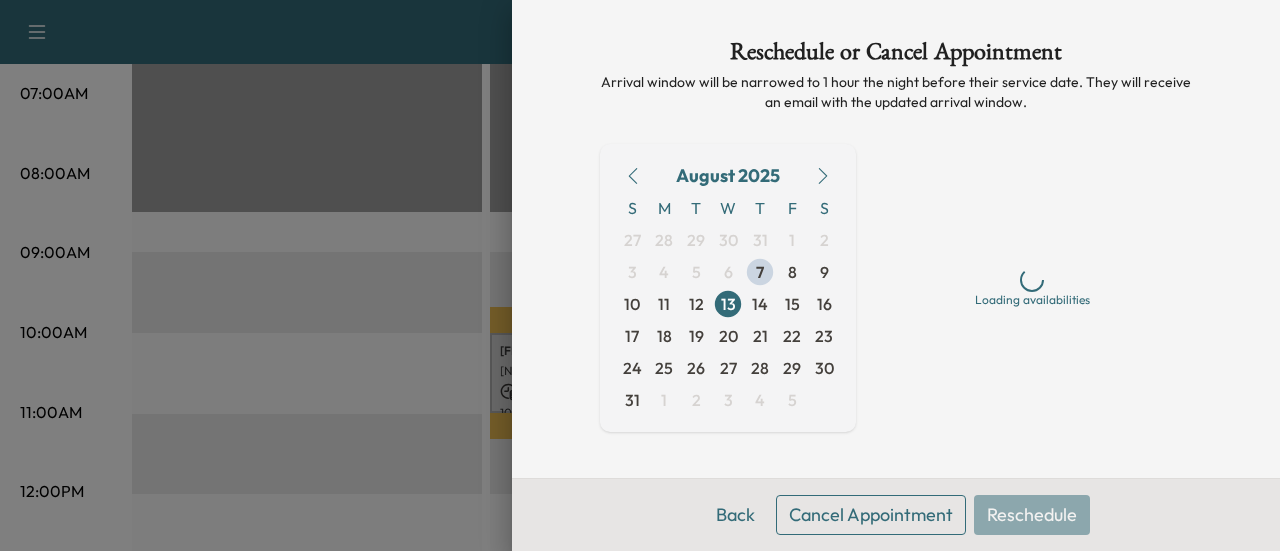 scroll, scrollTop: 0, scrollLeft: 0, axis: both 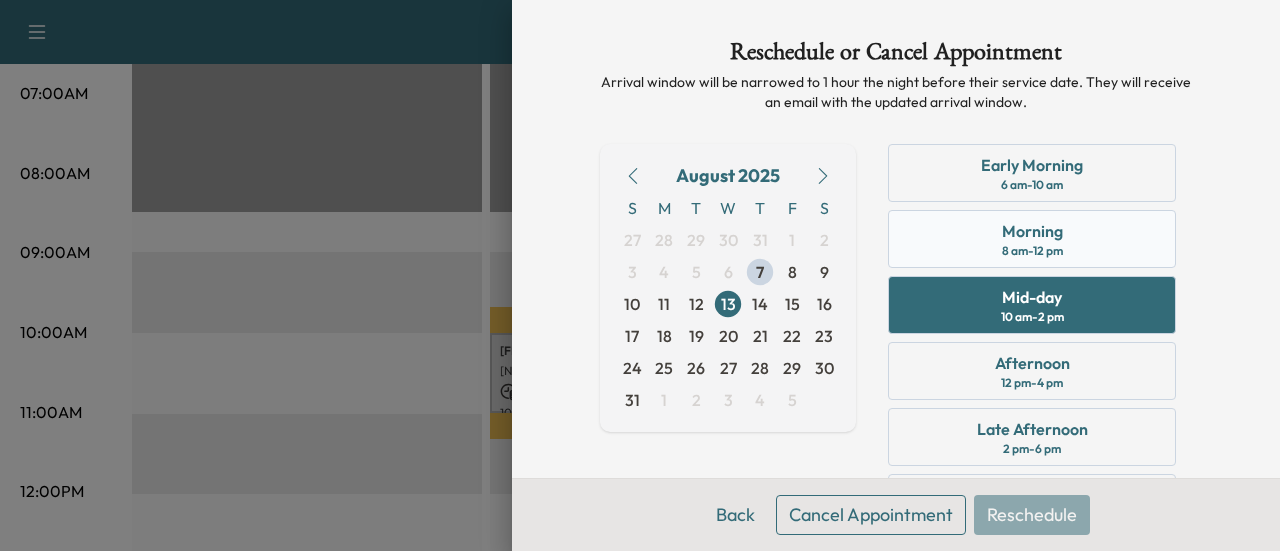 click on "Morning 8 am  -  12 pm" at bounding box center [1032, 239] 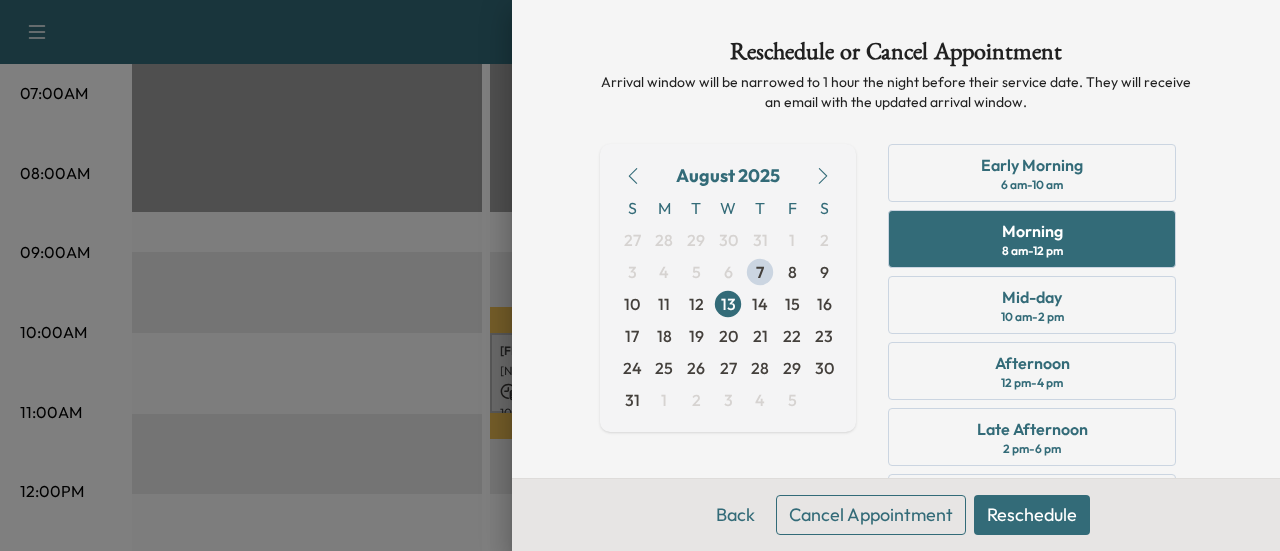 click on "Reschedule" at bounding box center [1032, 515] 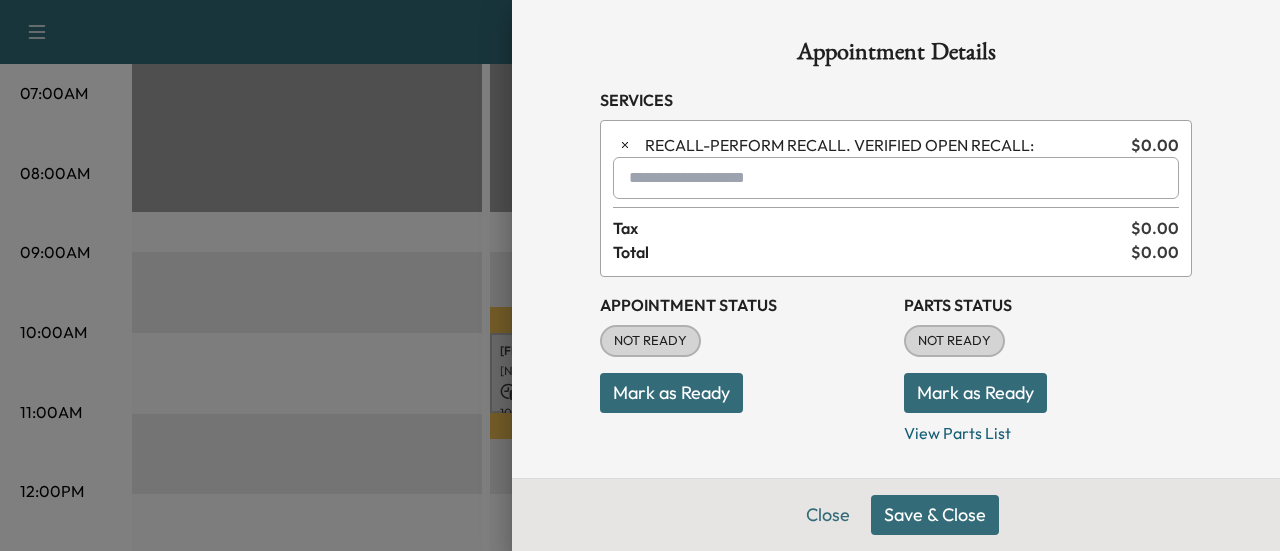 click on "Save & Close" at bounding box center [935, 515] 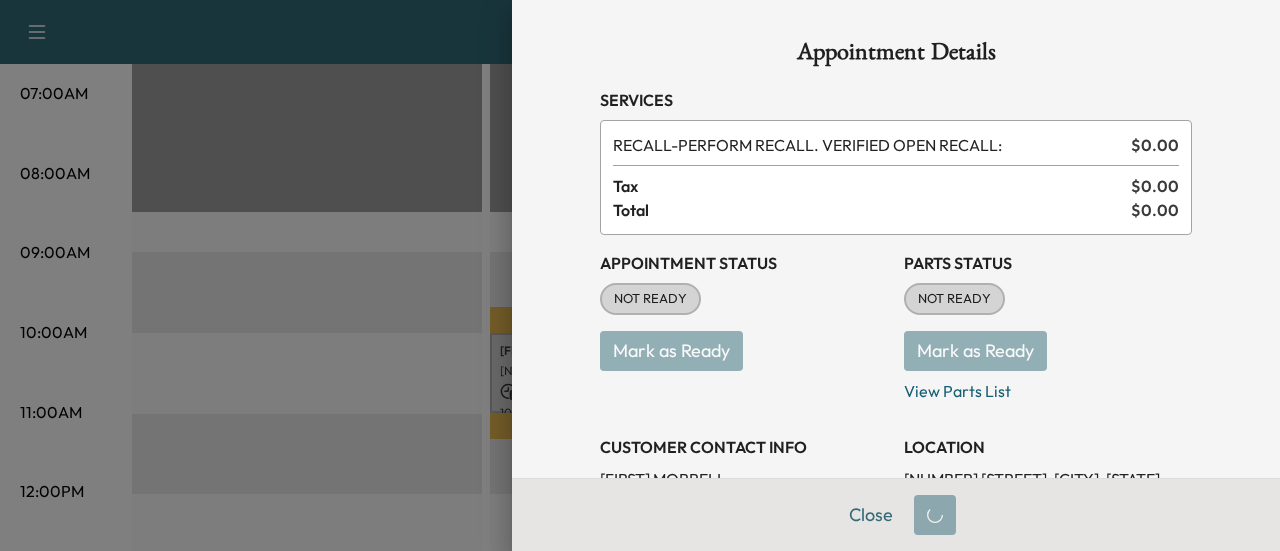 click at bounding box center (640, 275) 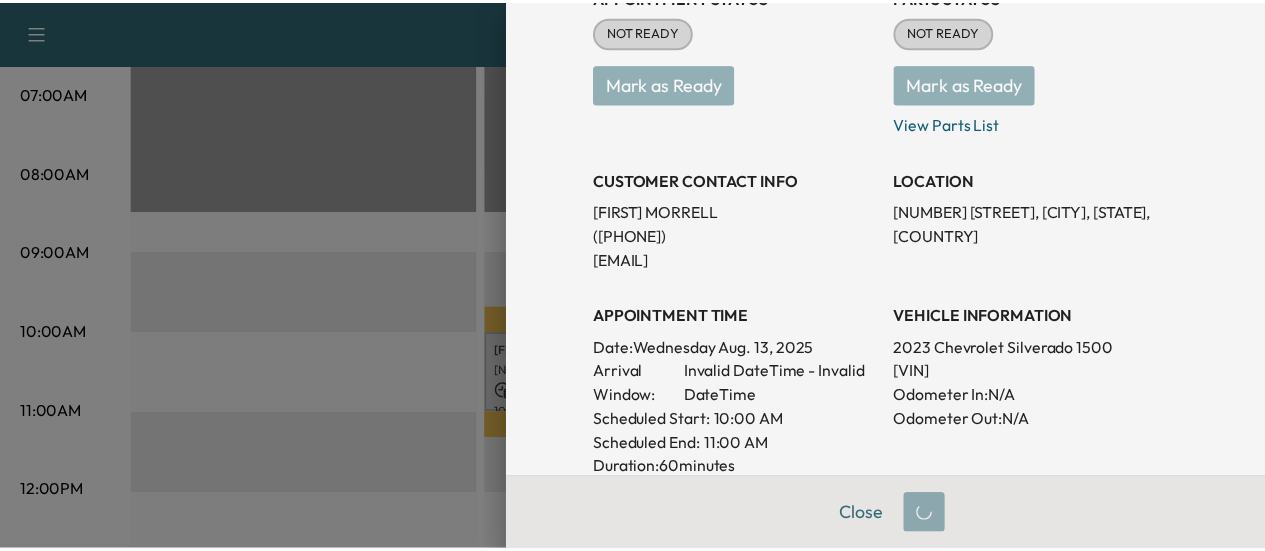 scroll, scrollTop: 274, scrollLeft: 0, axis: vertical 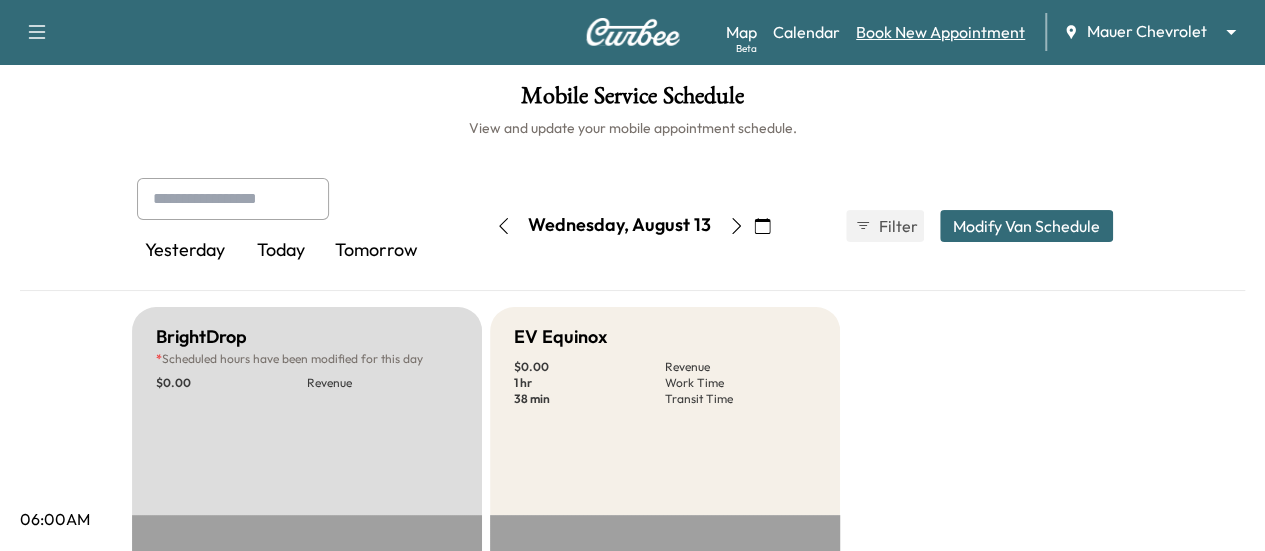 click on "Book New Appointment" at bounding box center [940, 32] 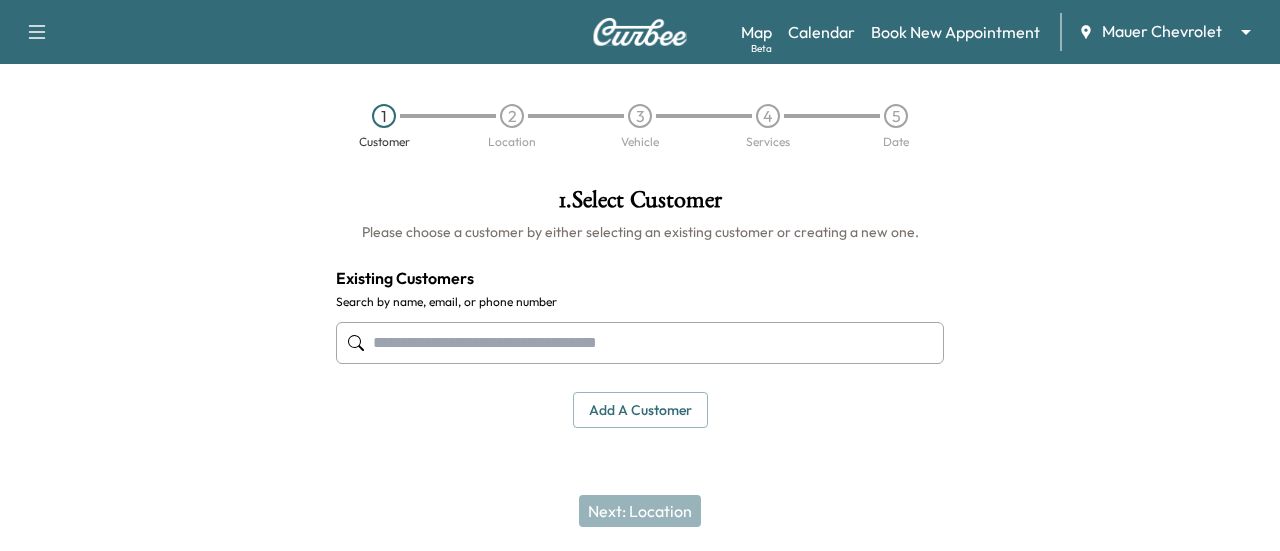 click at bounding box center (640, 343) 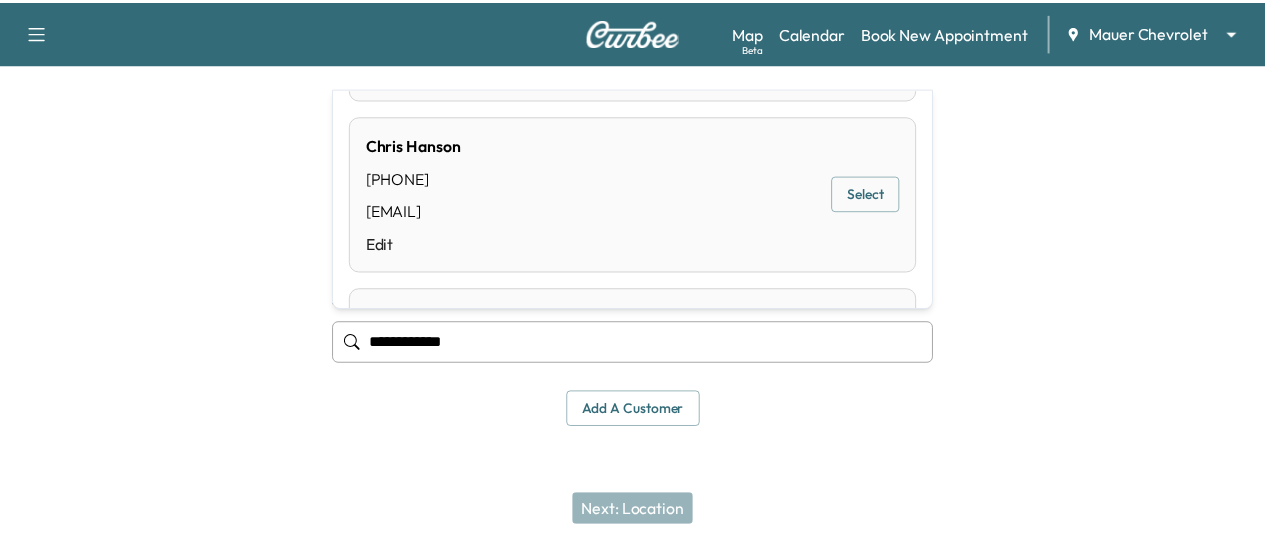 scroll, scrollTop: 200, scrollLeft: 0, axis: vertical 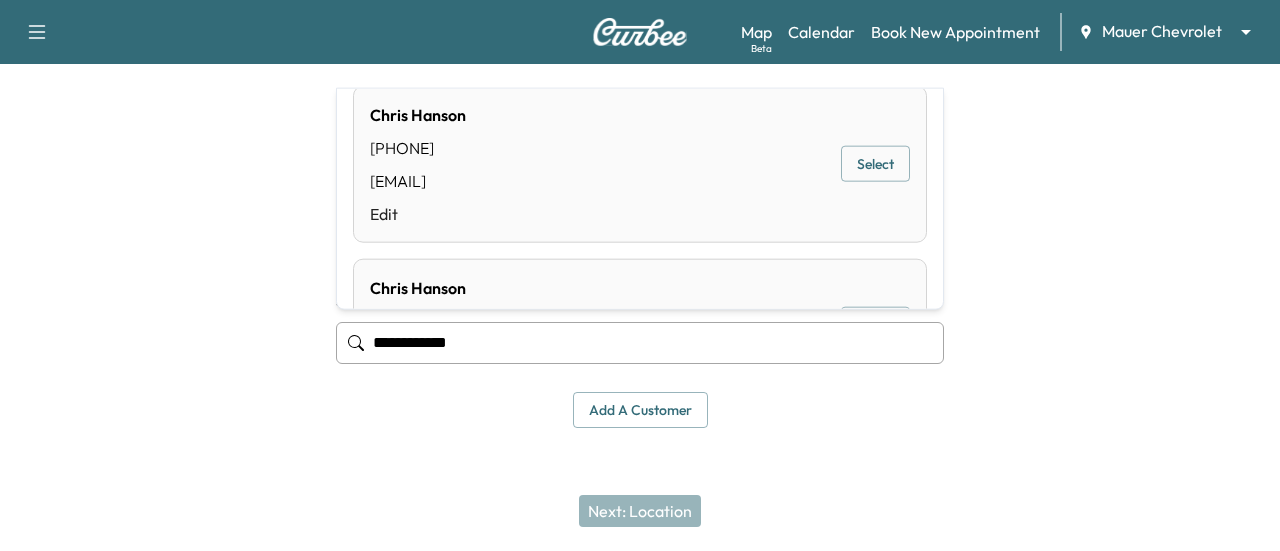 click on "Select" at bounding box center [875, 164] 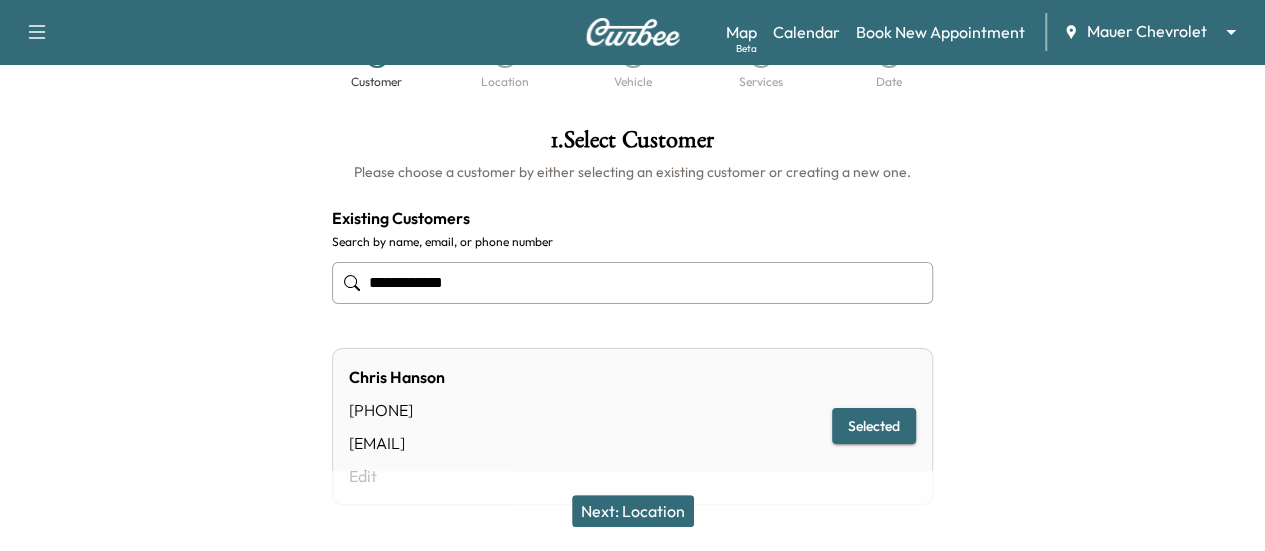 scroll, scrollTop: 100, scrollLeft: 0, axis: vertical 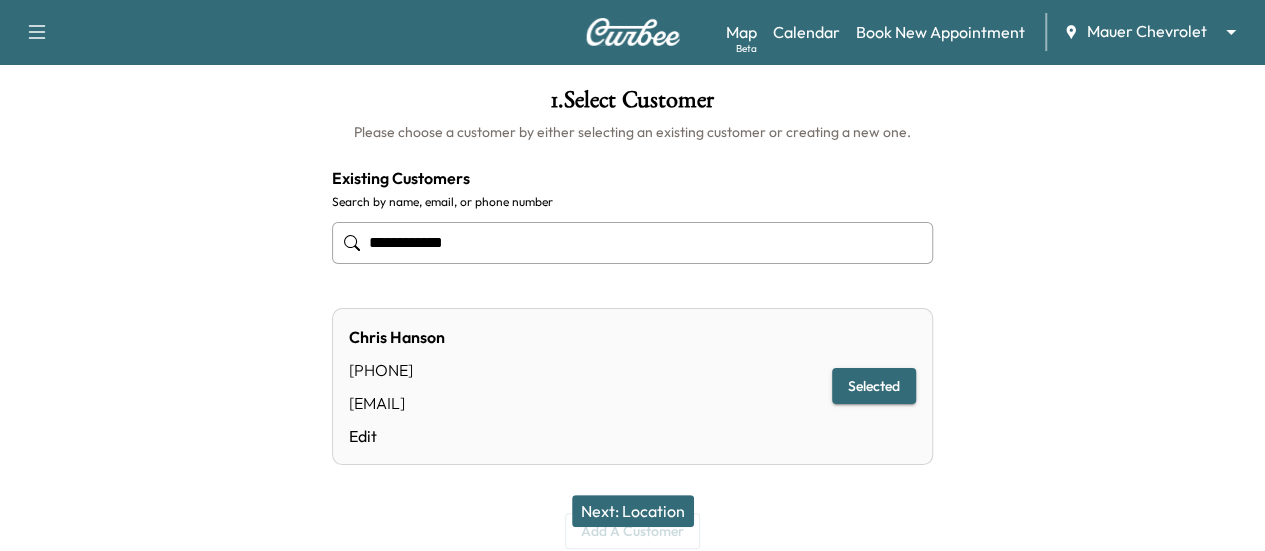 type on "**********" 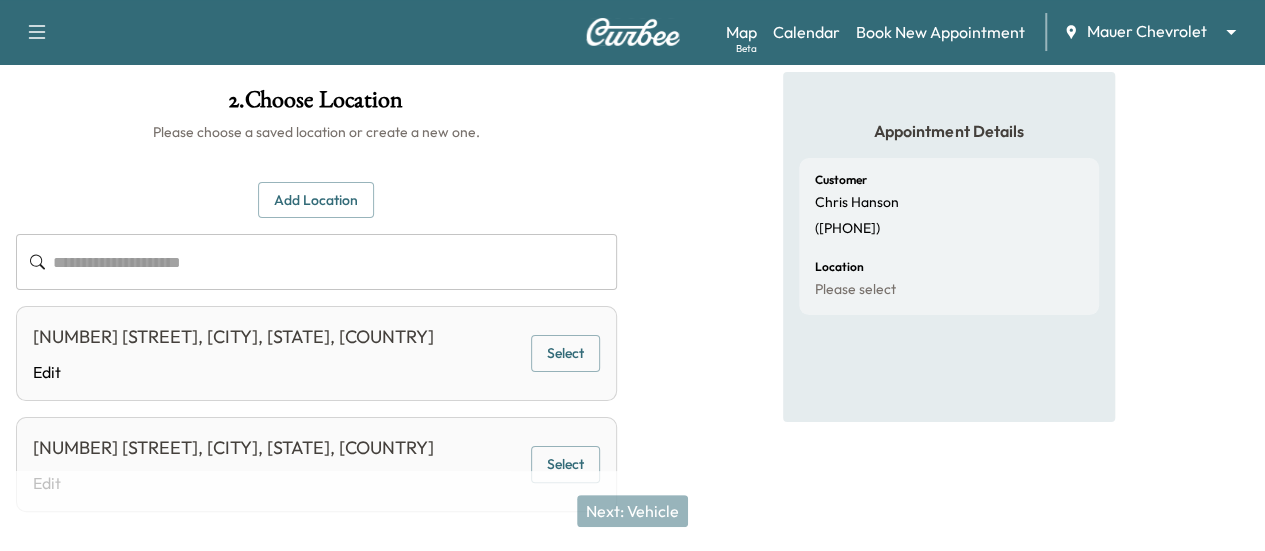 click on "Select" at bounding box center (565, 353) 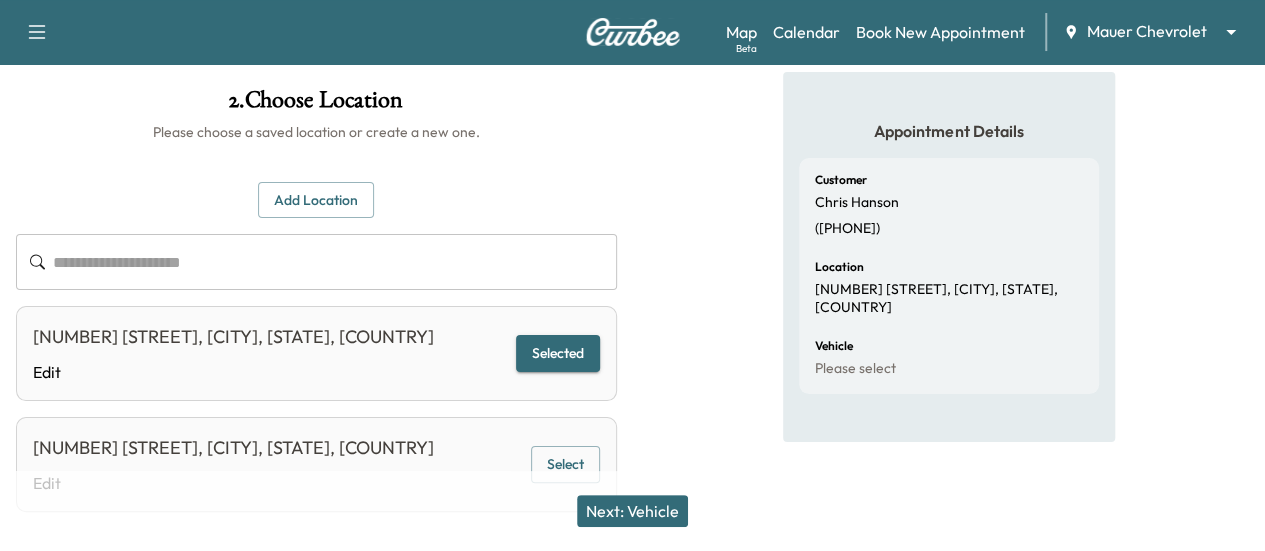 click on "Next: Vehicle" at bounding box center [632, 511] 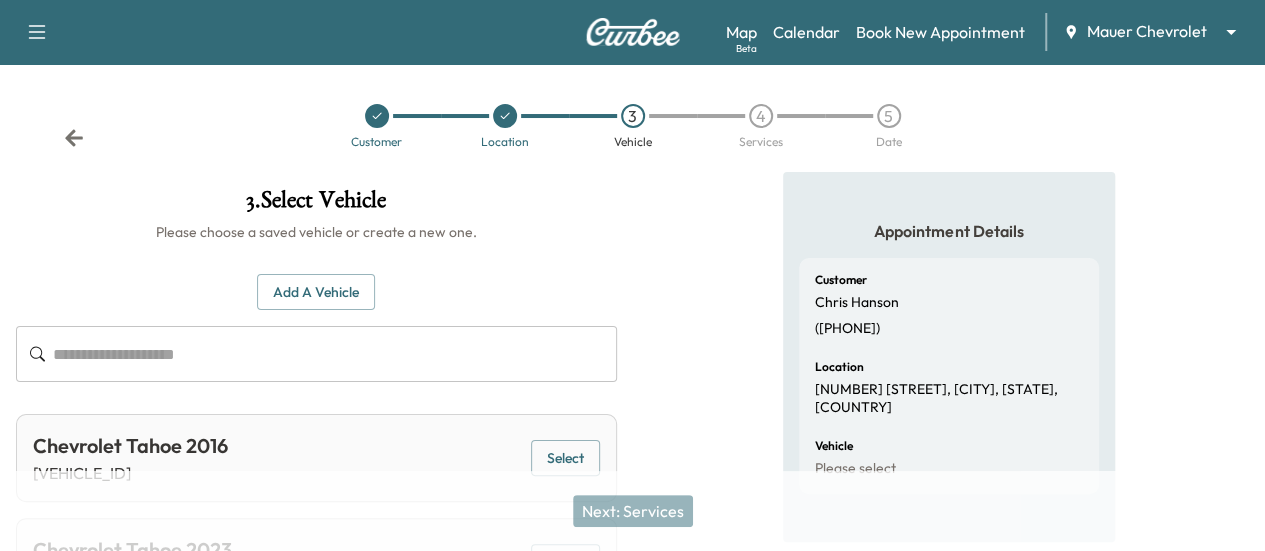 scroll, scrollTop: 0, scrollLeft: 0, axis: both 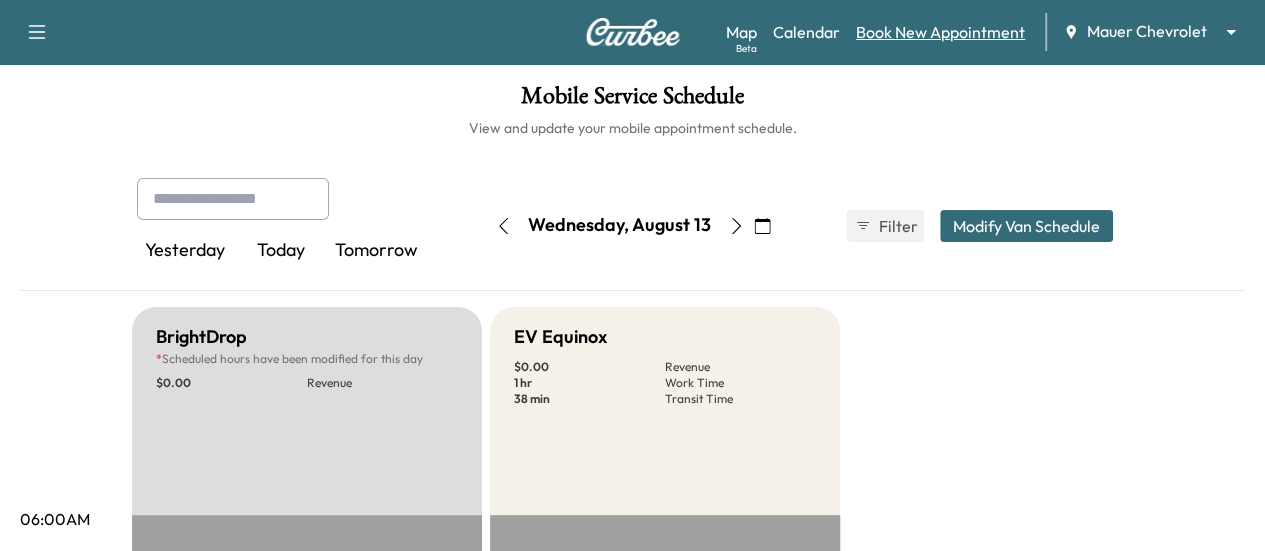 click on "Book New Appointment" at bounding box center (940, 32) 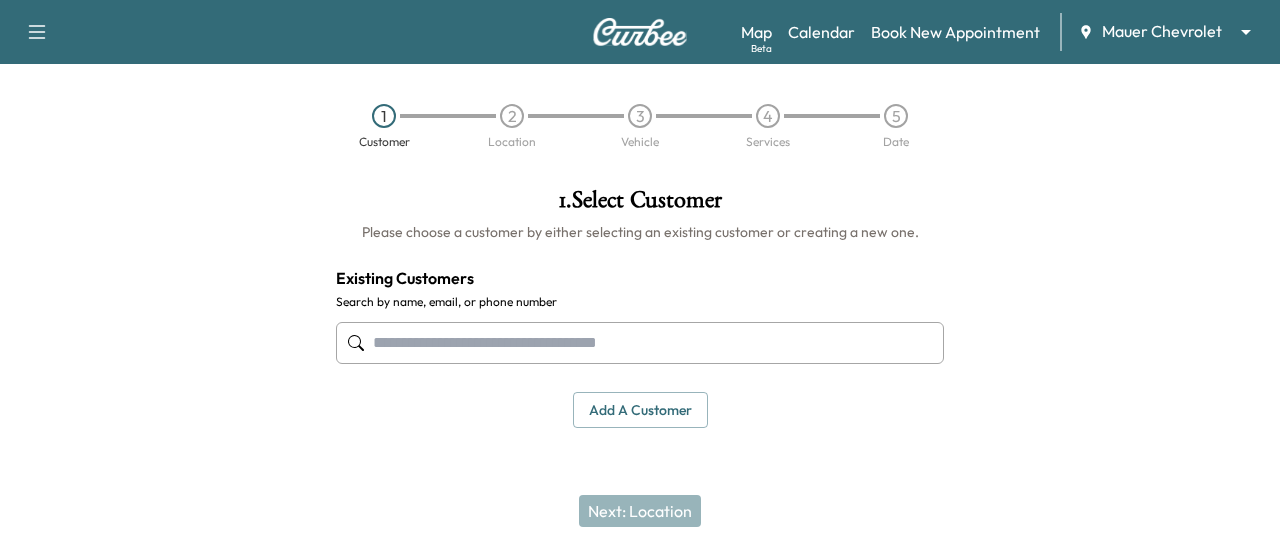 click at bounding box center (640, 343) 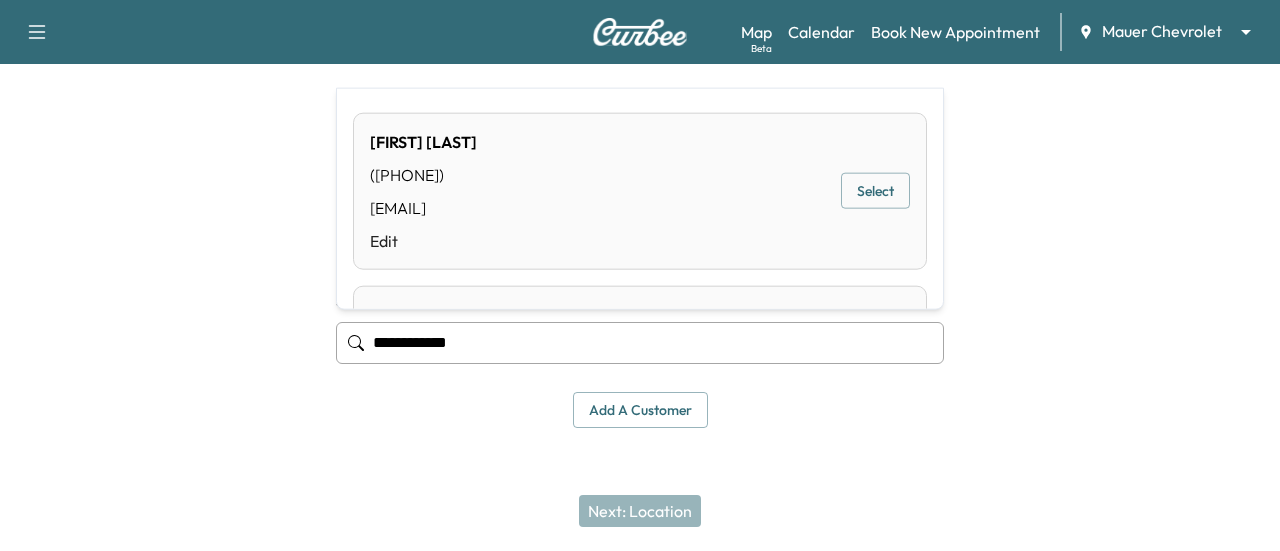 click on "Select" at bounding box center [875, 191] 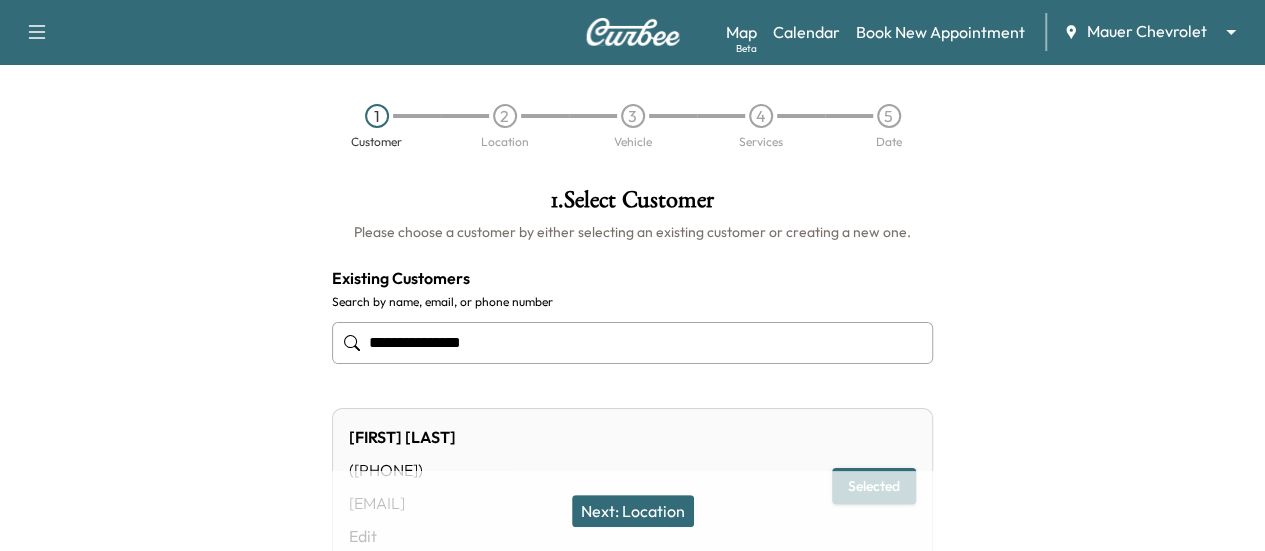 type on "**********" 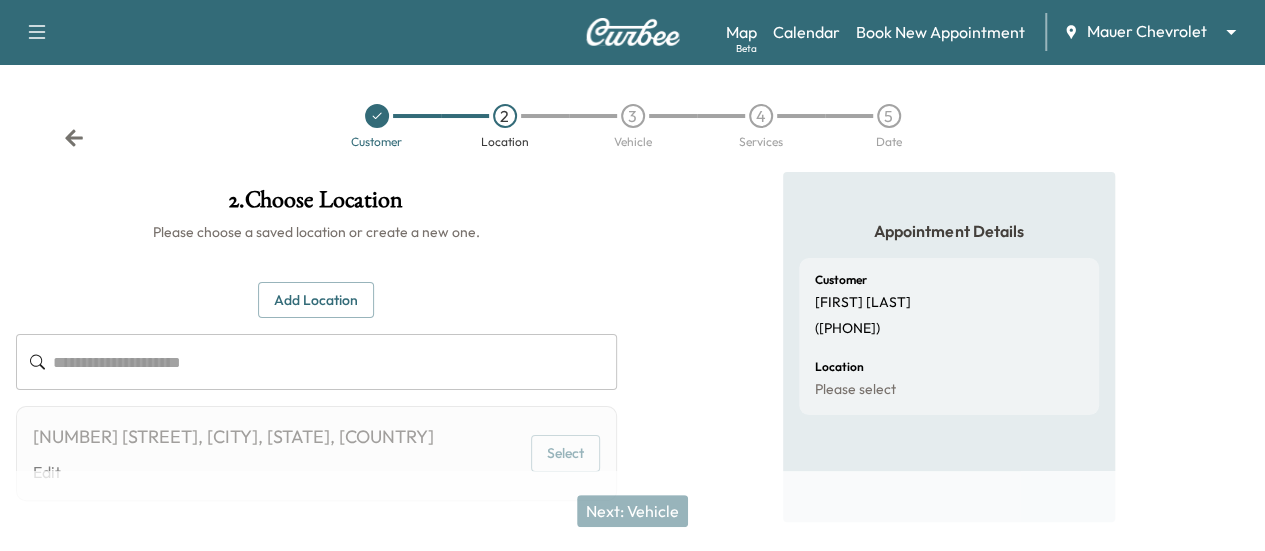 scroll, scrollTop: 96, scrollLeft: 0, axis: vertical 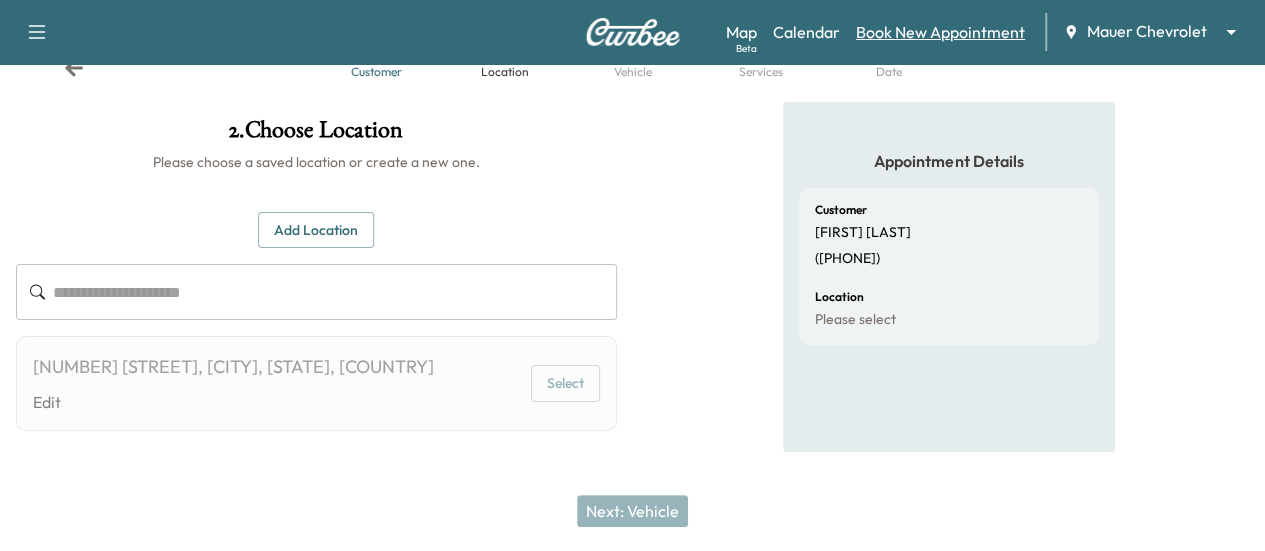 click on "Book New Appointment" at bounding box center (940, 32) 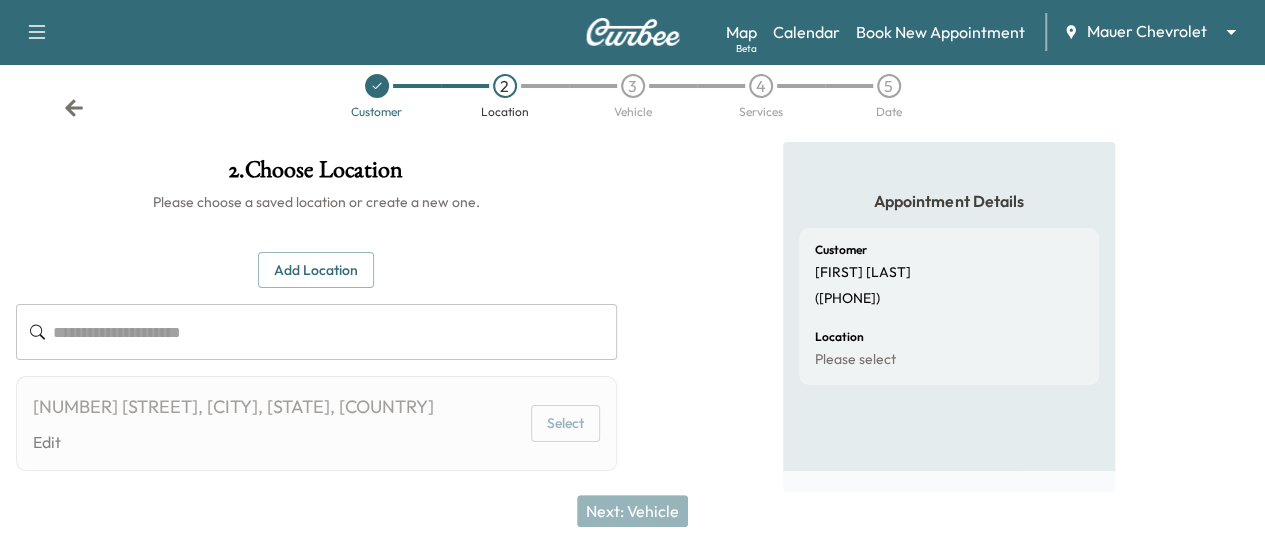 scroll, scrollTop: 0, scrollLeft: 0, axis: both 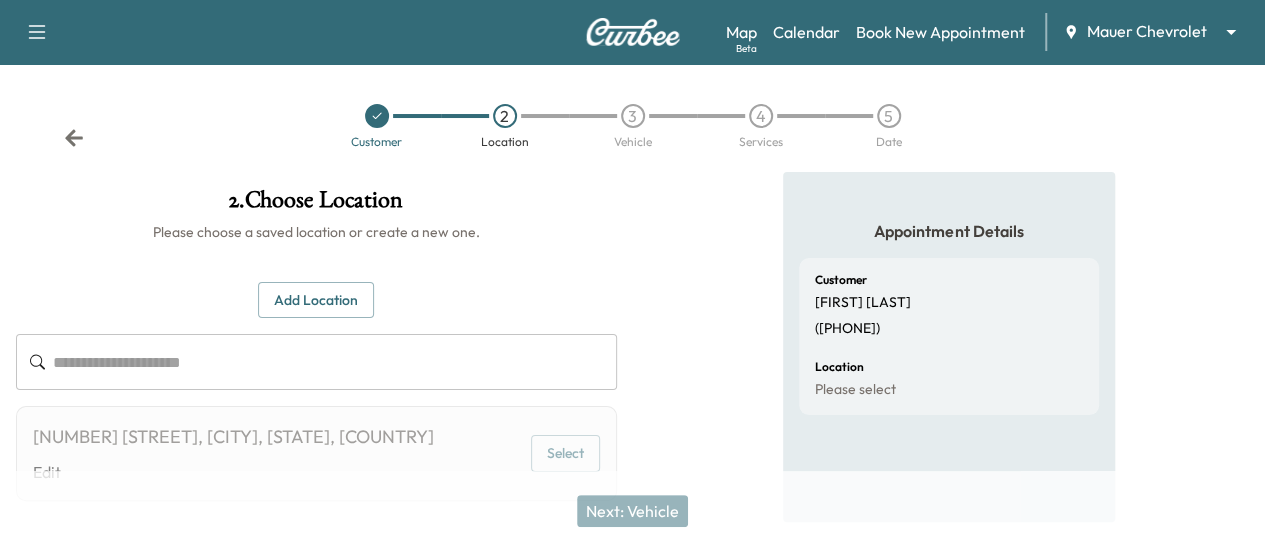 click 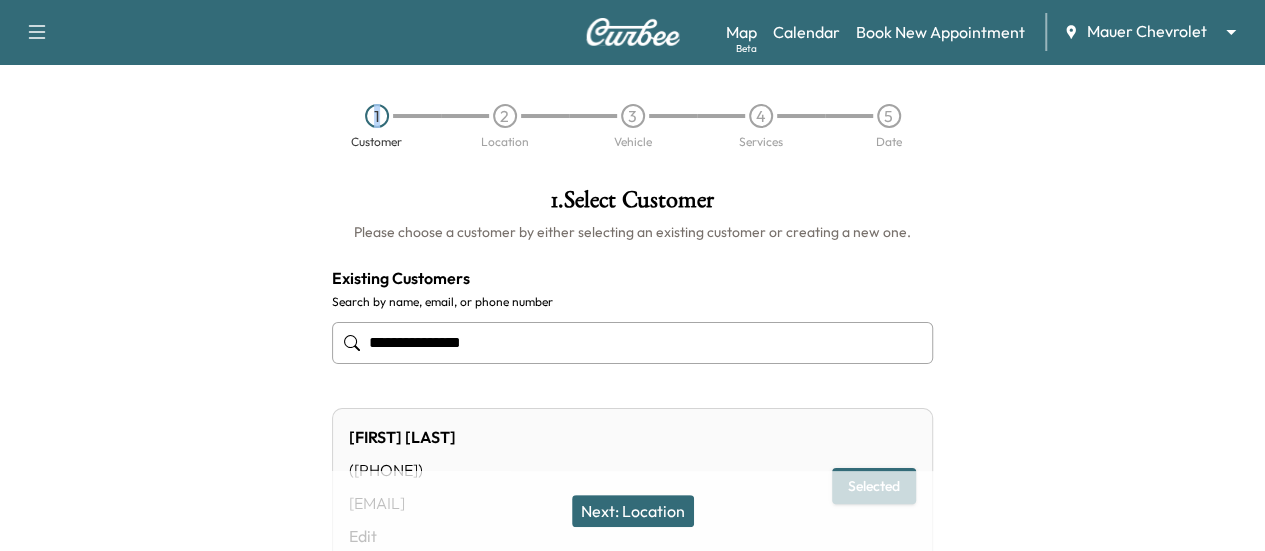 click on "Customer 2 Location 3 Vehicle 4 Services 5 Date" at bounding box center [632, 126] 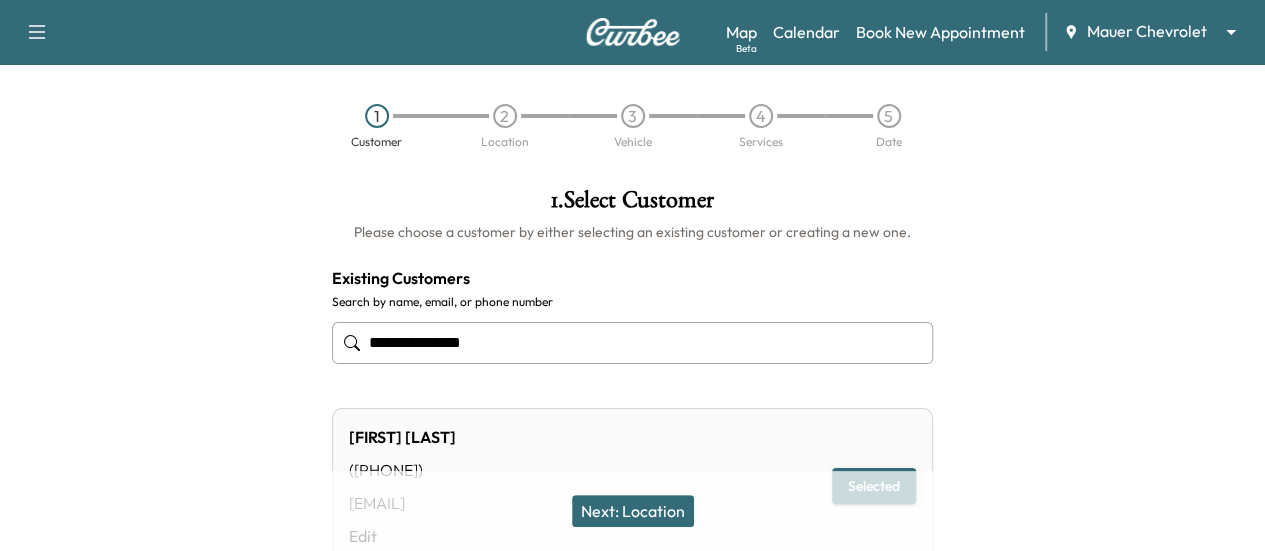 click on "**********" at bounding box center (632, 343) 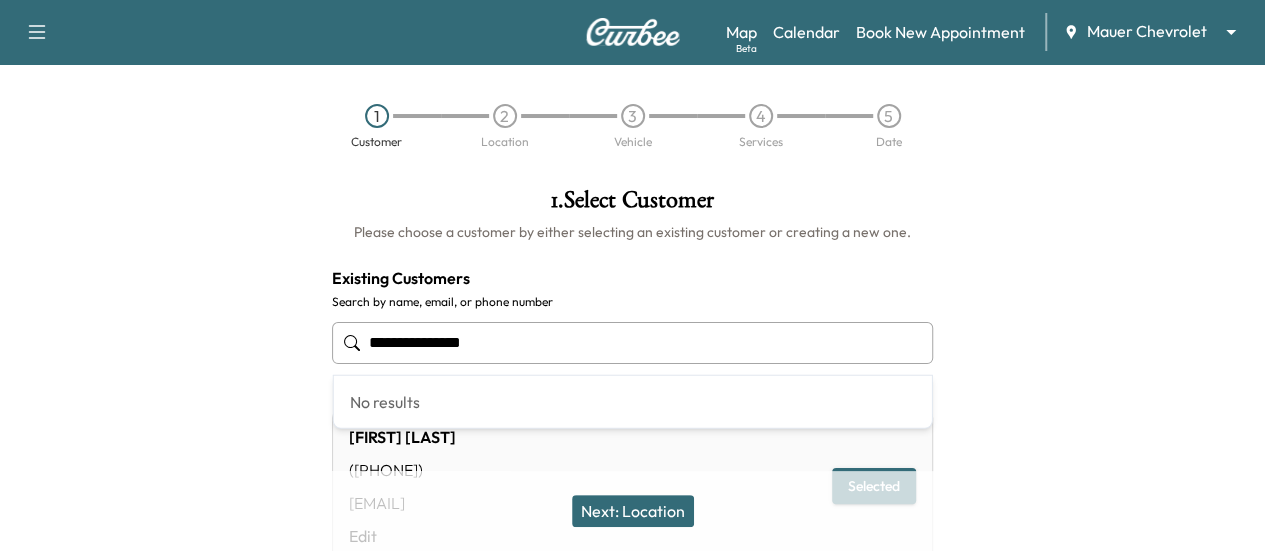 click on "**********" at bounding box center (632, 343) 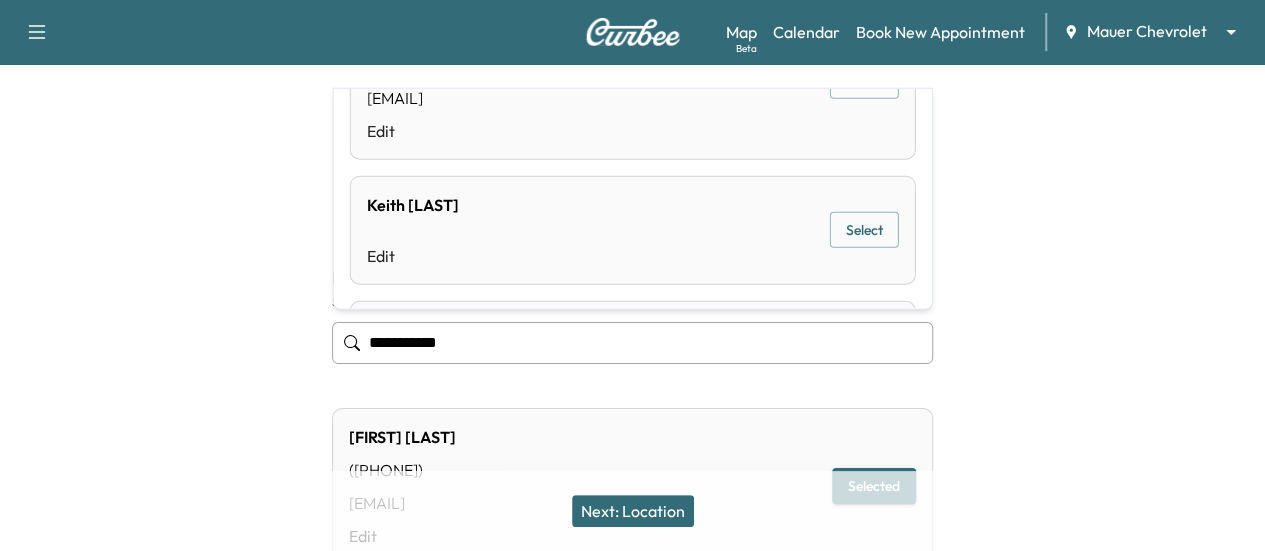 scroll, scrollTop: 0, scrollLeft: 0, axis: both 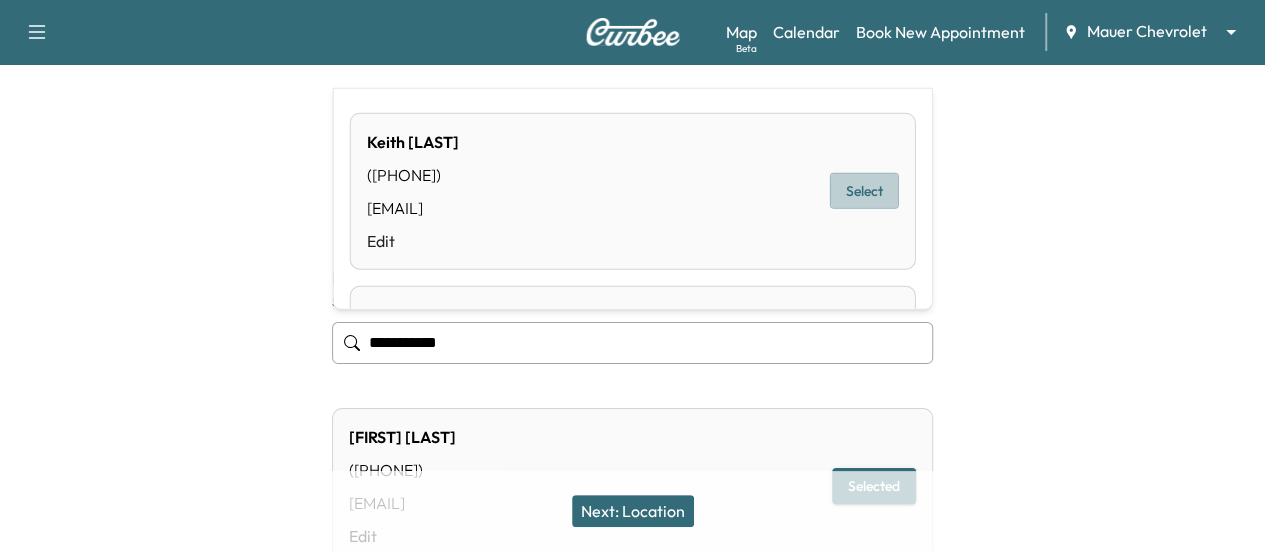 drag, startPoint x: 852, startPoint y: 198, endPoint x: 838, endPoint y: 206, distance: 16.124516 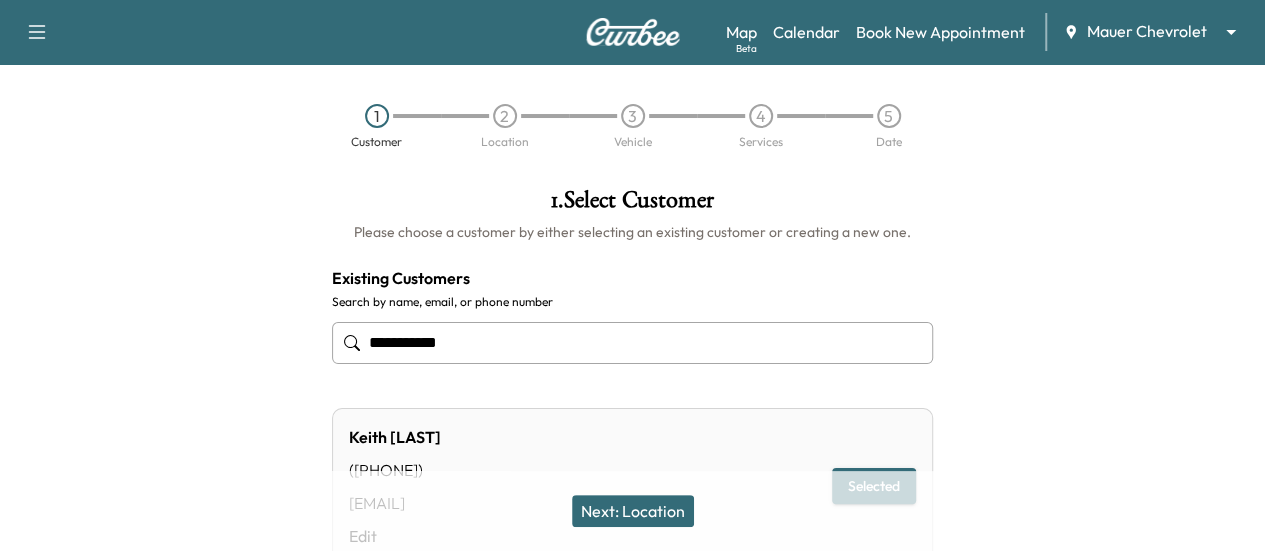 type on "**********" 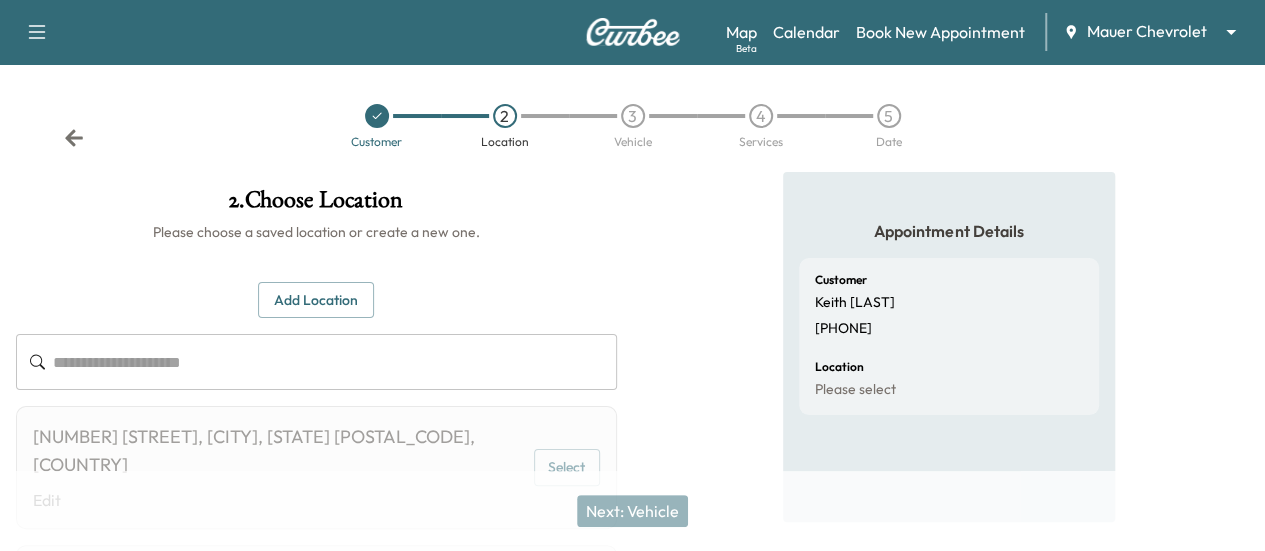 scroll, scrollTop: 200, scrollLeft: 0, axis: vertical 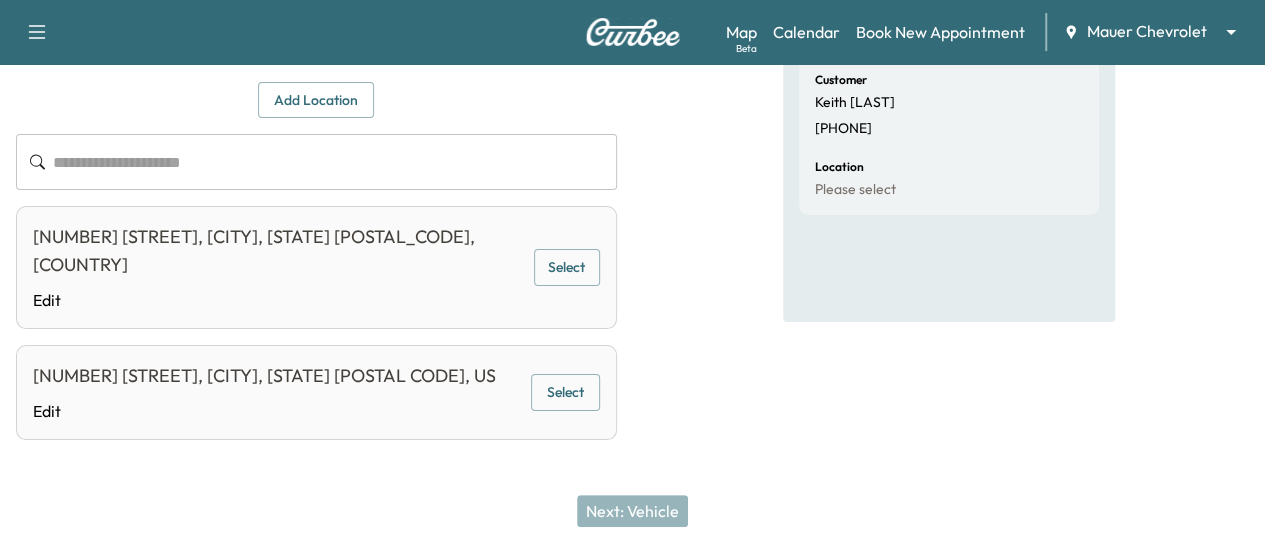 click on "Select" at bounding box center (567, 267) 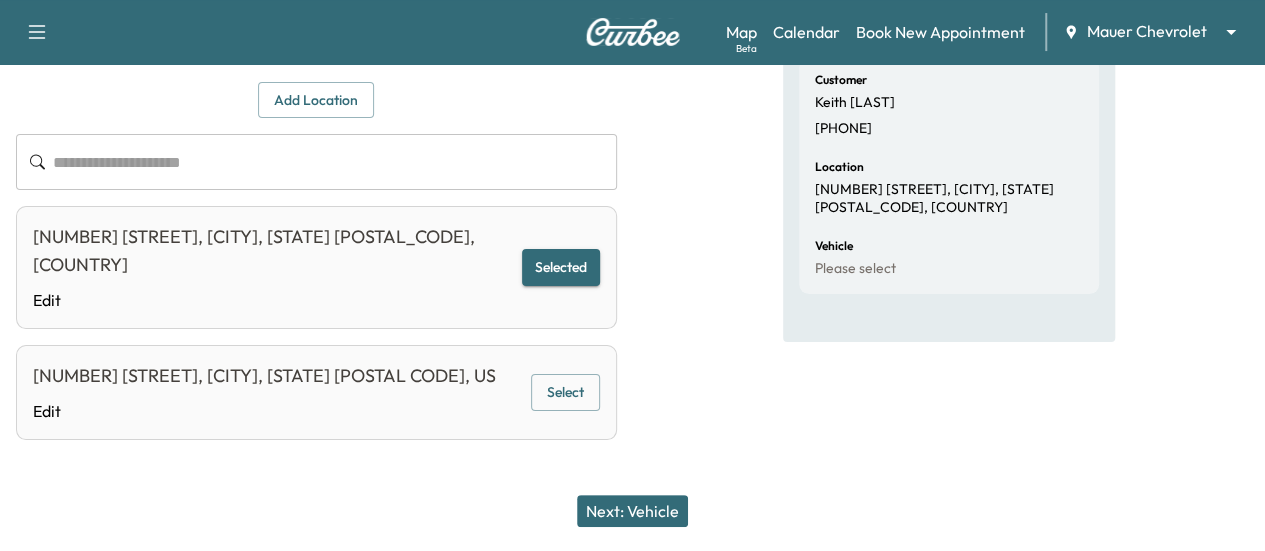 click on "Next: Vehicle" at bounding box center (632, 511) 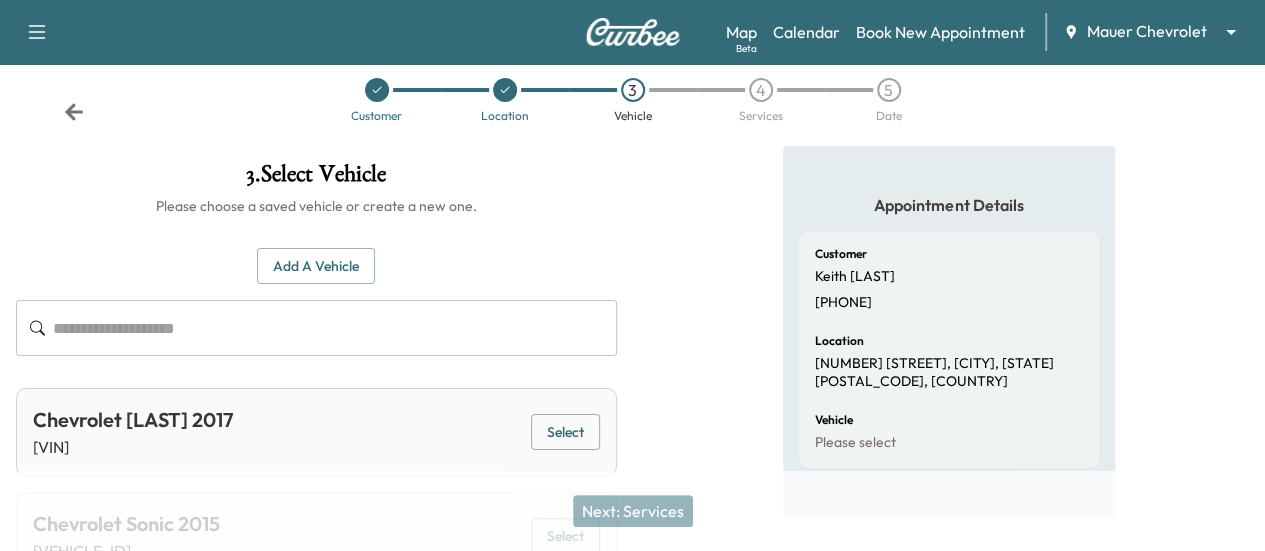 scroll, scrollTop: 0, scrollLeft: 0, axis: both 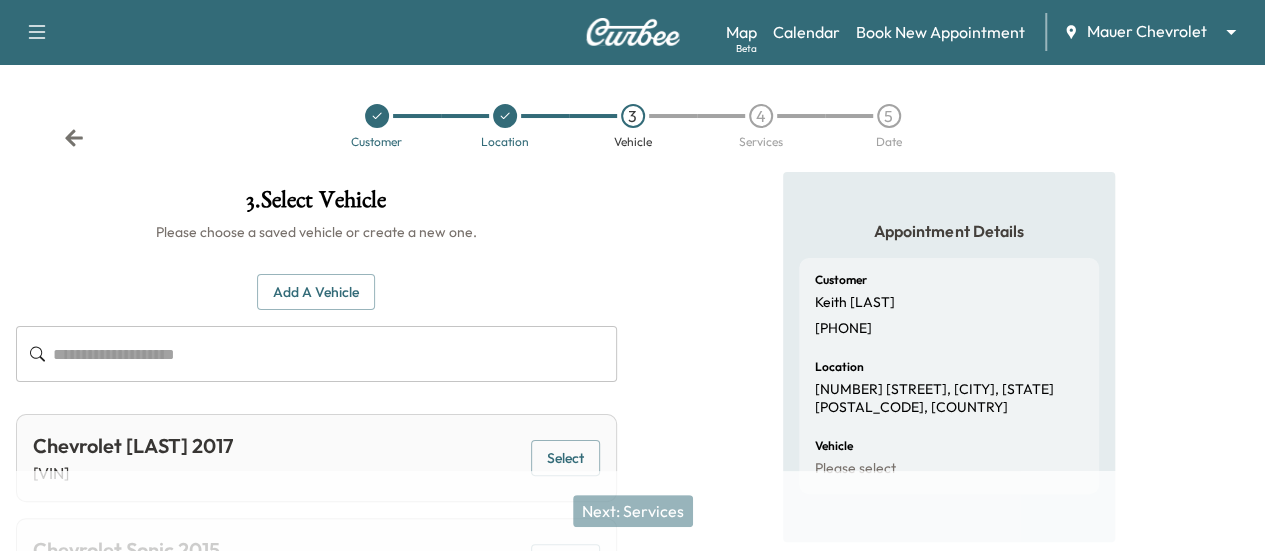 click 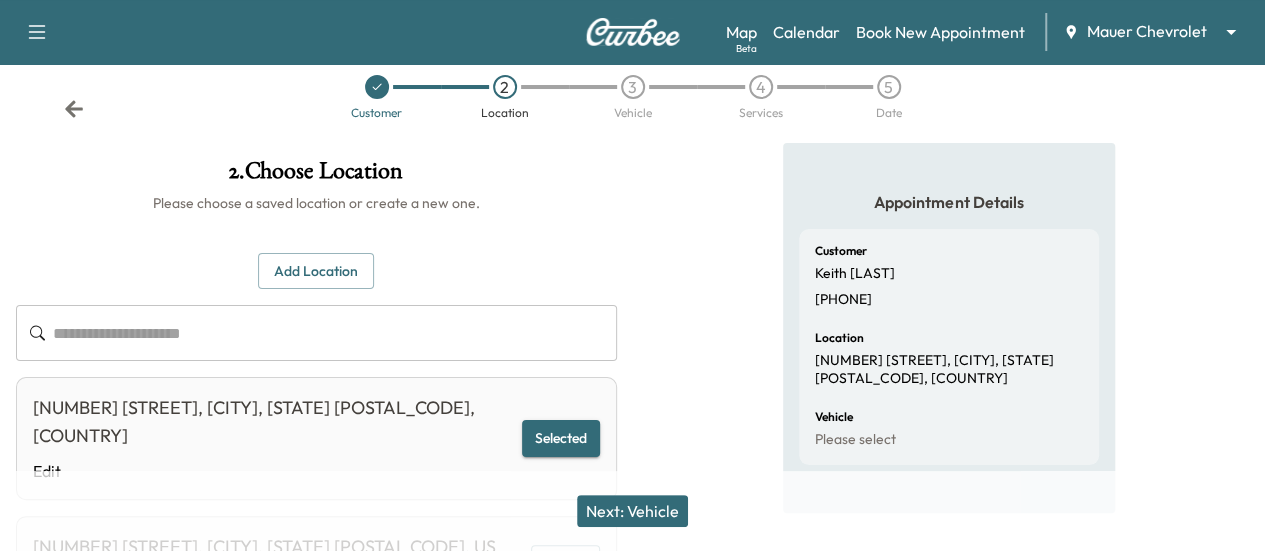 scroll, scrollTop: 0, scrollLeft: 0, axis: both 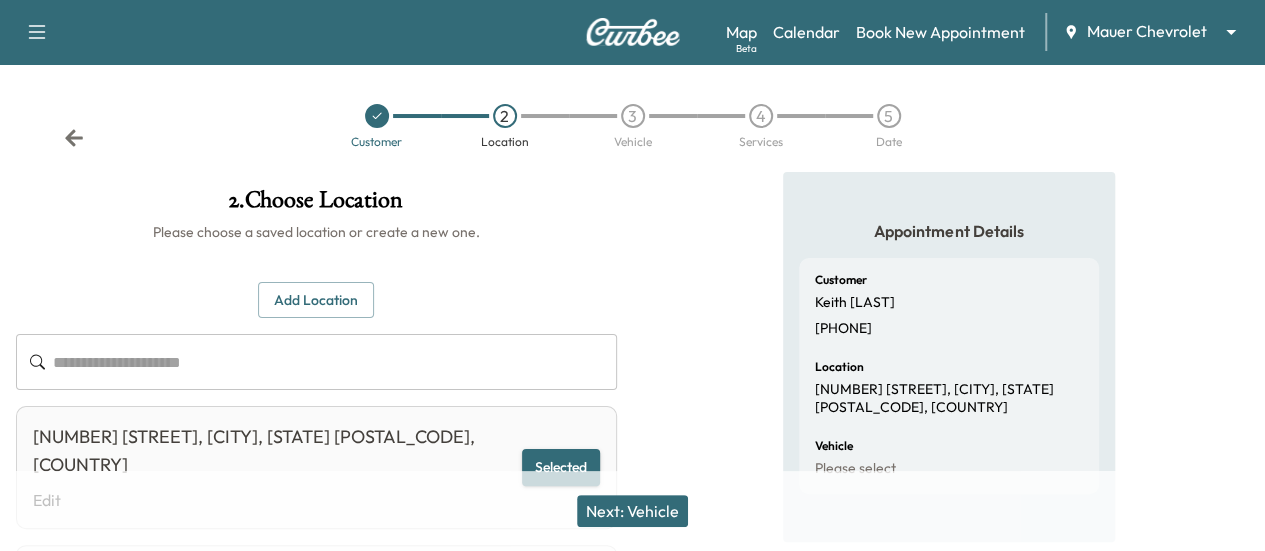 click 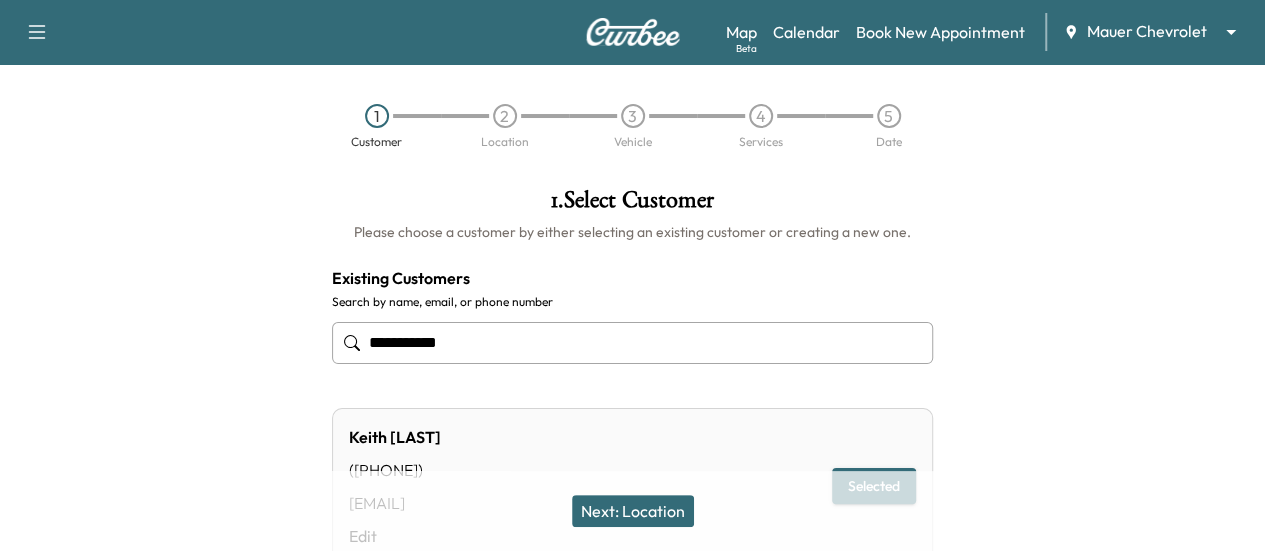 click on "**********" at bounding box center (632, 343) 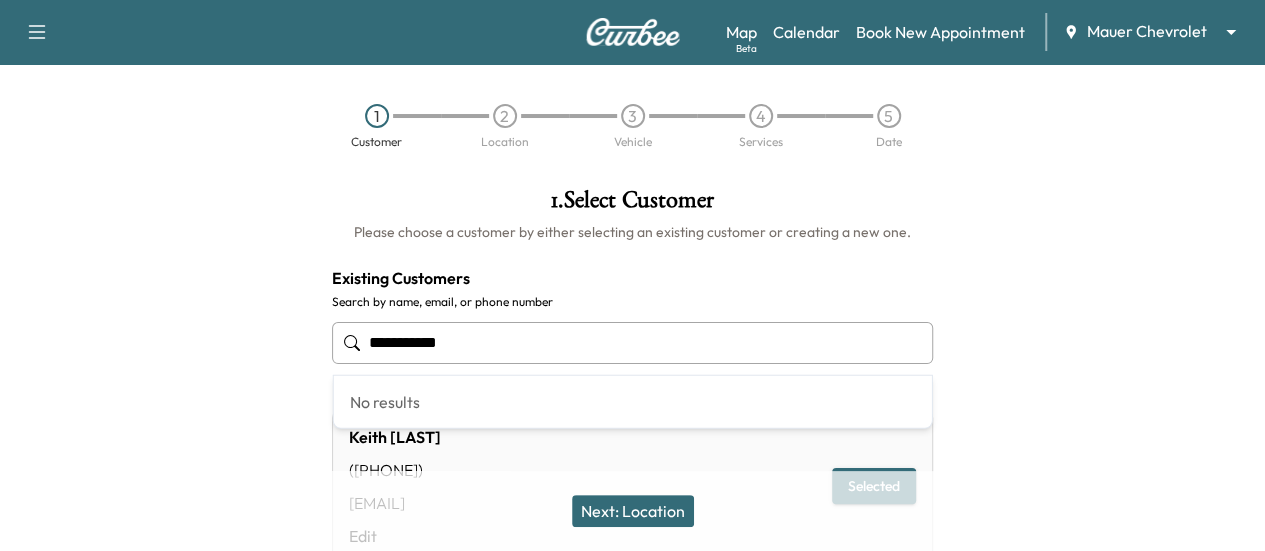 click on "**********" at bounding box center (632, 343) 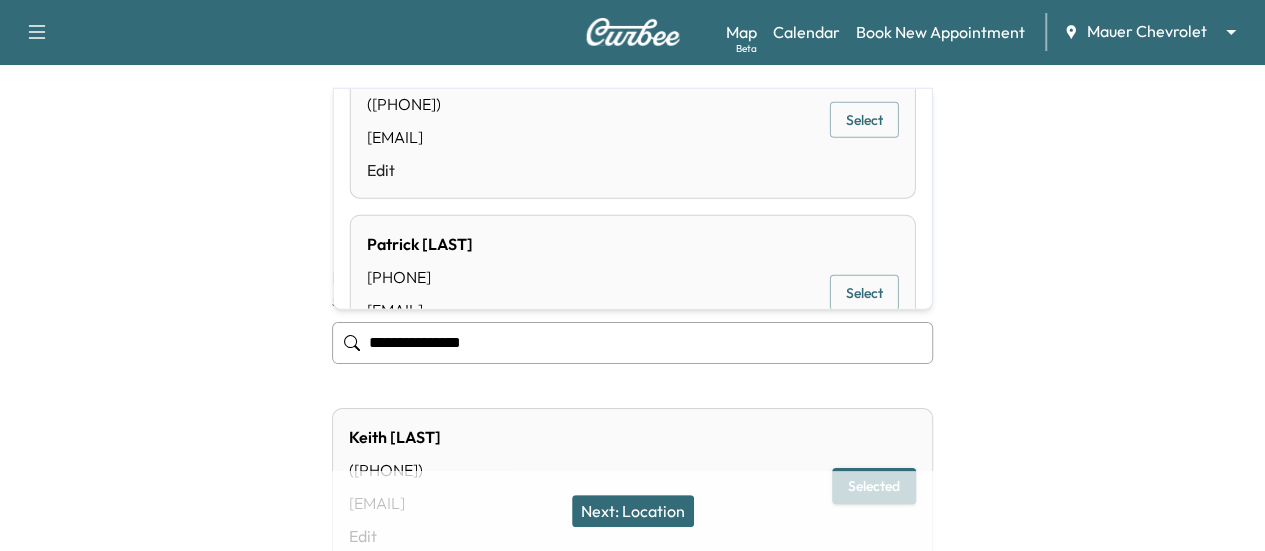 scroll, scrollTop: 0, scrollLeft: 0, axis: both 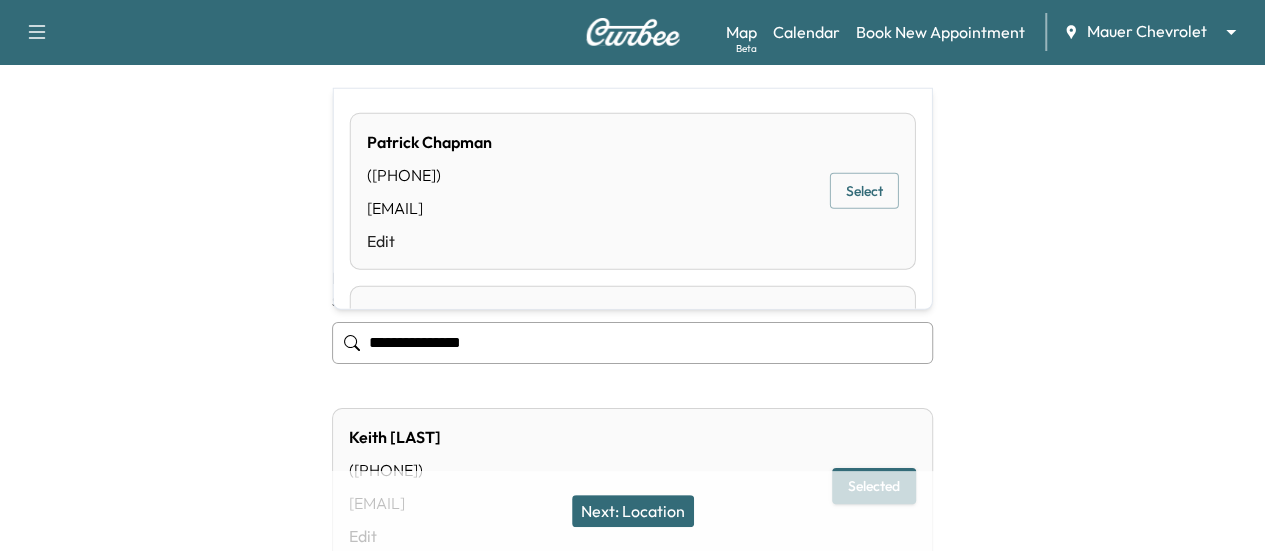 click on "Select" at bounding box center [864, 191] 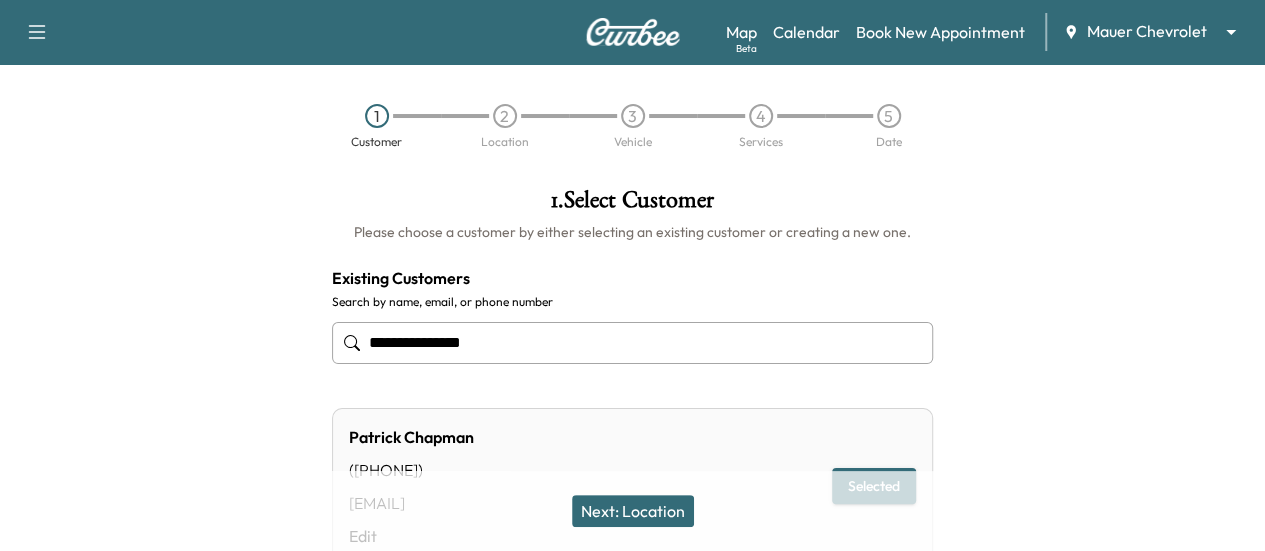 type on "**********" 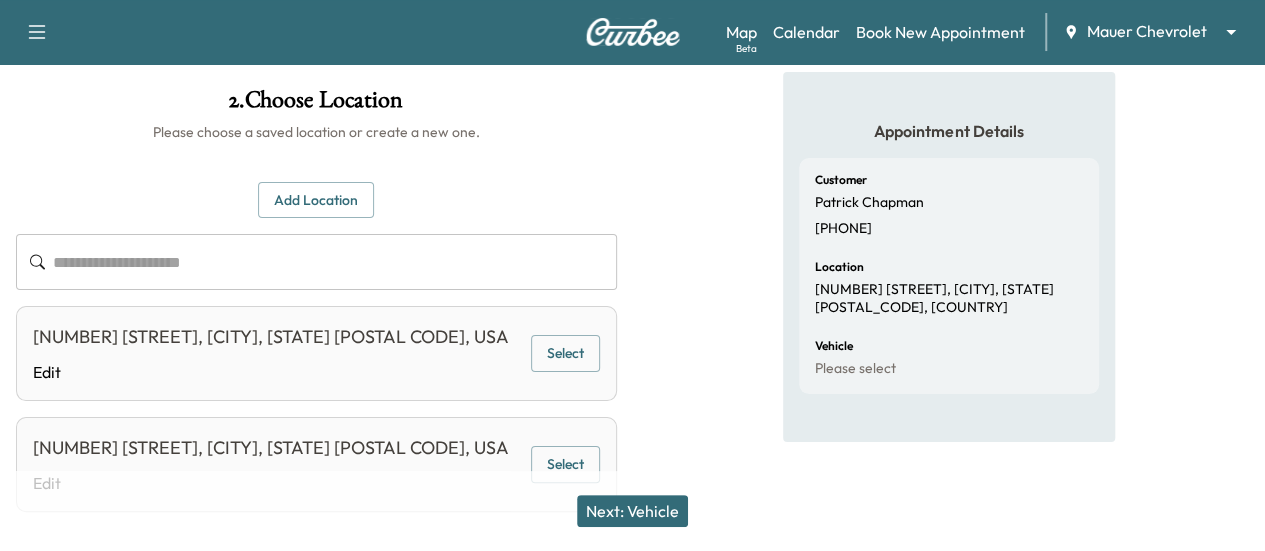 scroll, scrollTop: 200, scrollLeft: 0, axis: vertical 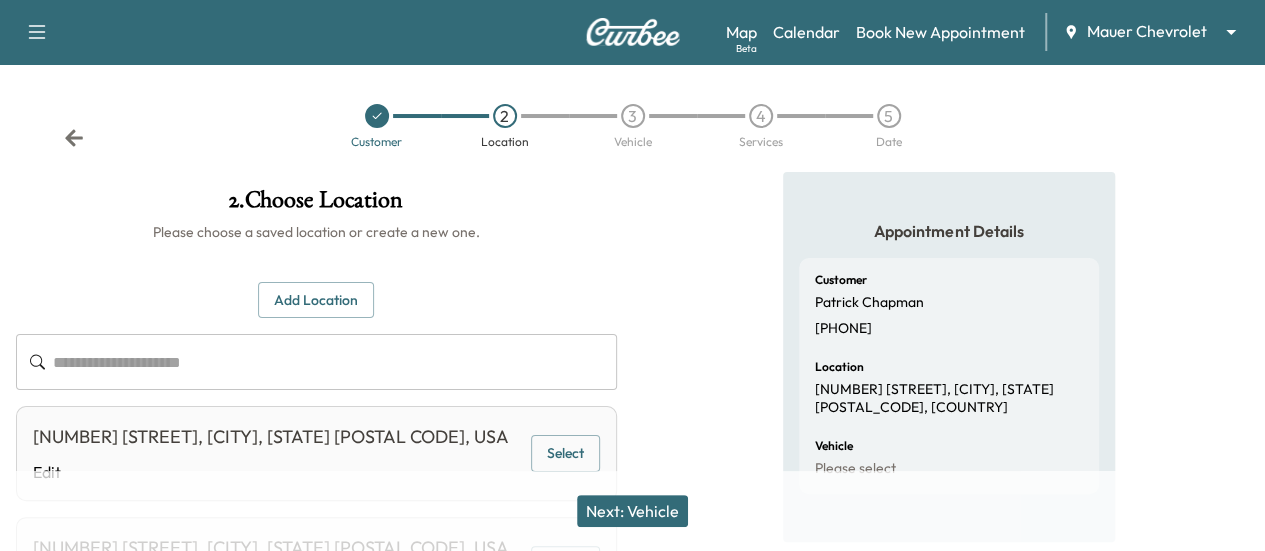 click 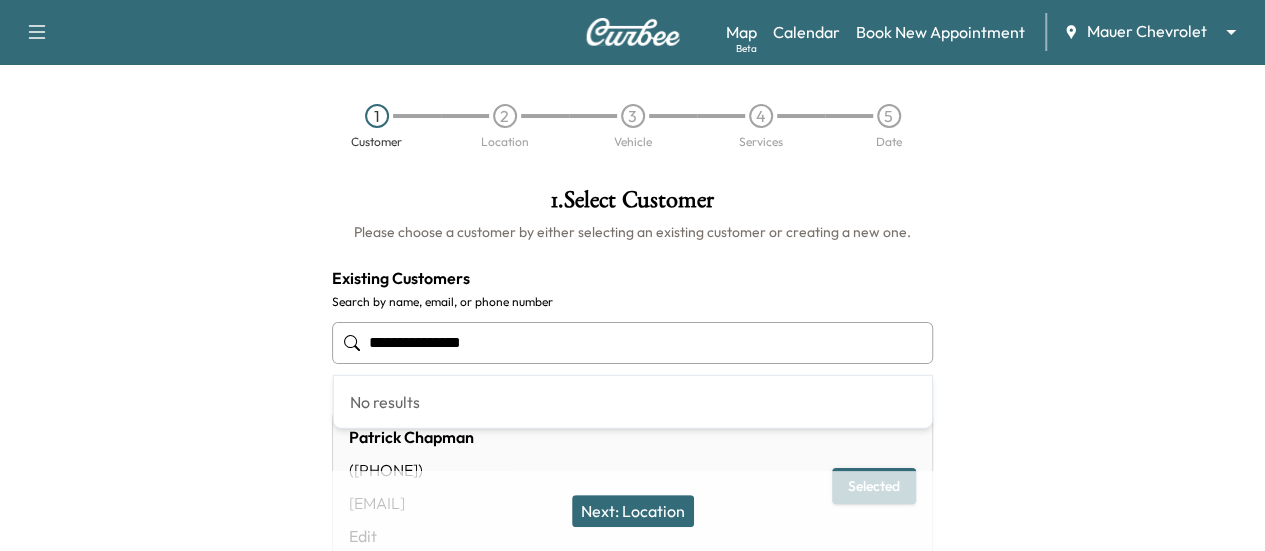 click on "**********" at bounding box center [632, 343] 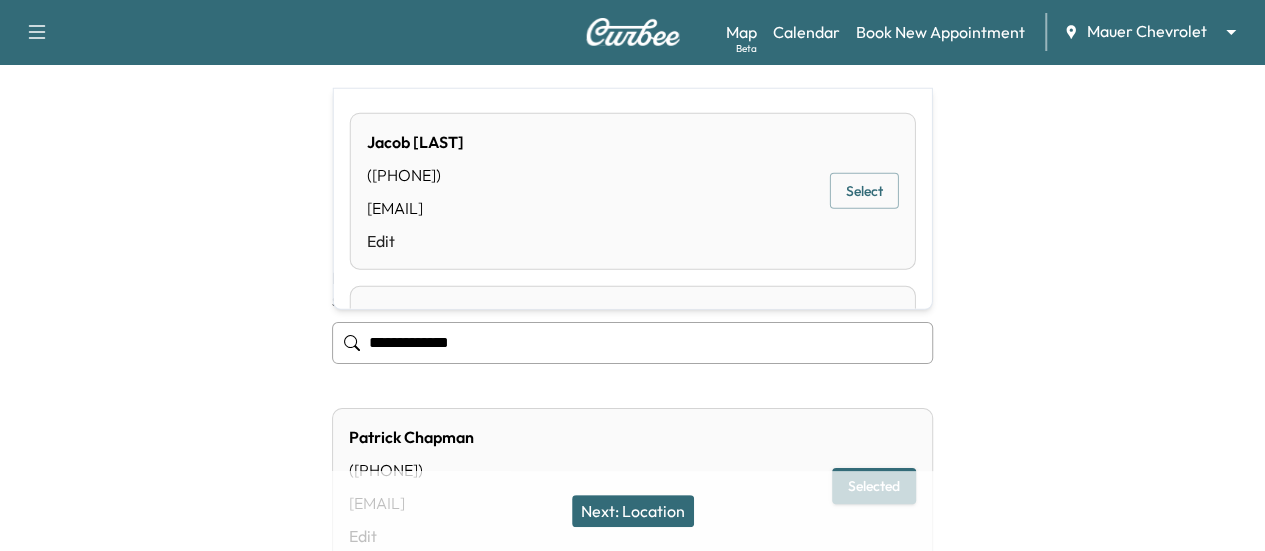 type on "**********" 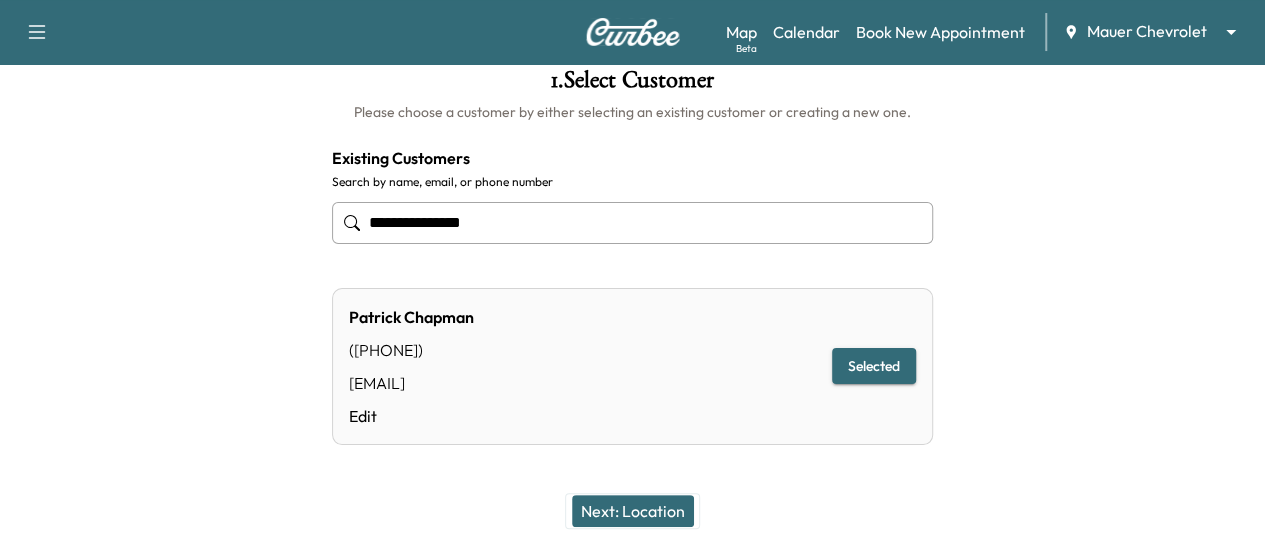 scroll, scrollTop: 76, scrollLeft: 0, axis: vertical 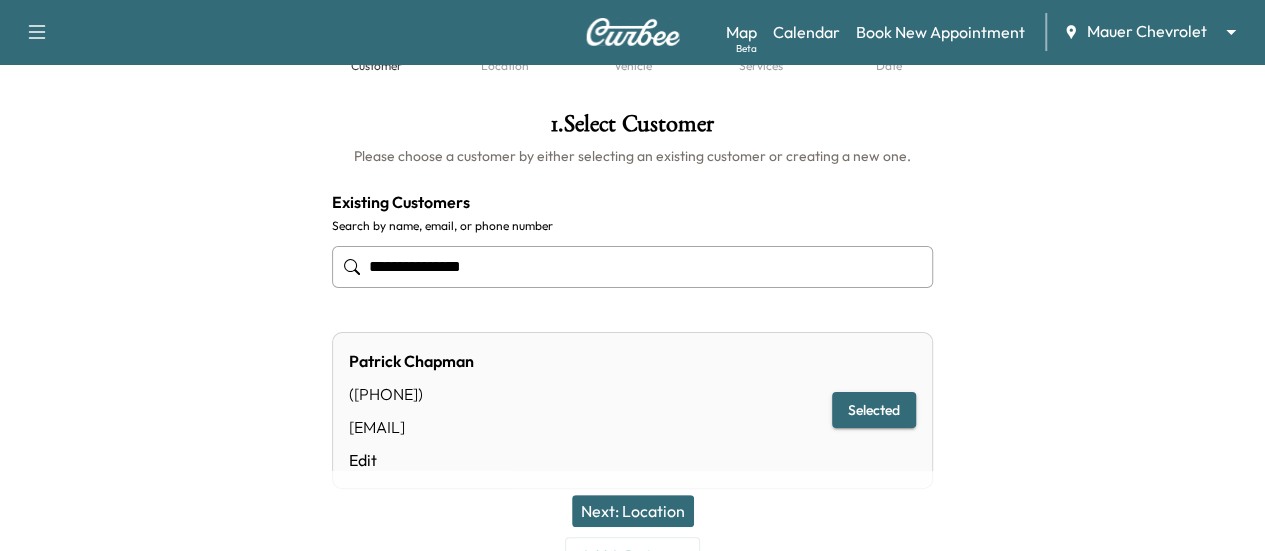 click on "**********" at bounding box center (632, 267) 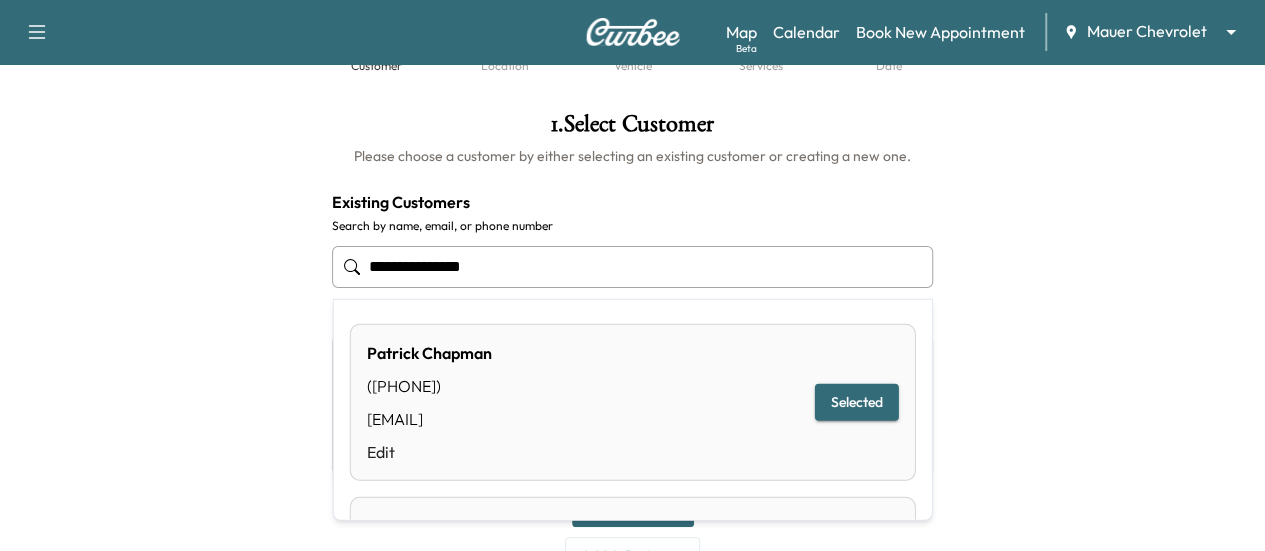 click on "**********" at bounding box center [632, 267] 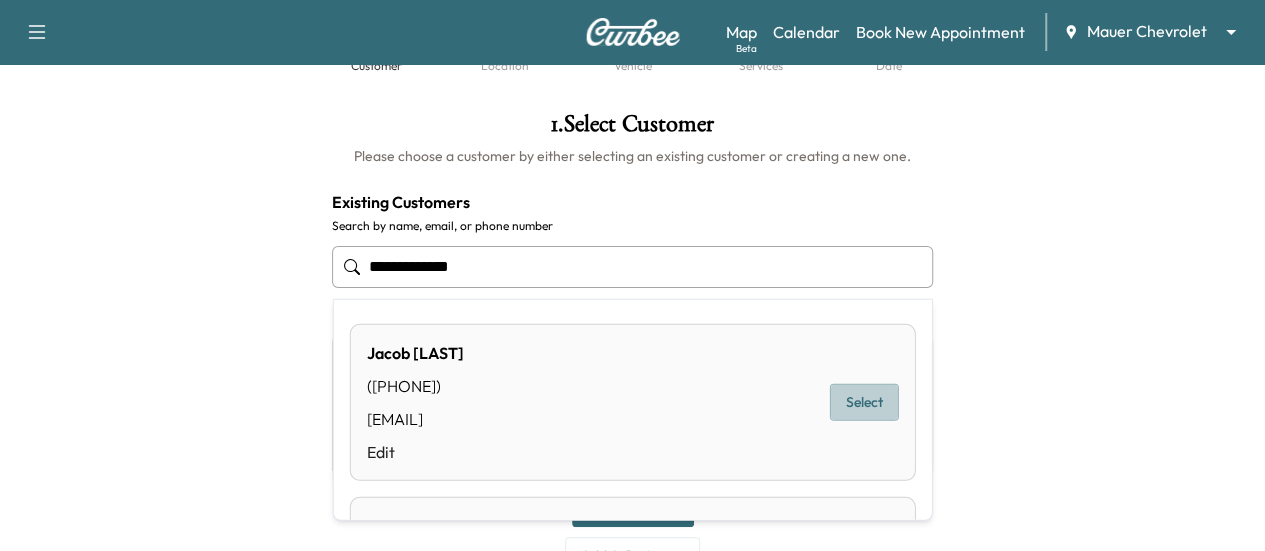 click on "Select" at bounding box center (864, 402) 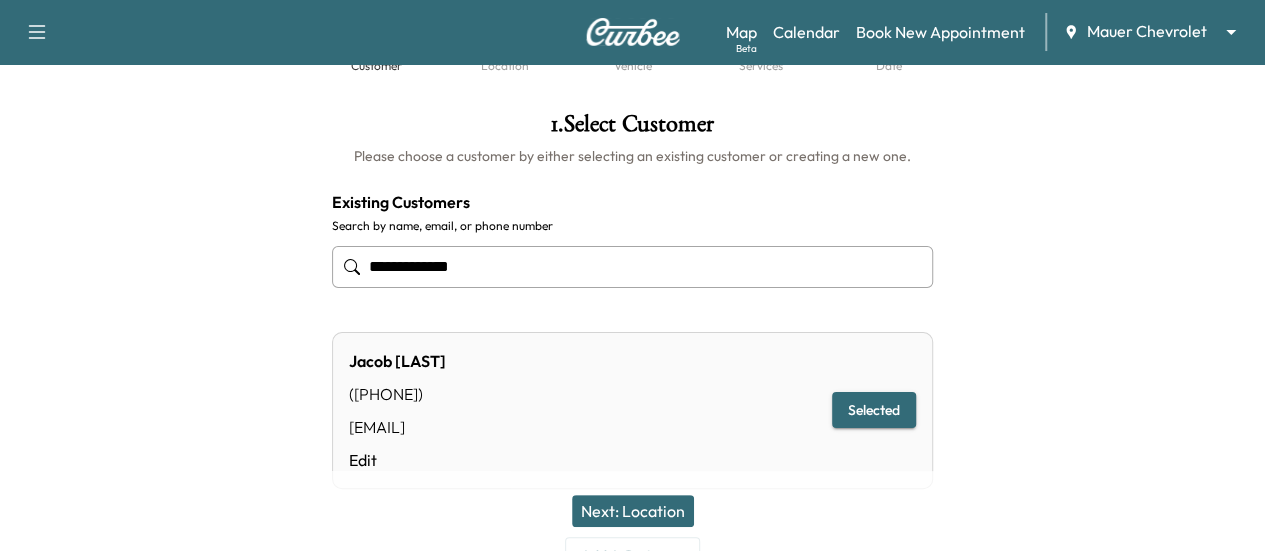type on "**********" 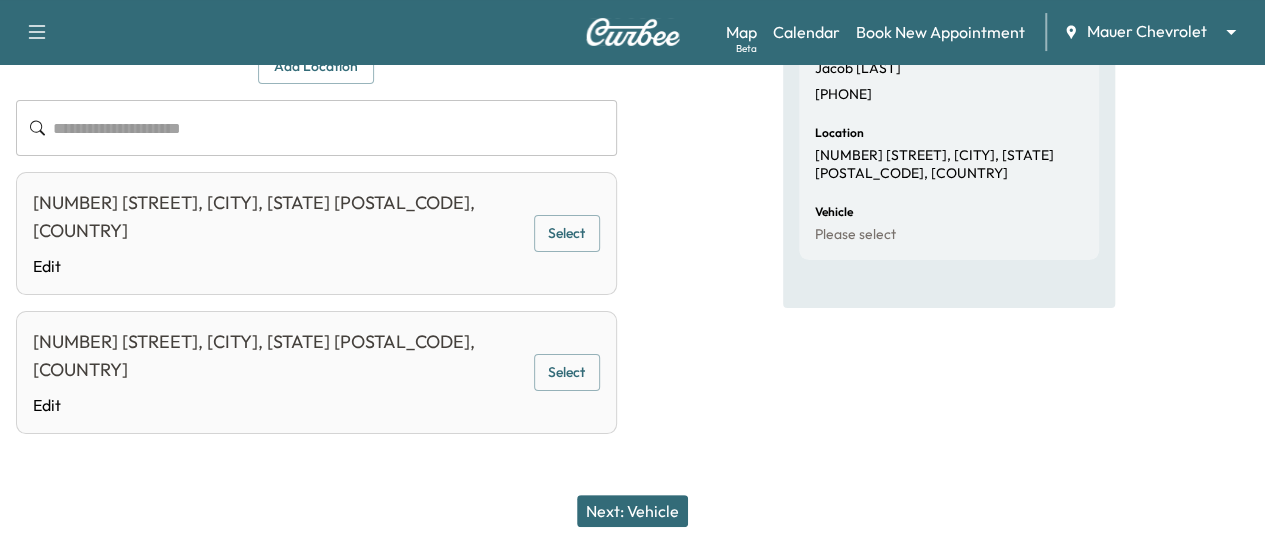 scroll, scrollTop: 134, scrollLeft: 0, axis: vertical 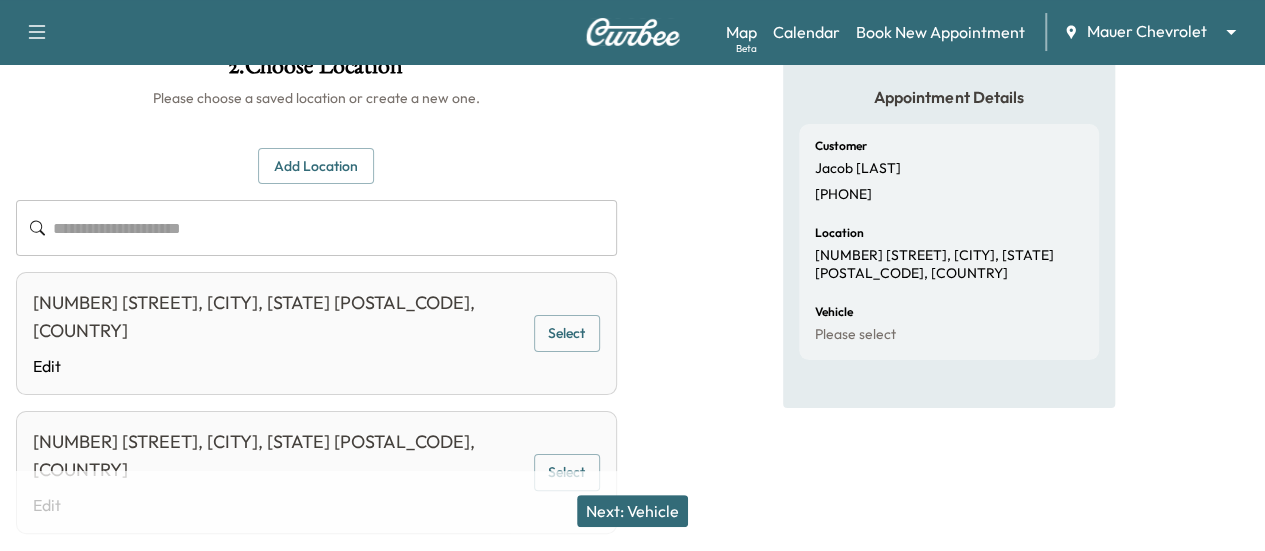 click on "Select" at bounding box center (567, 333) 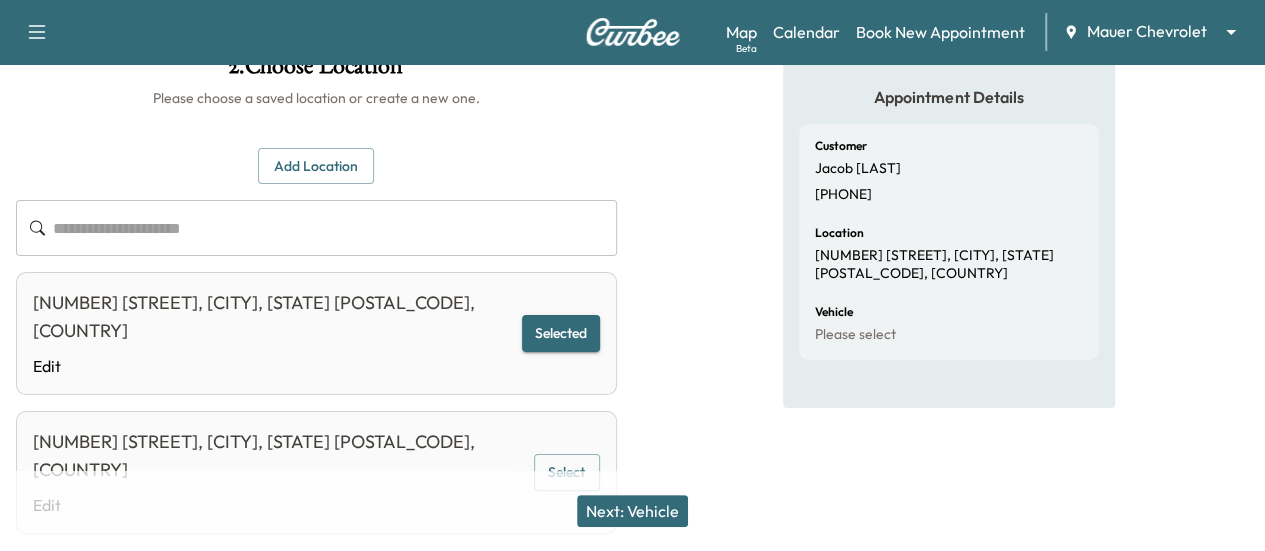click on "Next: Vehicle" at bounding box center [632, 511] 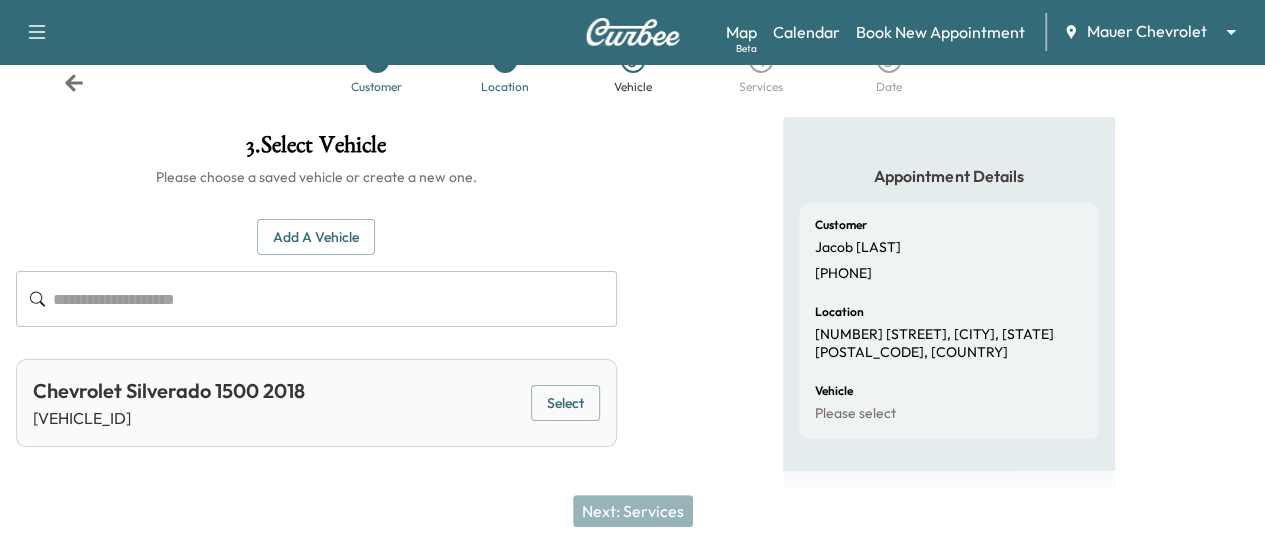scroll, scrollTop: 54, scrollLeft: 0, axis: vertical 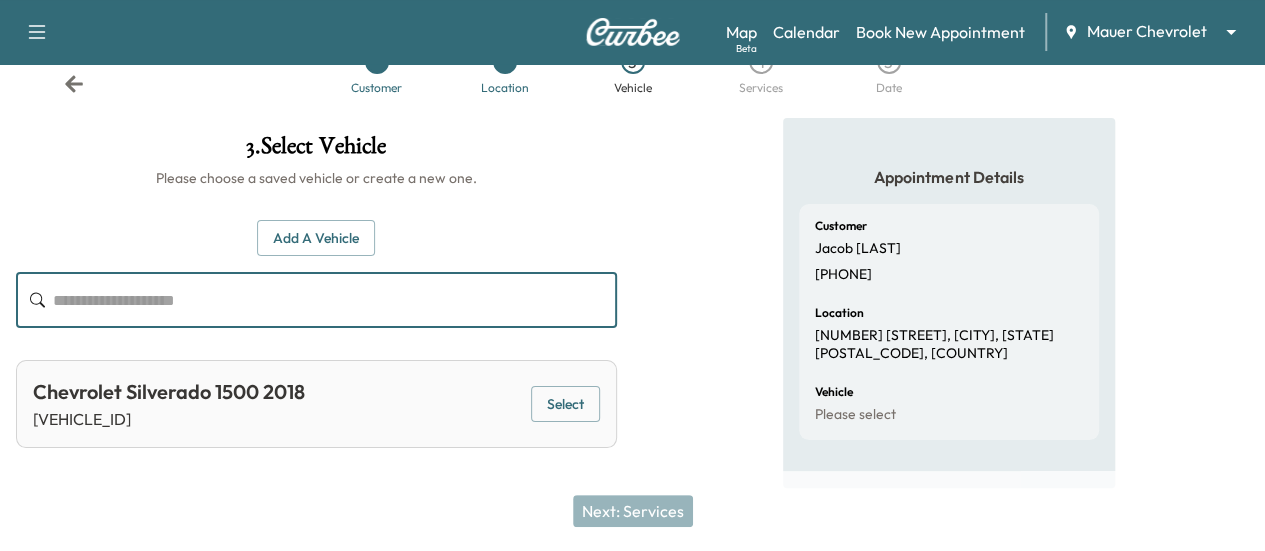 click at bounding box center [335, 300] 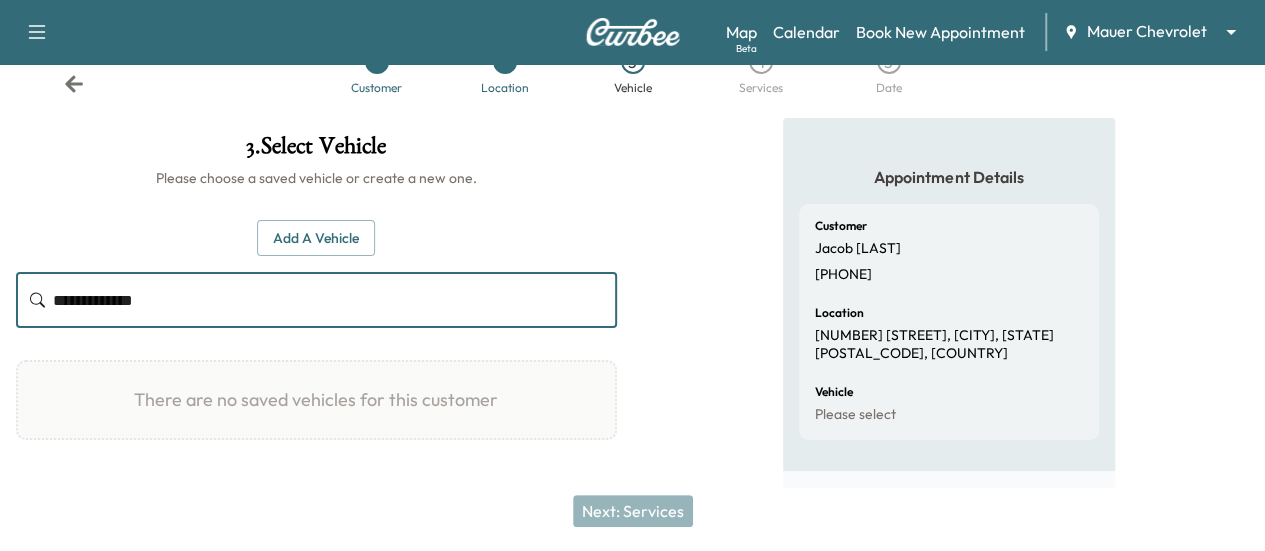 type on "**********" 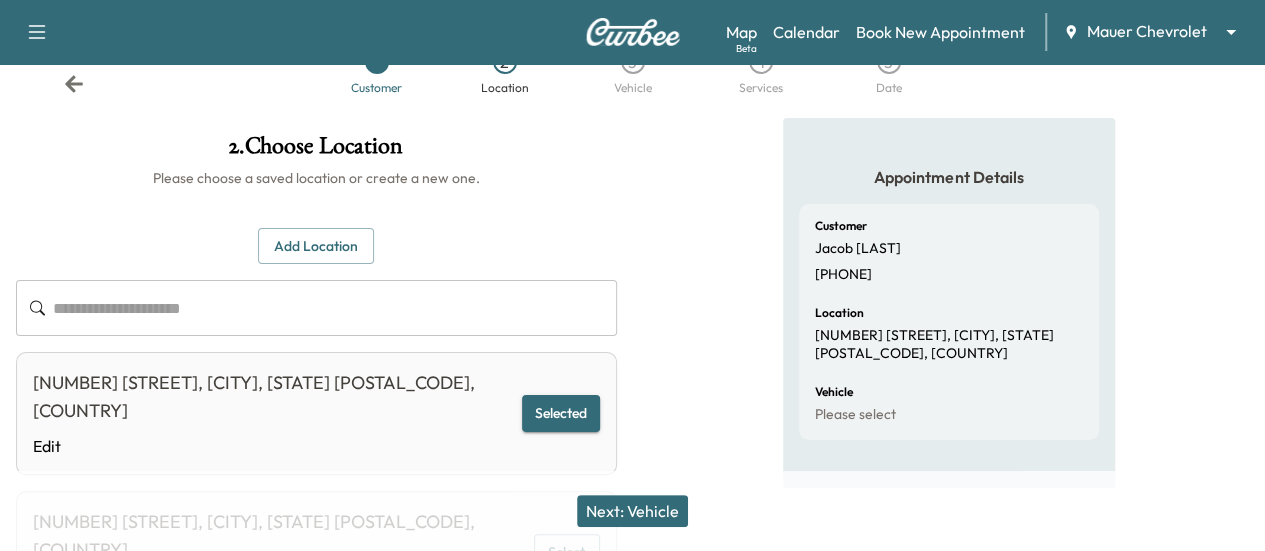 click 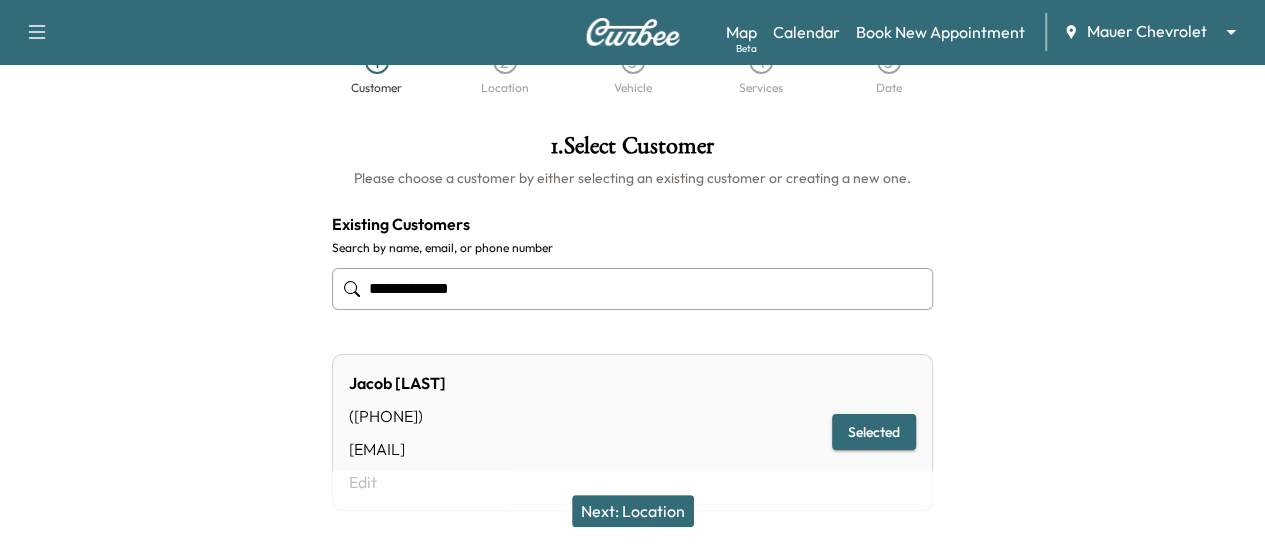 click on "**********" at bounding box center [632, 289] 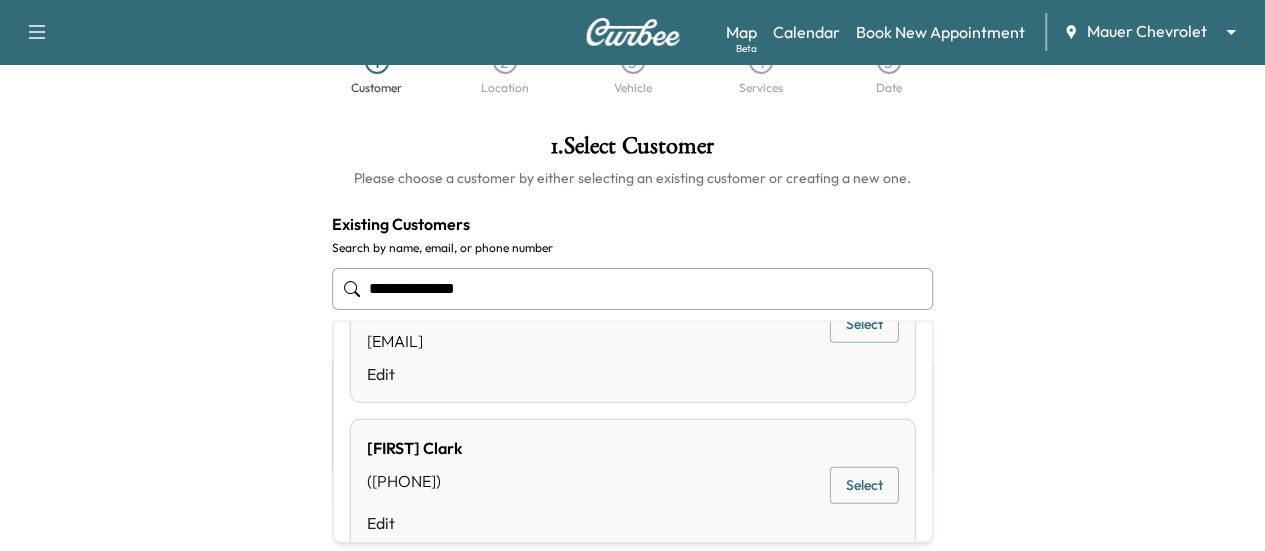 scroll, scrollTop: 0, scrollLeft: 0, axis: both 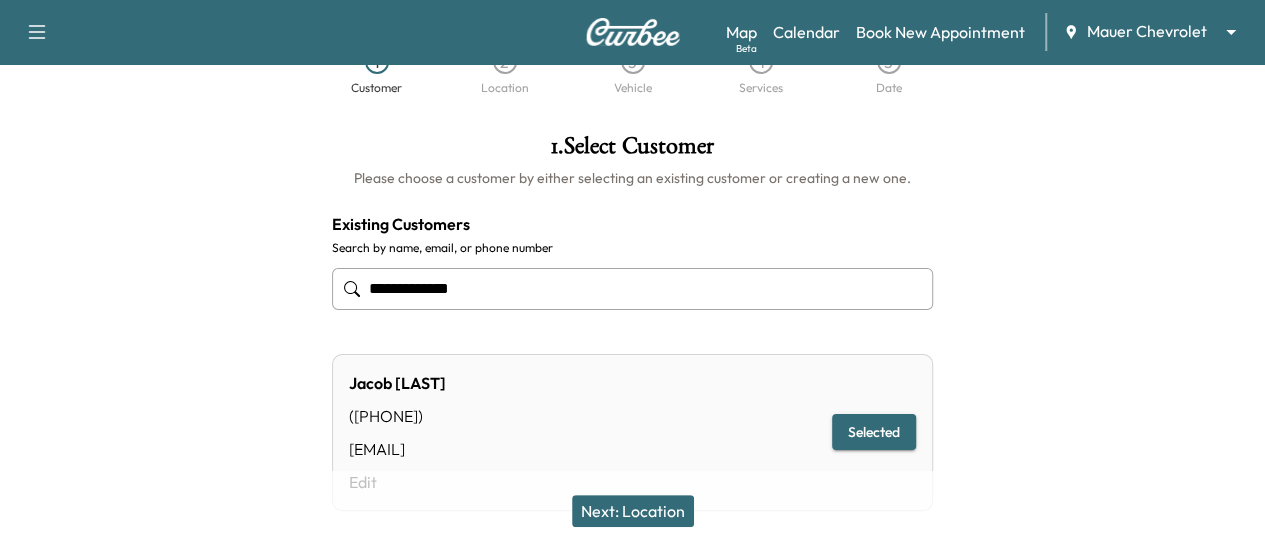 click on "**********" at bounding box center [632, 289] 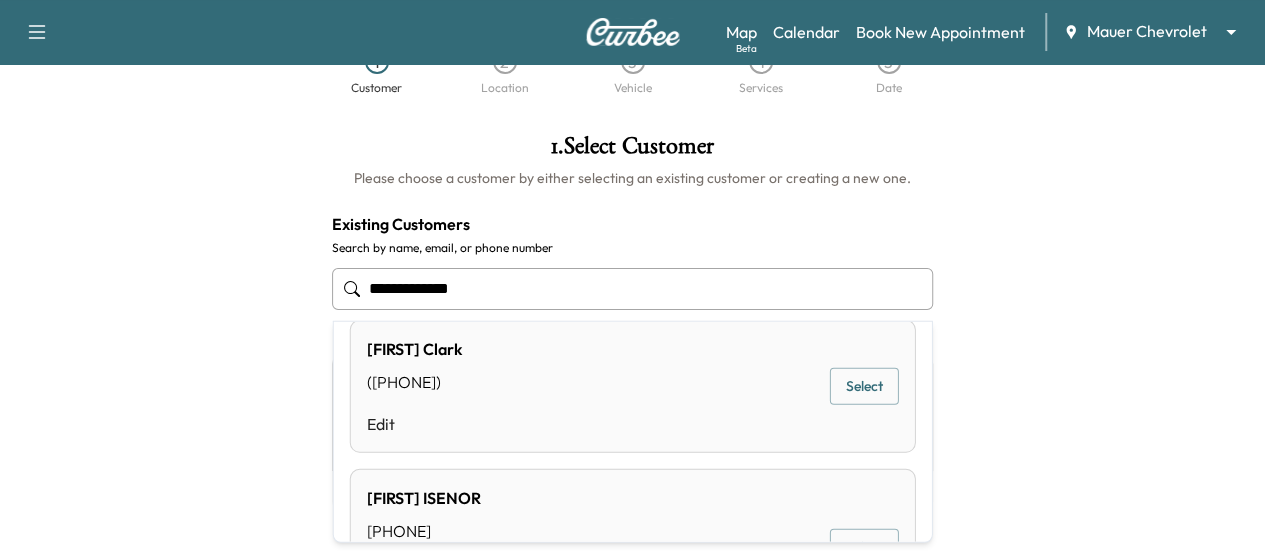 scroll, scrollTop: 200, scrollLeft: 0, axis: vertical 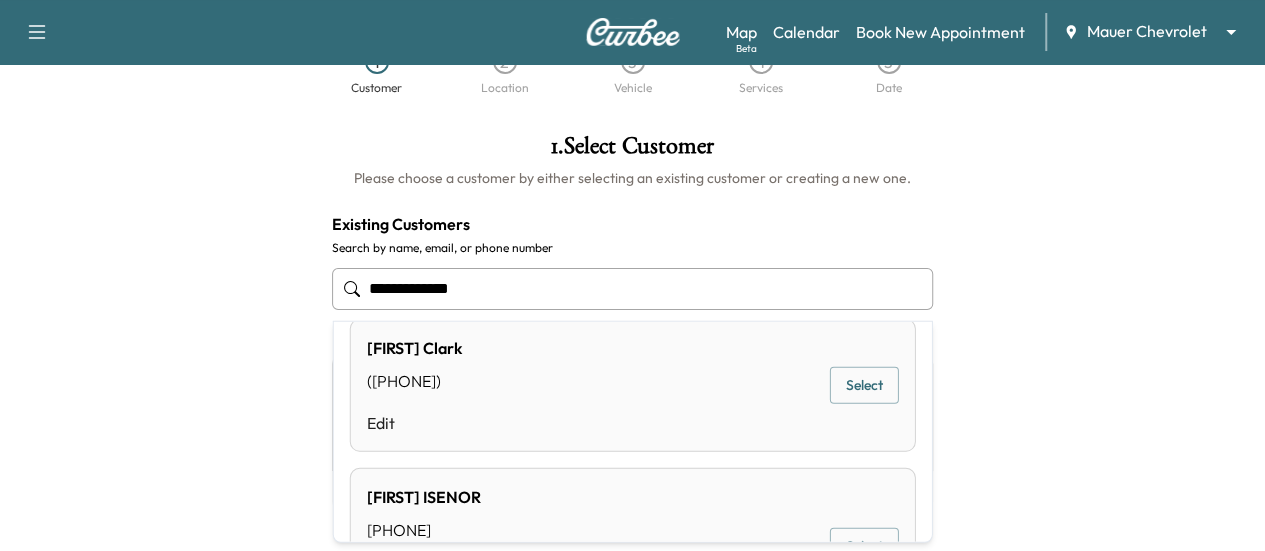 click on "Select" at bounding box center (864, 385) 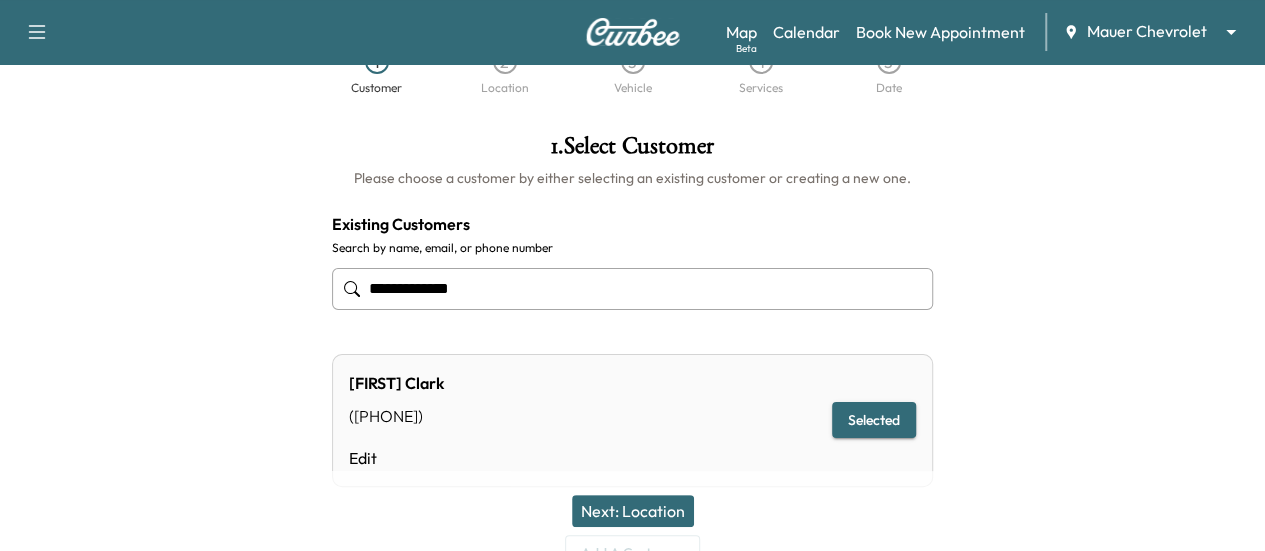 type on "**********" 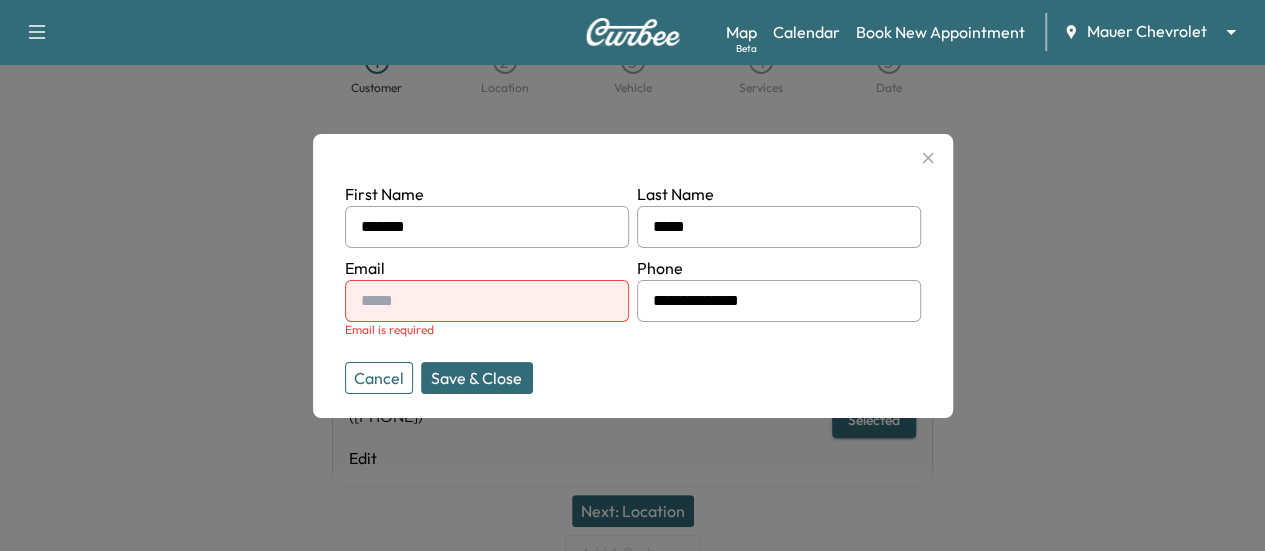 click on "Email is required" at bounding box center (487, 330) 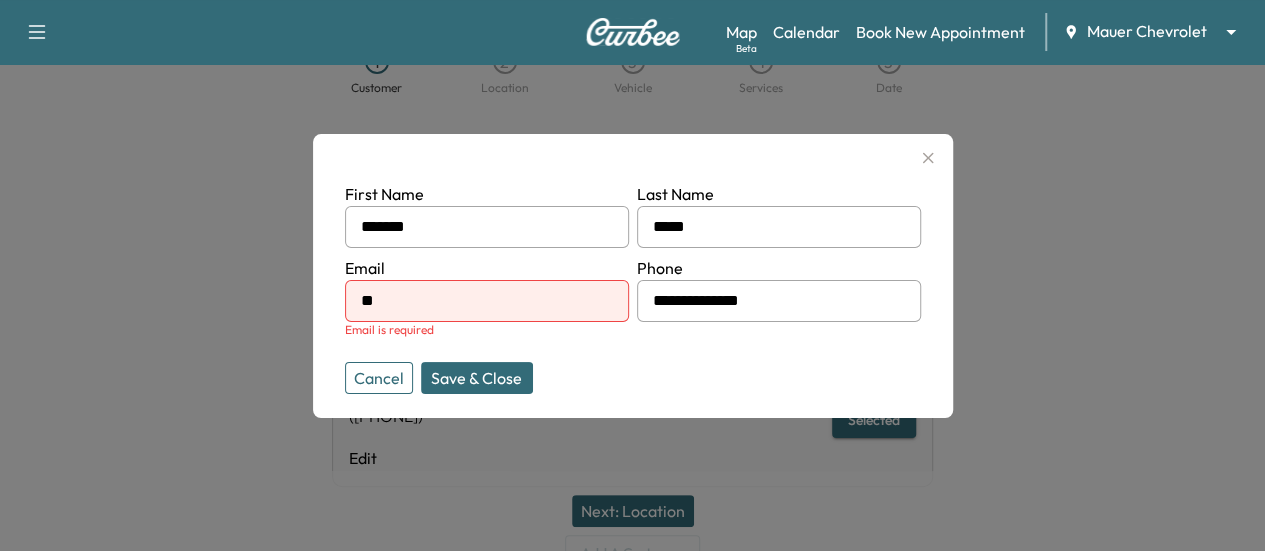 type on "*" 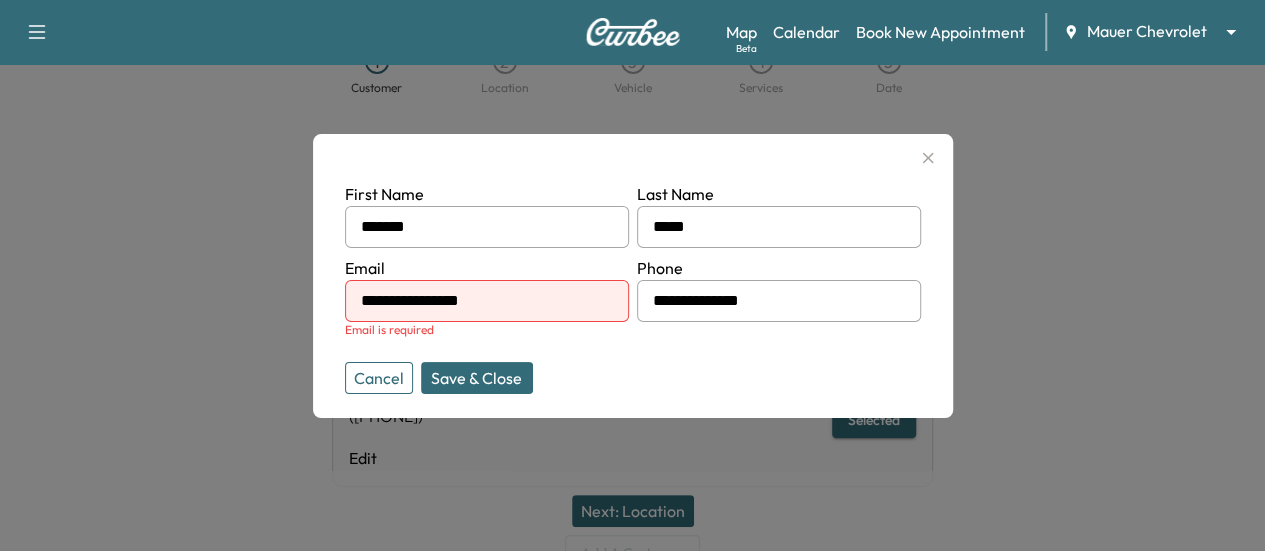 click on "Save & Close" at bounding box center (477, 378) 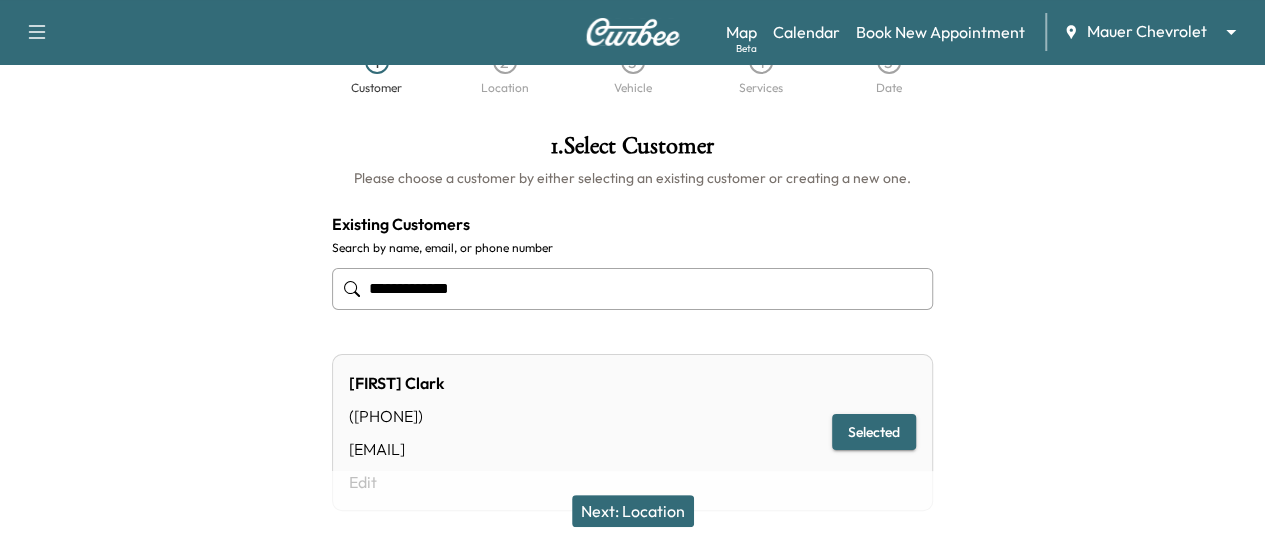 click on "Next: Location" at bounding box center (633, 511) 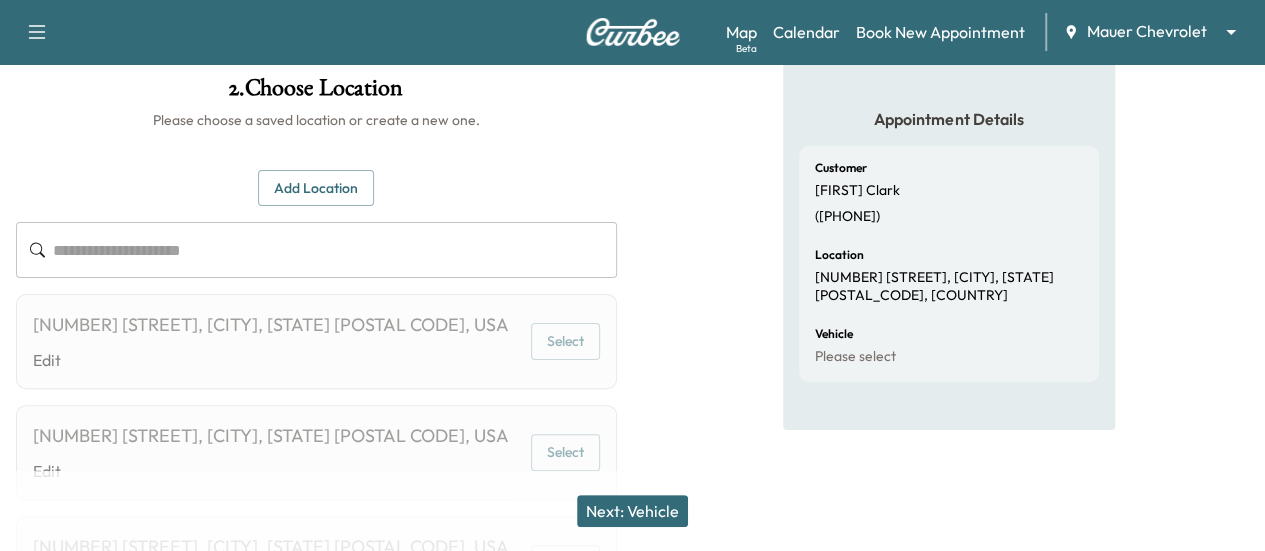 scroll, scrollTop: 154, scrollLeft: 0, axis: vertical 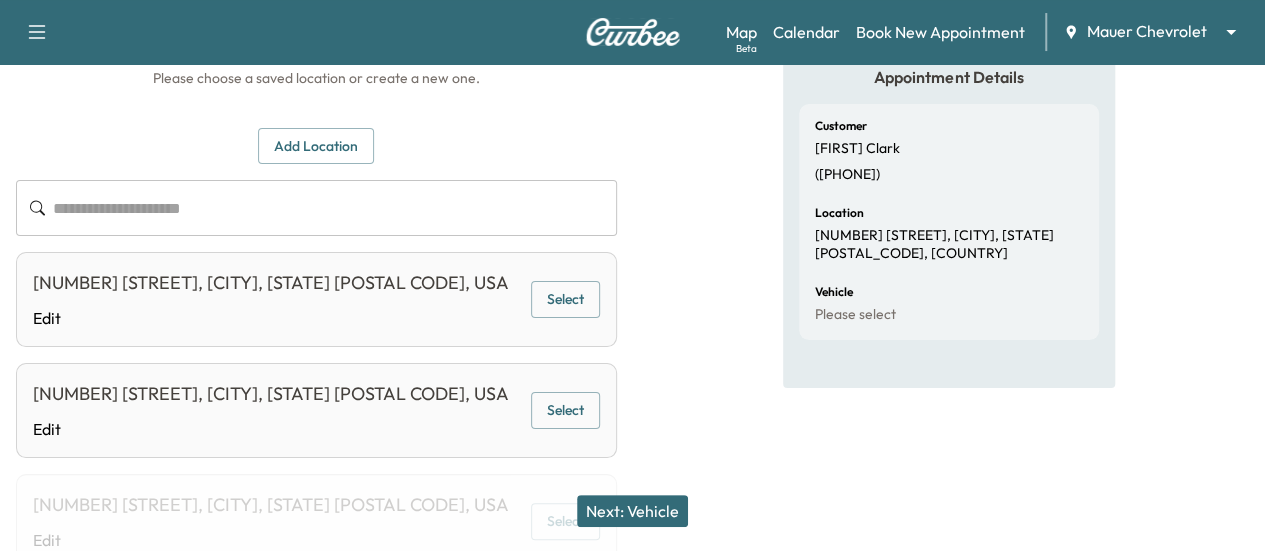 click on "Select" at bounding box center (565, 299) 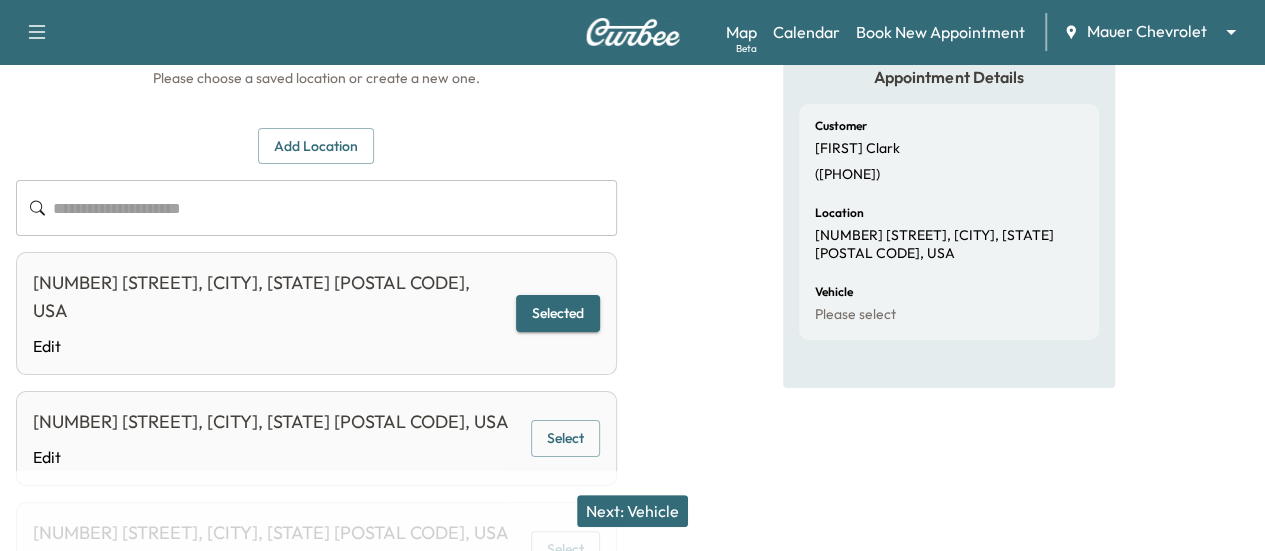 click on "Next: Vehicle" at bounding box center [632, 511] 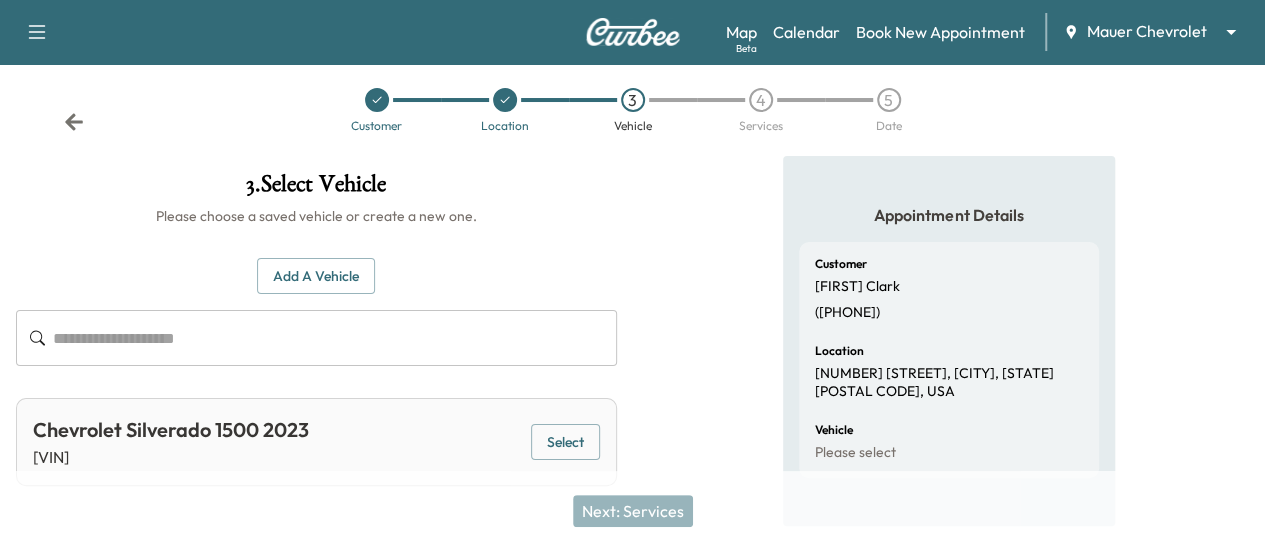 scroll, scrollTop: 0, scrollLeft: 0, axis: both 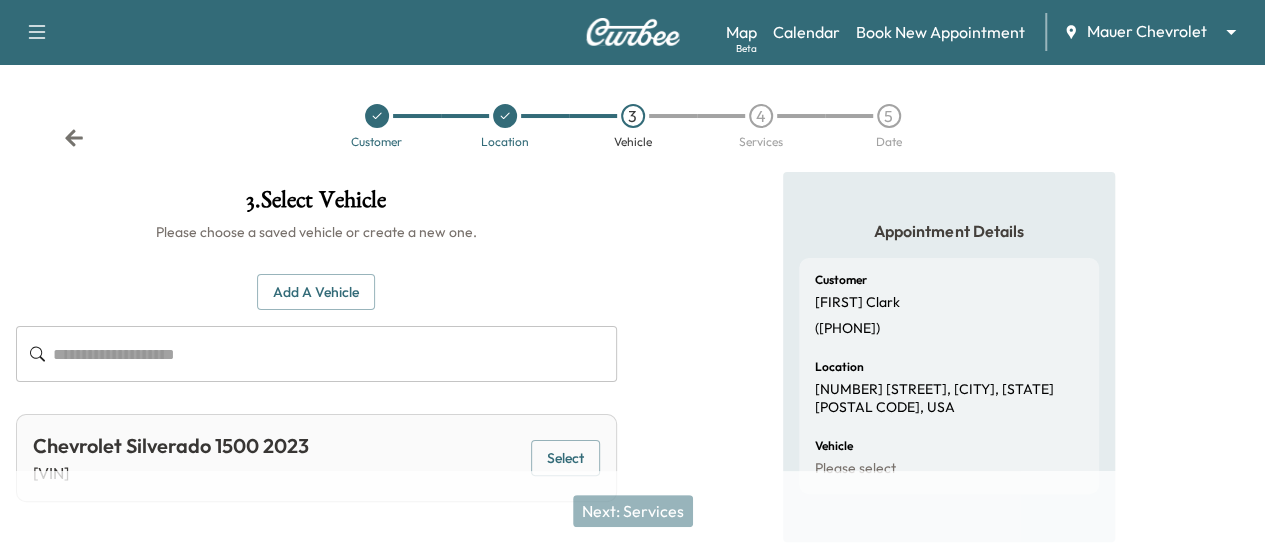 click on "Customer Location 3 Vehicle 4 Services 5 Date" at bounding box center [632, 126] 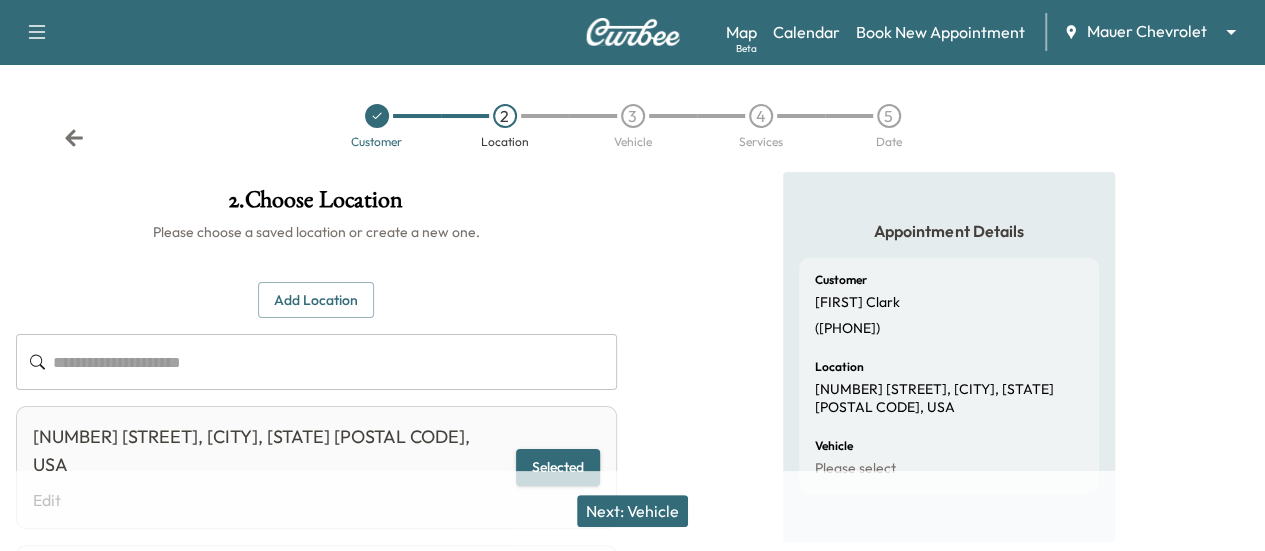 click 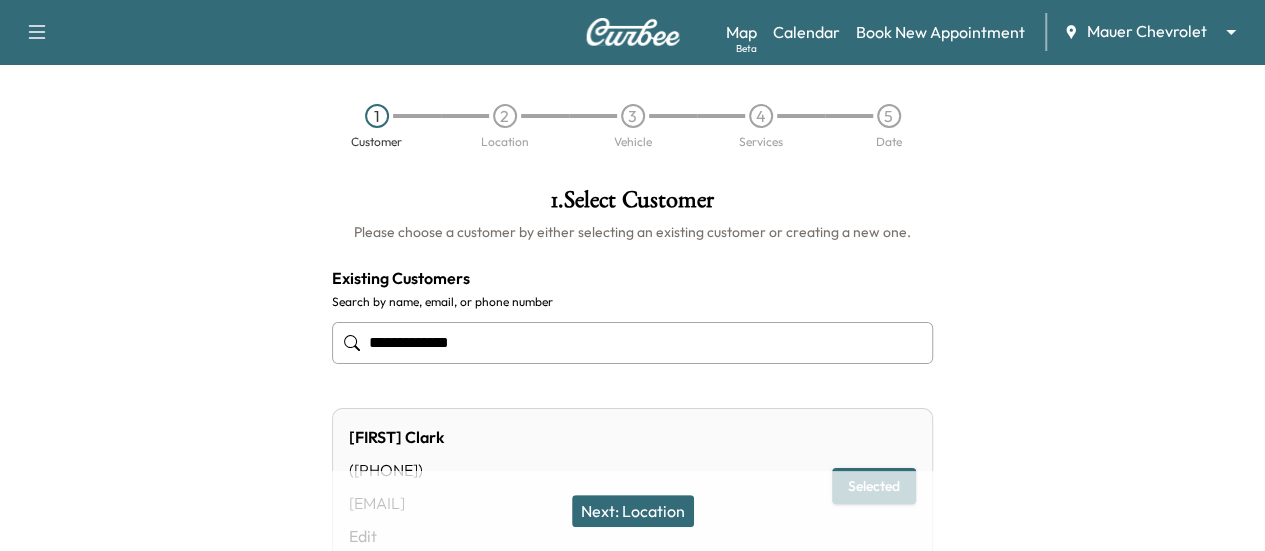 click on "**********" at bounding box center [632, 343] 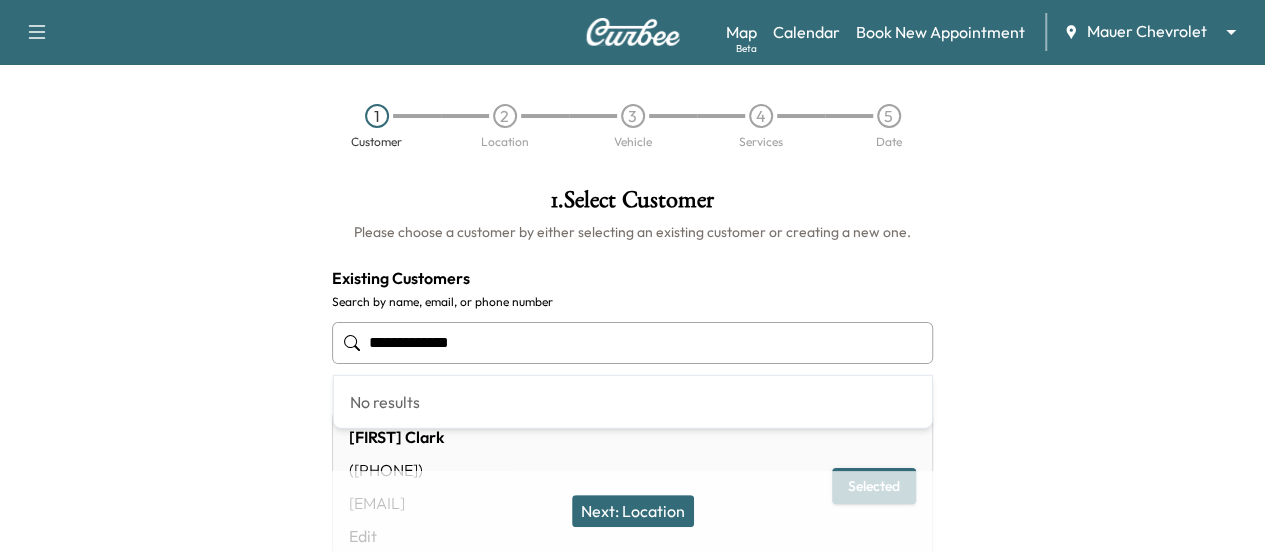 click on "**********" at bounding box center (632, 343) 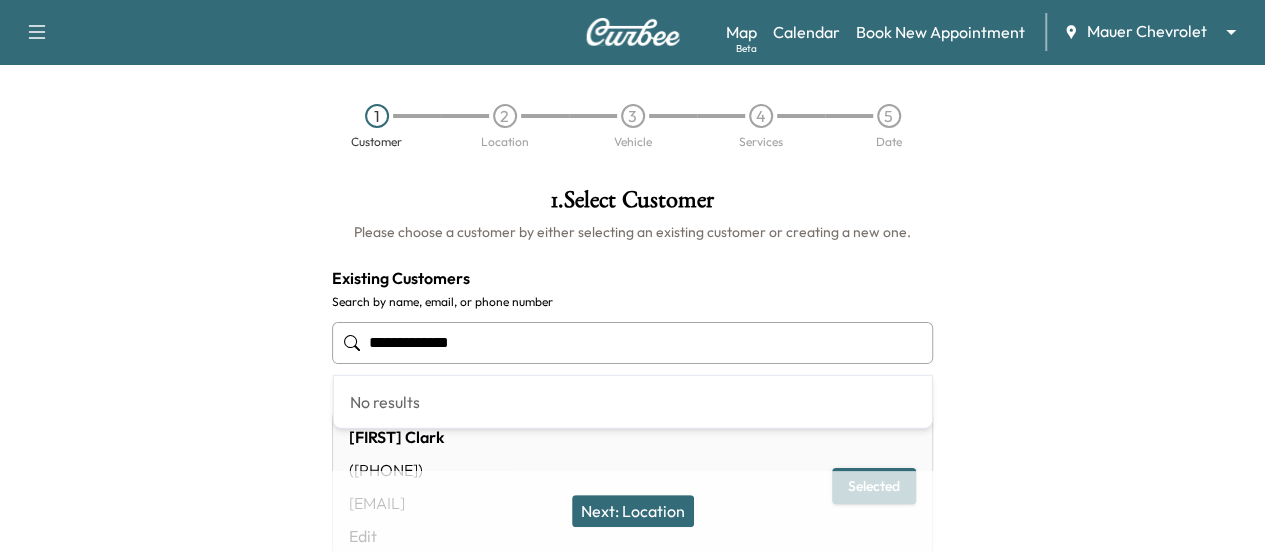 type on "*" 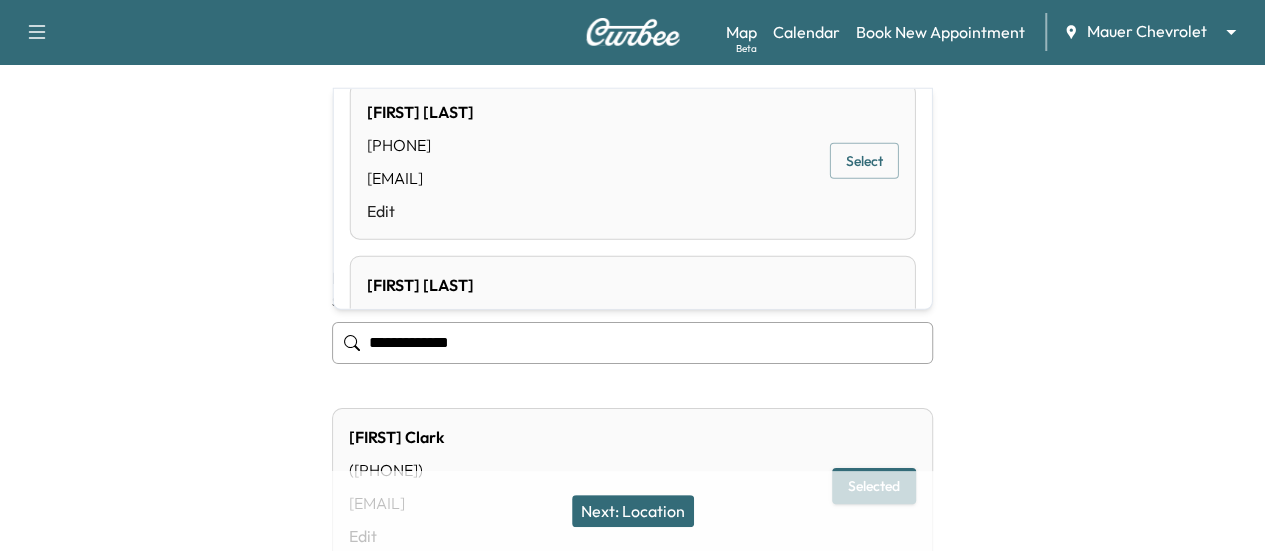 scroll, scrollTop: 0, scrollLeft: 0, axis: both 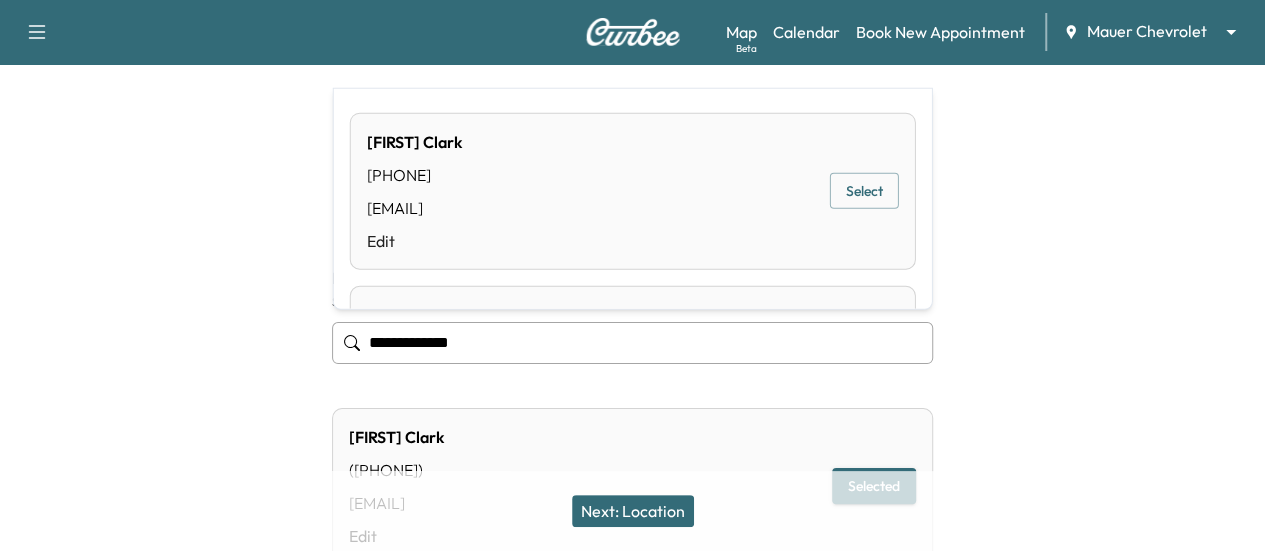 click on "**********" at bounding box center (632, 343) 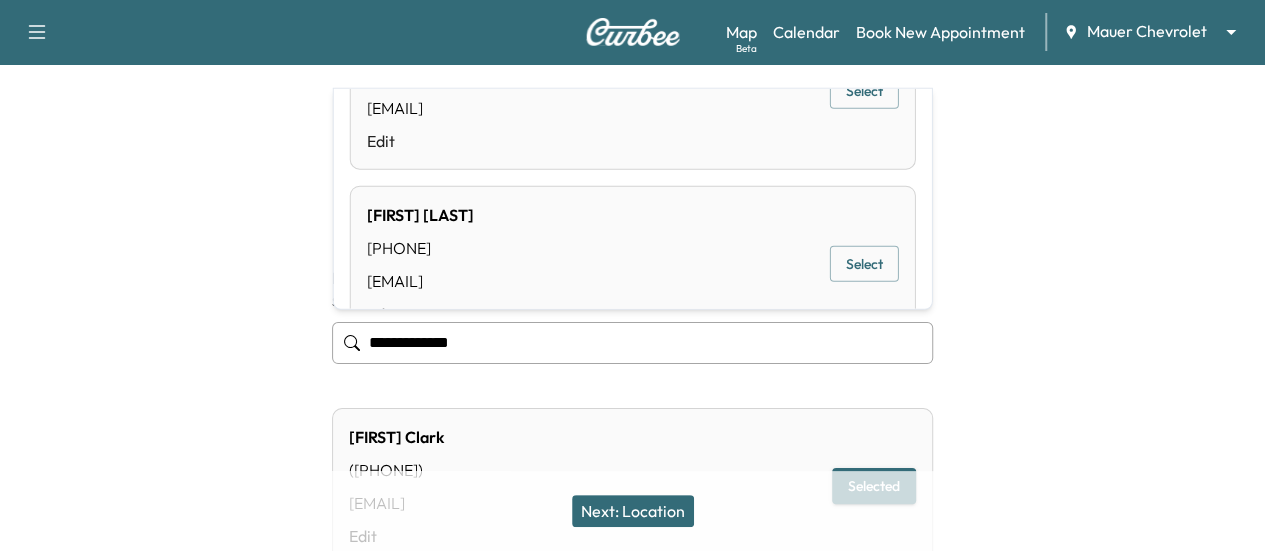 scroll, scrollTop: 0, scrollLeft: 0, axis: both 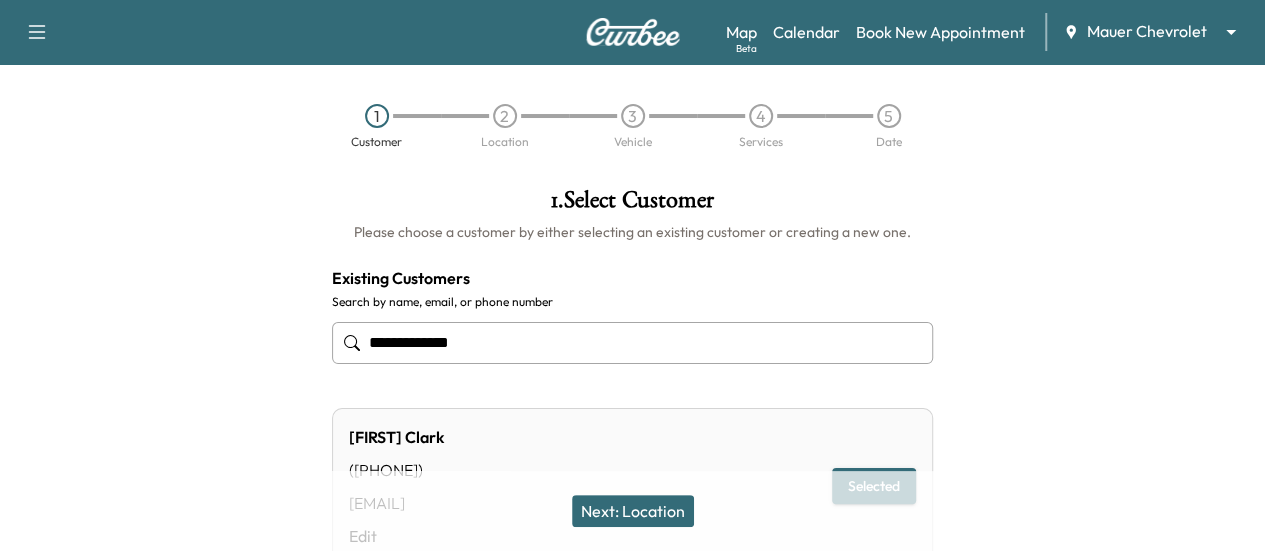 click on "**********" at bounding box center (632, 343) 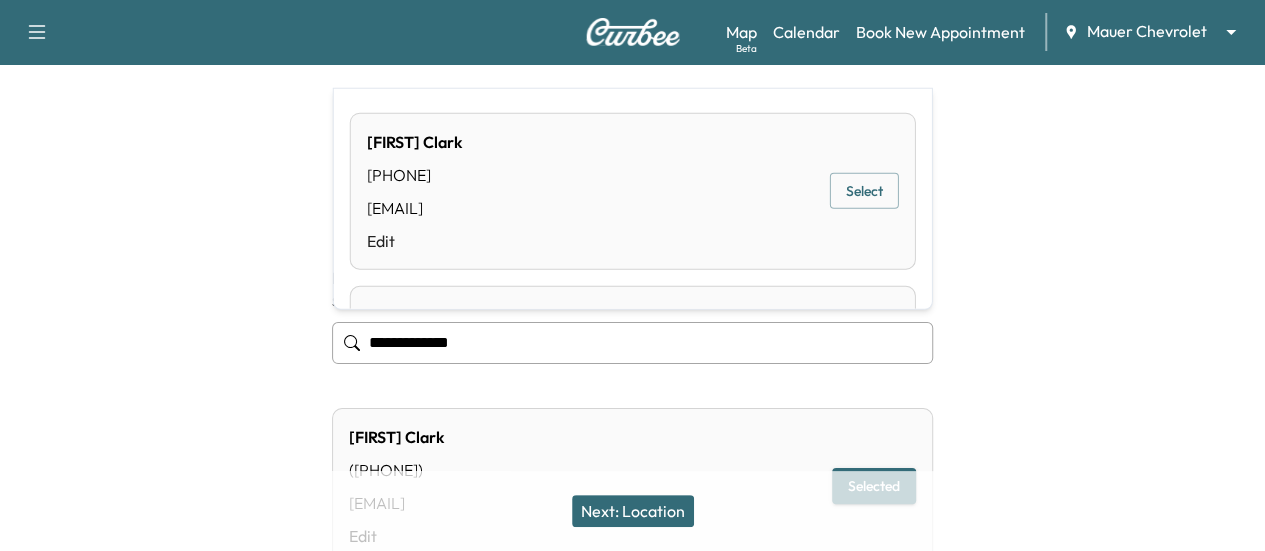 click on "**********" at bounding box center (632, 343) 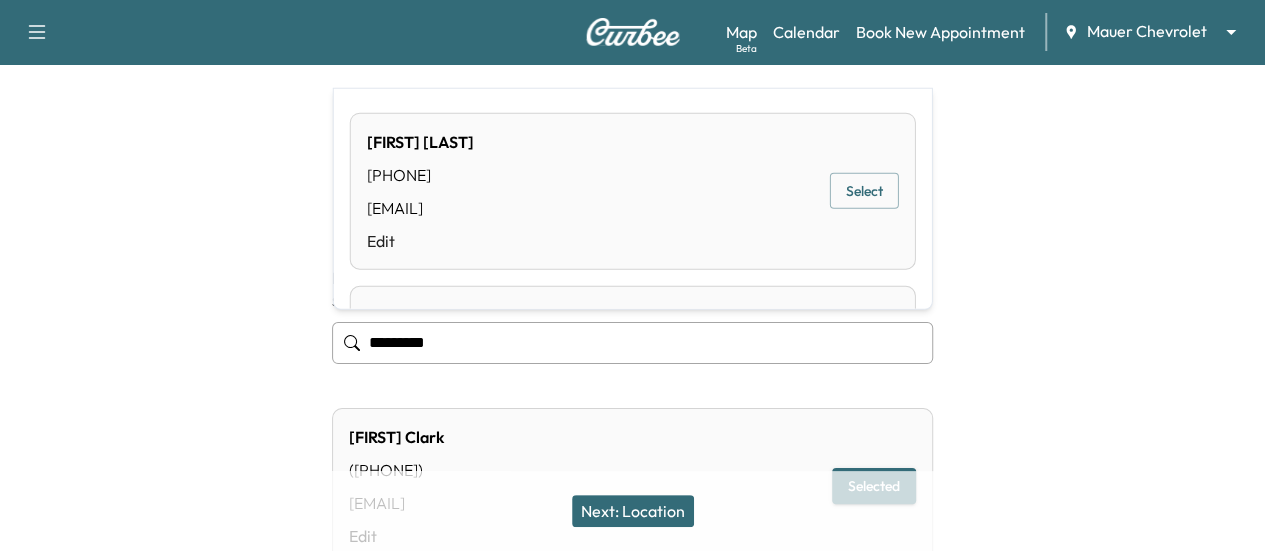 click on "Select" at bounding box center (864, 191) 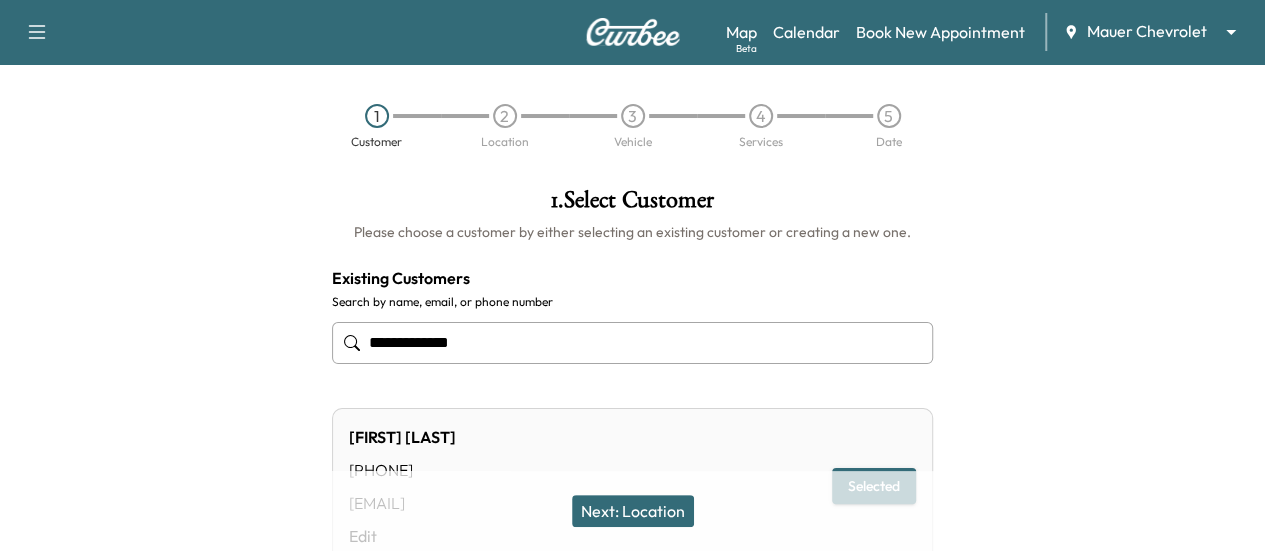 click on "Next: Location" at bounding box center (633, 511) 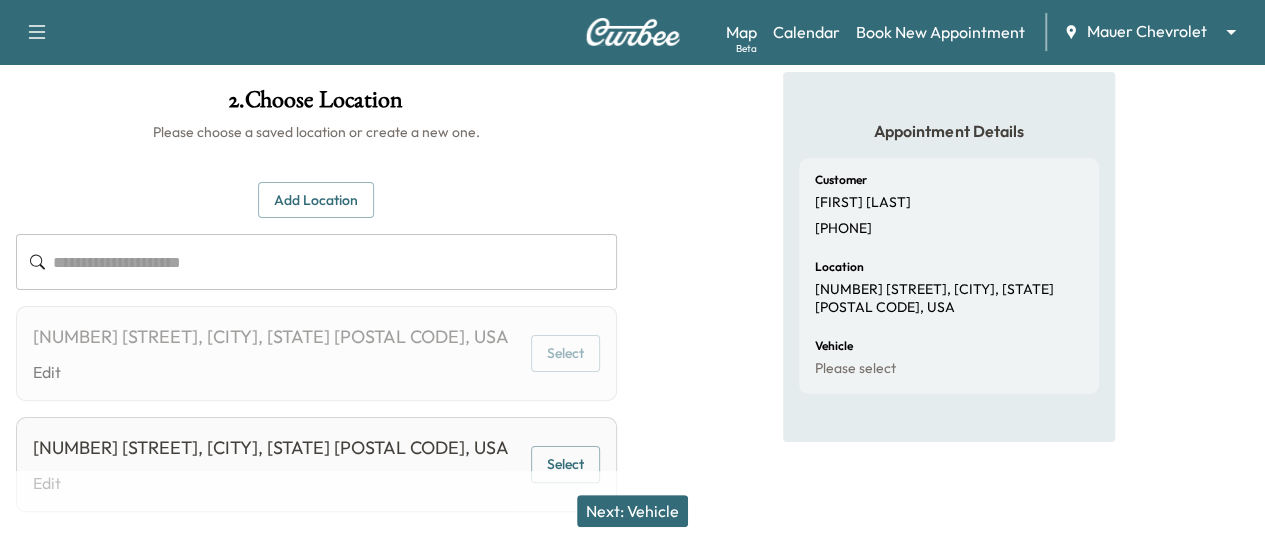 scroll, scrollTop: 200, scrollLeft: 0, axis: vertical 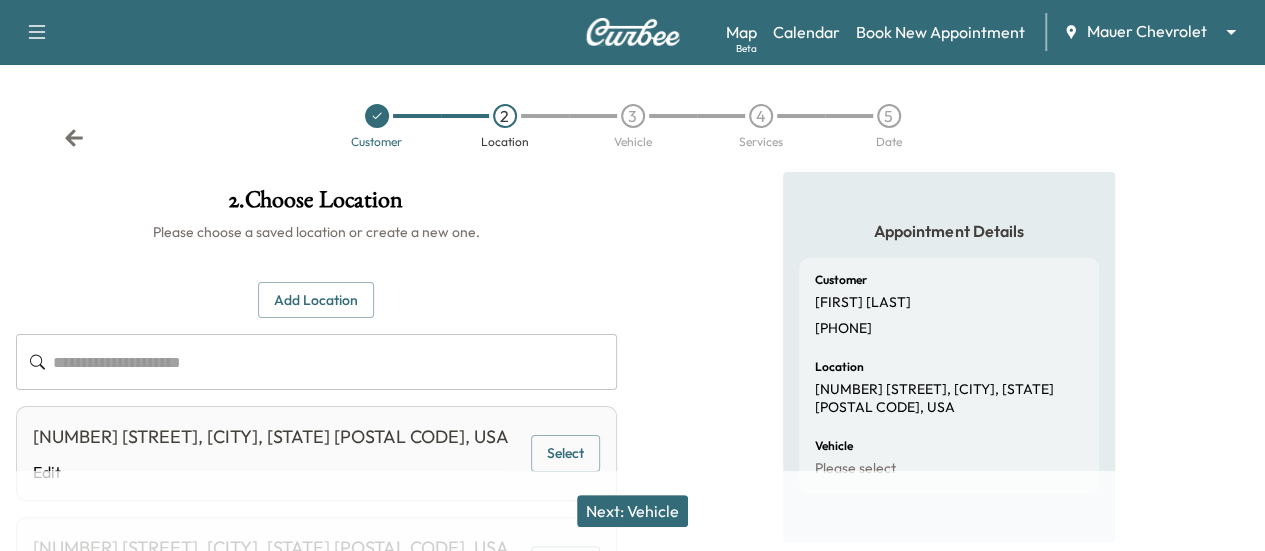 click 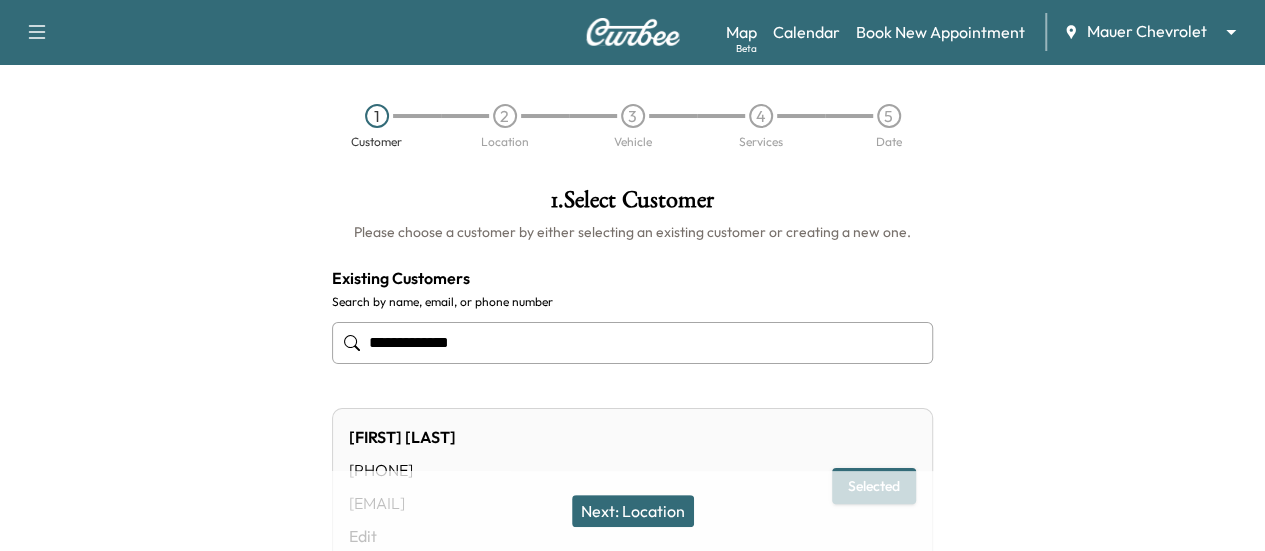 click on "**********" at bounding box center [632, 343] 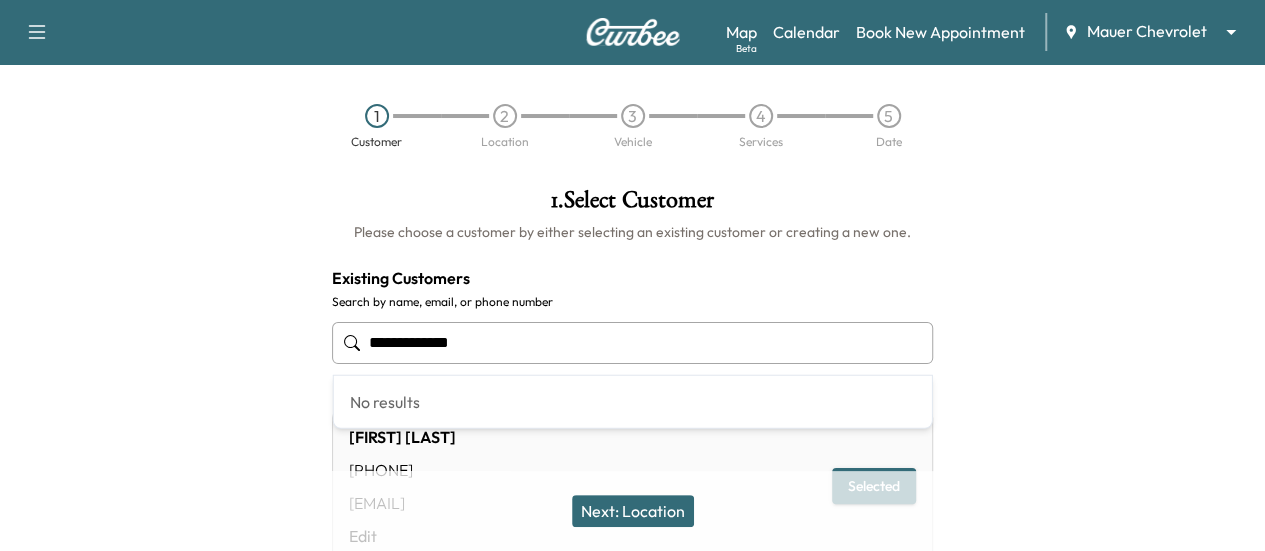 click on "**********" at bounding box center (632, 343) 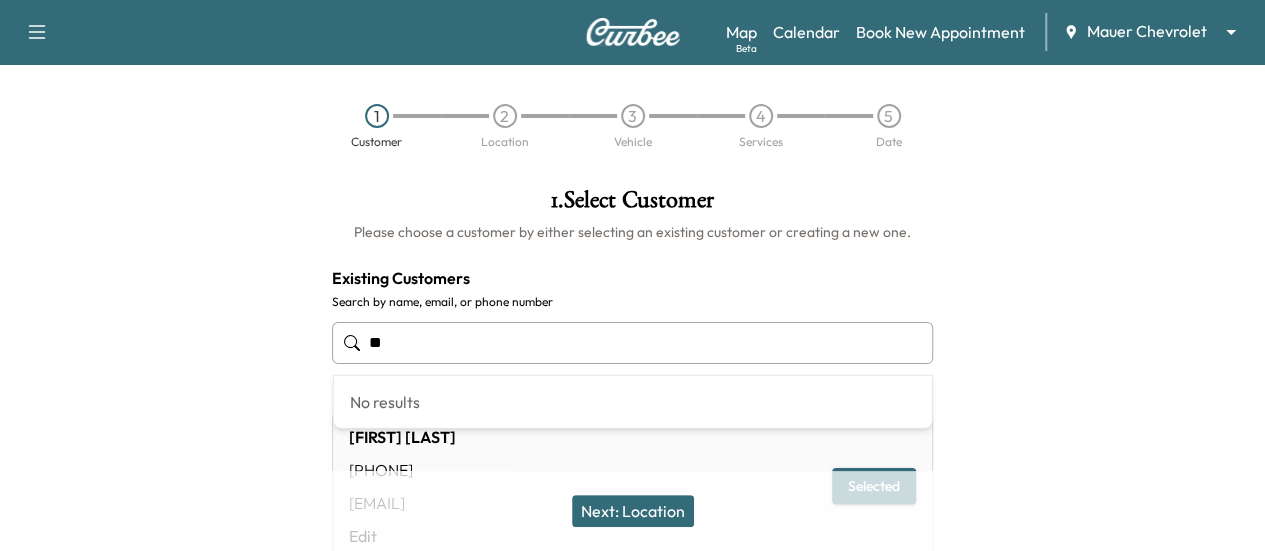 type on "*" 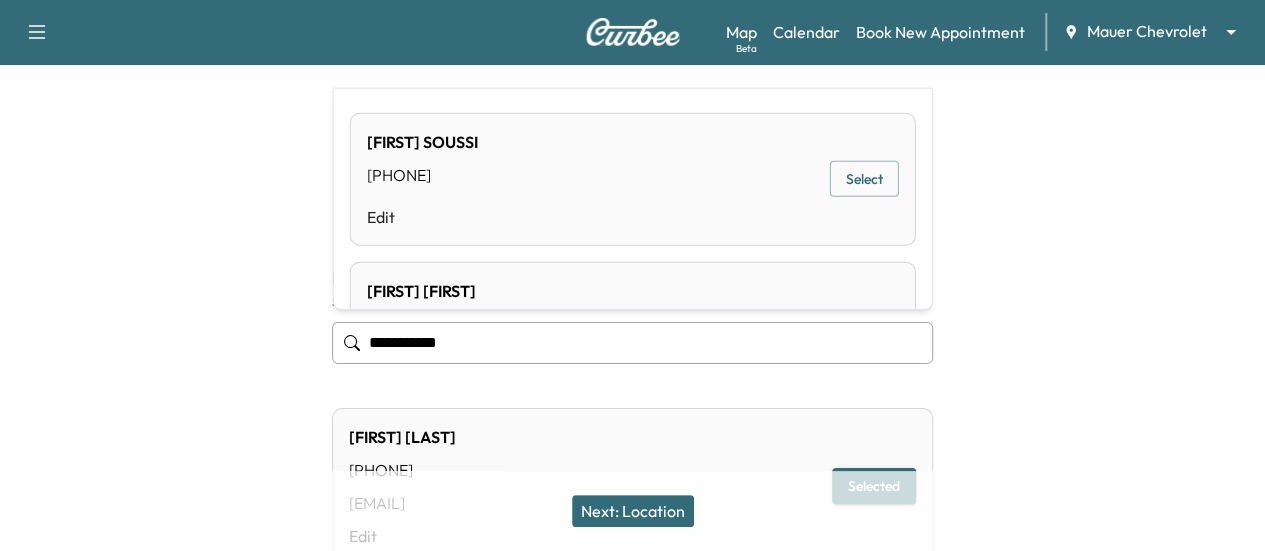 click on "Select" at bounding box center [864, 179] 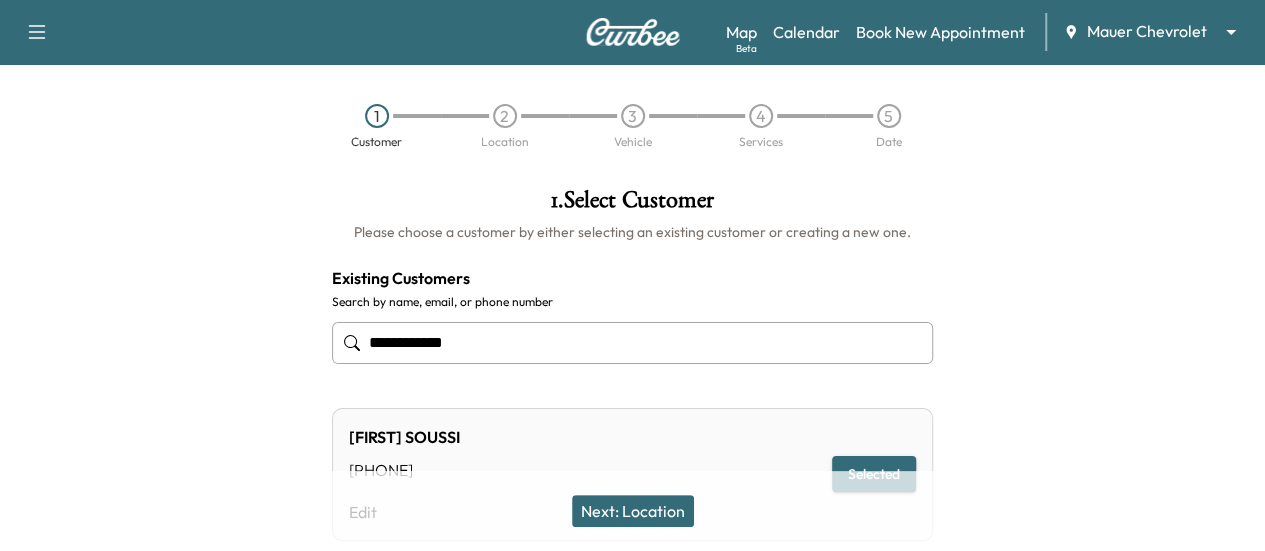 type on "**********" 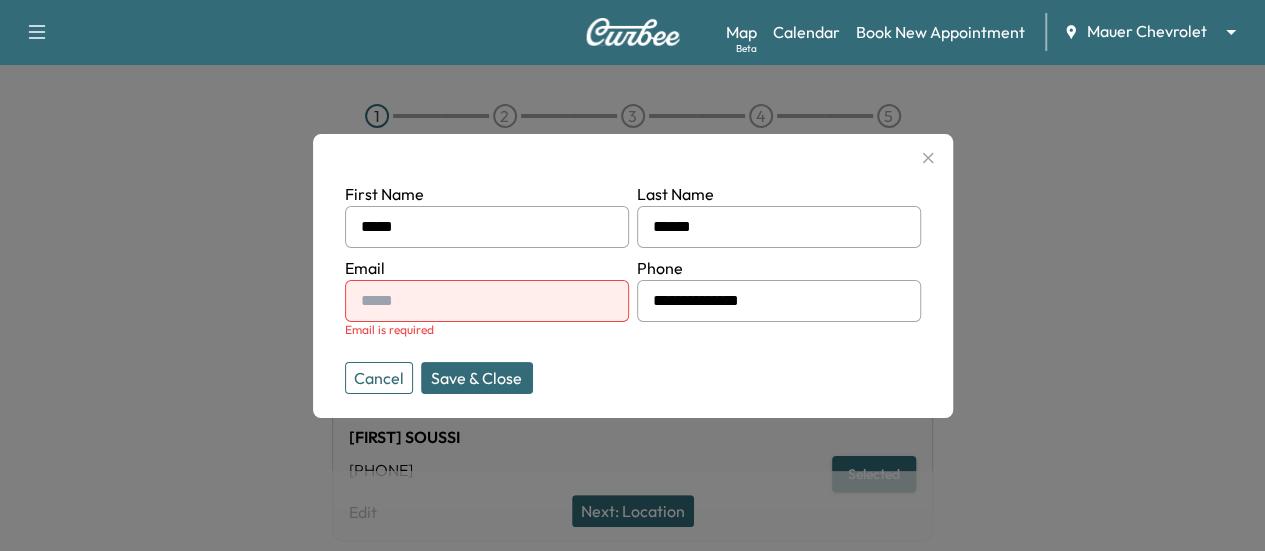 click at bounding box center [487, 301] 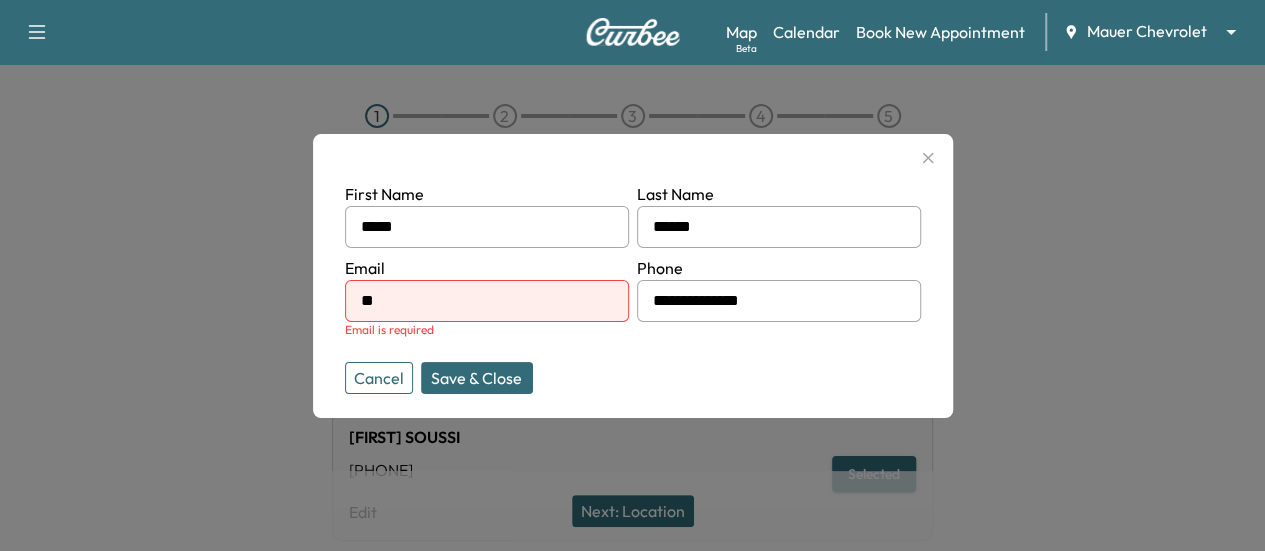 type on "**********" 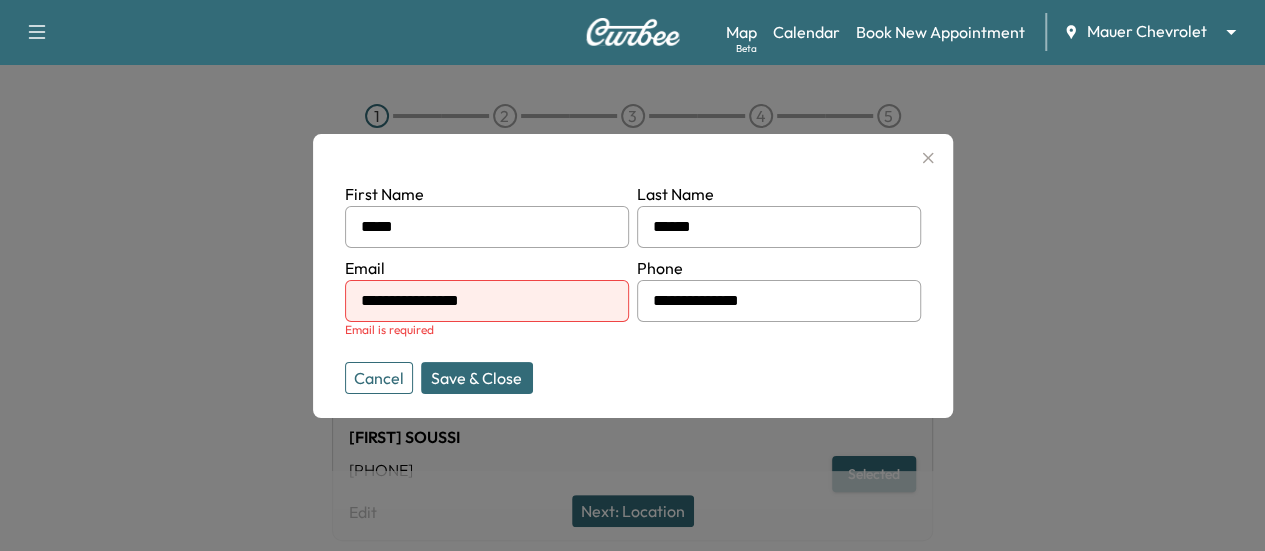 click on "Save & Close" at bounding box center [477, 378] 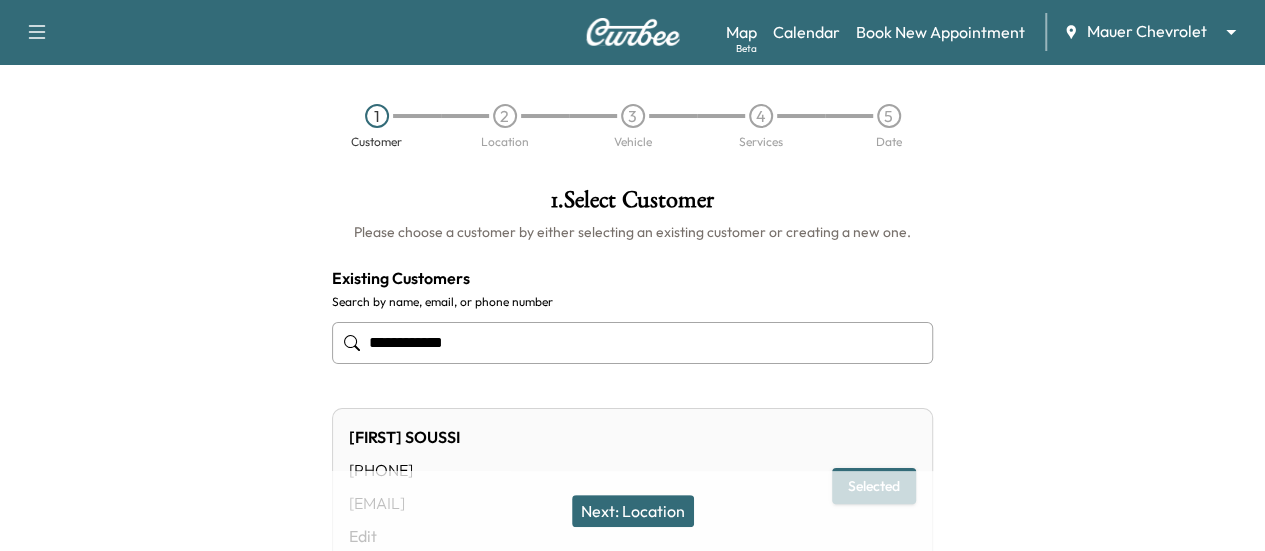 click on "Next: Location" at bounding box center (633, 511) 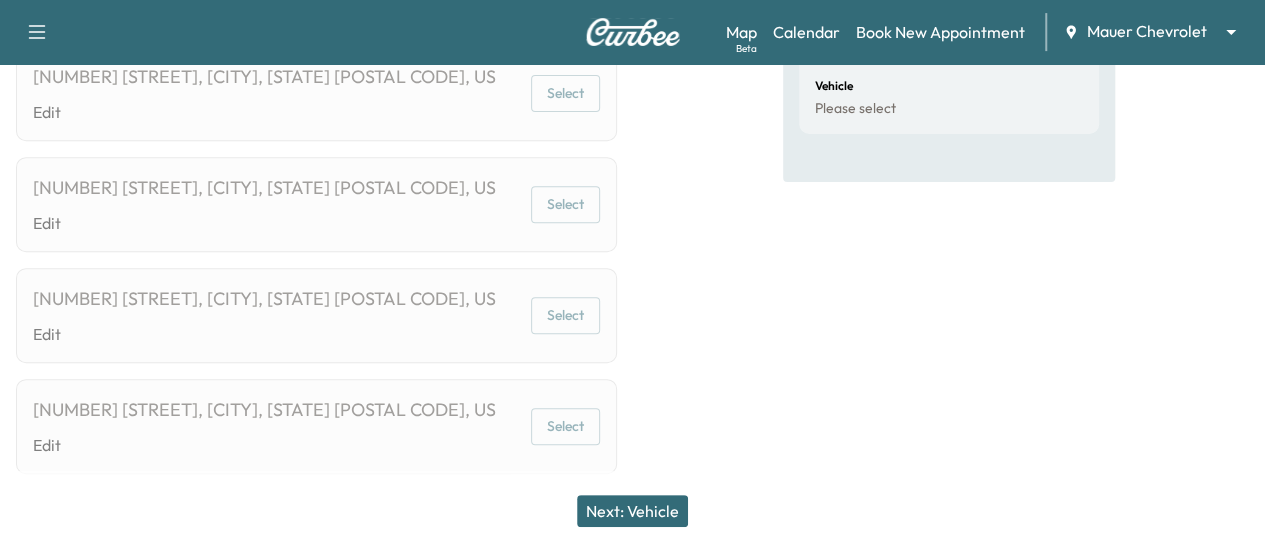 scroll, scrollTop: 11, scrollLeft: 0, axis: vertical 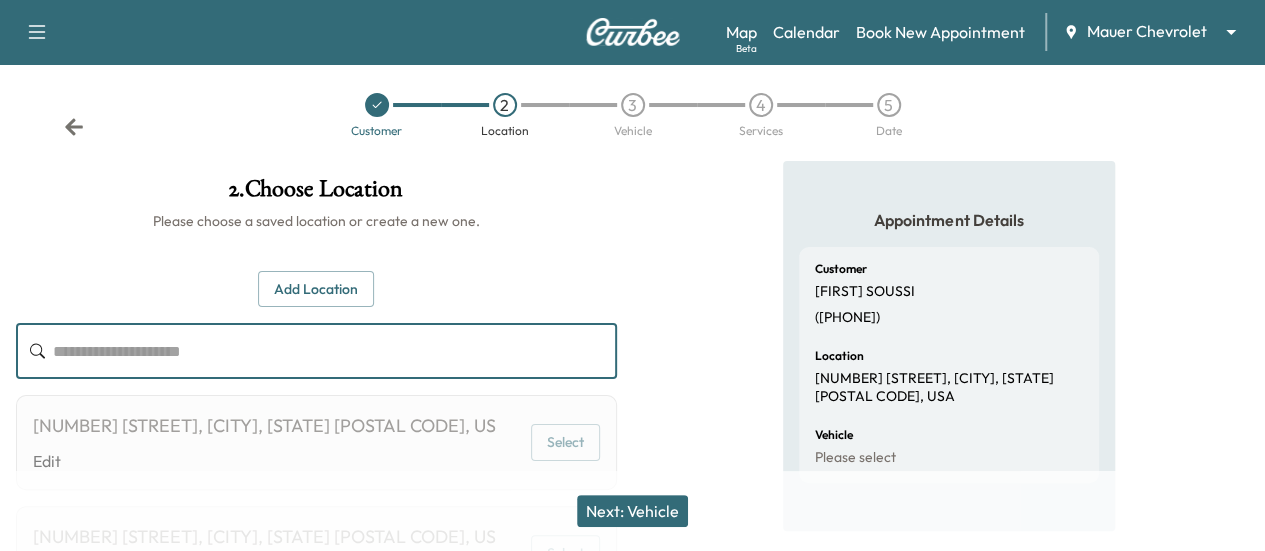click at bounding box center (335, 351) 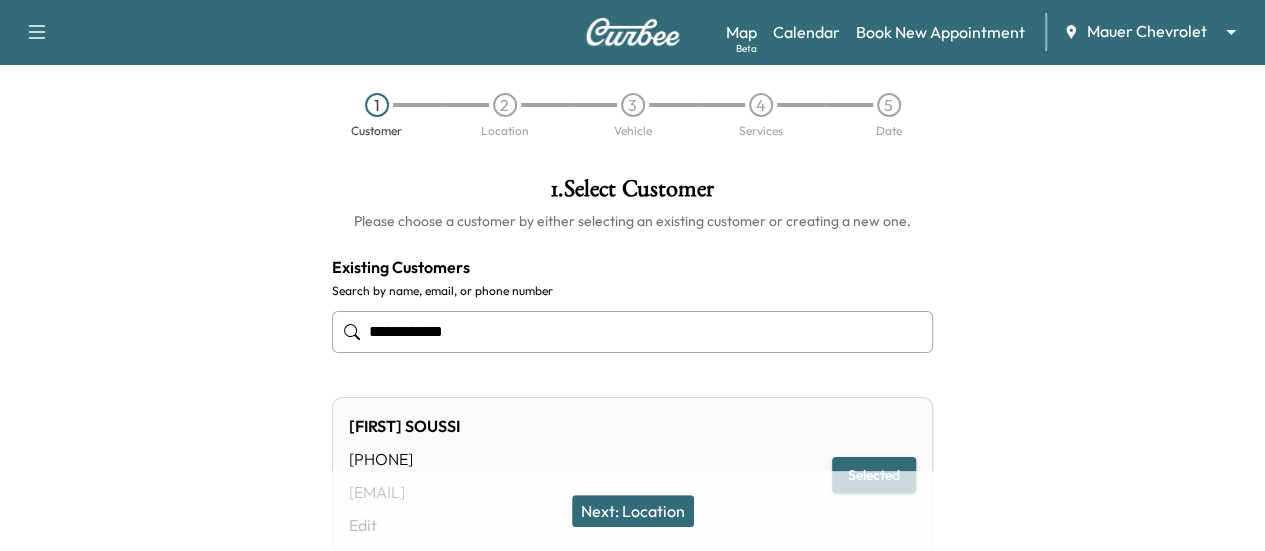click on "**********" at bounding box center (632, 332) 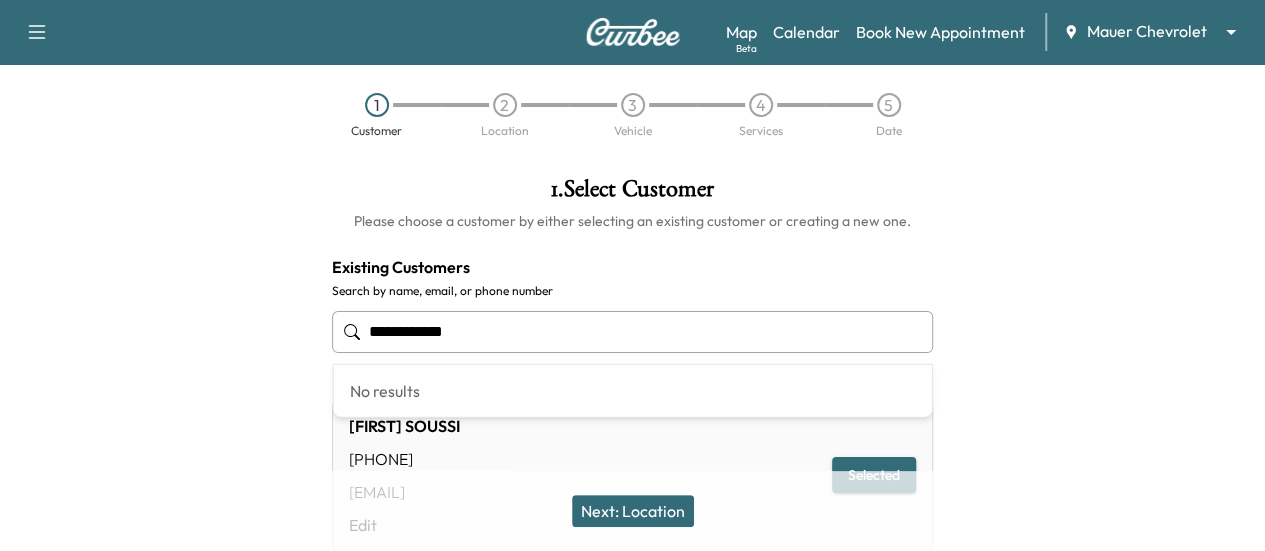 click on "**********" at bounding box center [632, 332] 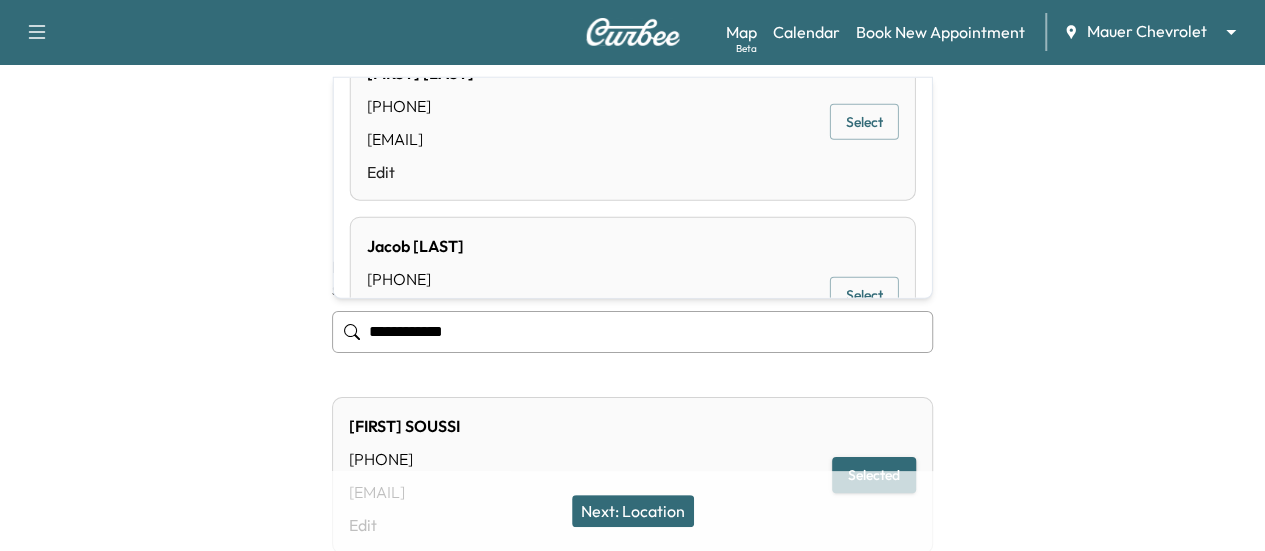 scroll, scrollTop: 0, scrollLeft: 0, axis: both 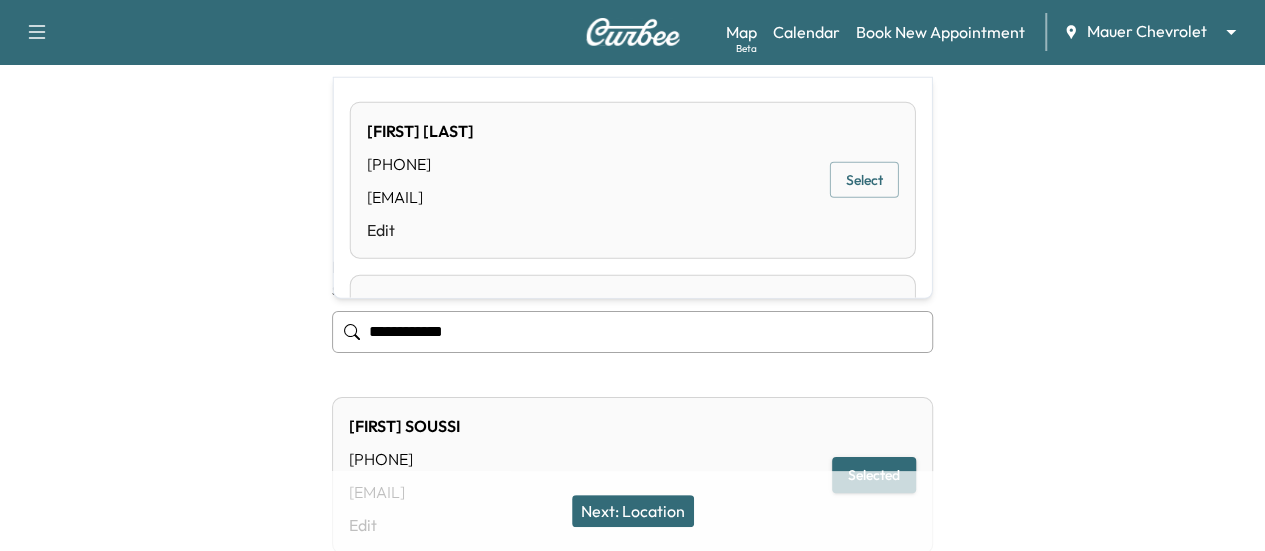 click on "Select" at bounding box center (864, 180) 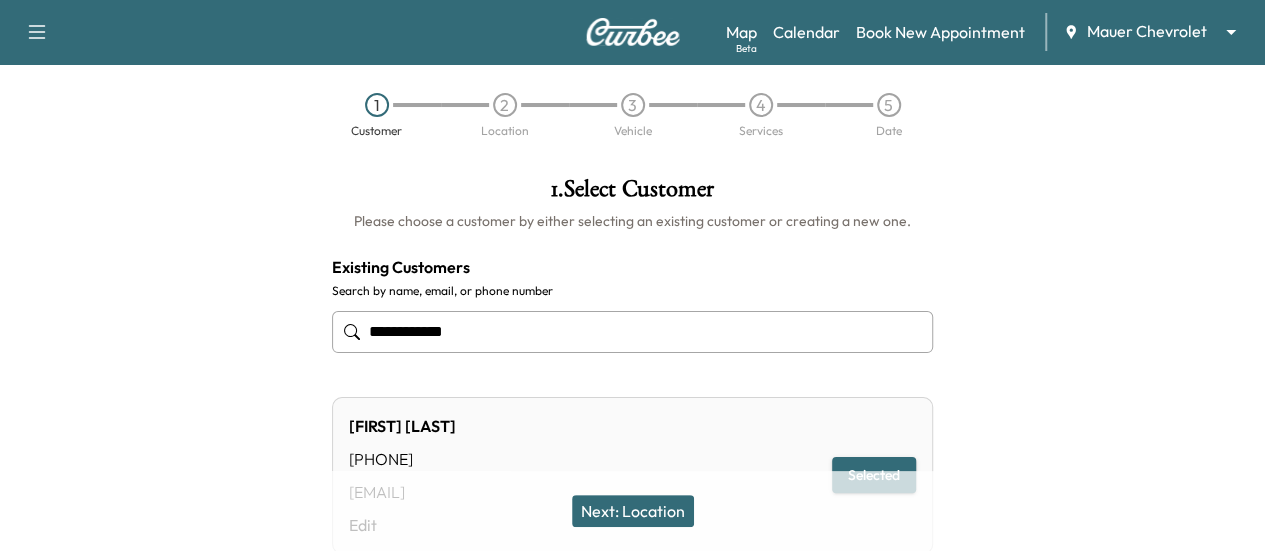type on "**********" 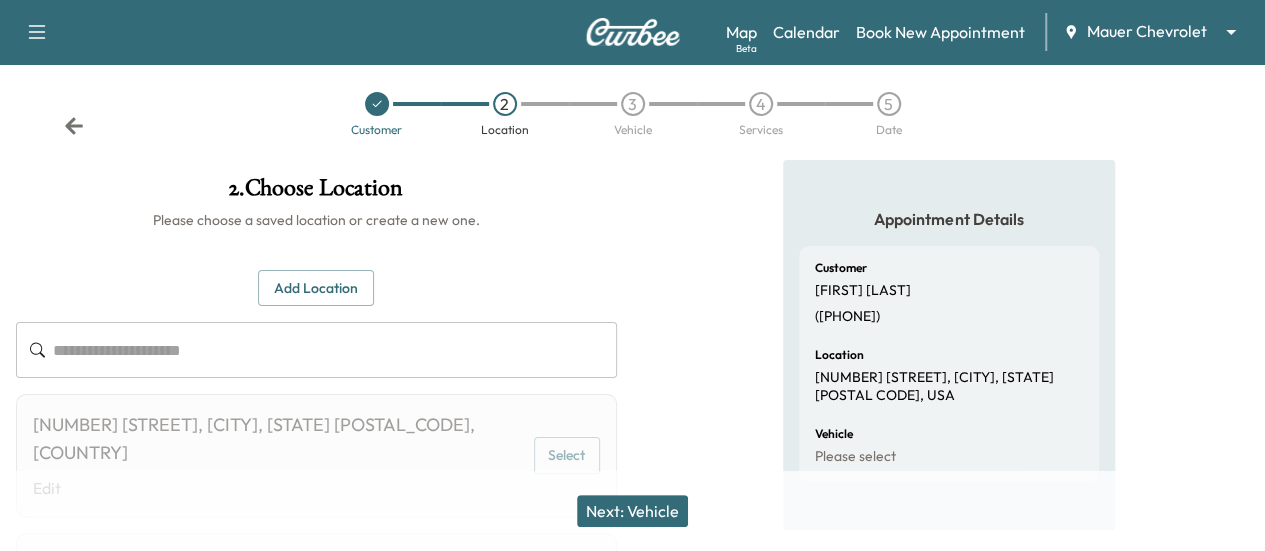 scroll, scrollTop: 0, scrollLeft: 0, axis: both 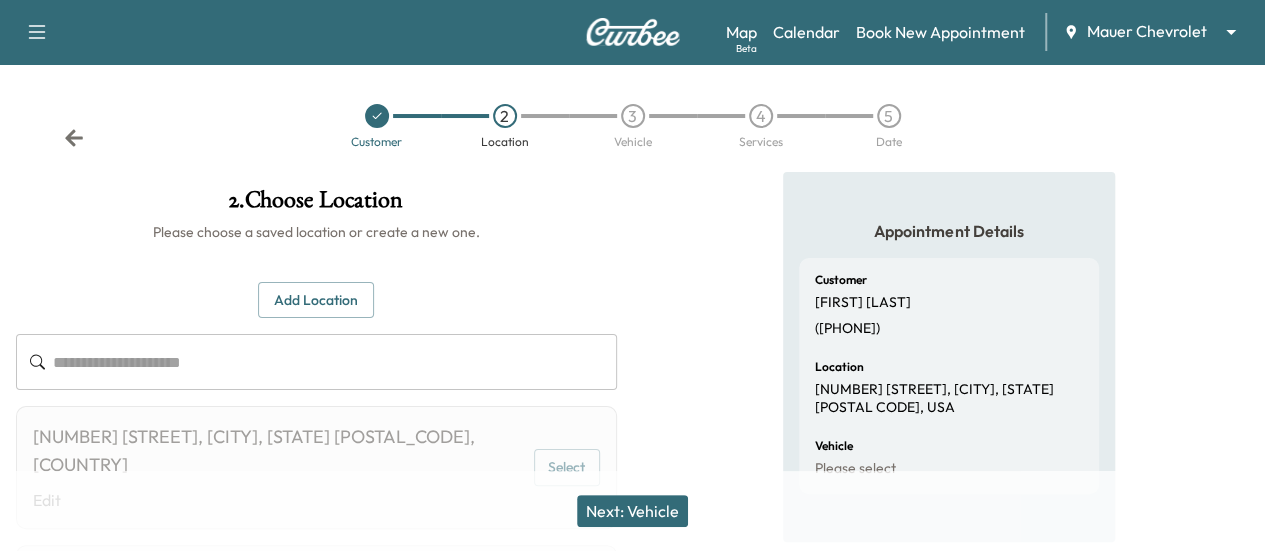 click 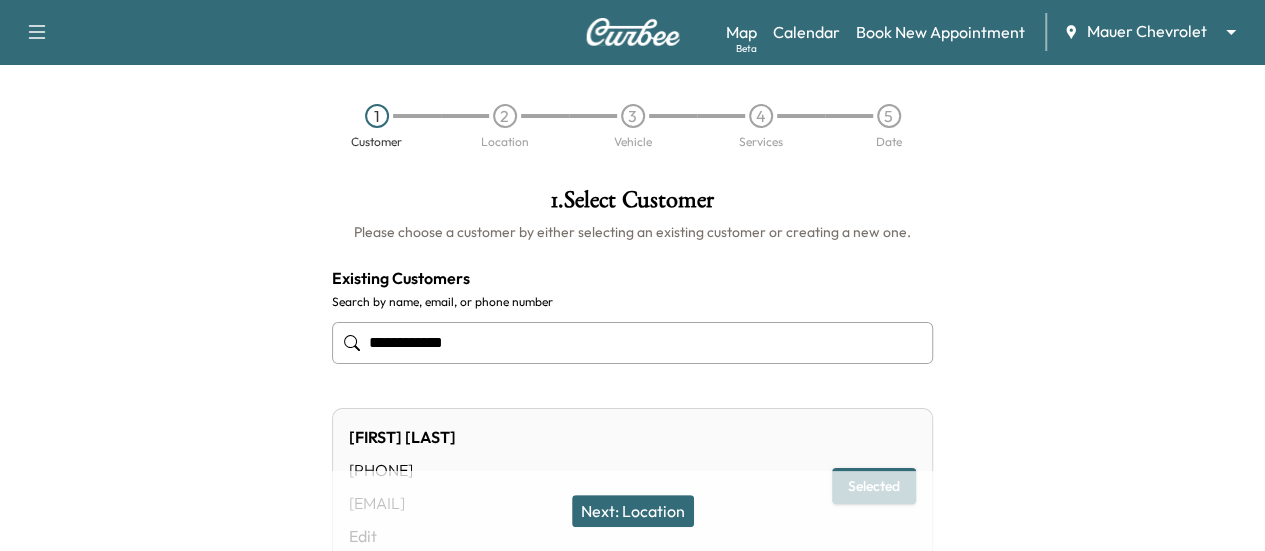 click on "**********" at bounding box center (632, 343) 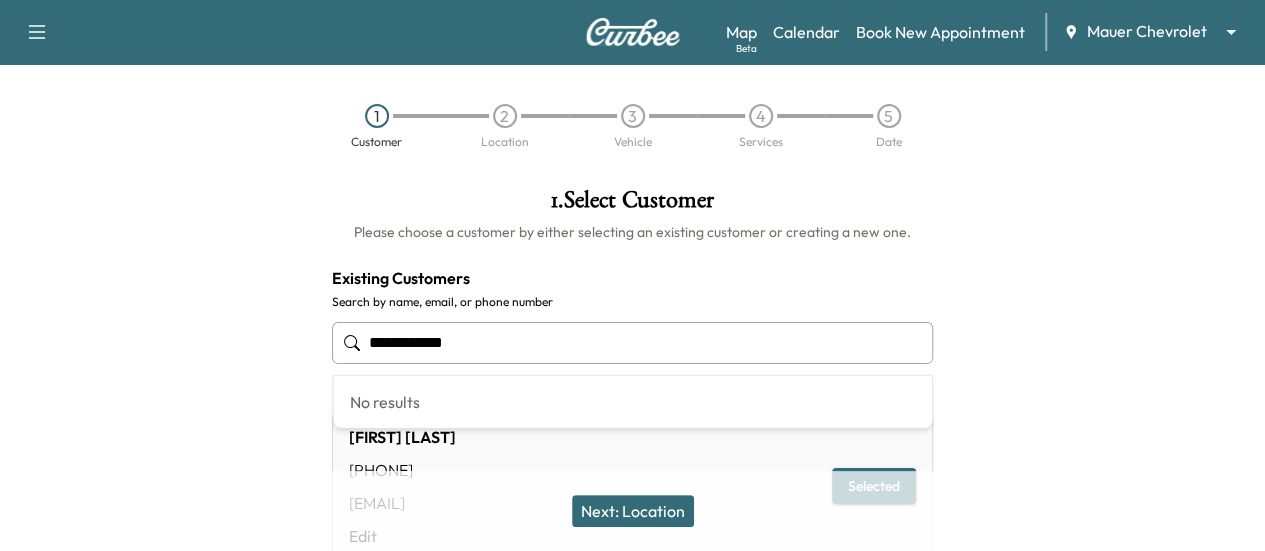 click on "**********" at bounding box center [632, 343] 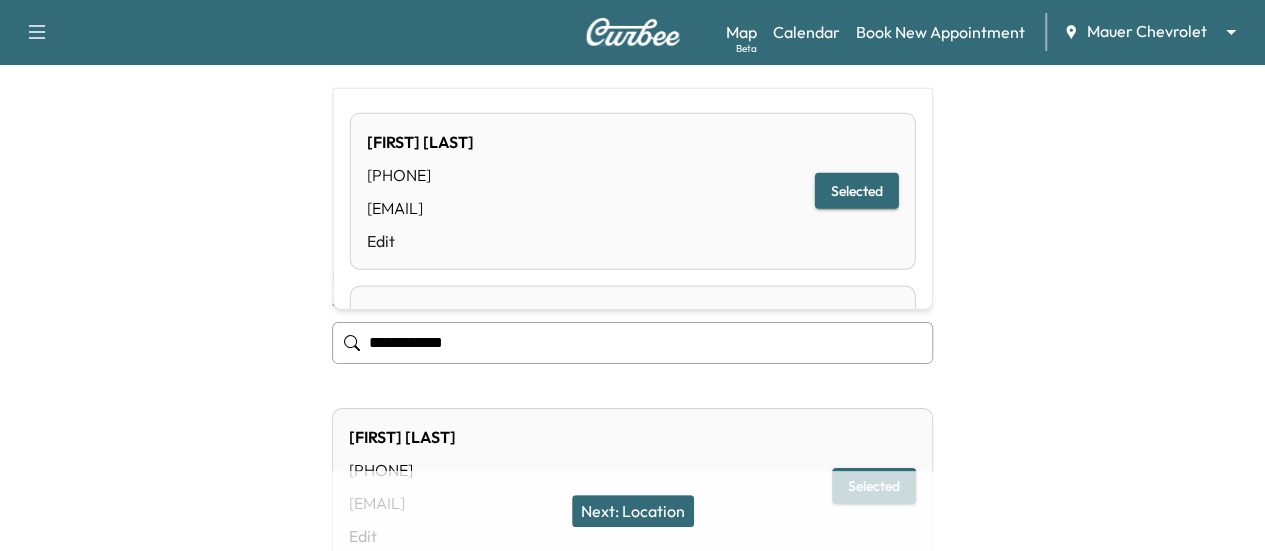 click on "**********" at bounding box center [632, 343] 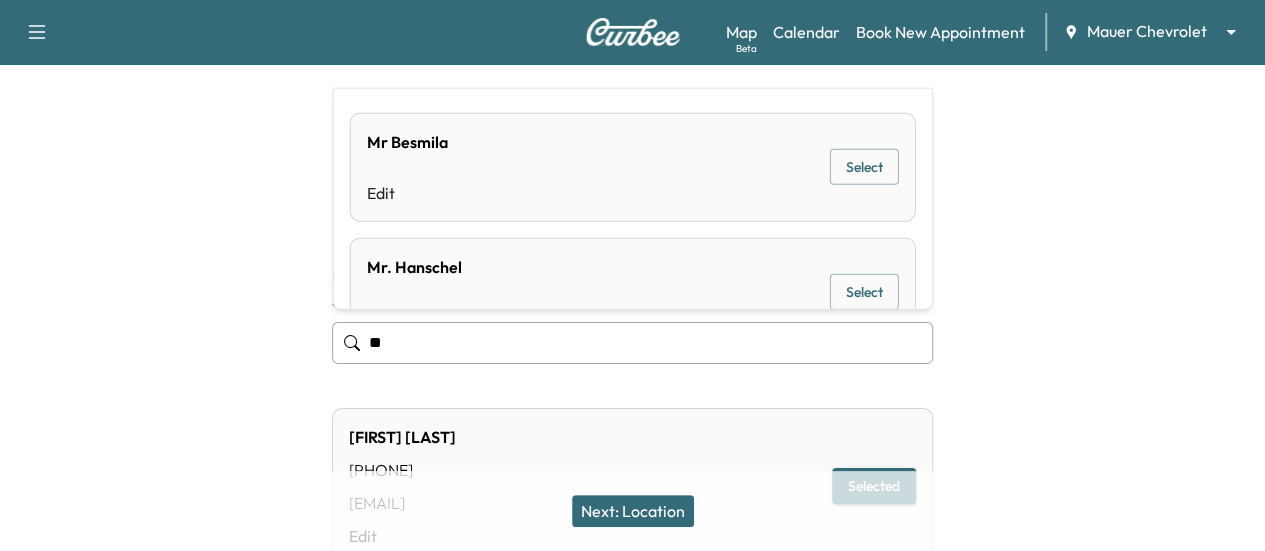 type on "*" 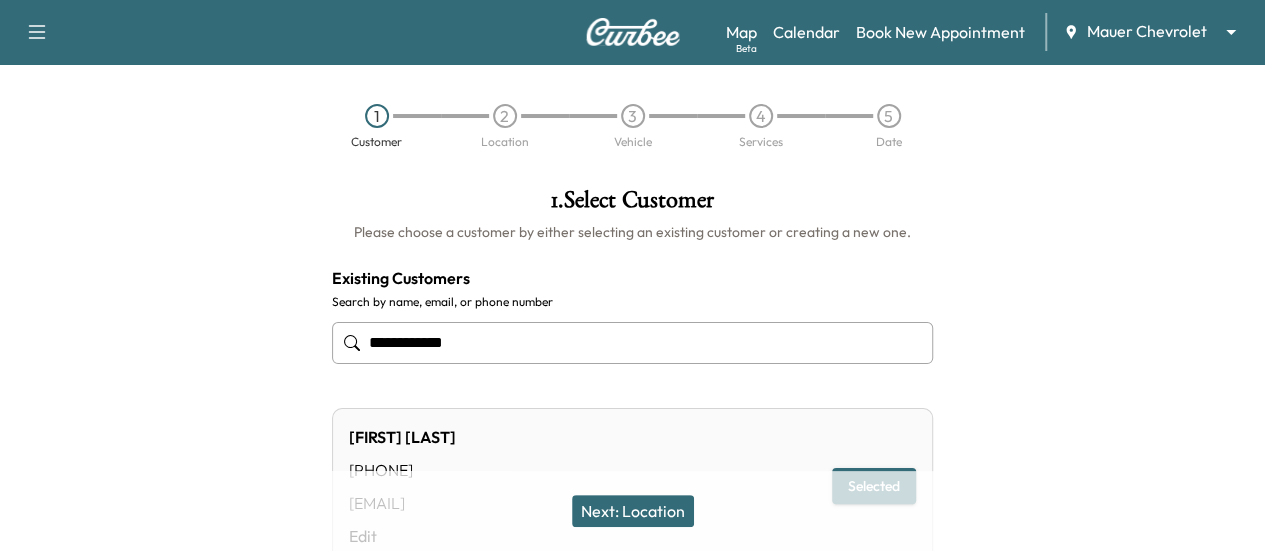 click on "**********" at bounding box center (632, 343) 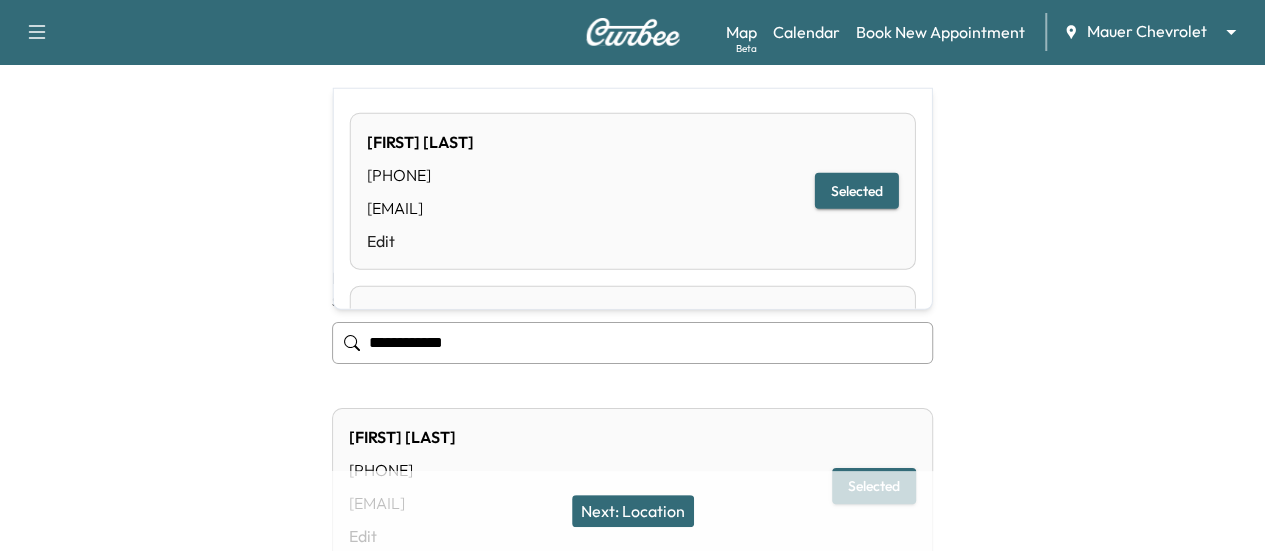 click on "**********" at bounding box center (632, 343) 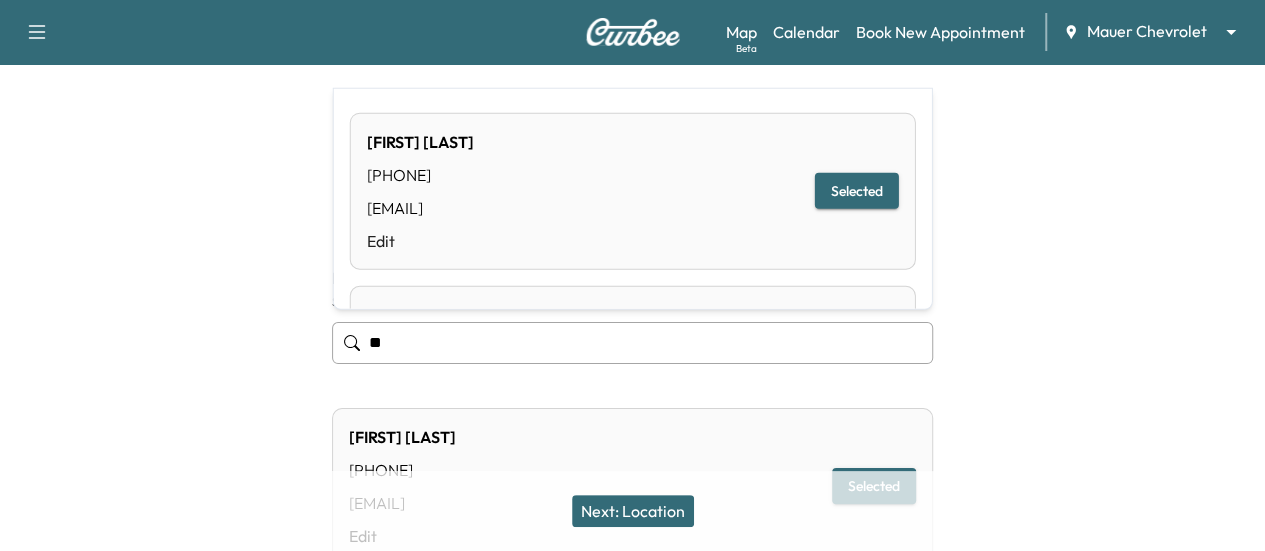 type on "*" 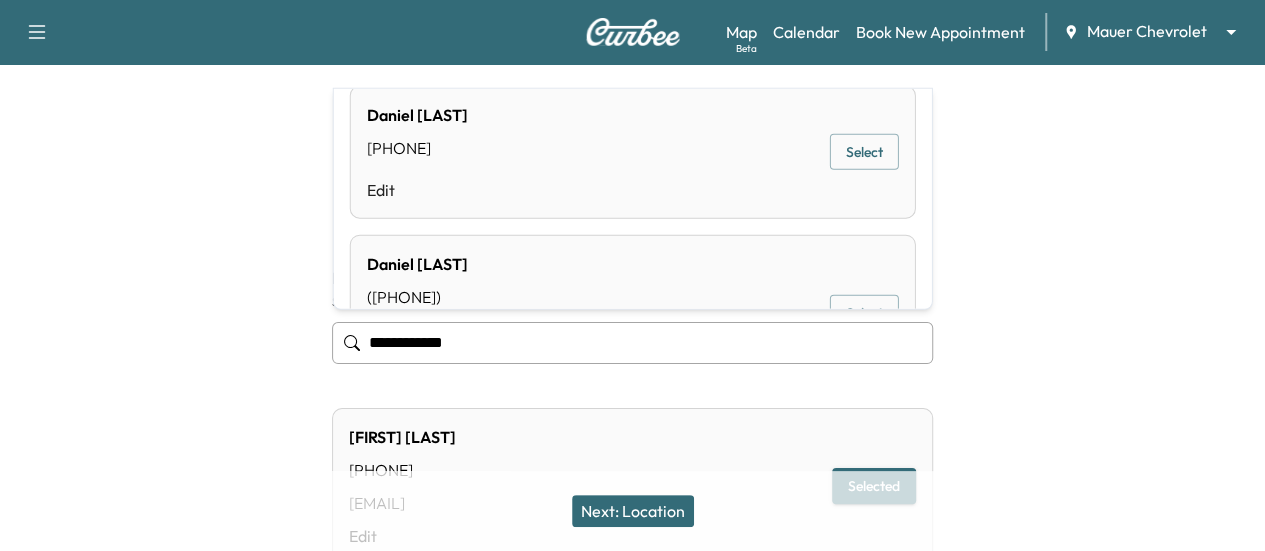 scroll, scrollTop: 0, scrollLeft: 0, axis: both 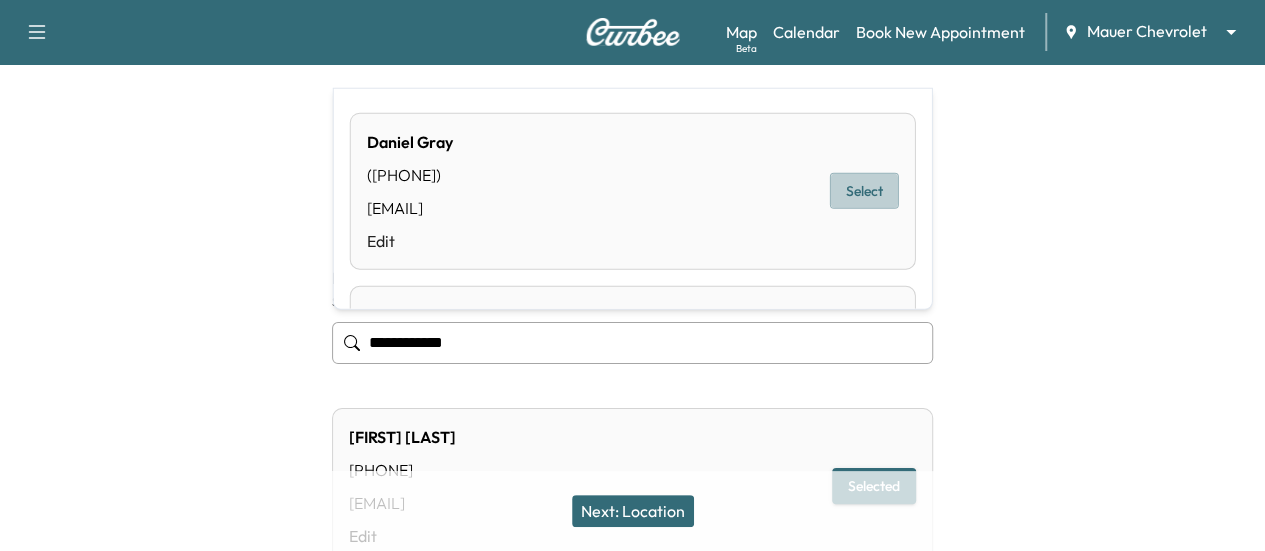 click on "Select" at bounding box center (864, 191) 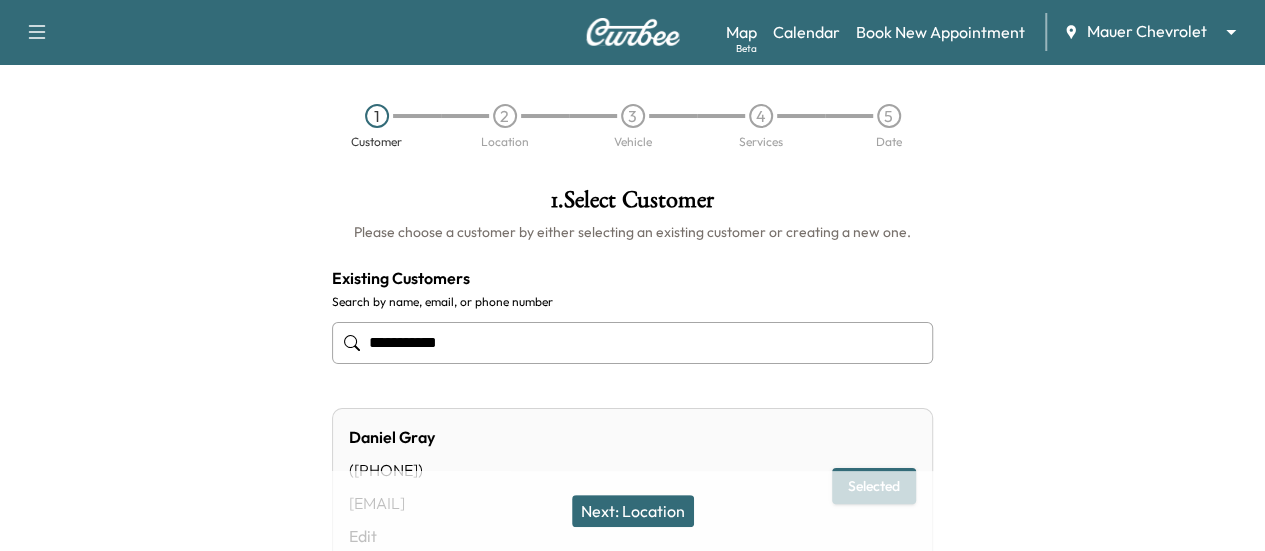 click on "Next: Location" at bounding box center (633, 511) 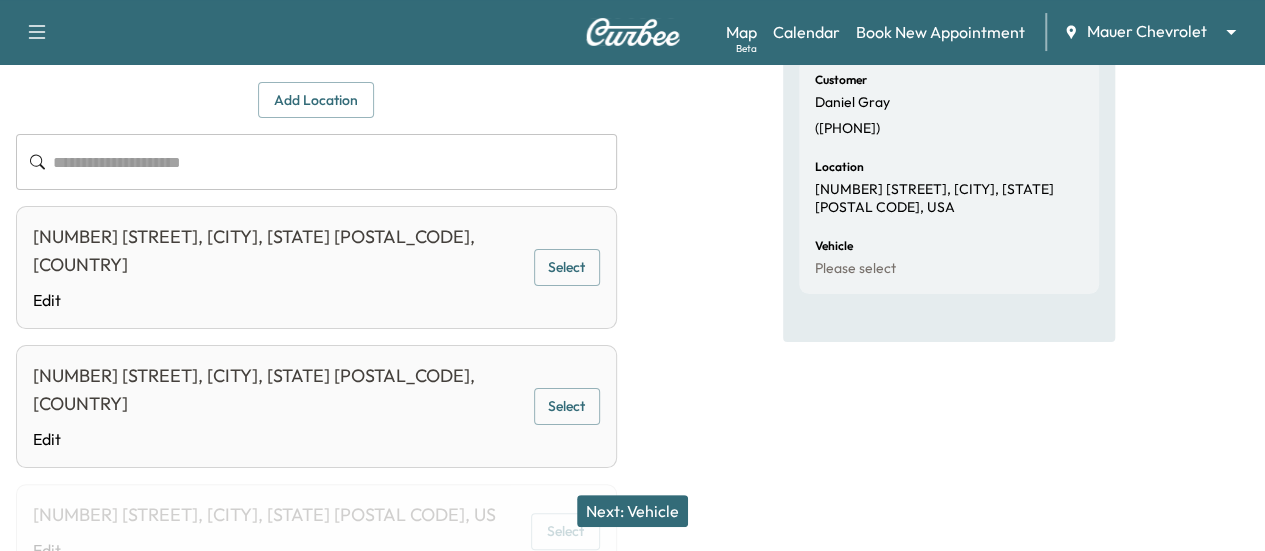 scroll, scrollTop: 100, scrollLeft: 0, axis: vertical 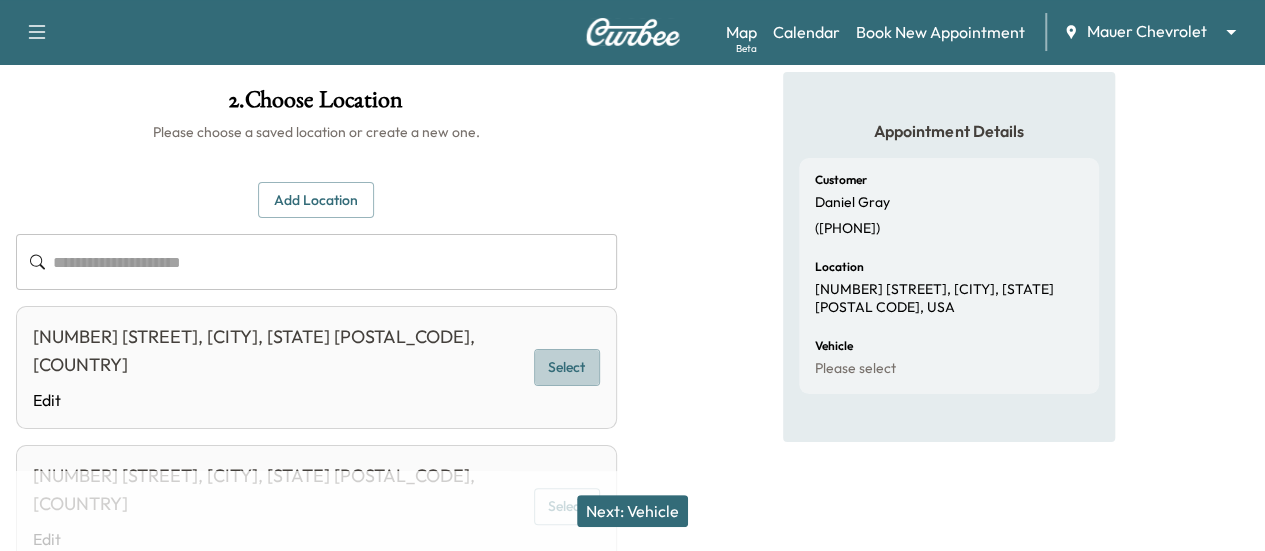 click on "Select" at bounding box center (567, 367) 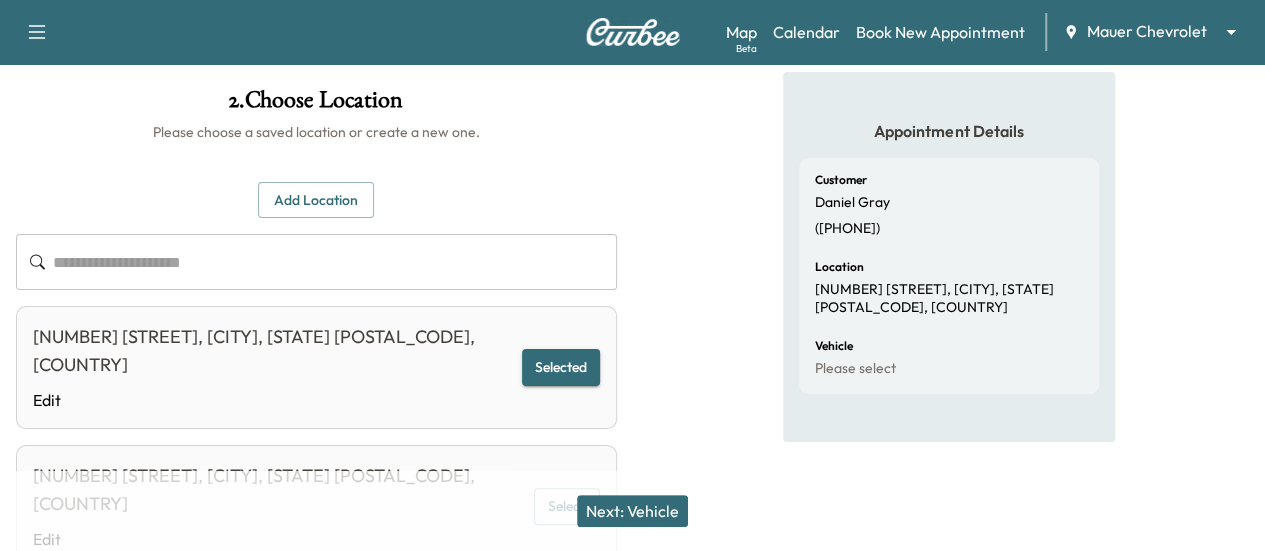 click on "Next: Vehicle" at bounding box center (632, 511) 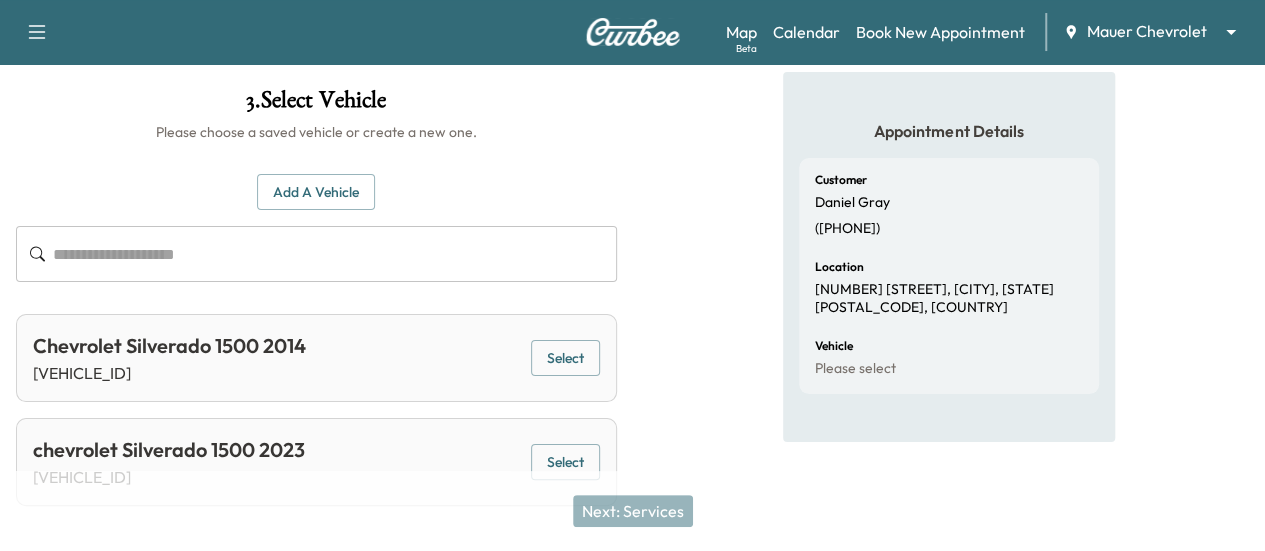 scroll, scrollTop: 132, scrollLeft: 0, axis: vertical 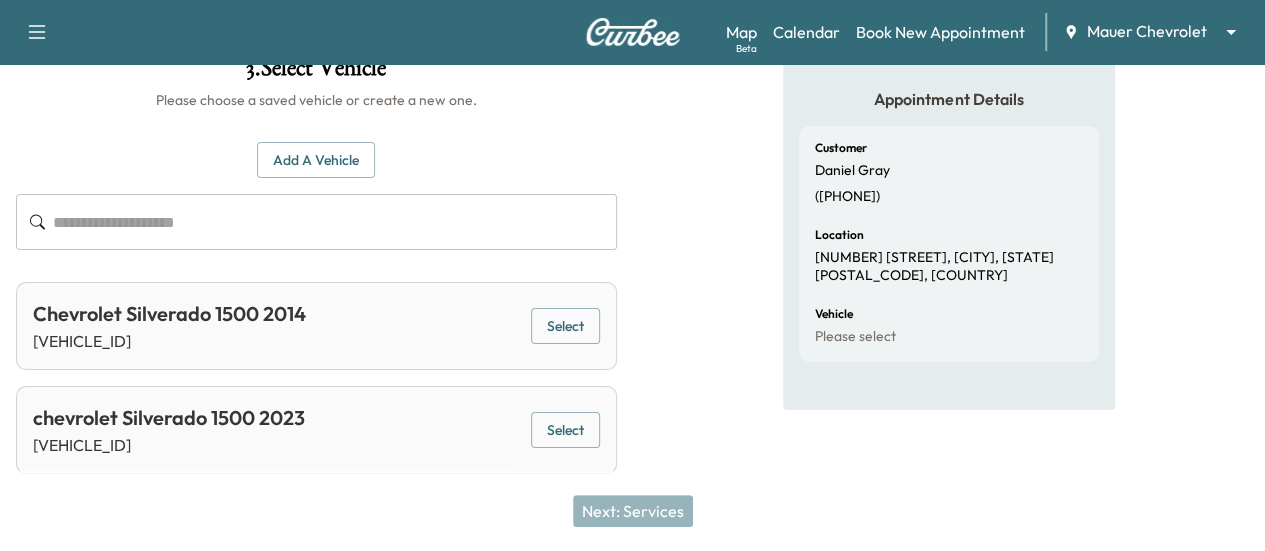 click on "Select" at bounding box center [565, 430] 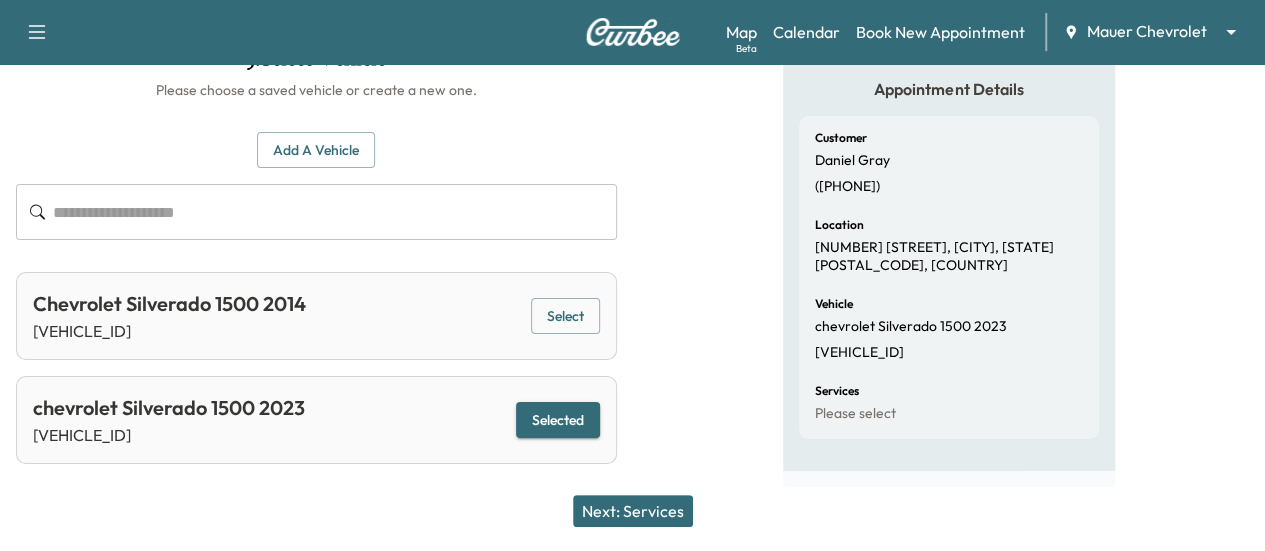 scroll, scrollTop: 162, scrollLeft: 0, axis: vertical 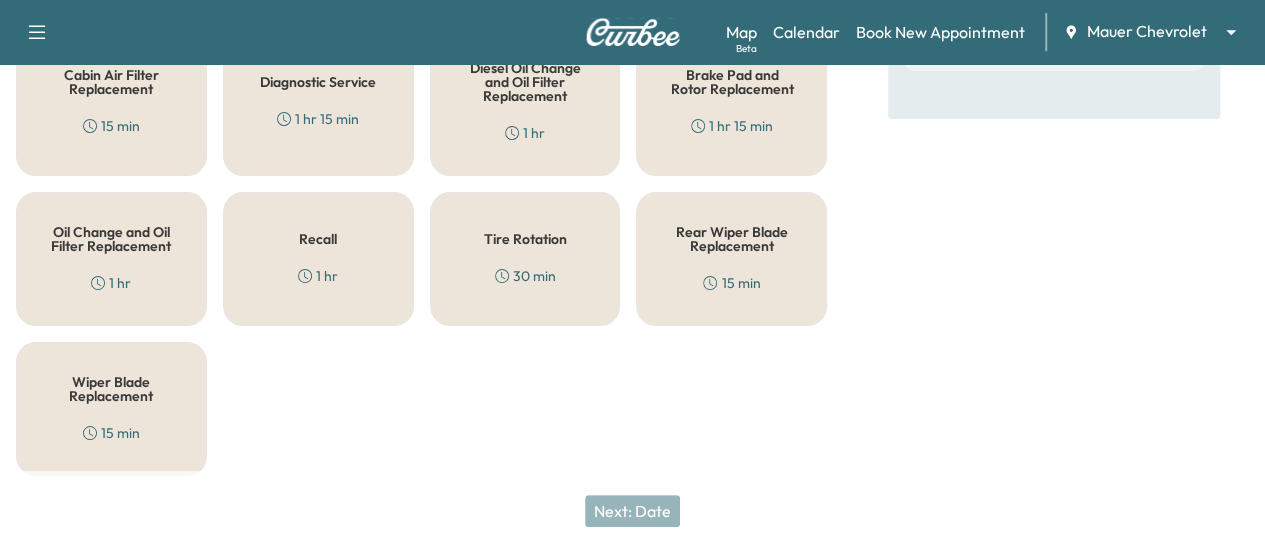 click on "Recall 1 hr" at bounding box center (318, 259) 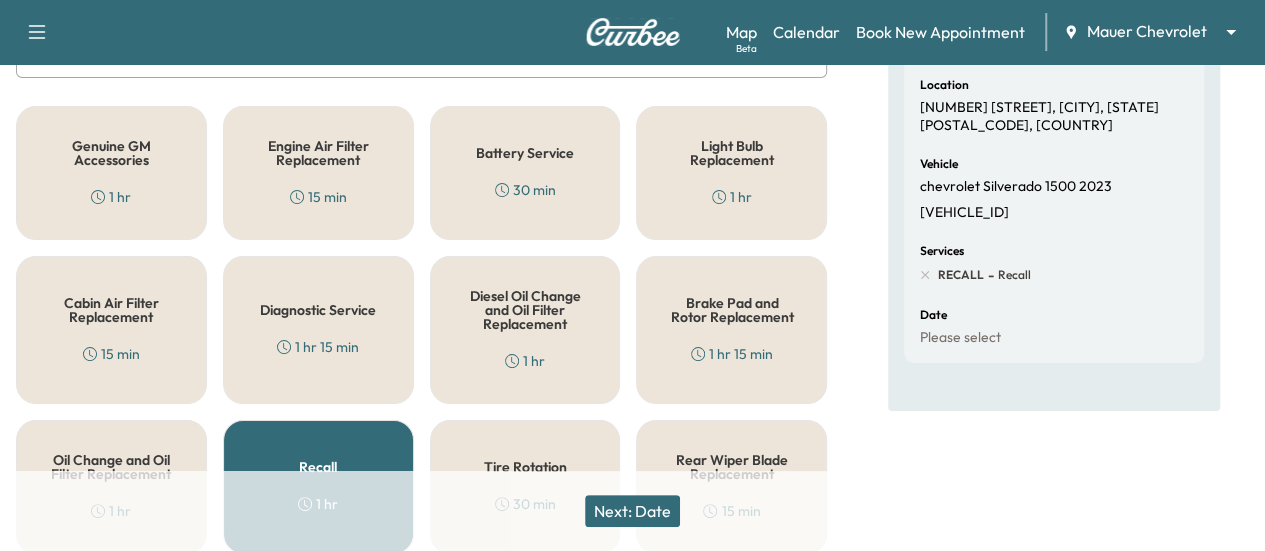 scroll, scrollTop: 310, scrollLeft: 0, axis: vertical 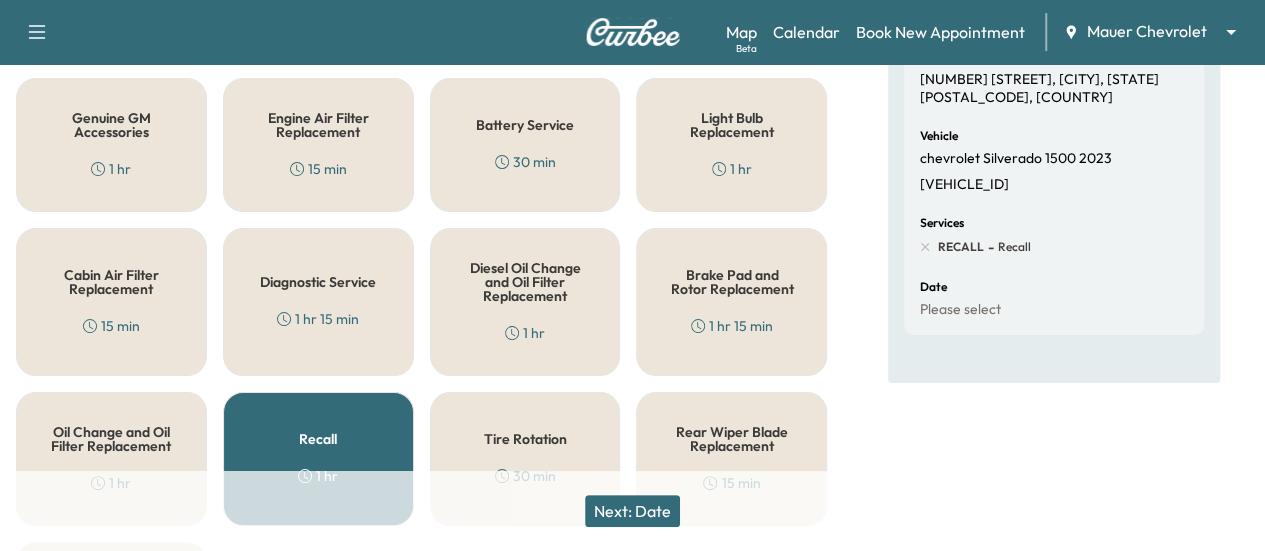 click on "Next: Date" at bounding box center (632, 511) 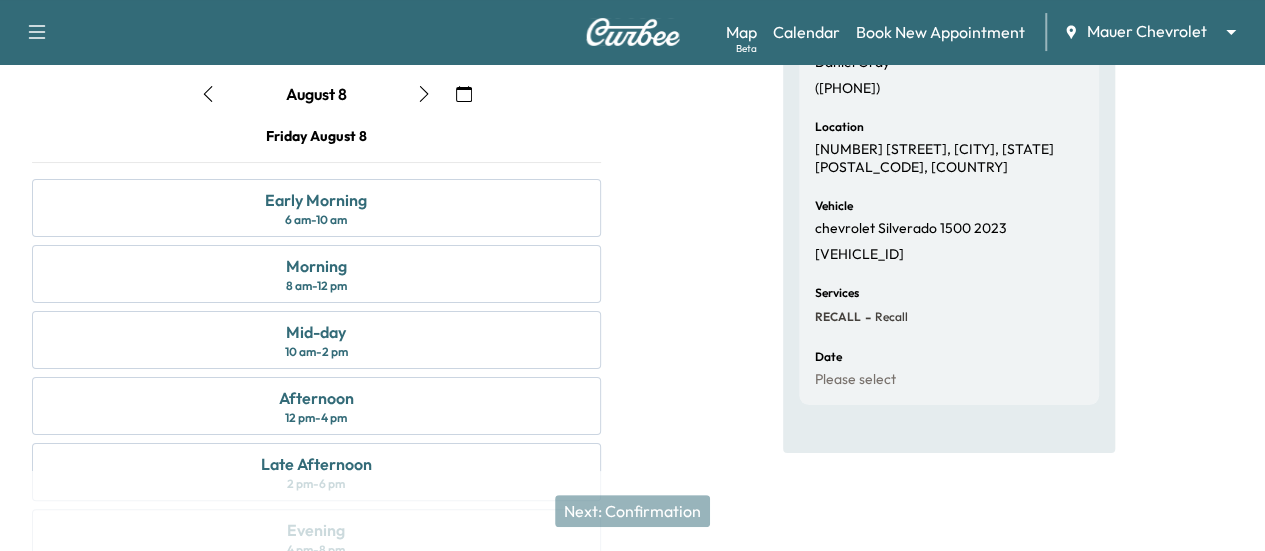 scroll, scrollTop: 210, scrollLeft: 0, axis: vertical 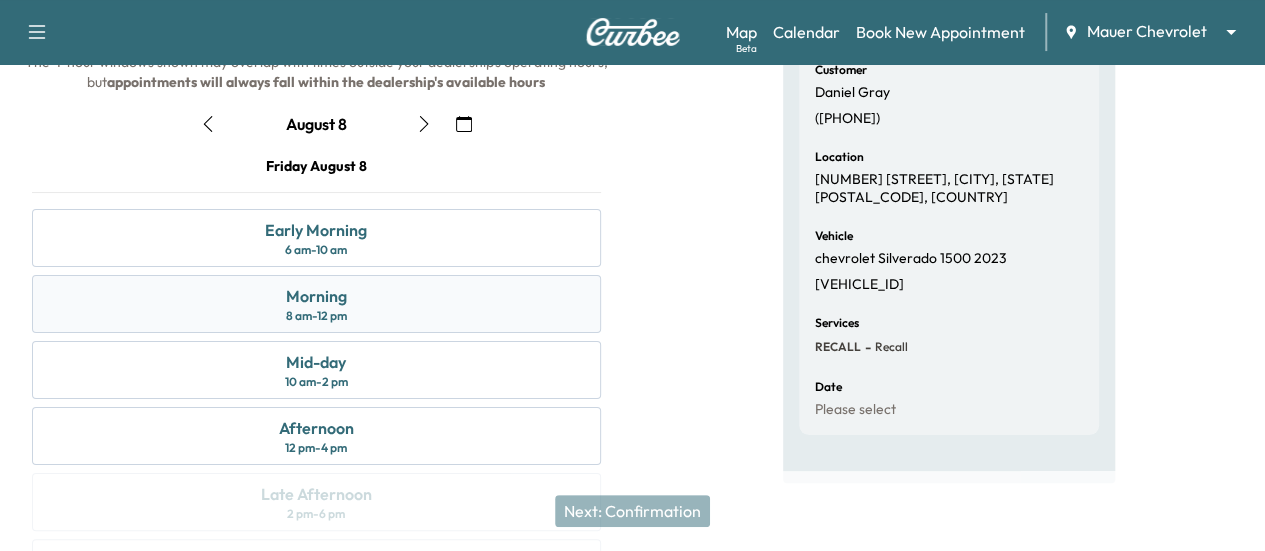 click on "Morning 8 am  -  12 pm" at bounding box center (316, 304) 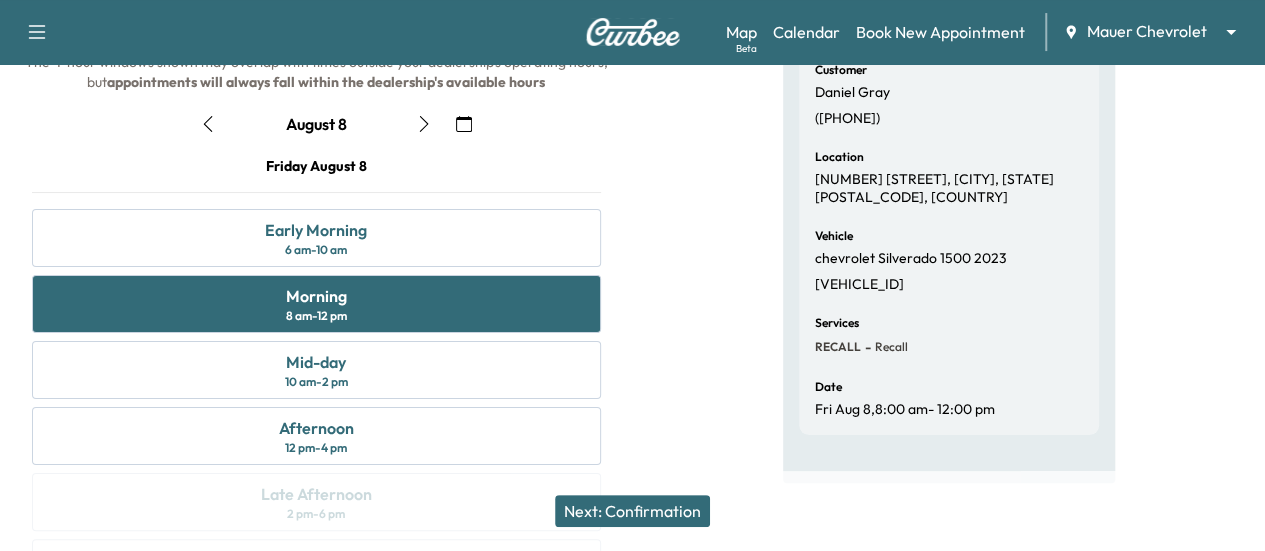 click on "Next: Confirmation" at bounding box center [632, 511] 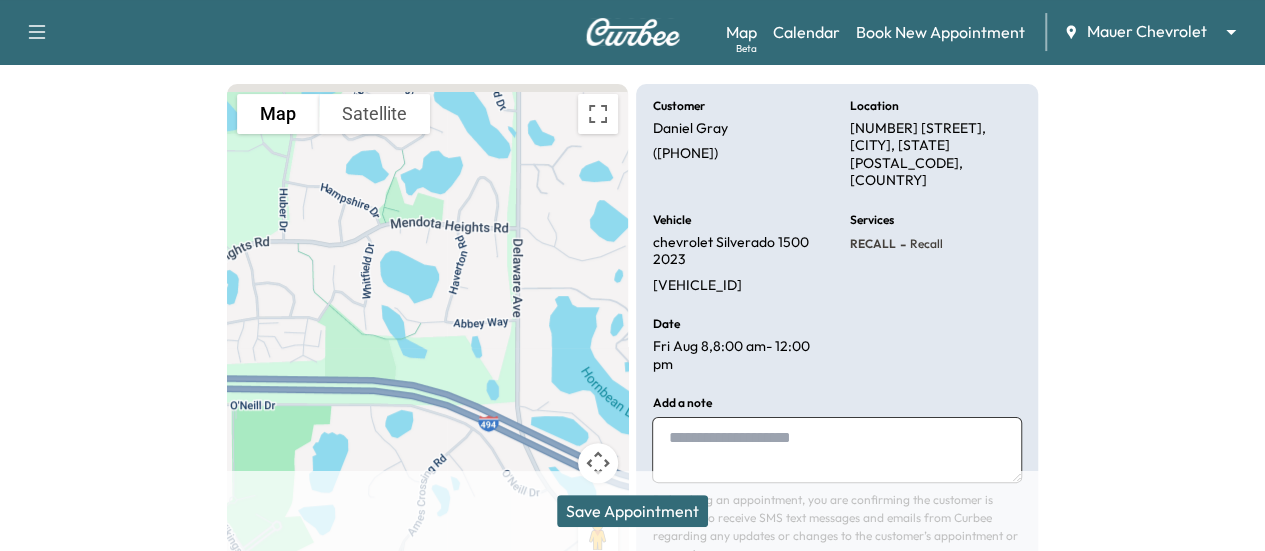 click on "Save Appointment" at bounding box center (632, 511) 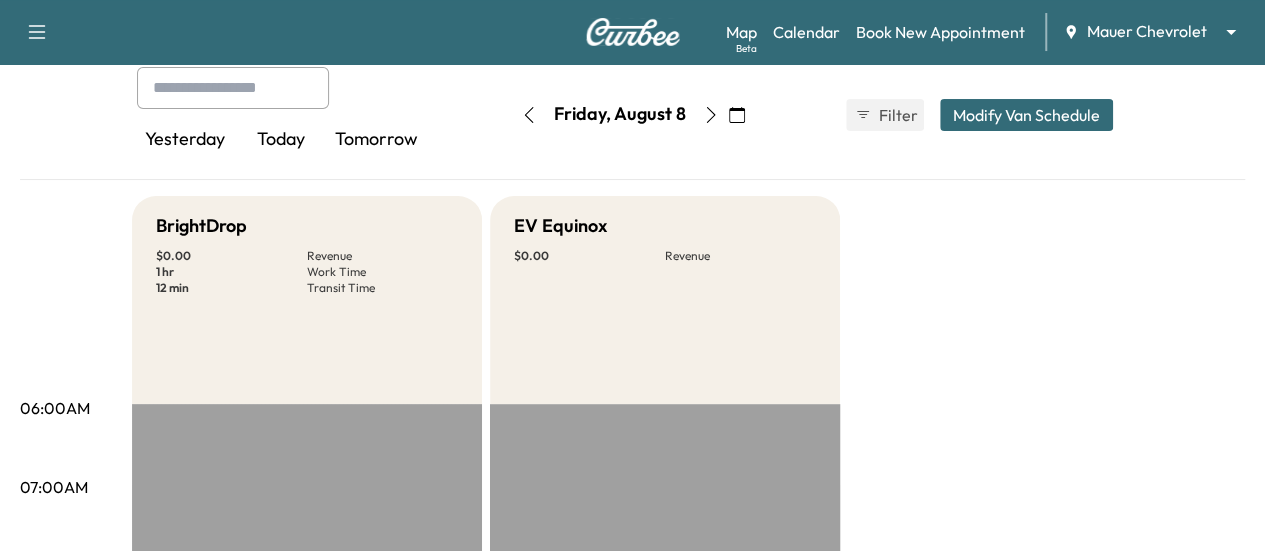 scroll, scrollTop: 110, scrollLeft: 0, axis: vertical 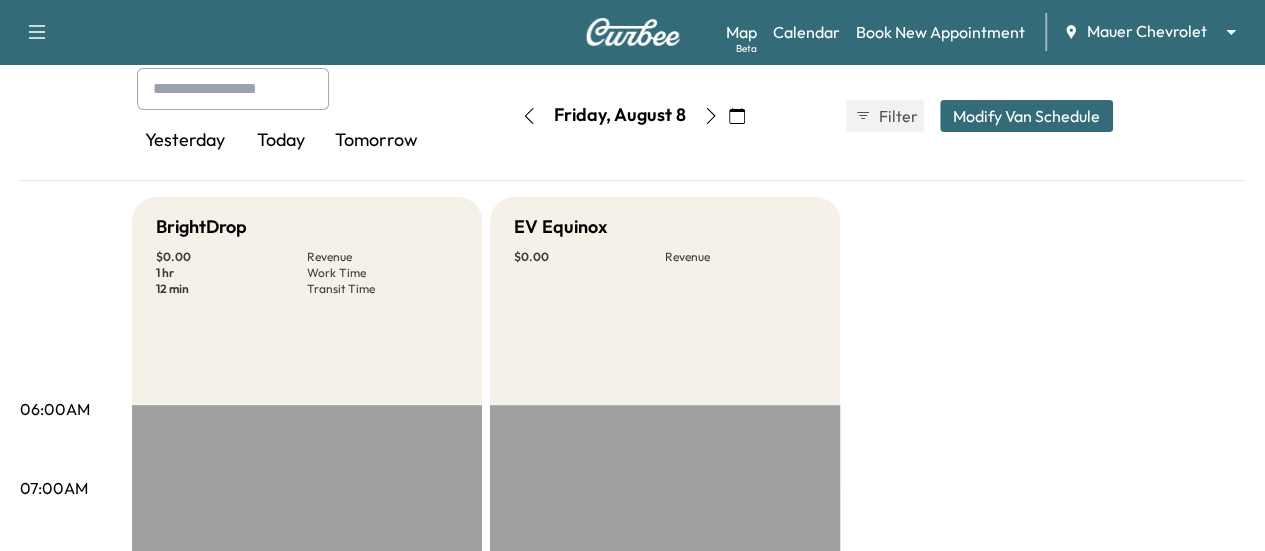 drag, startPoint x: 1084, startPoint y: 109, endPoint x: 1081, endPoint y: 121, distance: 12.369317 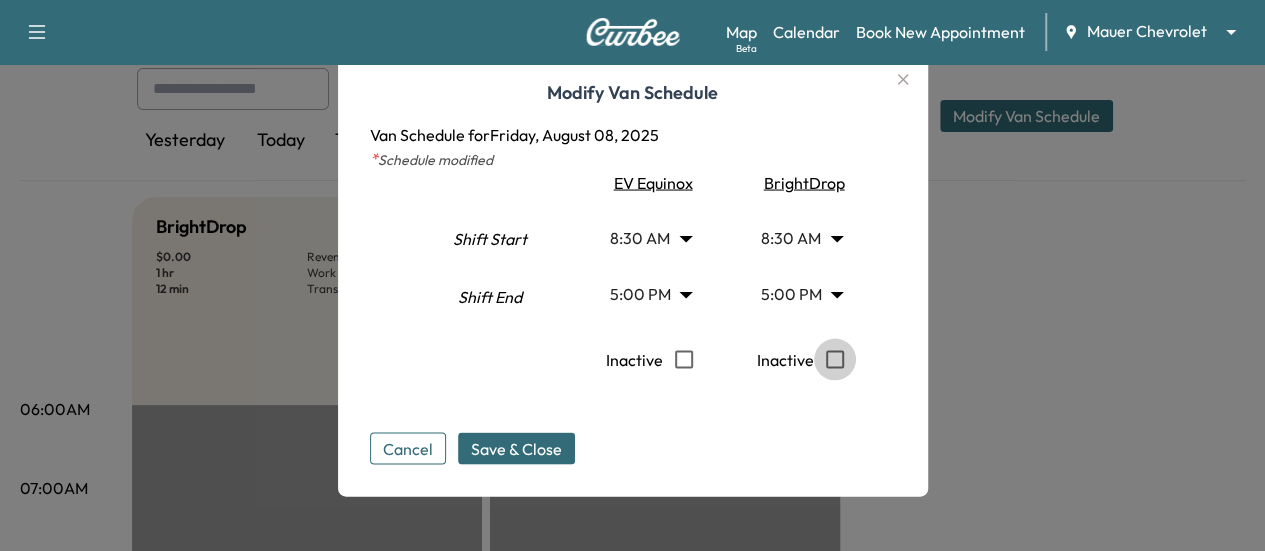 type 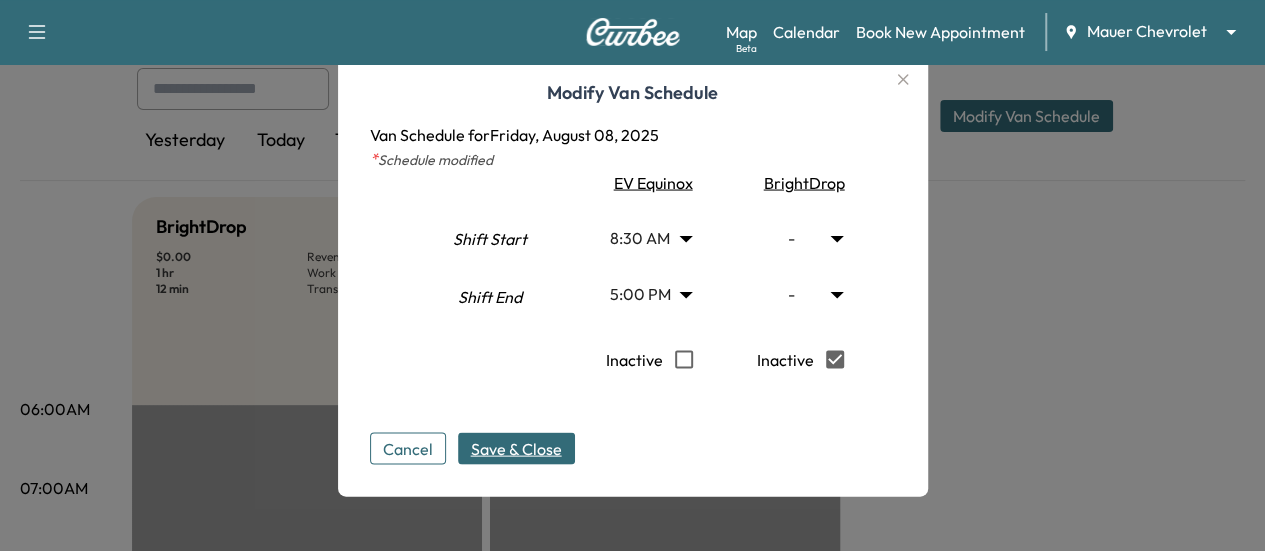click on "Save & Close" at bounding box center [516, 448] 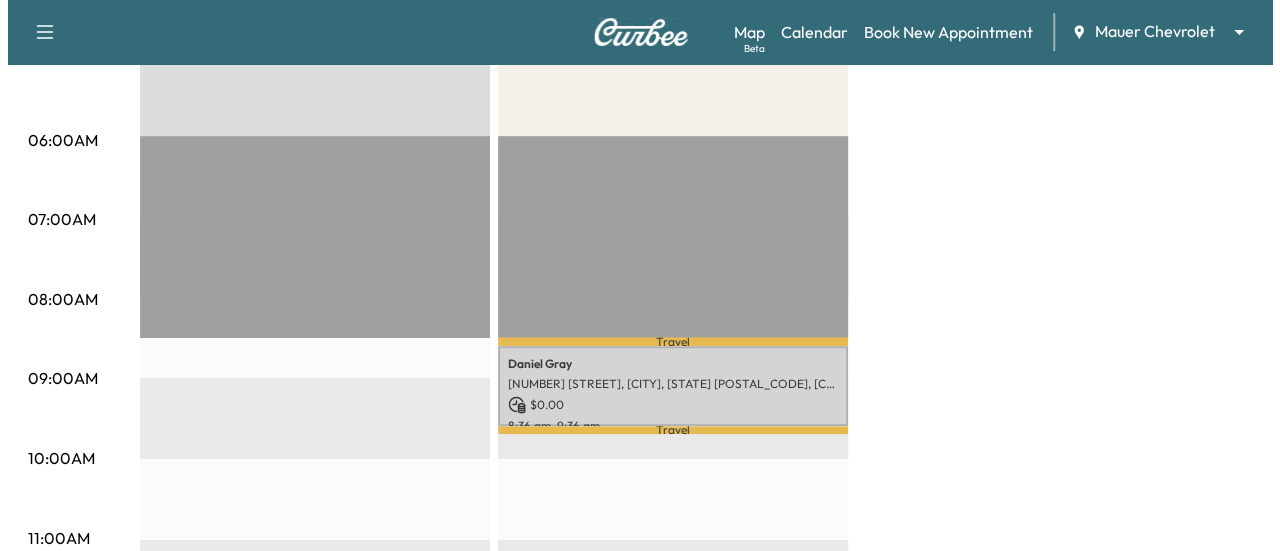 scroll, scrollTop: 410, scrollLeft: 0, axis: vertical 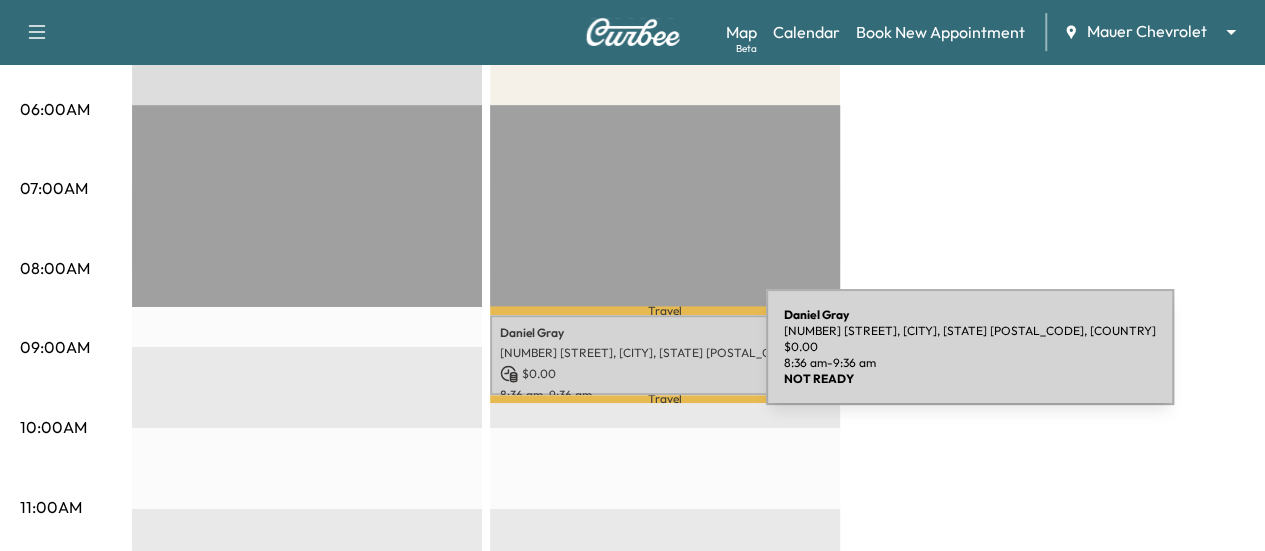 click on "[NUMBER] [STREET], [CITY], [STATE] [POSTAL_CODE], [COUNTRY]" at bounding box center [665, 353] 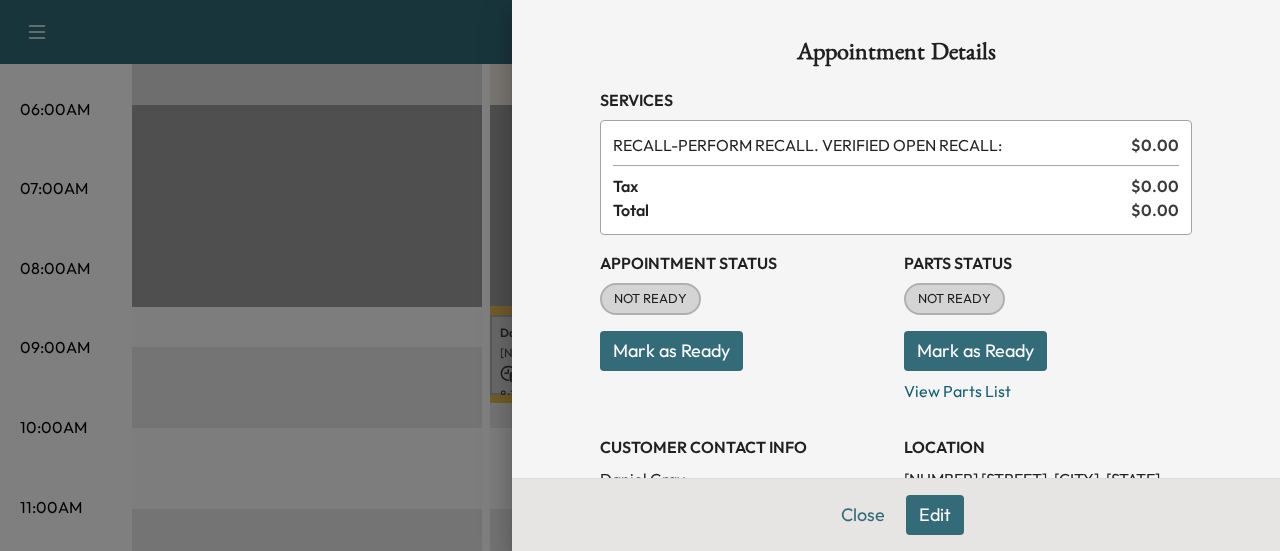 scroll, scrollTop: 100, scrollLeft: 0, axis: vertical 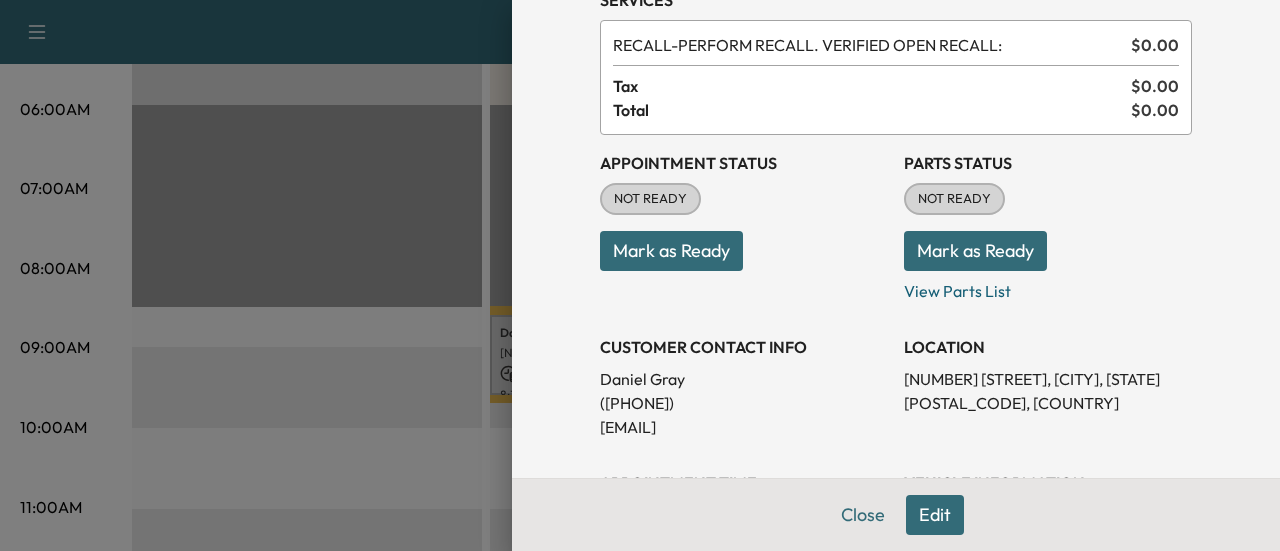 click on "Edit" at bounding box center (935, 515) 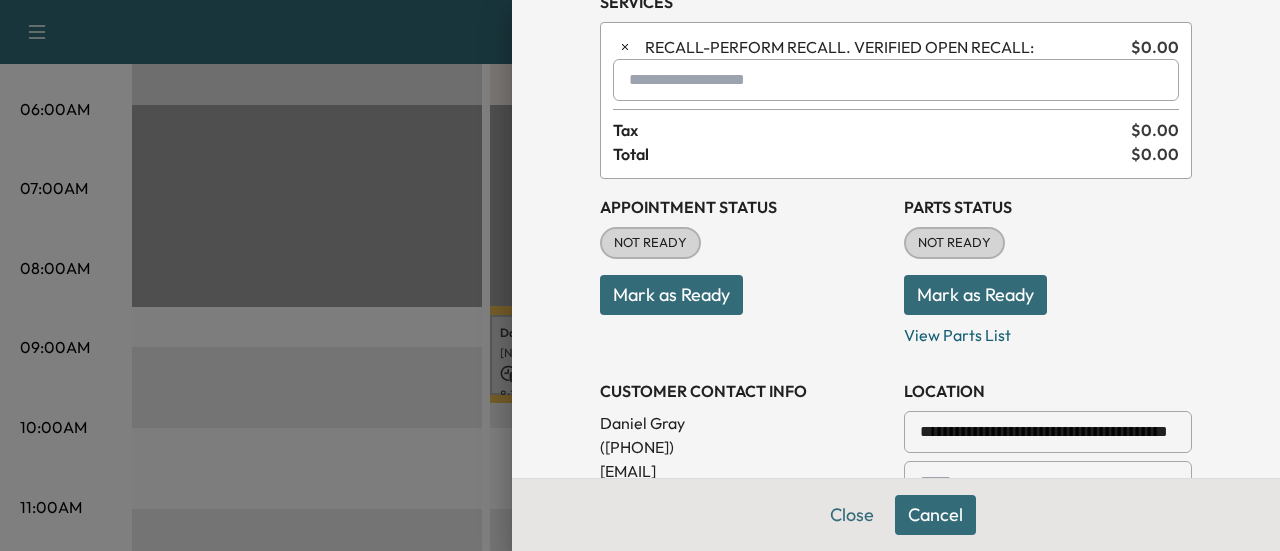 scroll, scrollTop: 0, scrollLeft: 0, axis: both 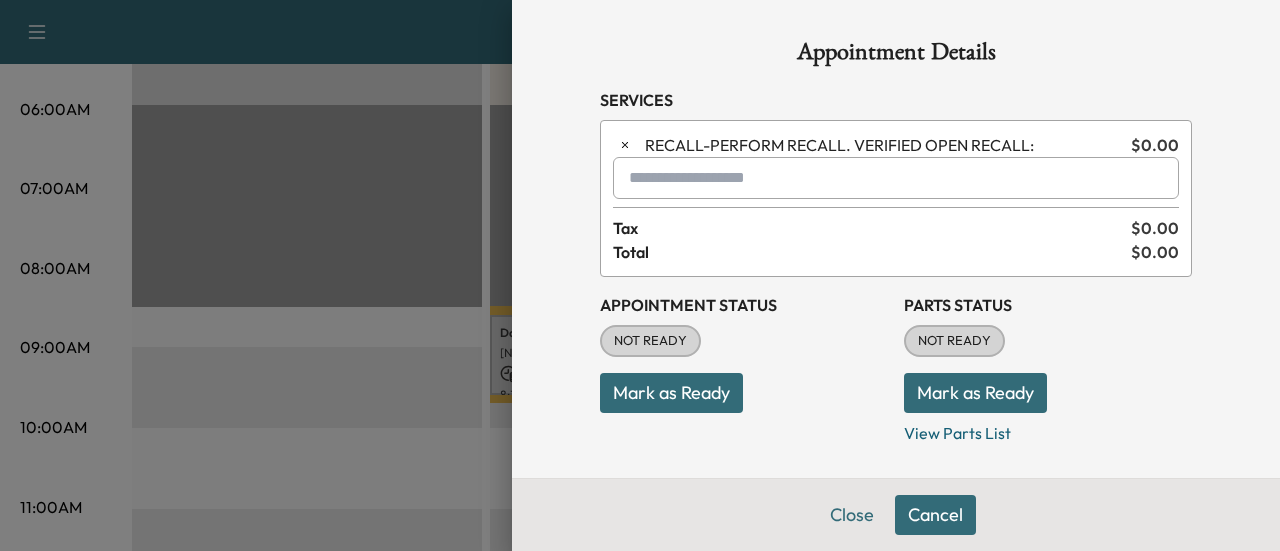 click at bounding box center [896, 178] 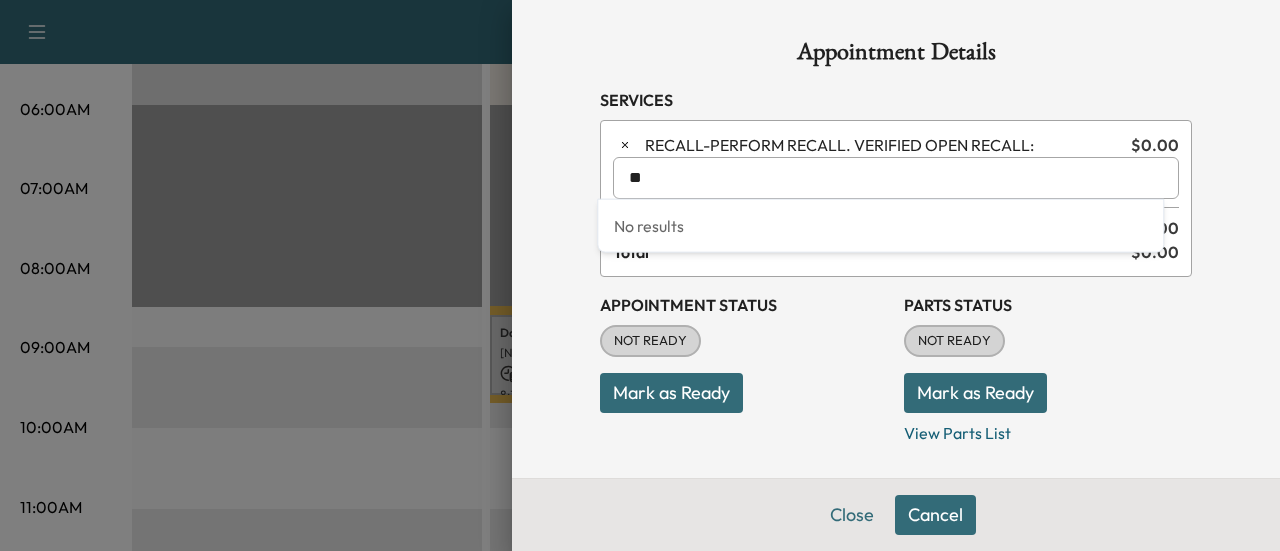 type on "*" 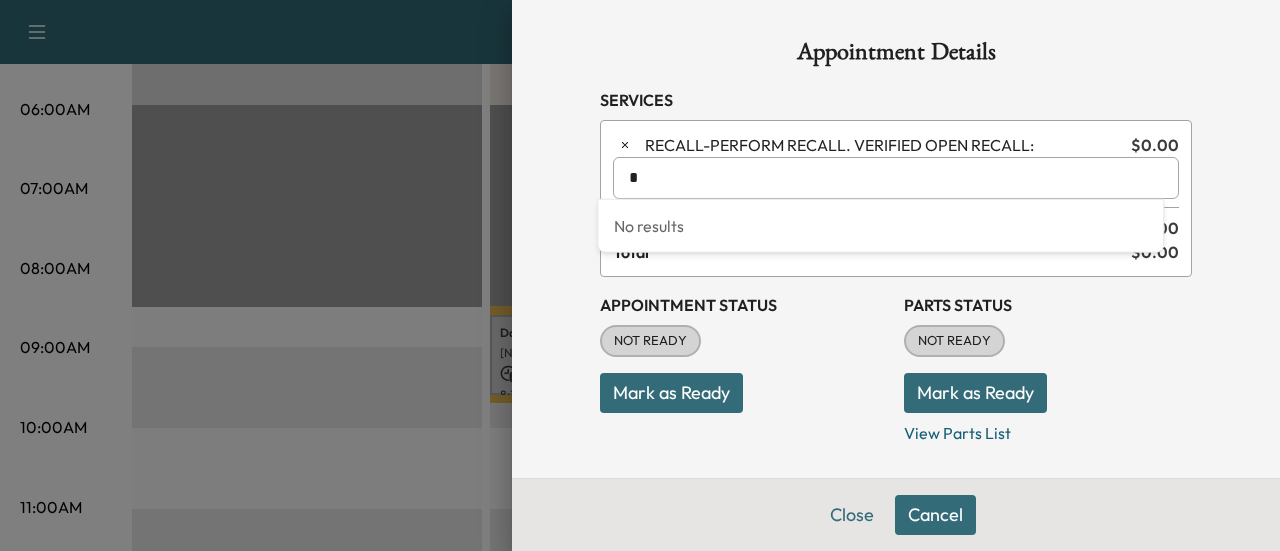 type 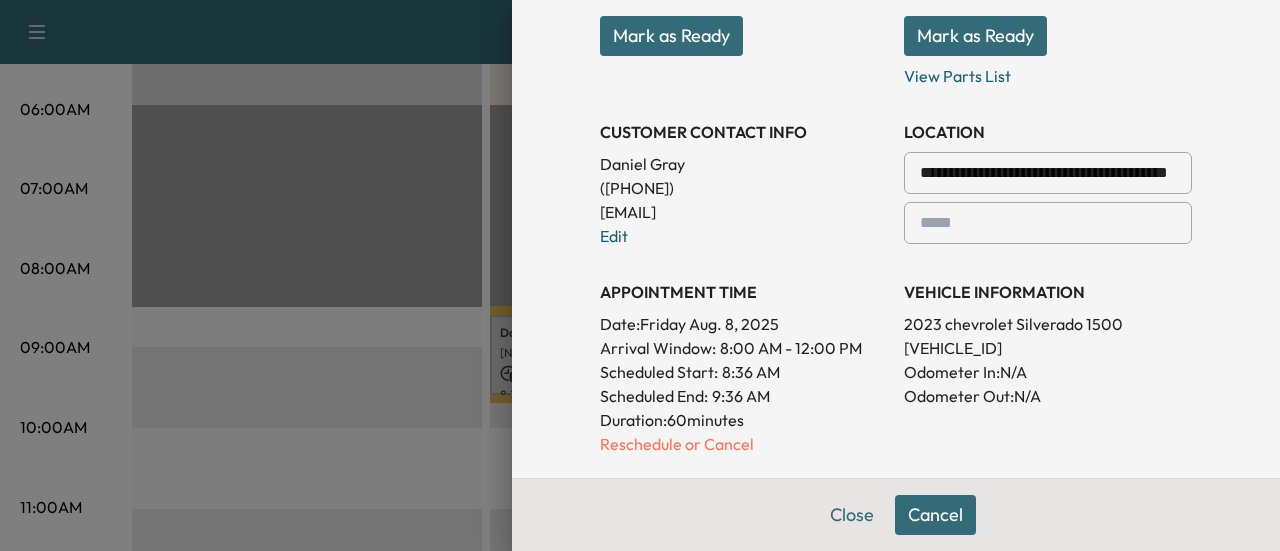 scroll, scrollTop: 400, scrollLeft: 0, axis: vertical 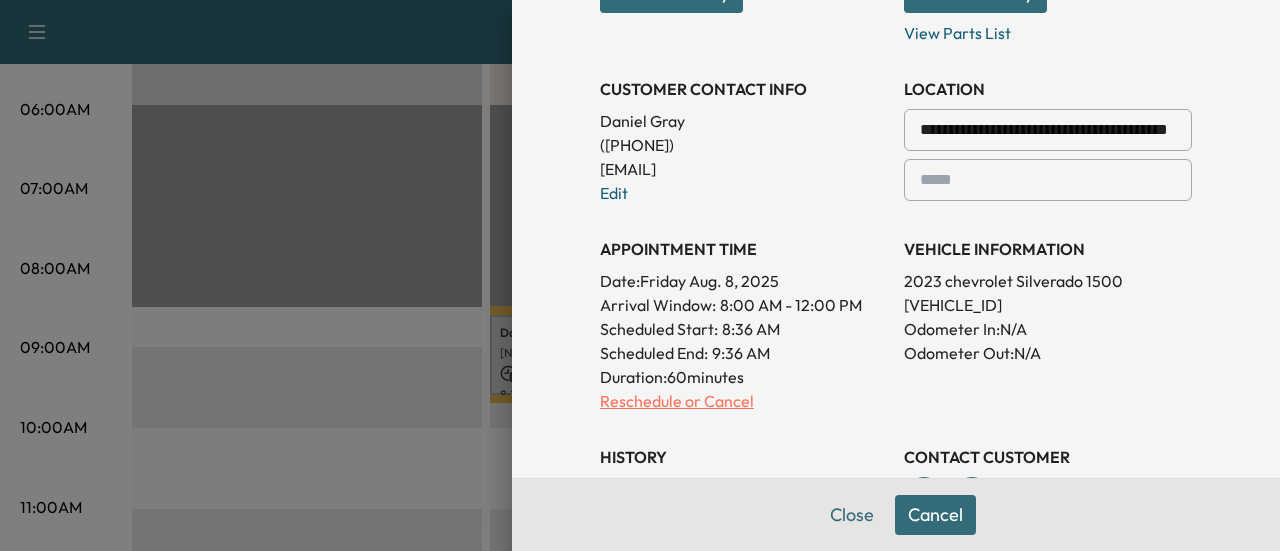 click on "Reschedule or Cancel" at bounding box center [744, 401] 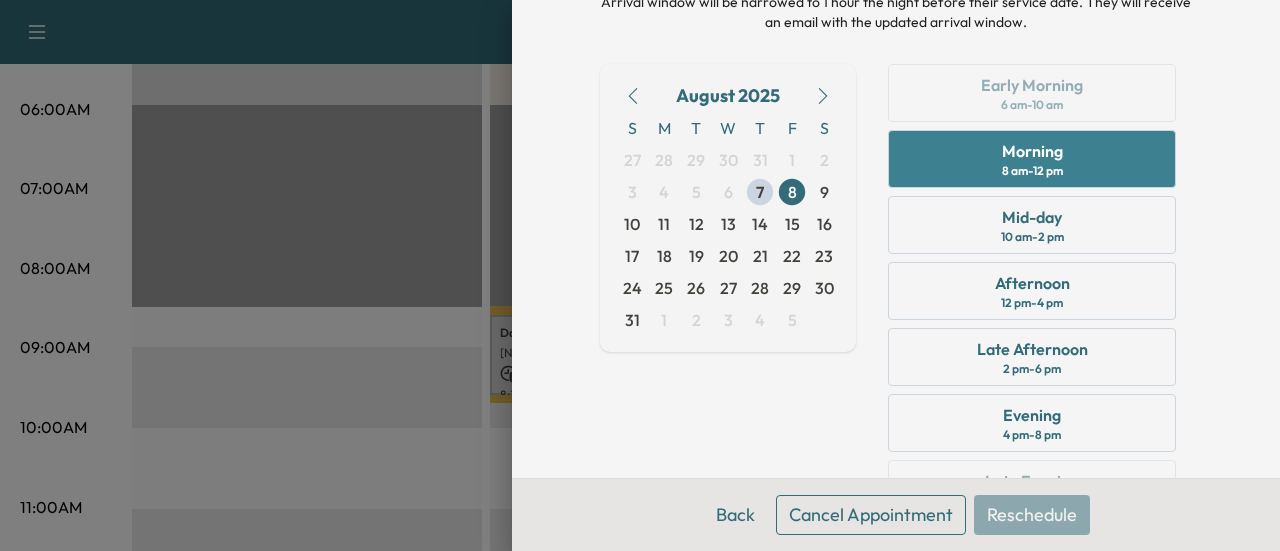 scroll, scrollTop: 0, scrollLeft: 0, axis: both 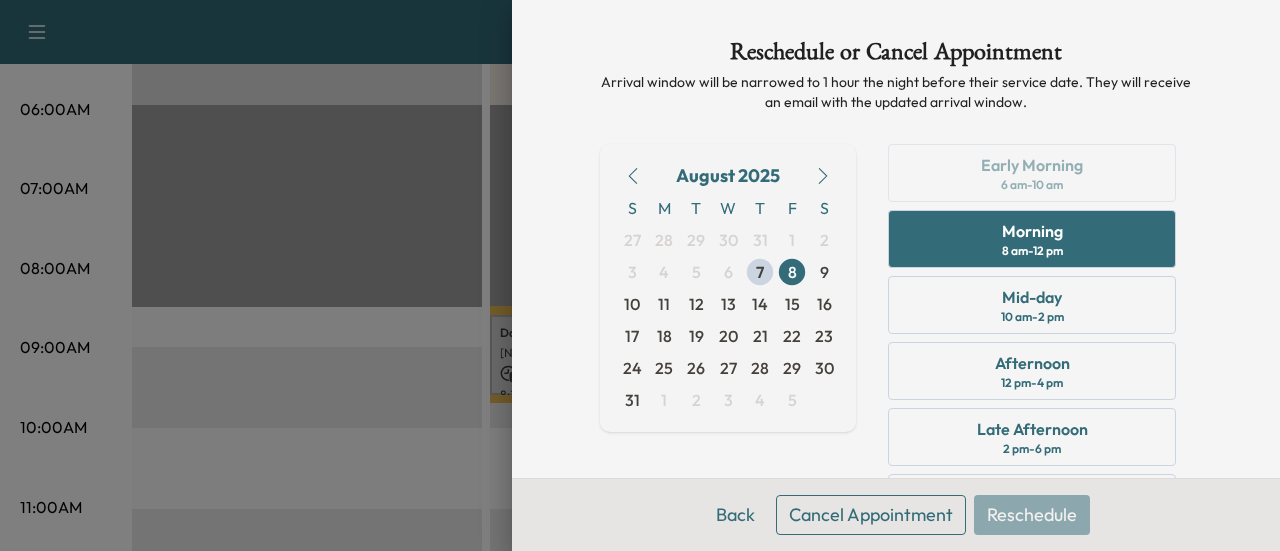 click on "Reschedule or Cancel Appointment   Arrival window will be narrowed to 1 hour the night before their service date. They will receive an email with the updated arrival window. August 2025 S M T W T F S   27   28   29   30   31   1   2   3   4   5   6   7   8   9   10   11   12   13   14   15   16   17   18   19   20   21   22   23   24   25   26   27   28   29   30   31   1   2   3   4   5 Early Morning 6 am  -  10 am Morning 8 am  -  12 pm Mid-day 10 am  -  2 pm Afternoon 12 pm  -  4 pm Late Afternoon 2 pm  -  6 pm Evening 4 pm  -  8 pm Late Evening 6 pm  -  10 pm" at bounding box center [896, 323] 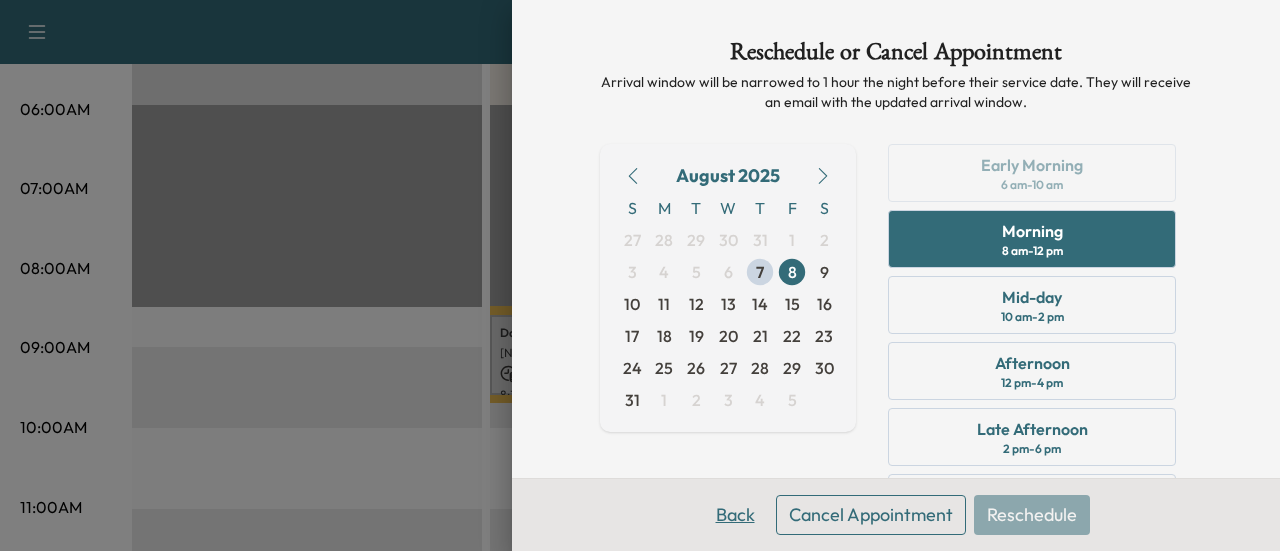 click on "Back" at bounding box center [735, 515] 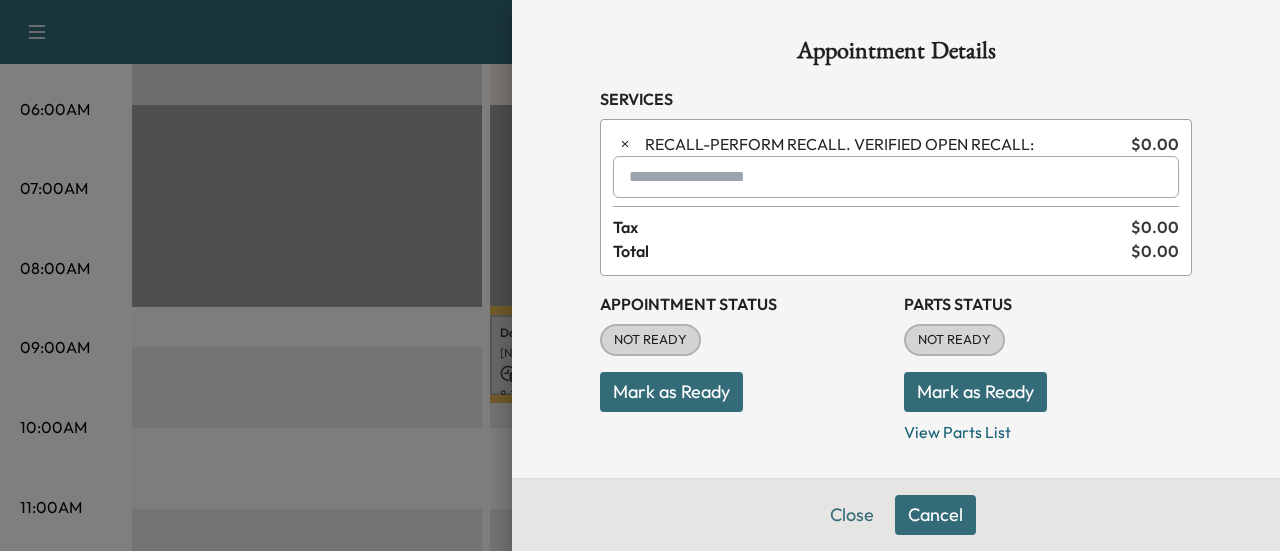 scroll, scrollTop: 0, scrollLeft: 0, axis: both 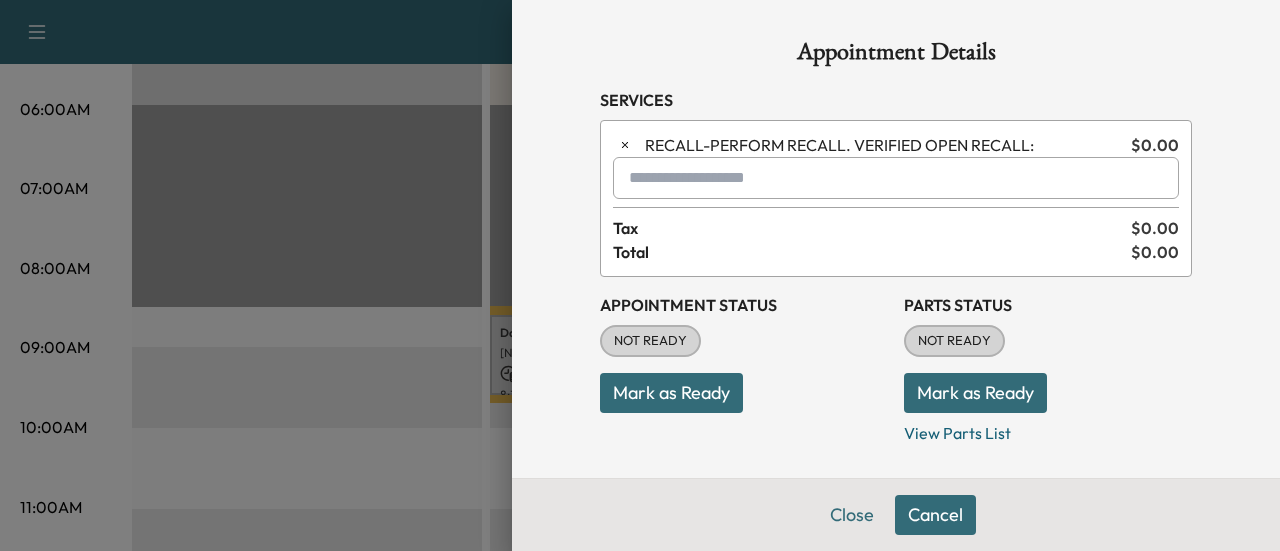 click at bounding box center [896, 178] 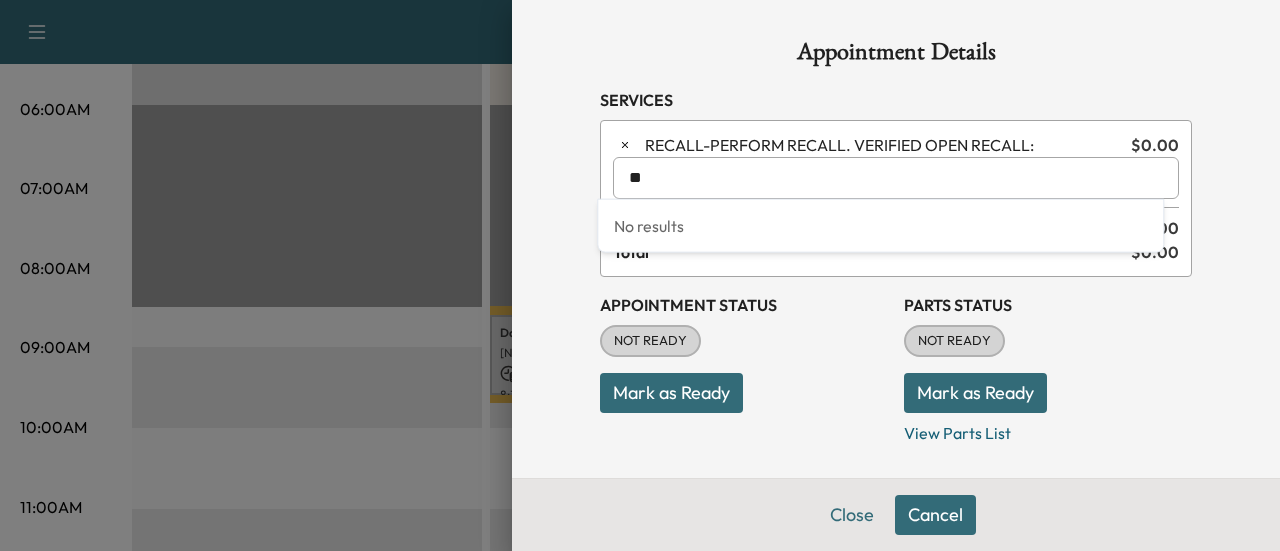 type on "*" 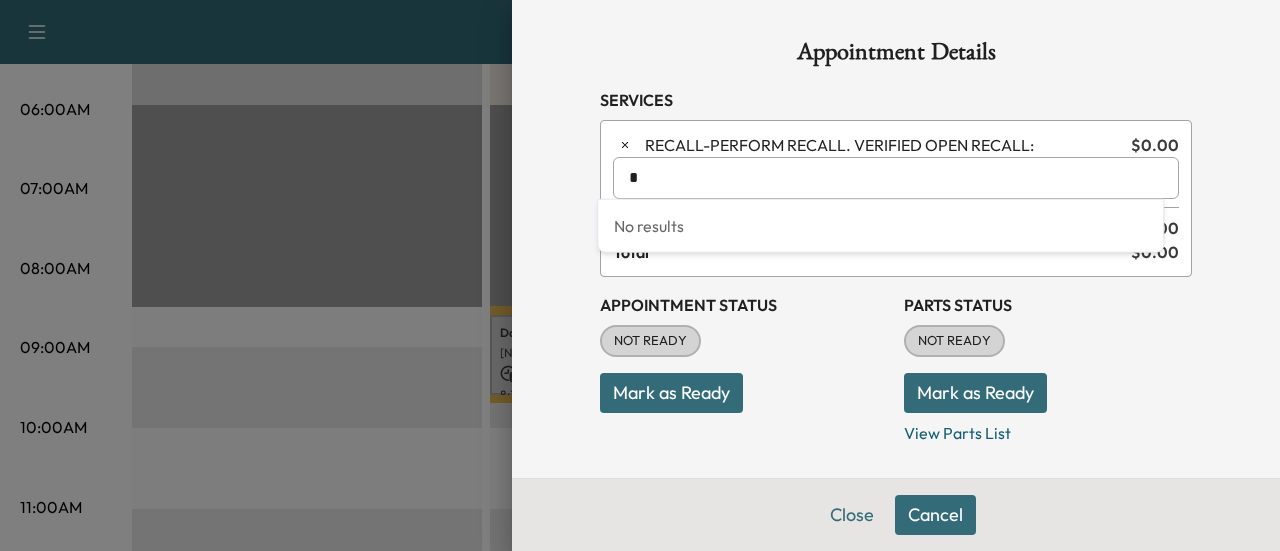 type 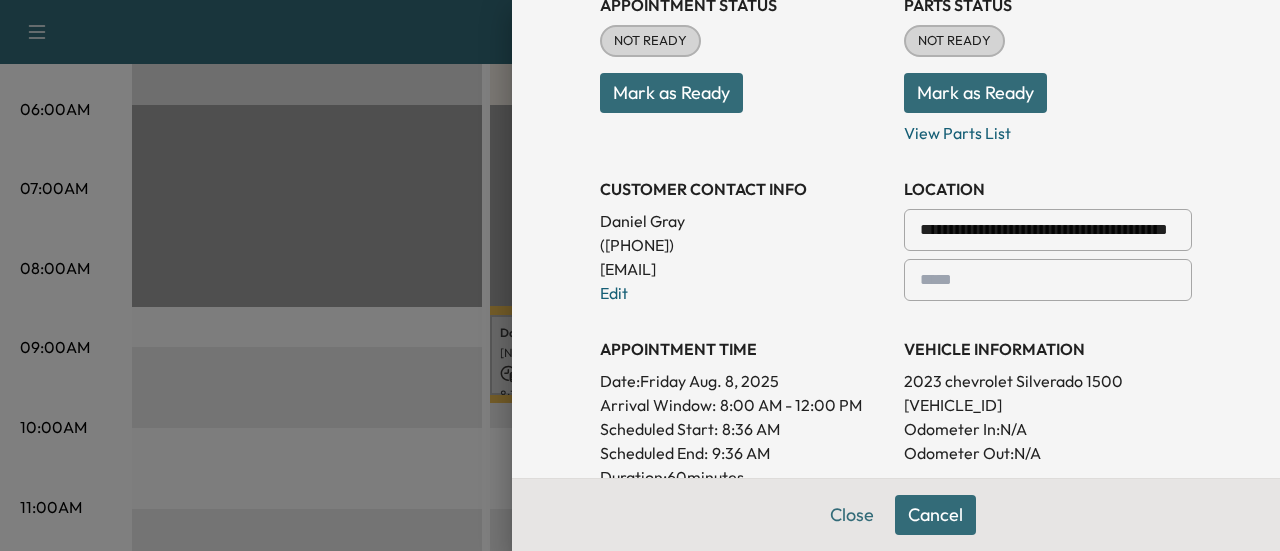 scroll, scrollTop: 400, scrollLeft: 0, axis: vertical 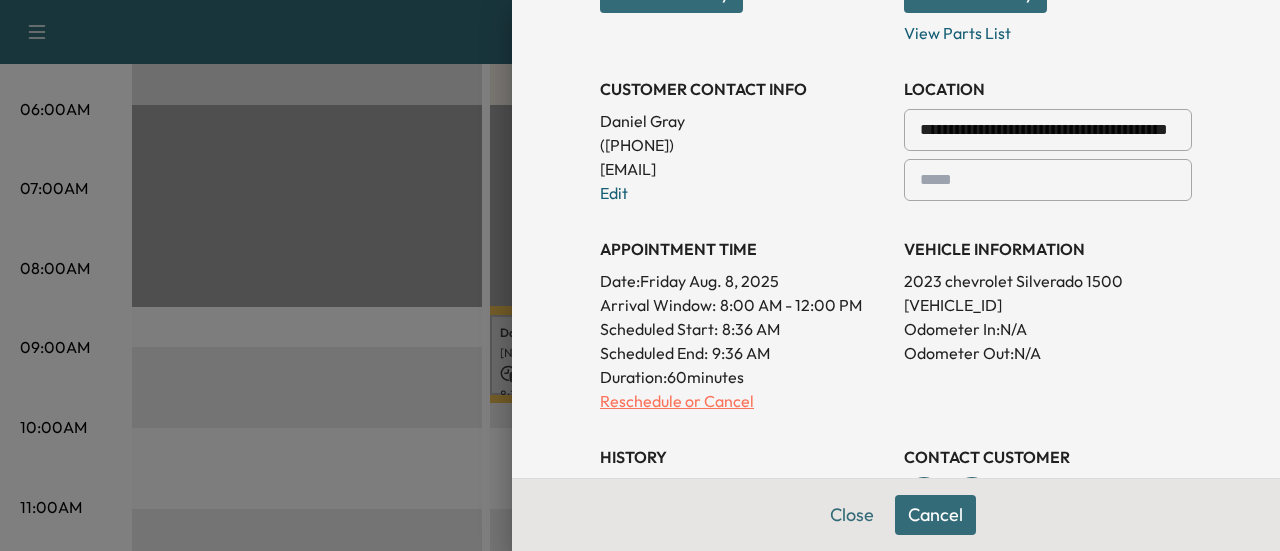 click on "Reschedule or Cancel" at bounding box center (744, 401) 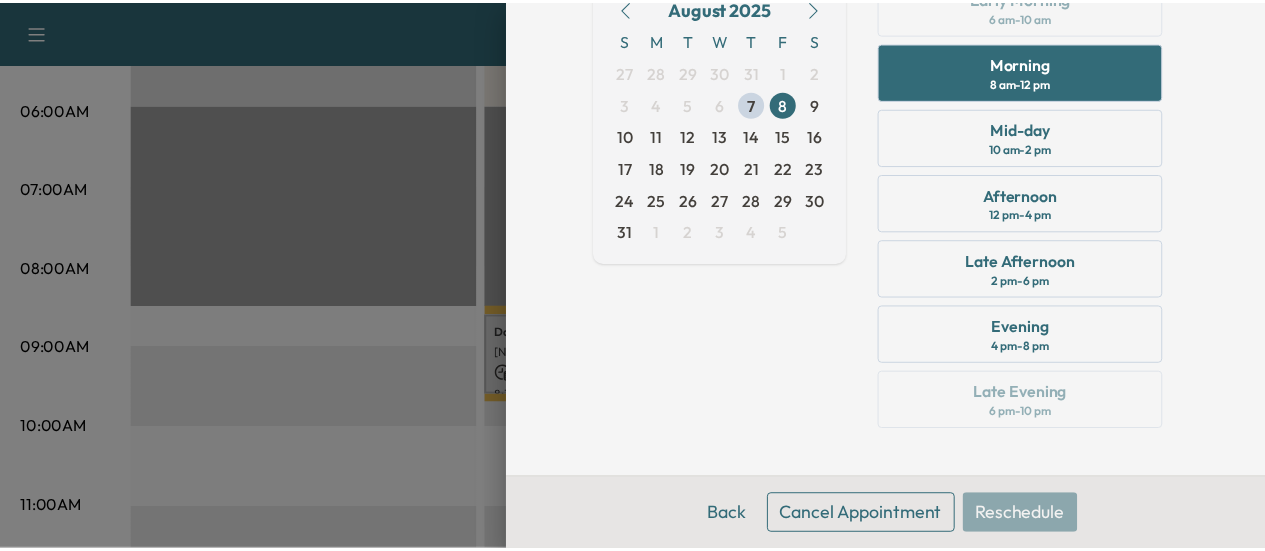 scroll, scrollTop: 162, scrollLeft: 0, axis: vertical 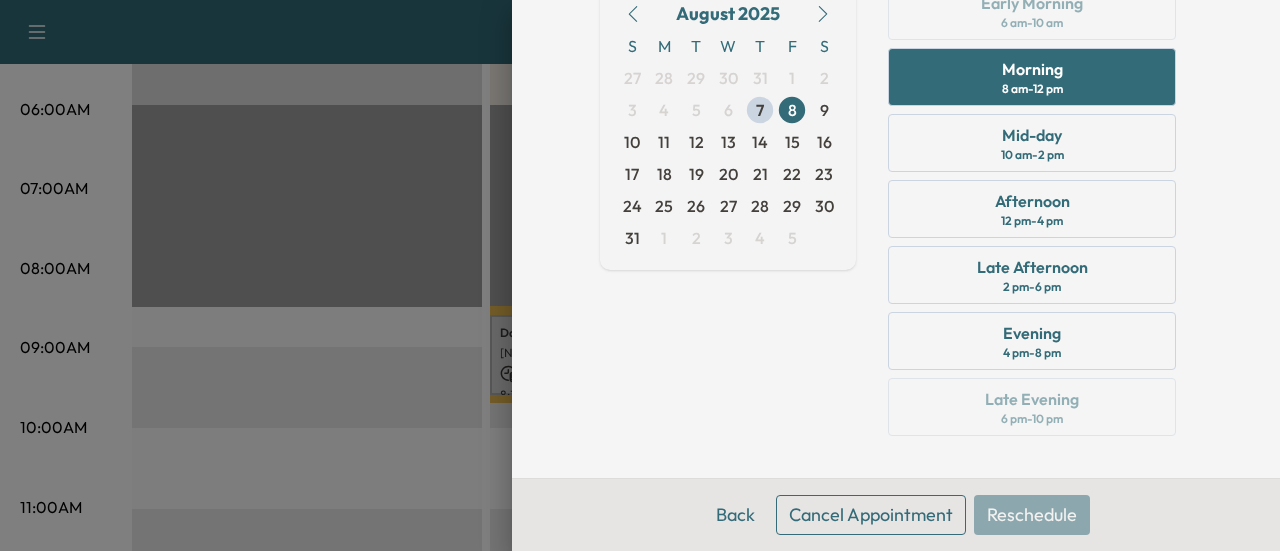 click on "Cancel Appointment" at bounding box center (871, 515) 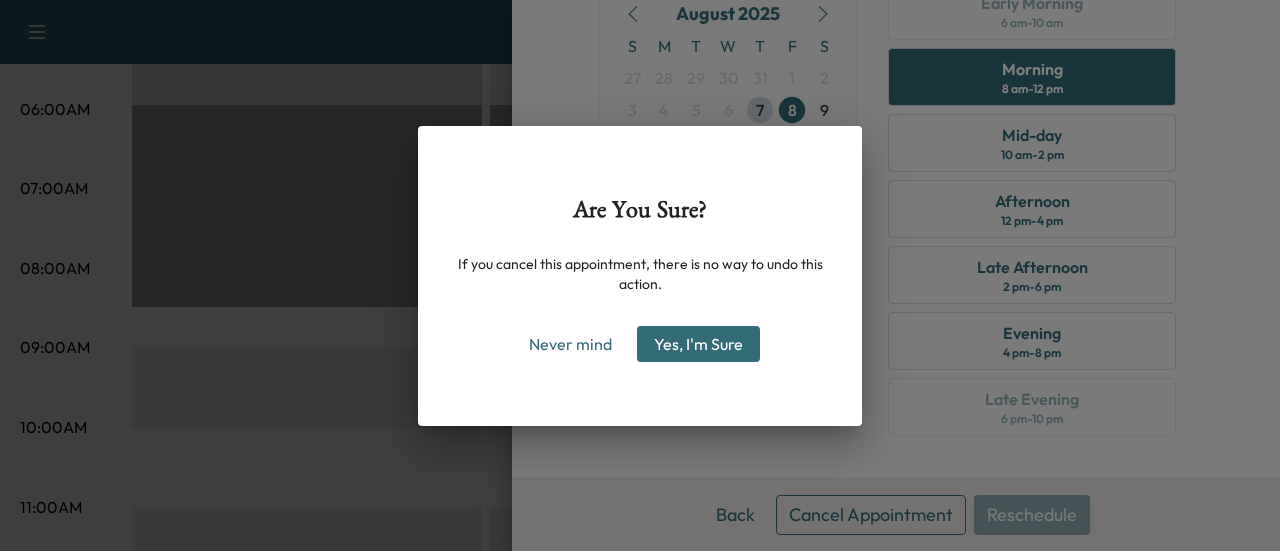 click on "Yes, I'm Sure" at bounding box center (698, 344) 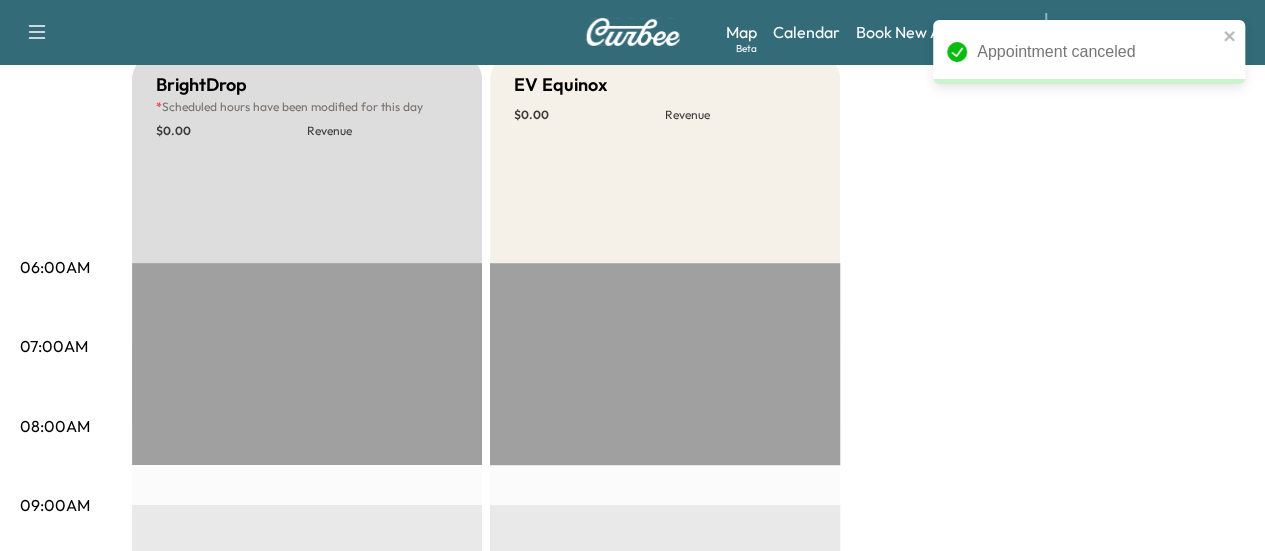 scroll, scrollTop: 110, scrollLeft: 0, axis: vertical 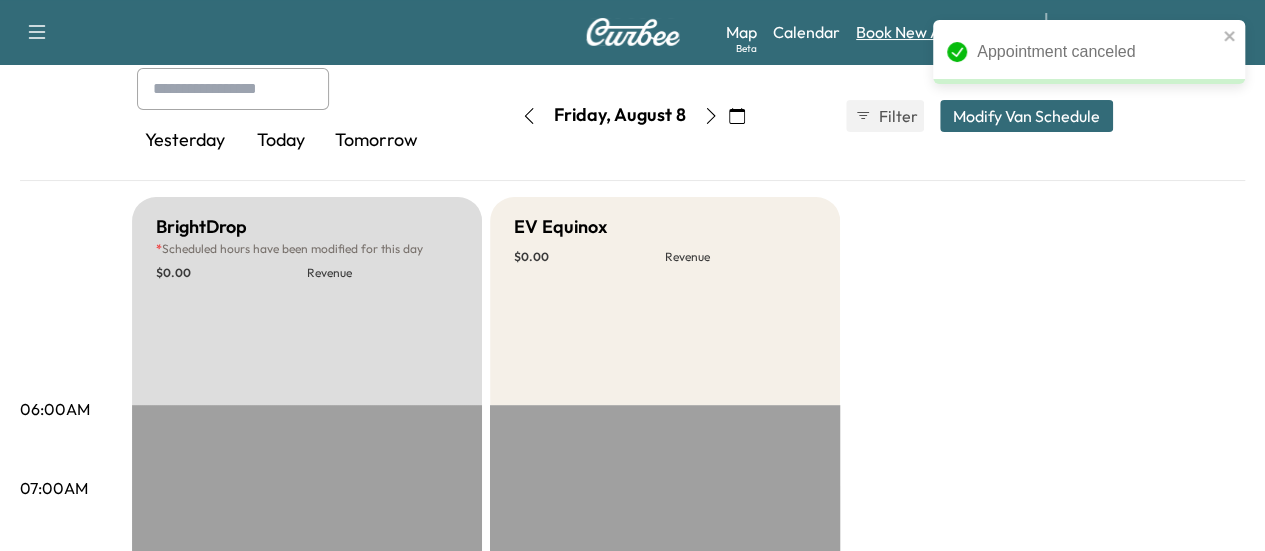 click on "Book New Appointment" at bounding box center (940, 32) 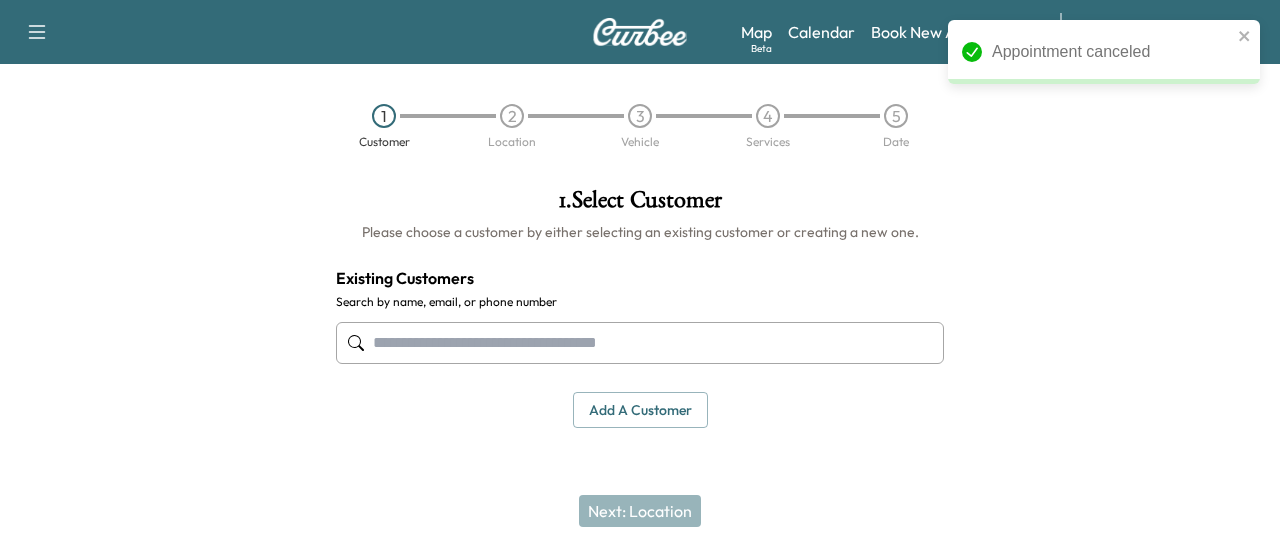 click at bounding box center [640, 343] 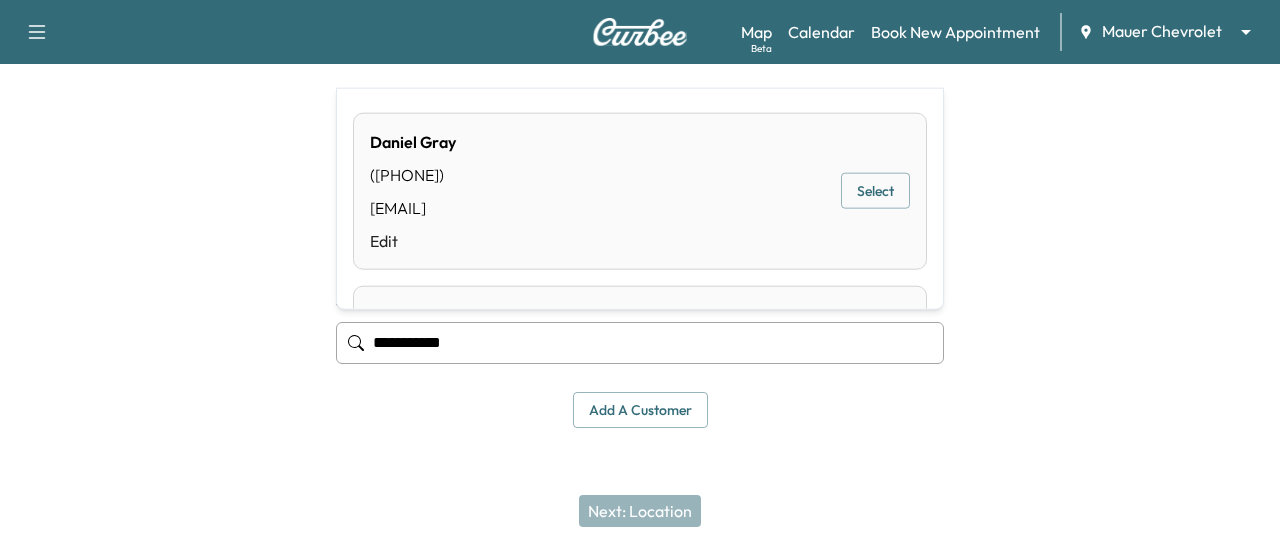 click on "Select" at bounding box center (875, 191) 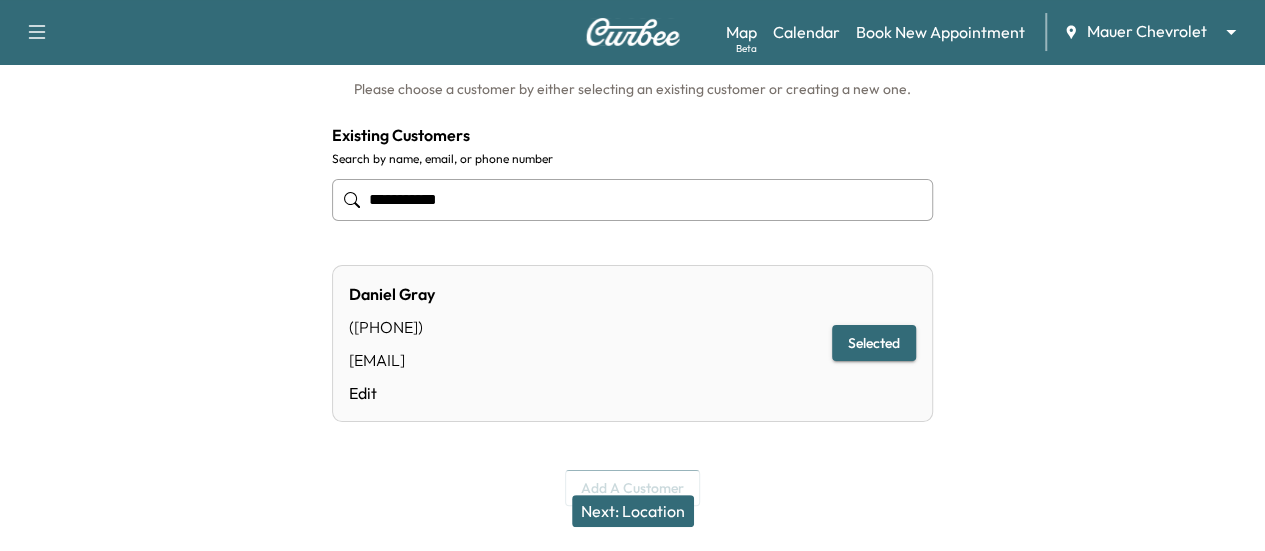 scroll, scrollTop: 176, scrollLeft: 0, axis: vertical 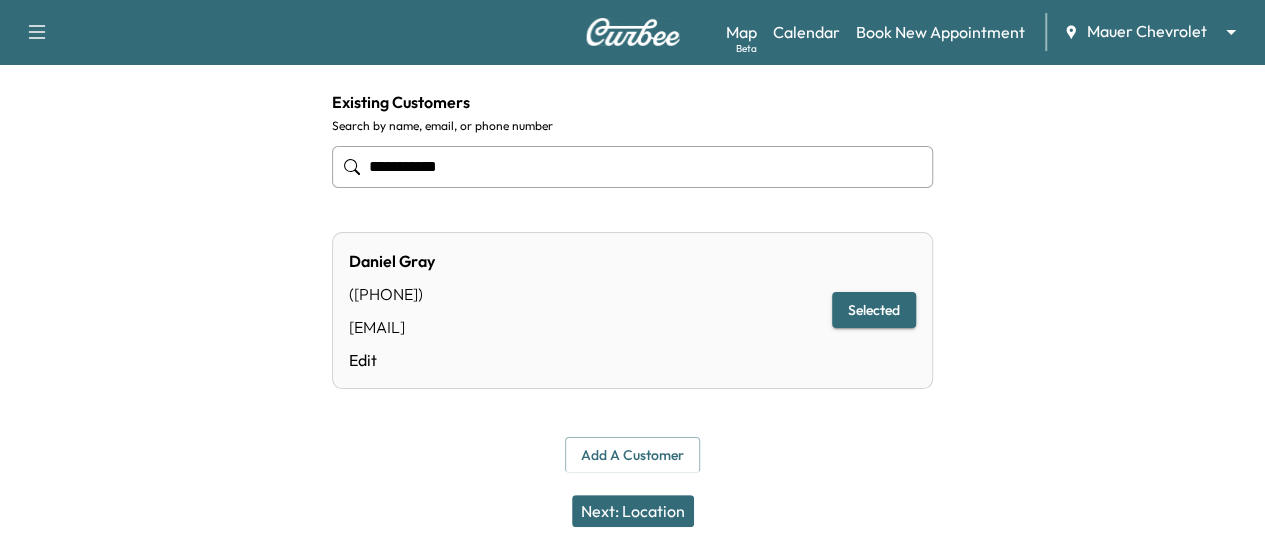 type on "**********" 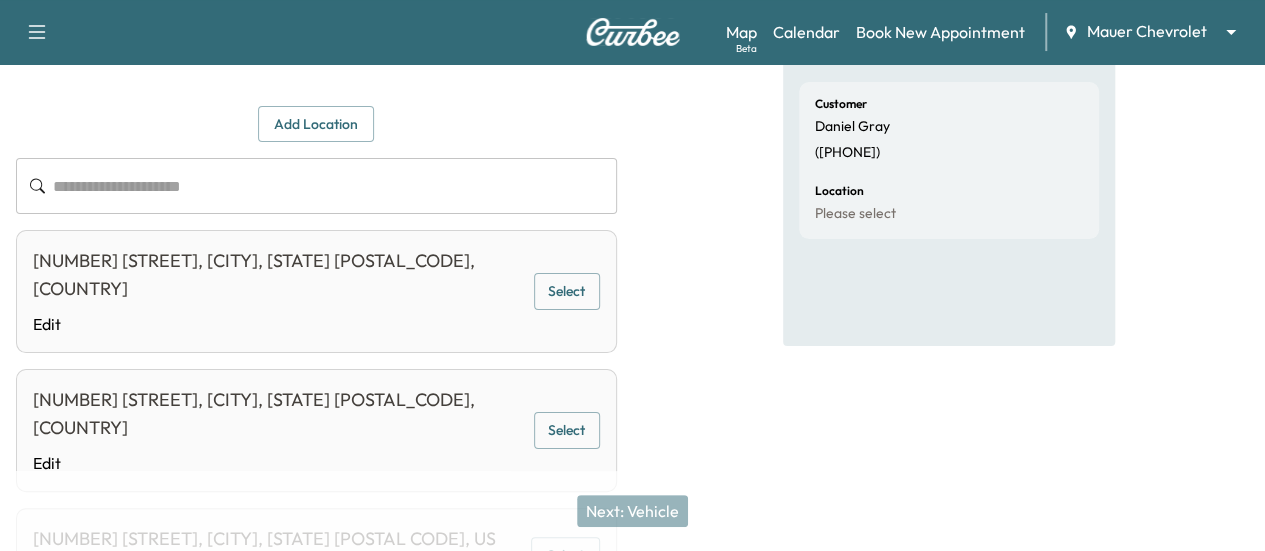click on "Select" at bounding box center [567, 291] 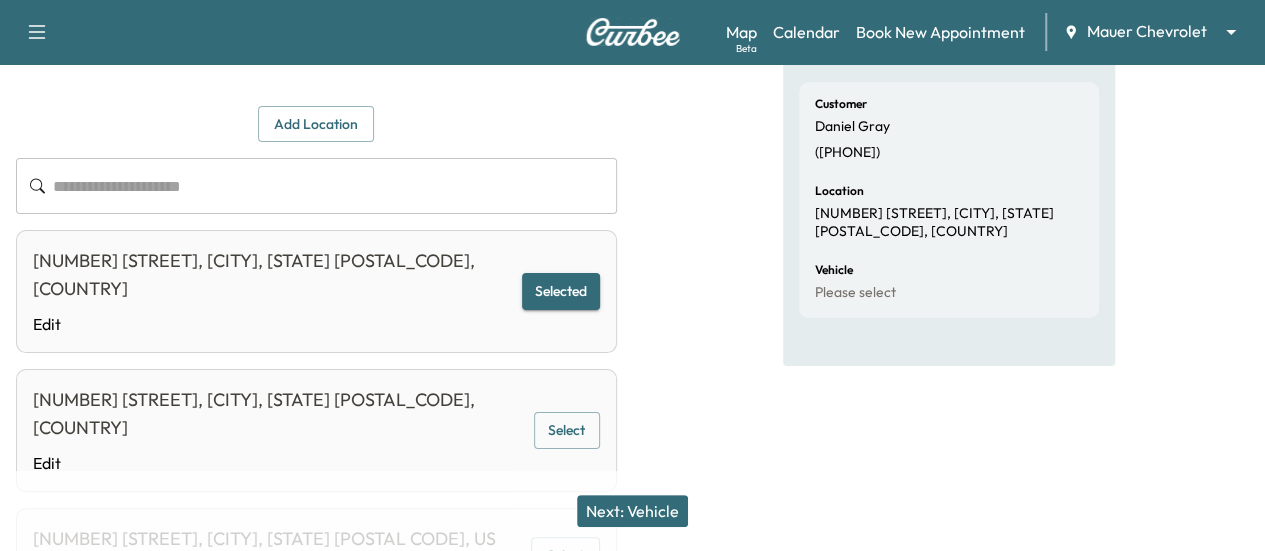 click on "Next: Vehicle" at bounding box center [632, 511] 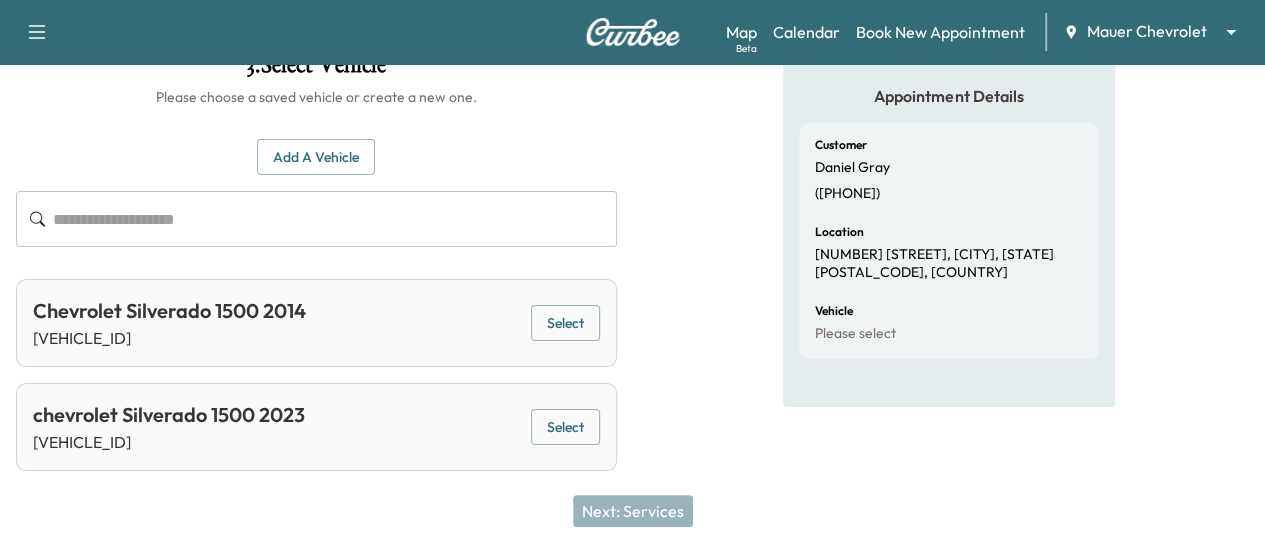 scroll, scrollTop: 132, scrollLeft: 0, axis: vertical 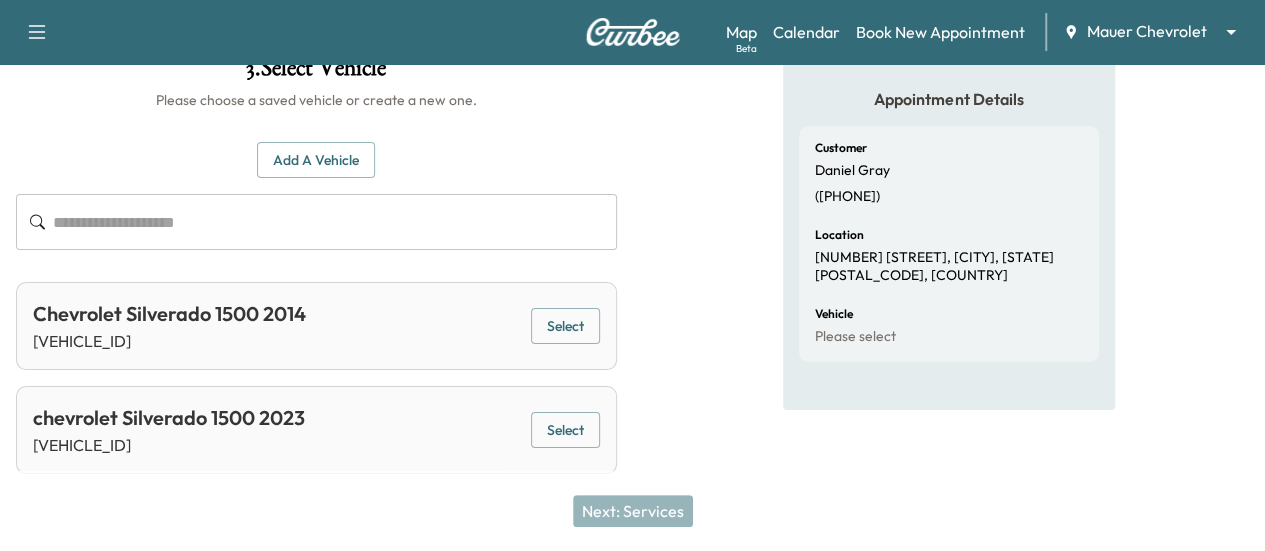 click on "Select" at bounding box center (565, 430) 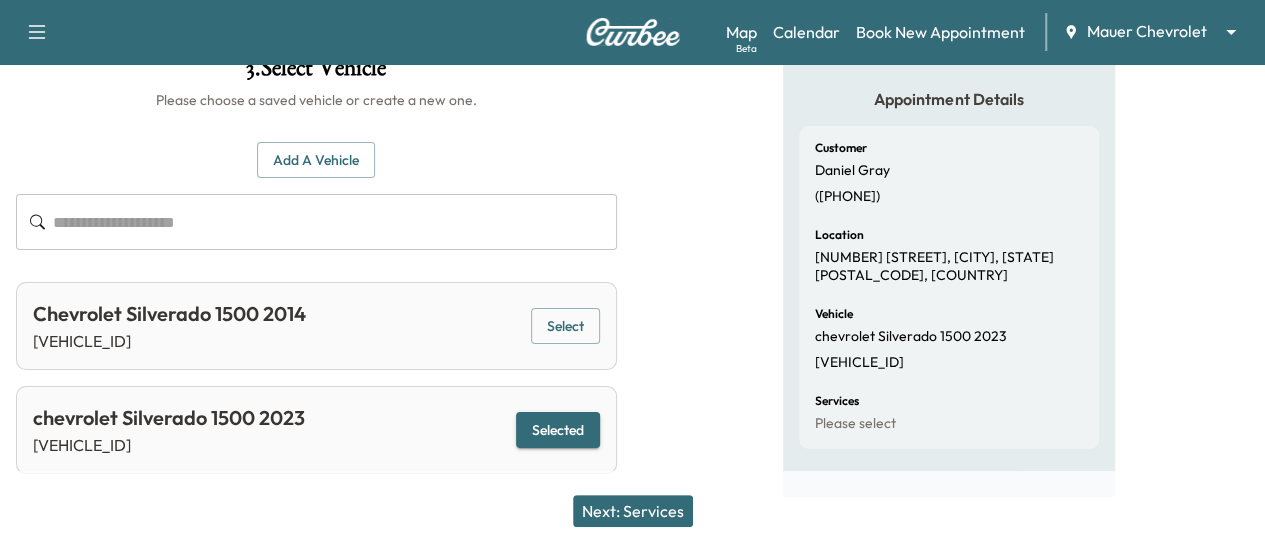 click on "Next: Services" at bounding box center (633, 511) 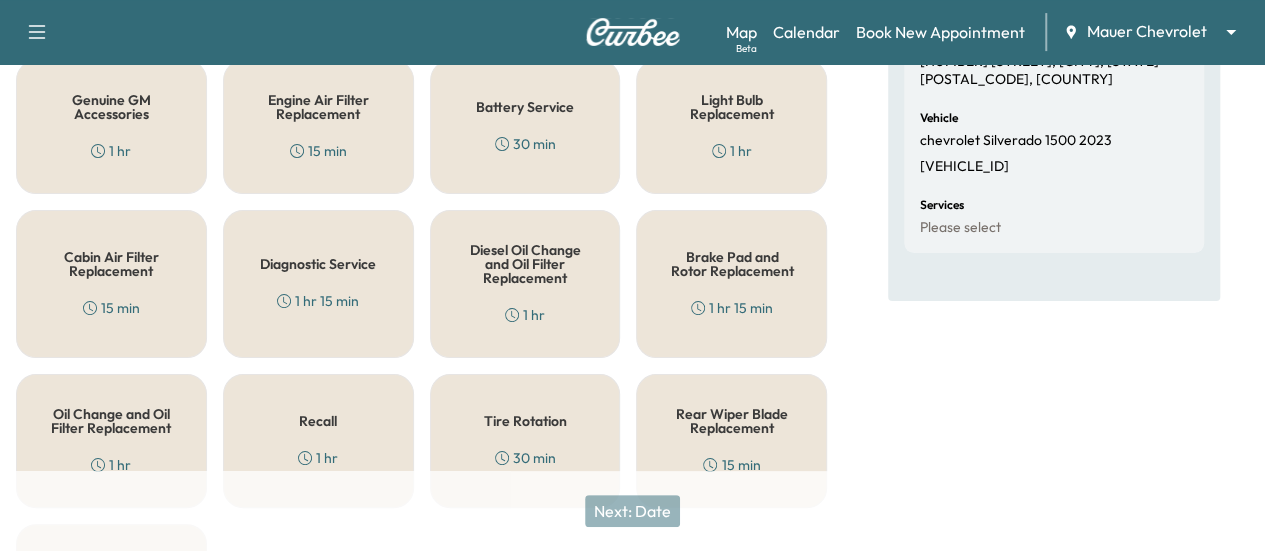 scroll, scrollTop: 332, scrollLeft: 0, axis: vertical 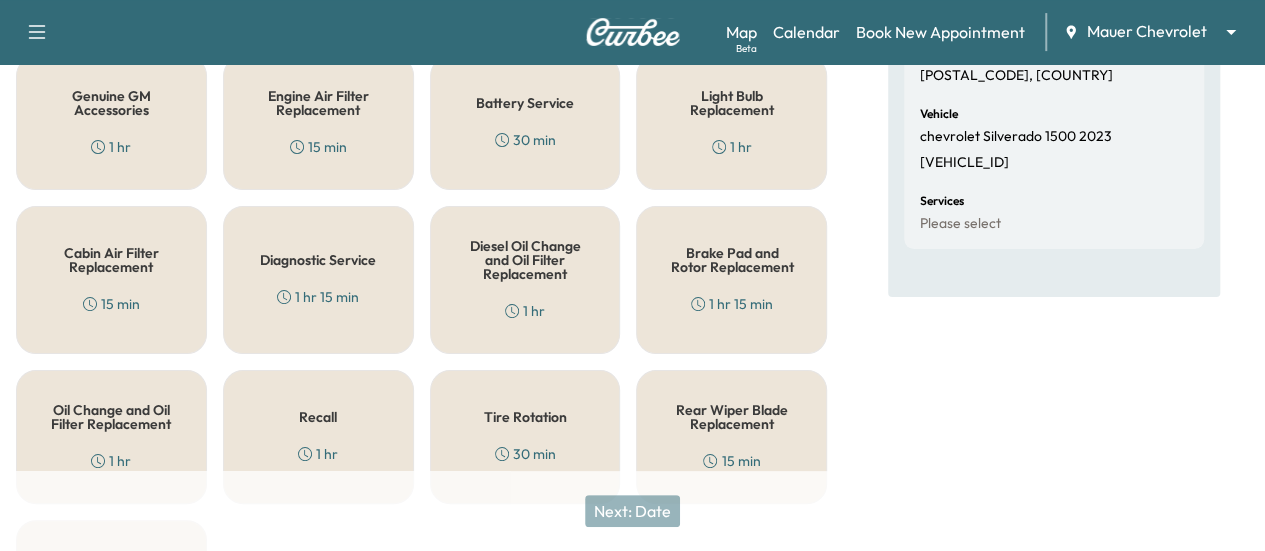 click on "Recall 1 hr" at bounding box center [318, 437] 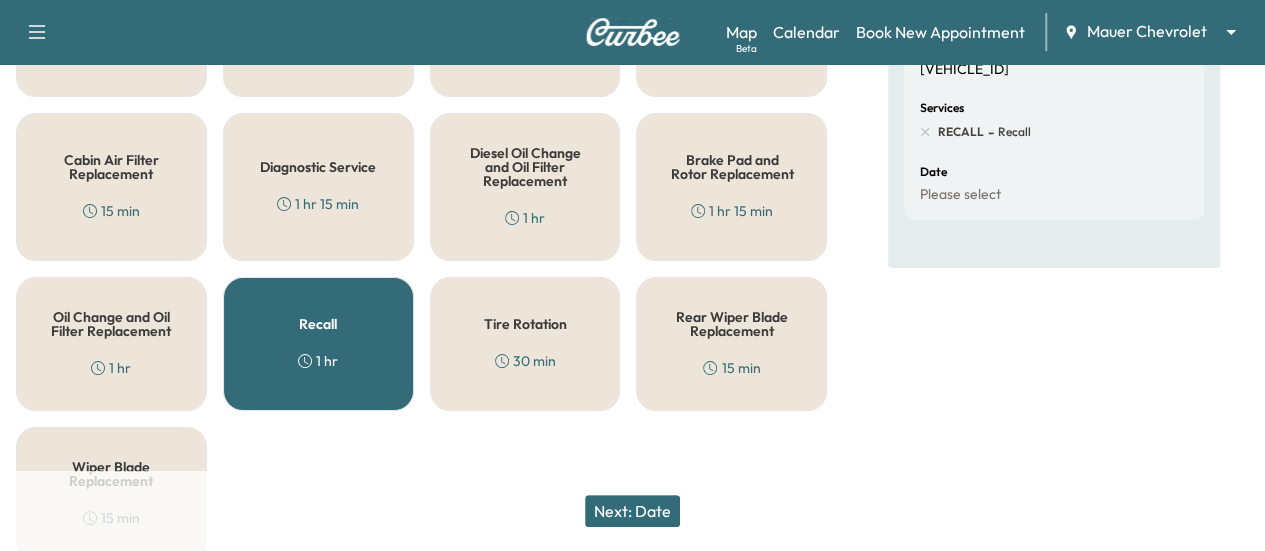 scroll, scrollTop: 432, scrollLeft: 0, axis: vertical 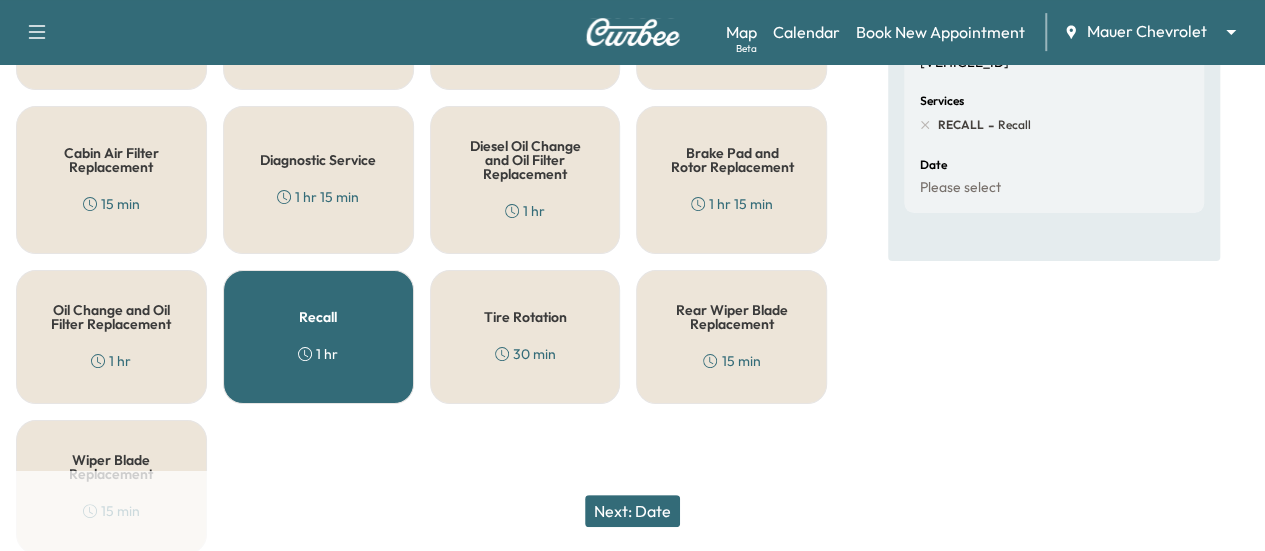 click on "Recall 1 hr" at bounding box center [318, 337] 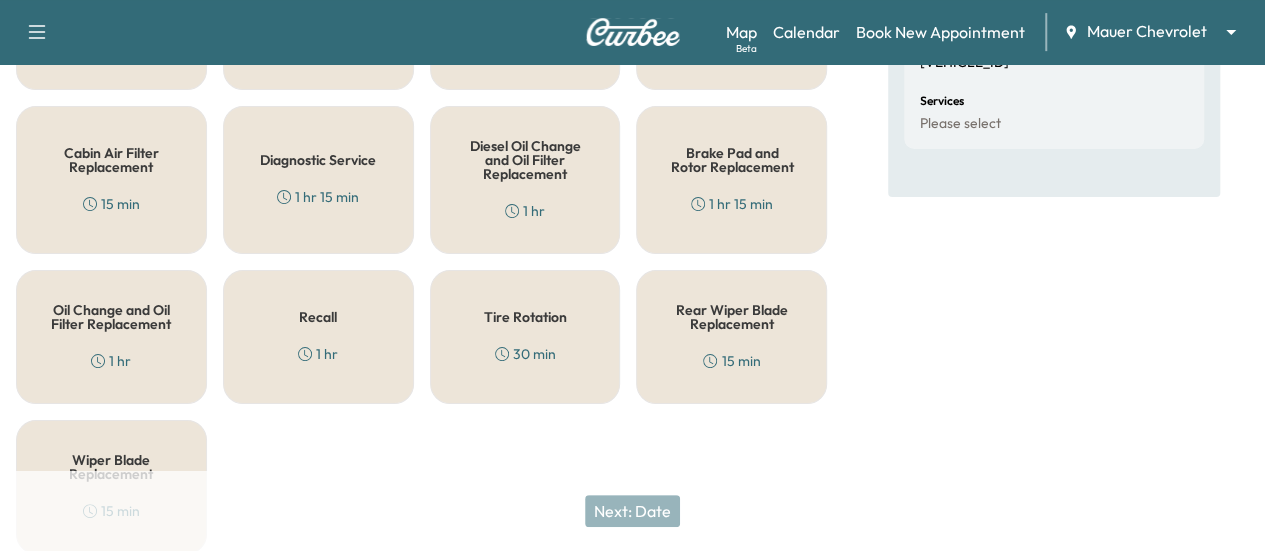 click on "Recall 1 hr" at bounding box center (318, 337) 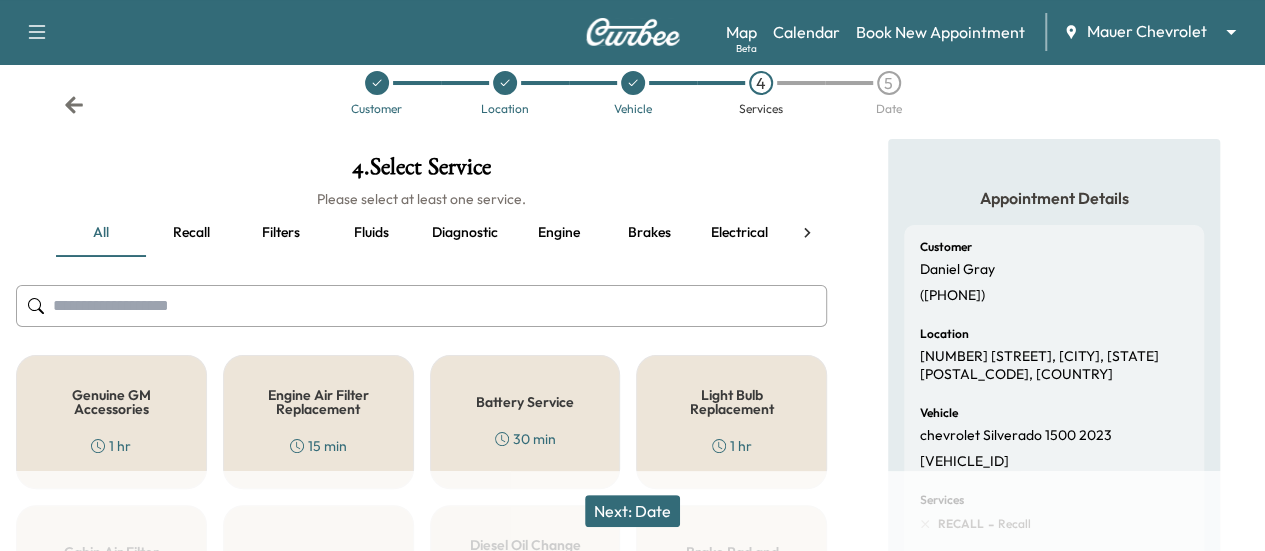 scroll, scrollTop: 32, scrollLeft: 0, axis: vertical 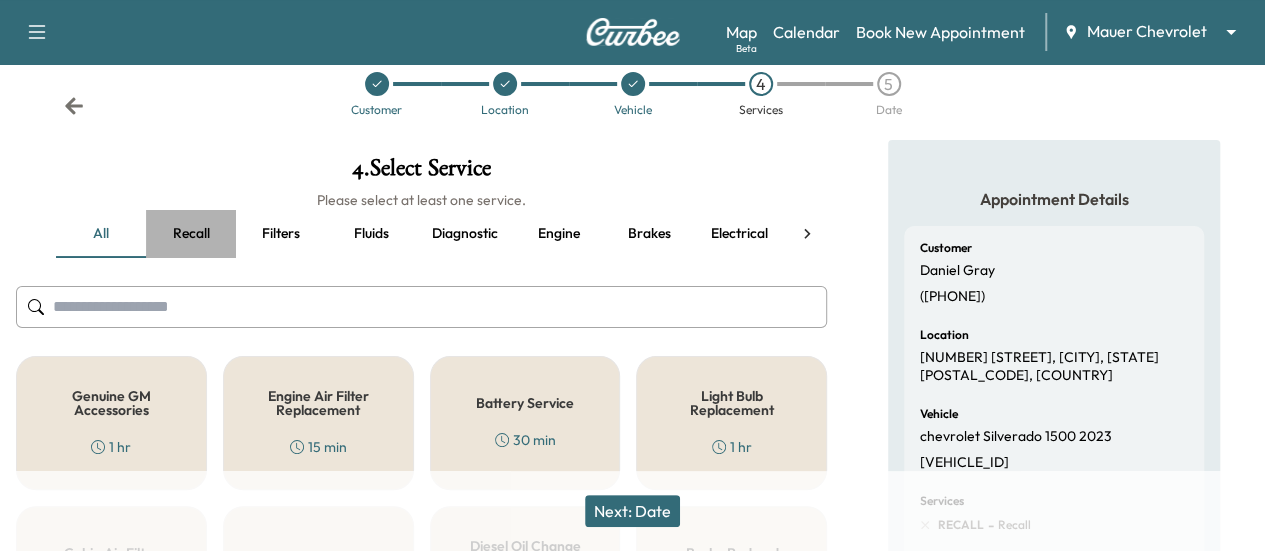 click on "Recall" at bounding box center (191, 234) 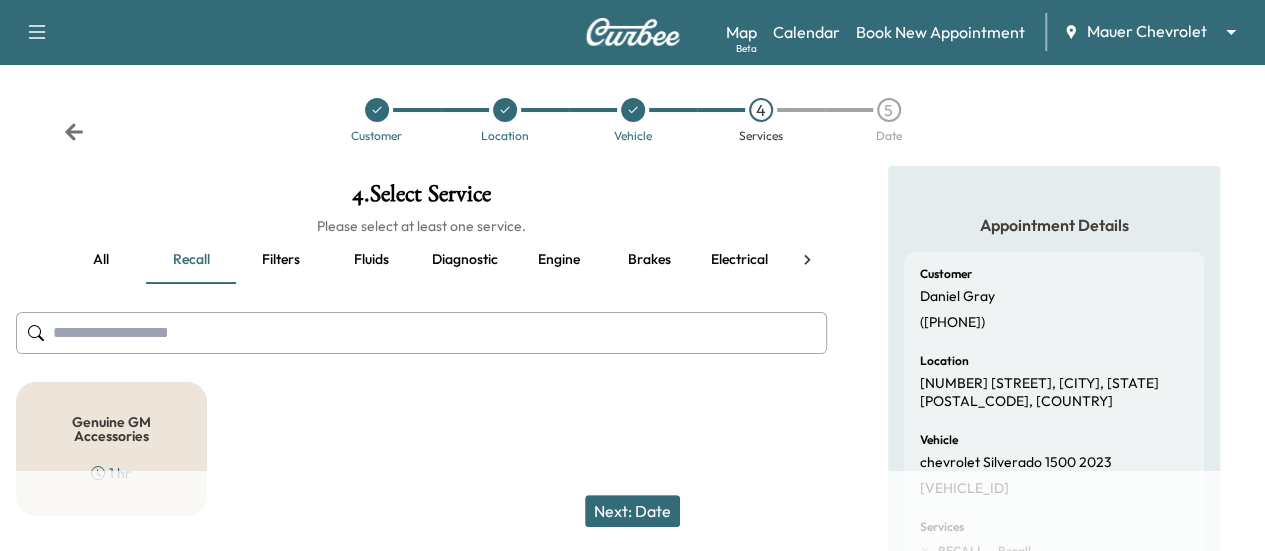scroll, scrollTop: 5, scrollLeft: 0, axis: vertical 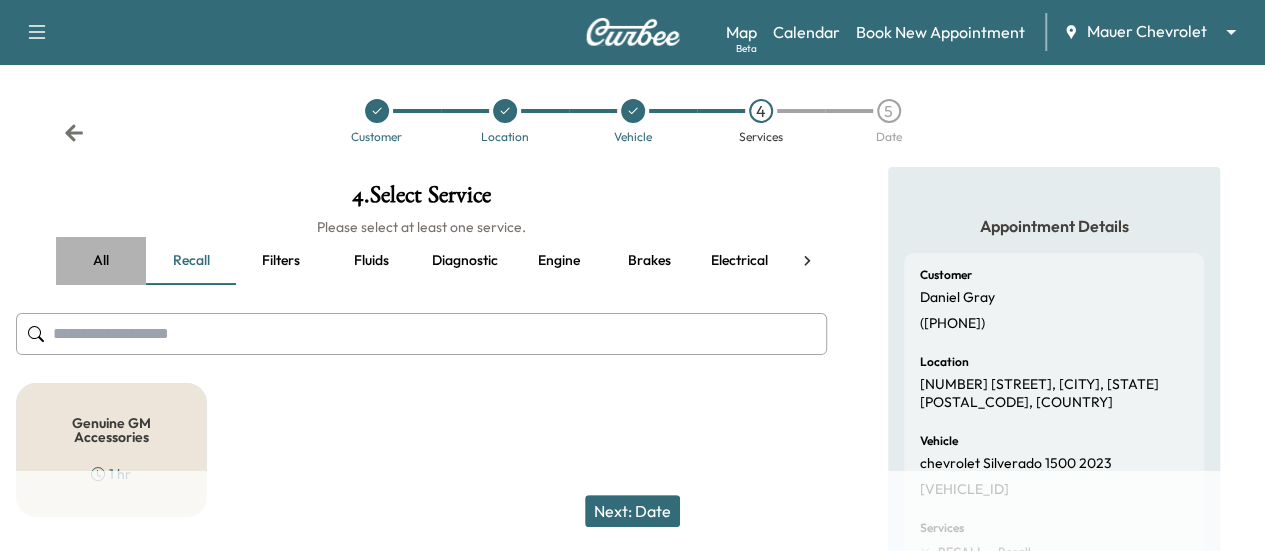 click on "all" at bounding box center (101, 261) 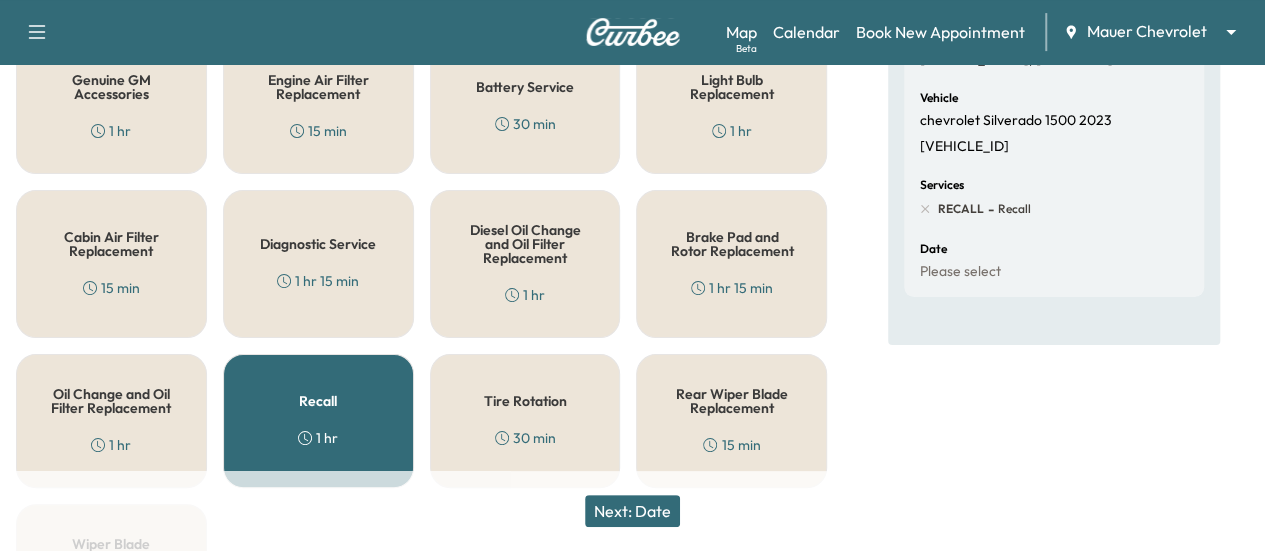 scroll, scrollTop: 405, scrollLeft: 0, axis: vertical 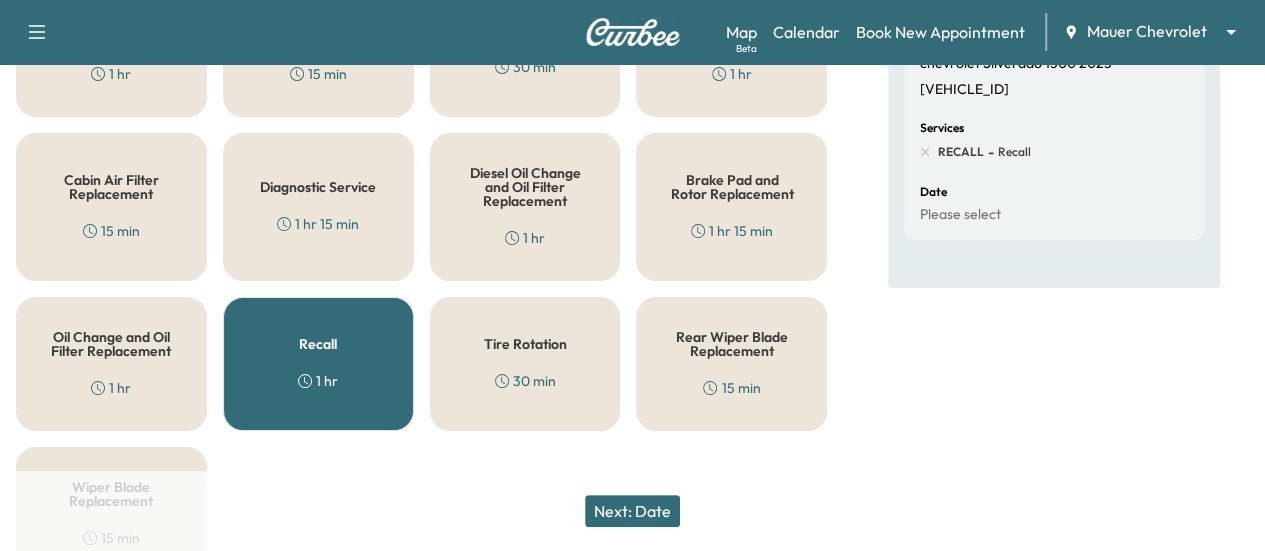 click on "Recall 1 hr" at bounding box center [318, 364] 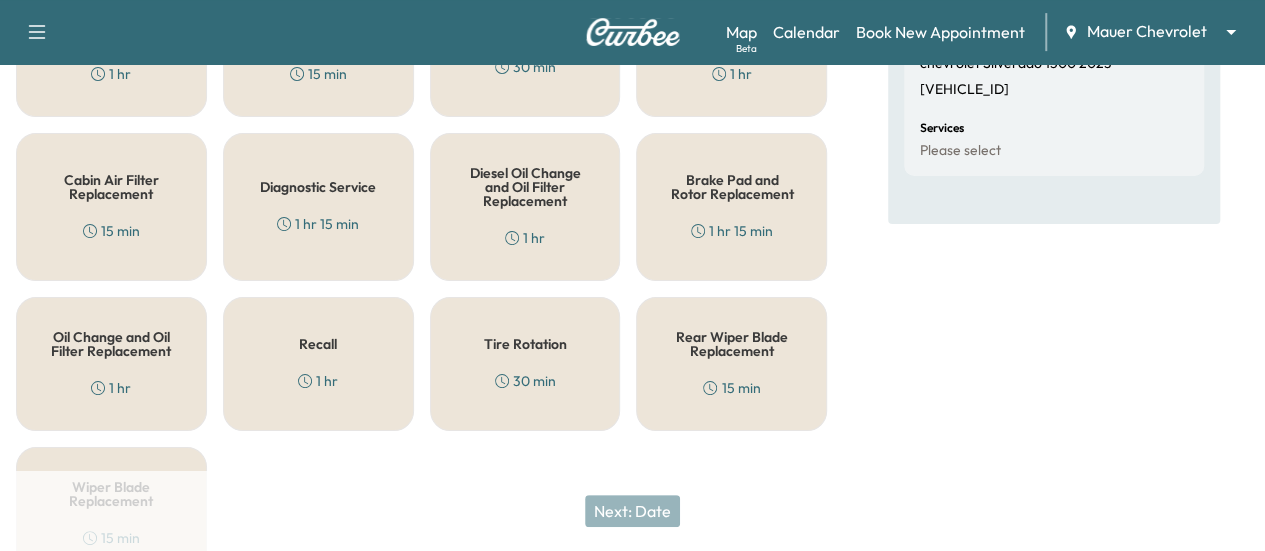 click on "Recall 1 hr" at bounding box center [318, 364] 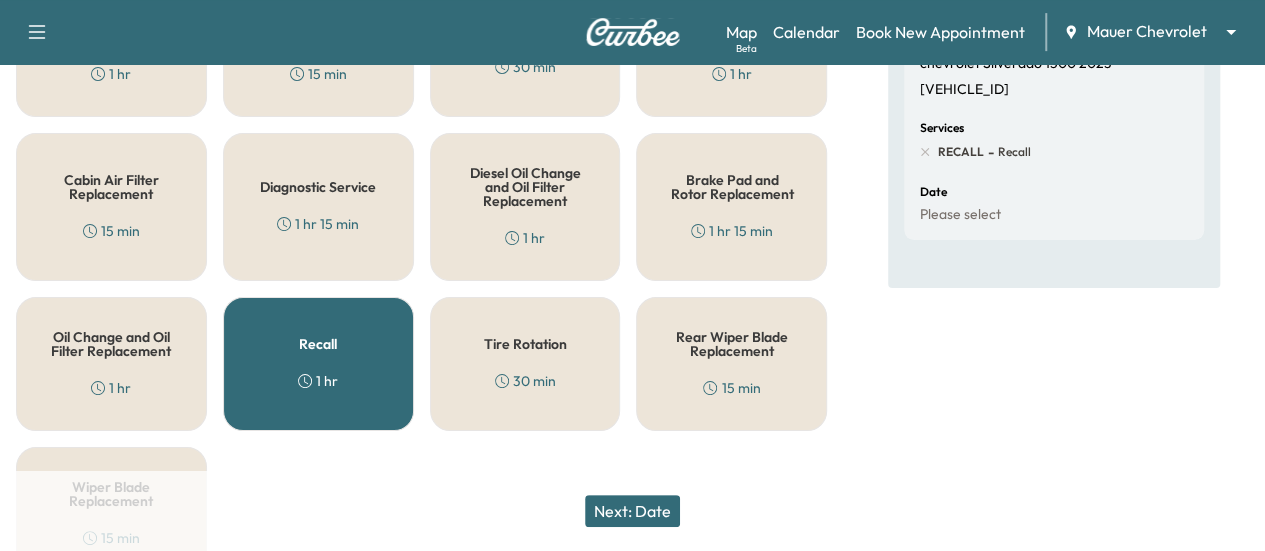 click on "RECALL" at bounding box center [961, 152] 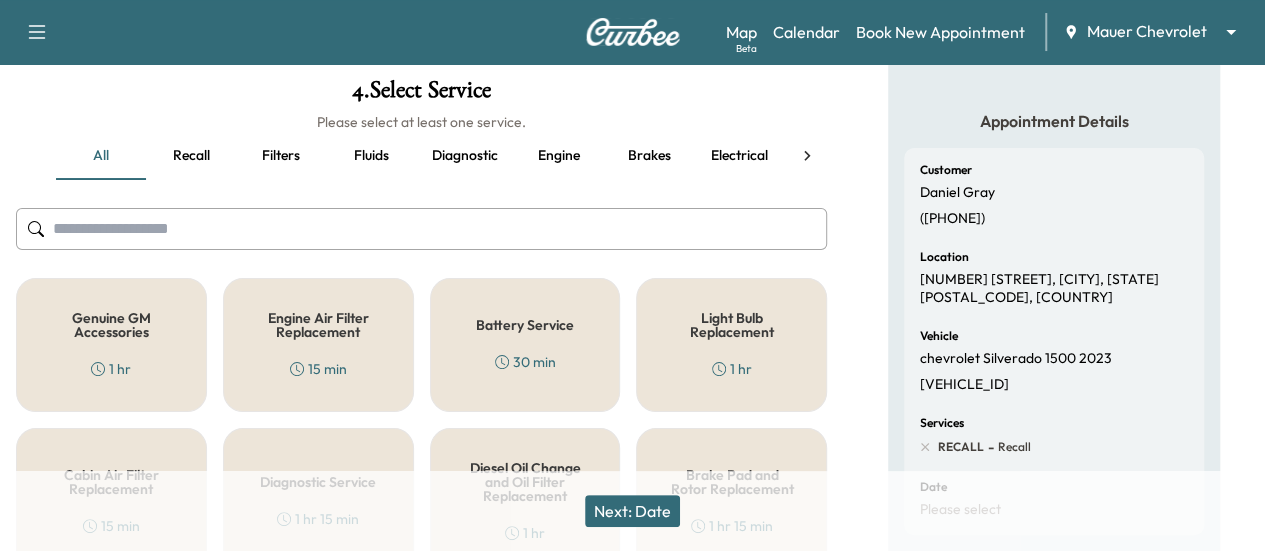 scroll, scrollTop: 310, scrollLeft: 0, axis: vertical 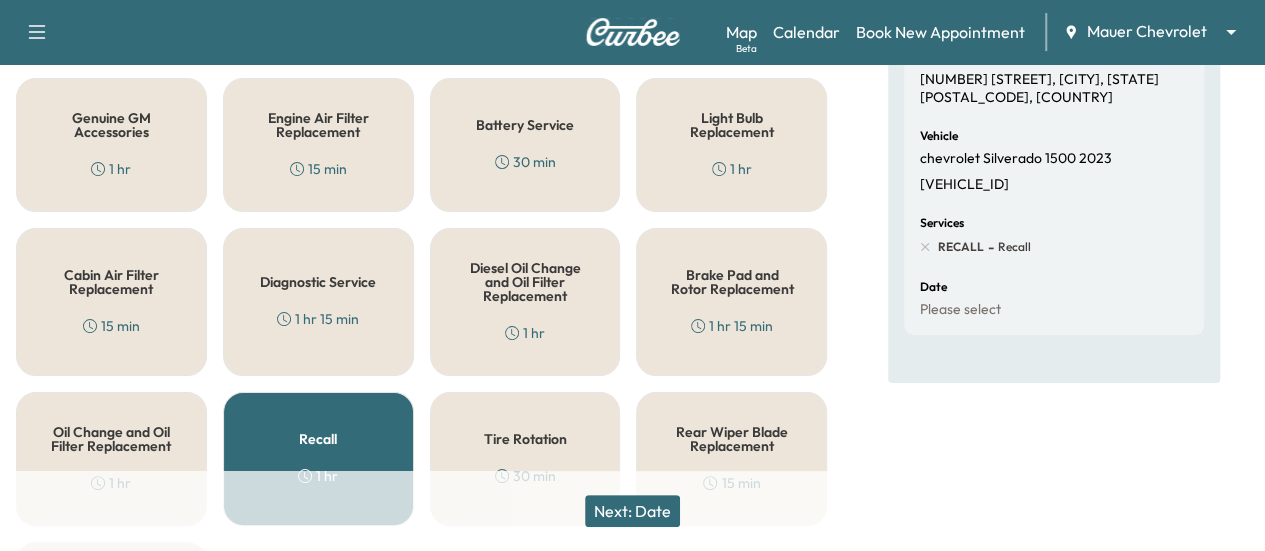 click on "Next: Date" at bounding box center (632, 511) 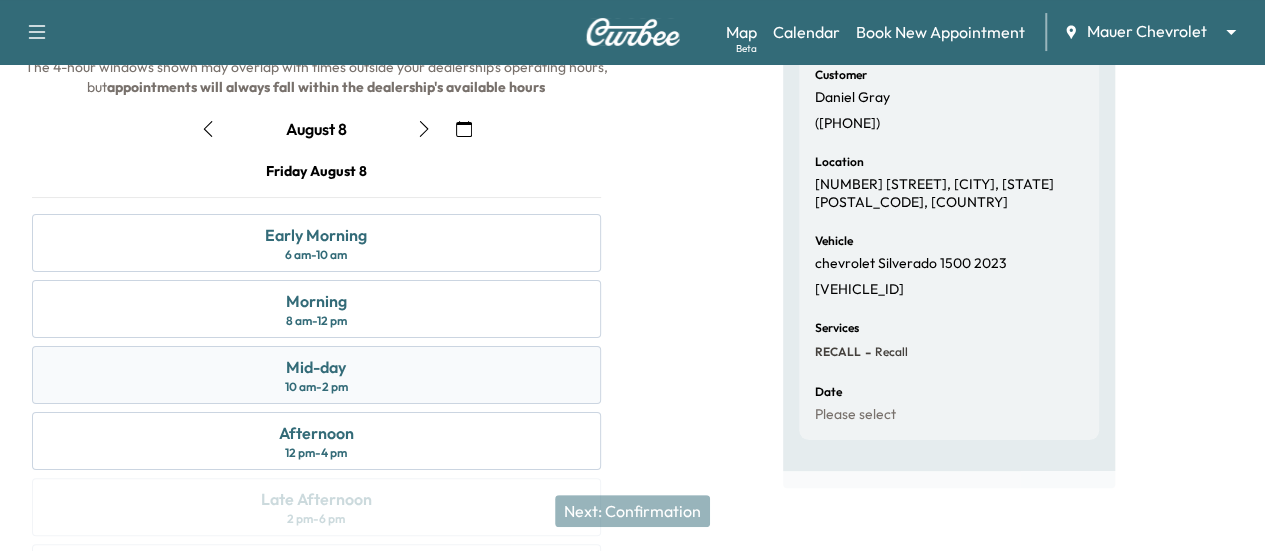 scroll, scrollTop: 310, scrollLeft: 0, axis: vertical 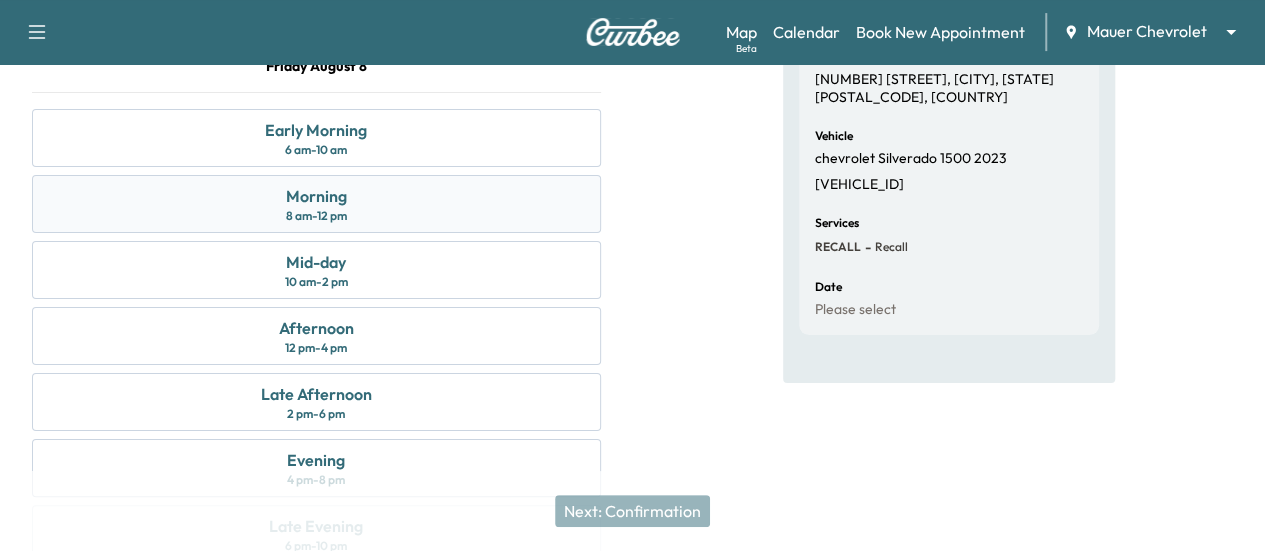 click on "Morning 8 am  -  12 pm" at bounding box center [316, 204] 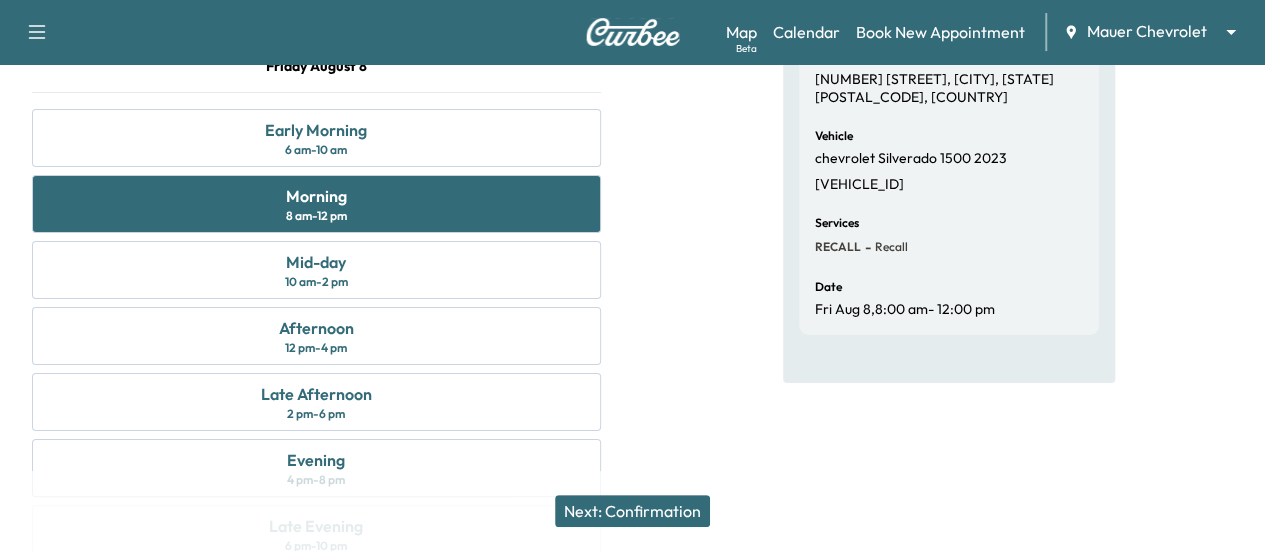 click on "Next: Confirmation" at bounding box center [632, 511] 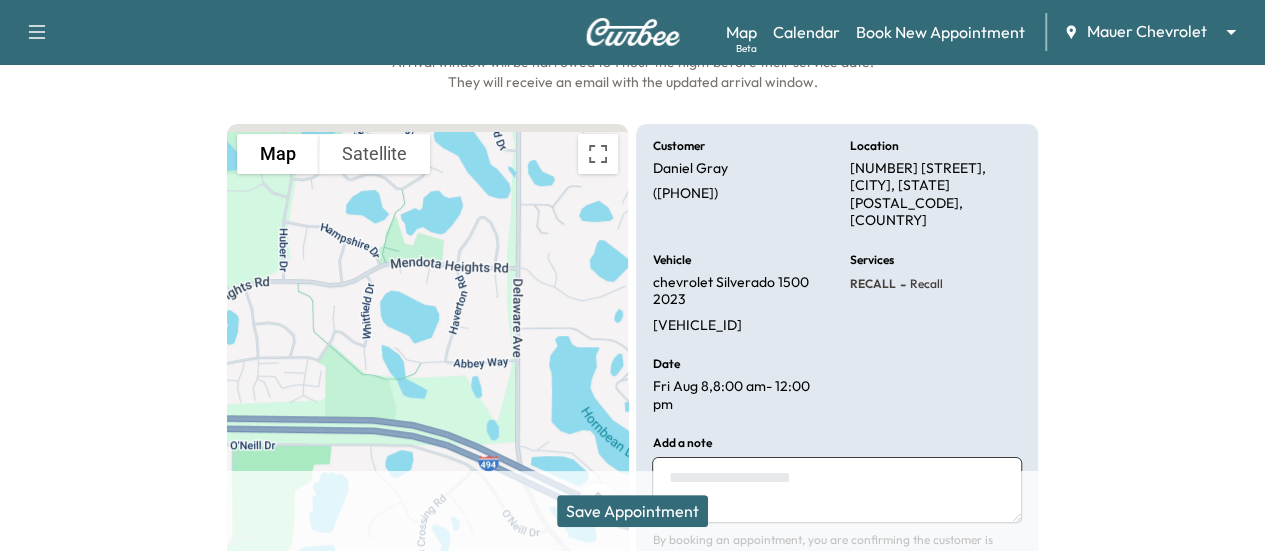 scroll, scrollTop: 199, scrollLeft: 0, axis: vertical 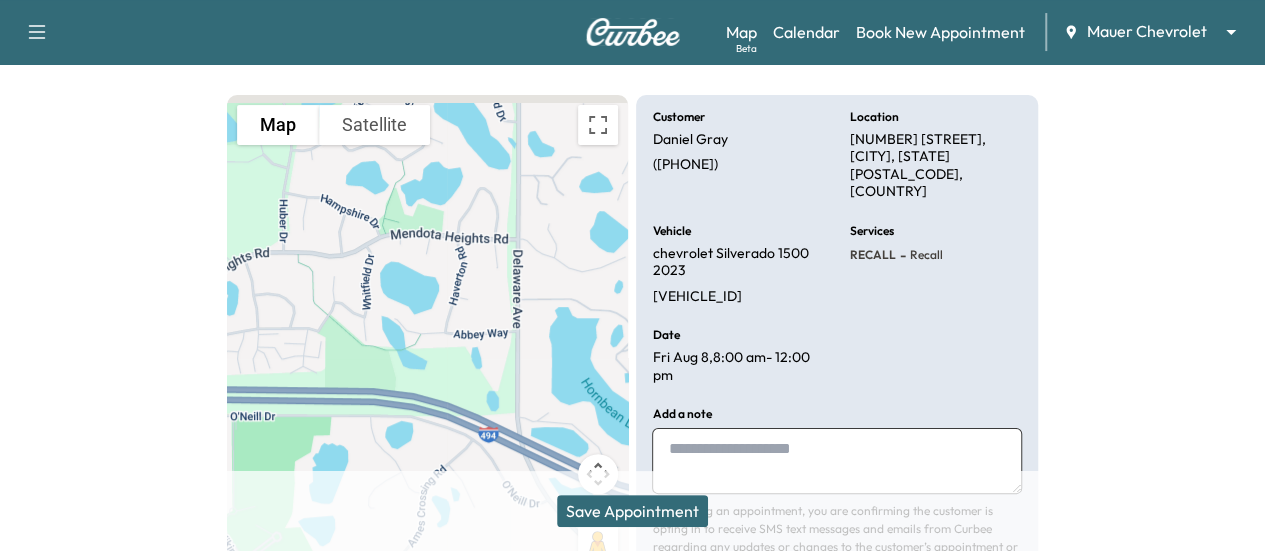 click on "Save Appointment" at bounding box center [632, 511] 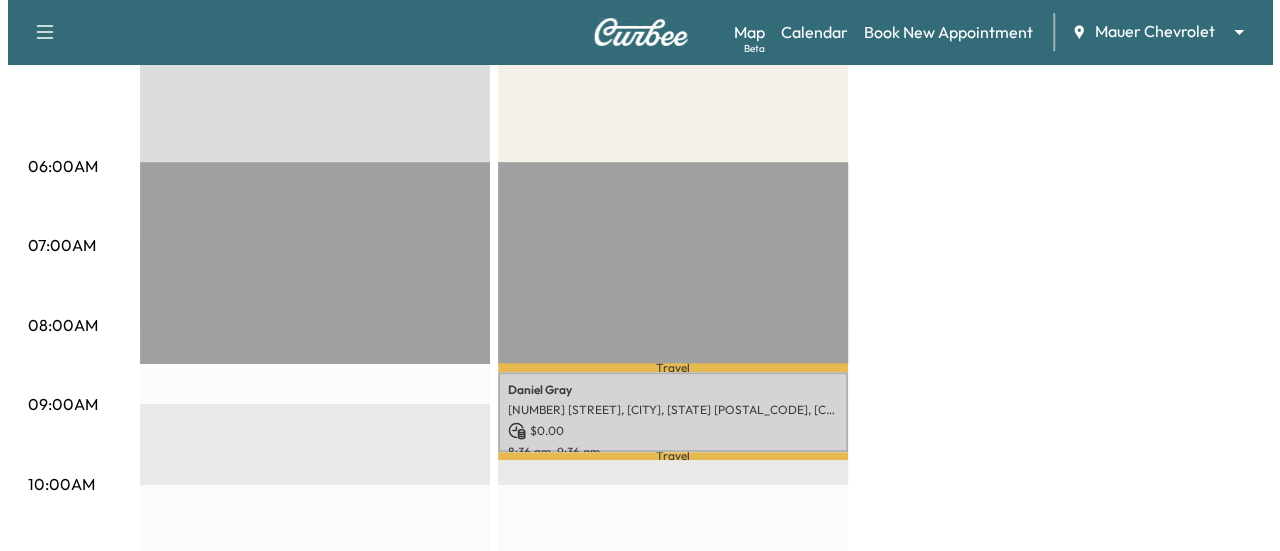 scroll, scrollTop: 500, scrollLeft: 0, axis: vertical 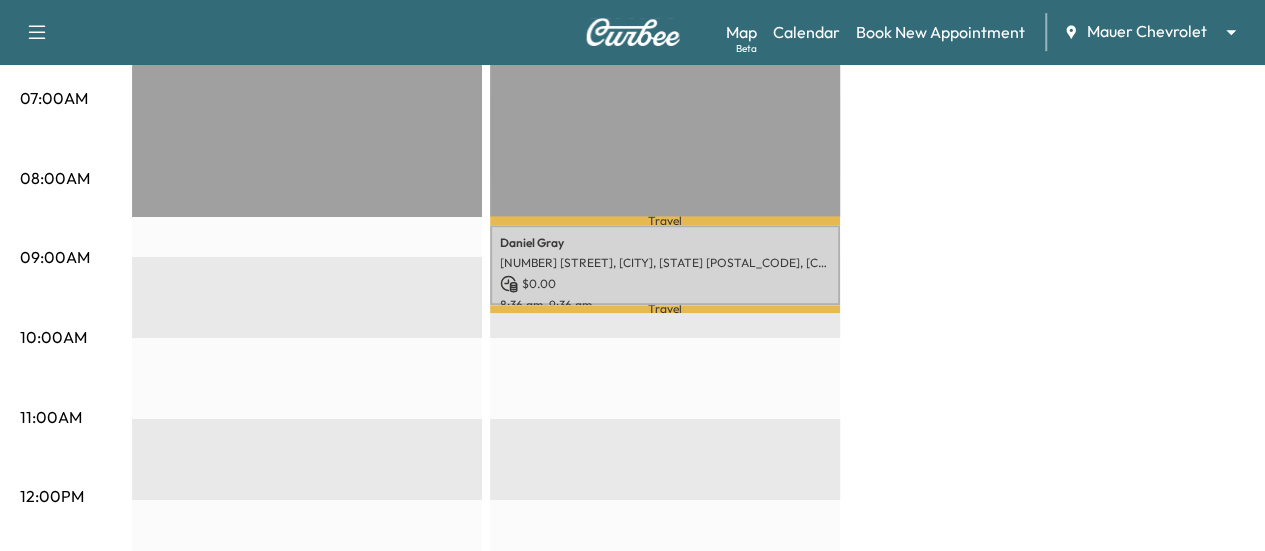 click on "[NUMBER] [STREET], [CITY], [STATE] [POSTAL_CODE], [COUNTRY]" at bounding box center [665, 263] 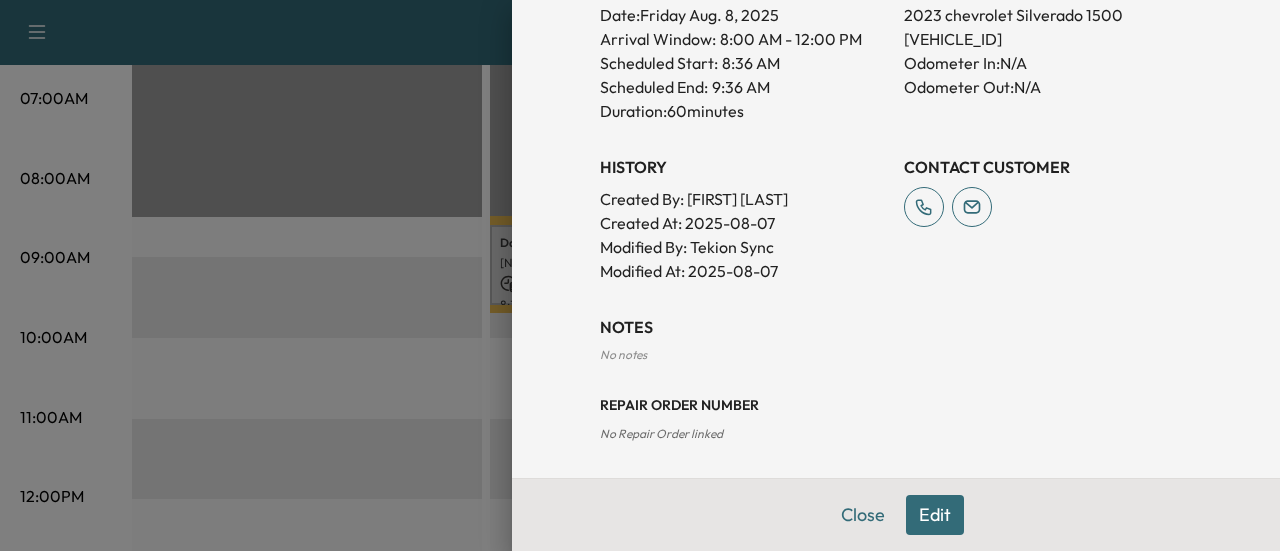 scroll, scrollTop: 695, scrollLeft: 0, axis: vertical 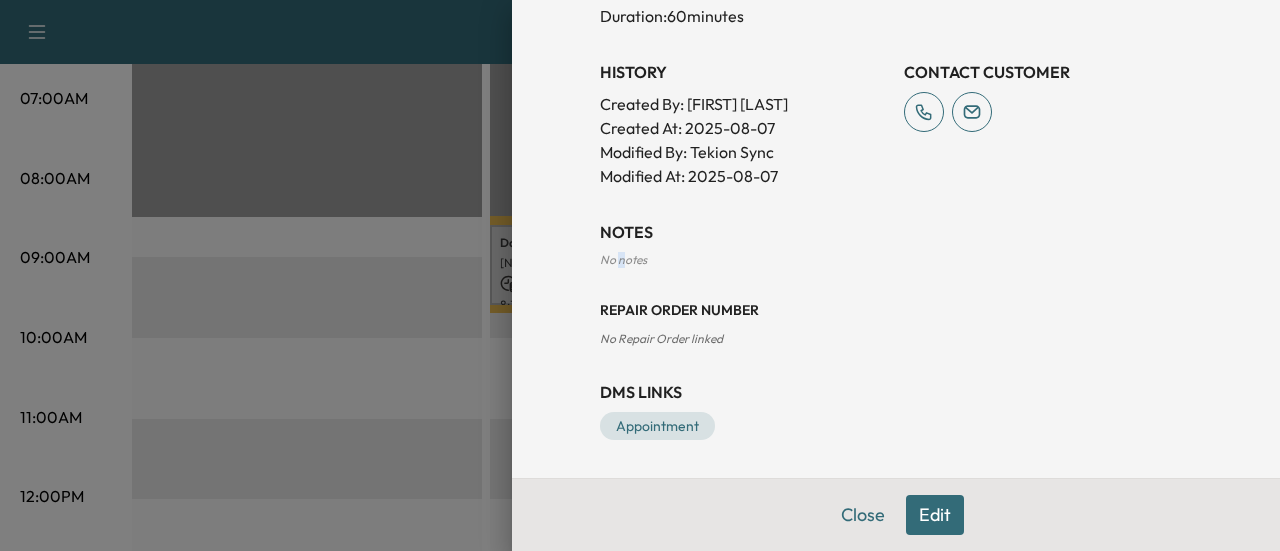 click on "NOTES No notes Repair Order number No Repair Order linked" at bounding box center (896, 284) 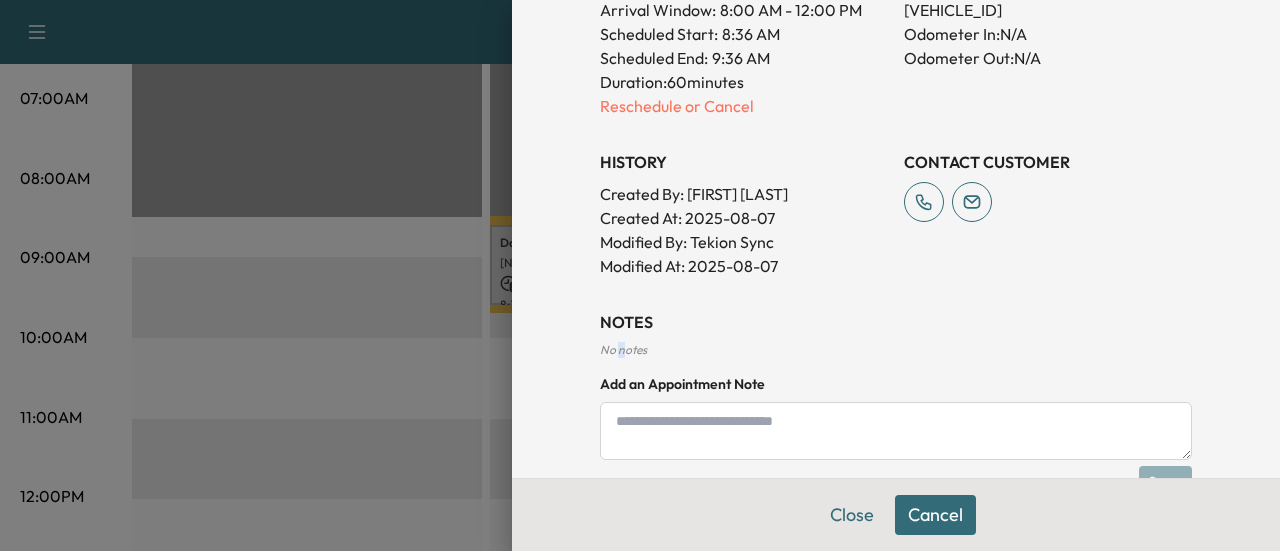 scroll, scrollTop: 760, scrollLeft: 0, axis: vertical 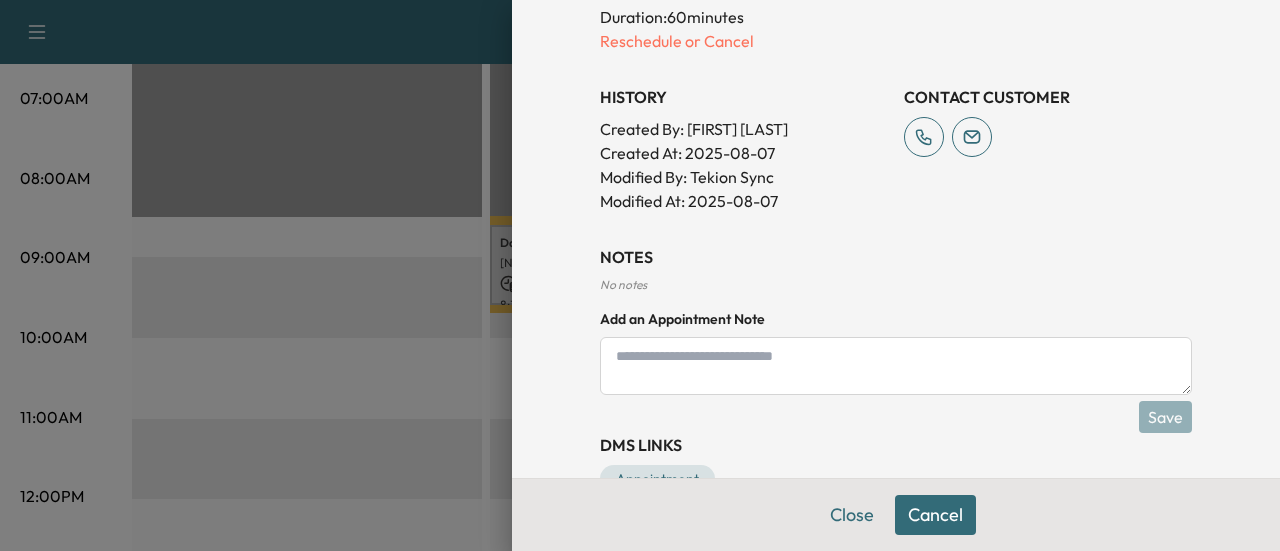 click on "NOTES No notes Add an Appointment Note Save" at bounding box center [896, 323] 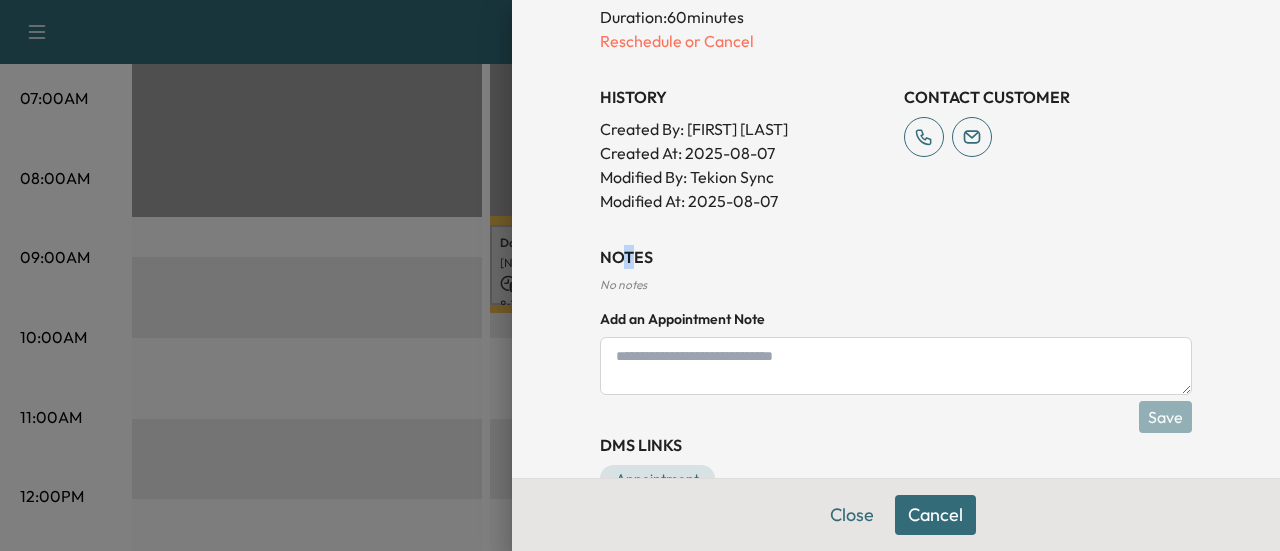 click on "NOTES" at bounding box center [896, 257] 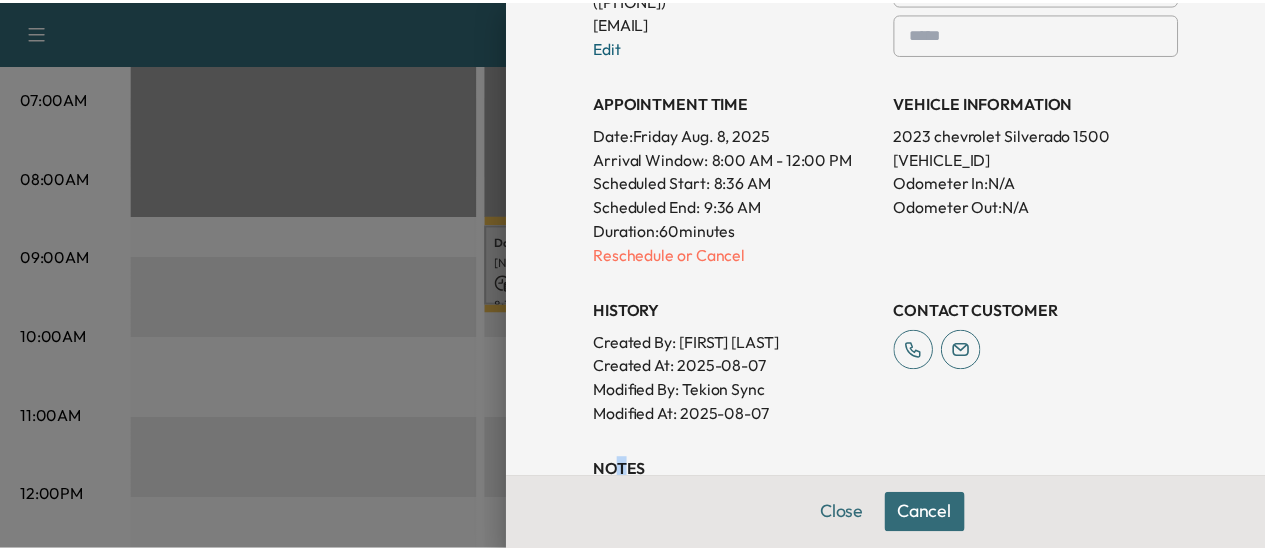 scroll, scrollTop: 460, scrollLeft: 0, axis: vertical 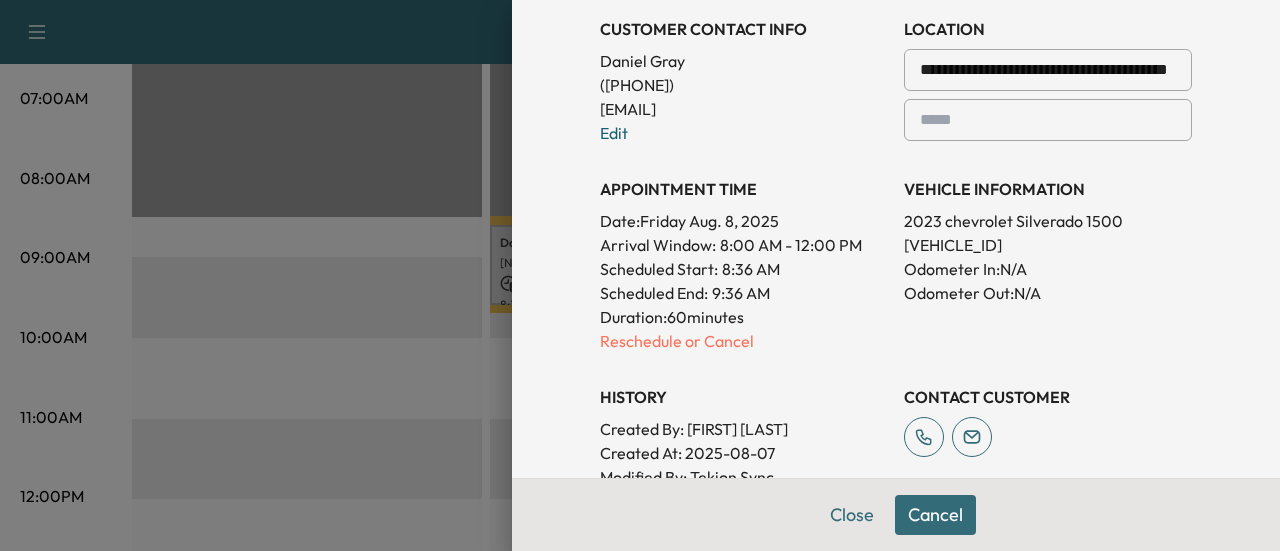 click on "Close" at bounding box center [852, 515] 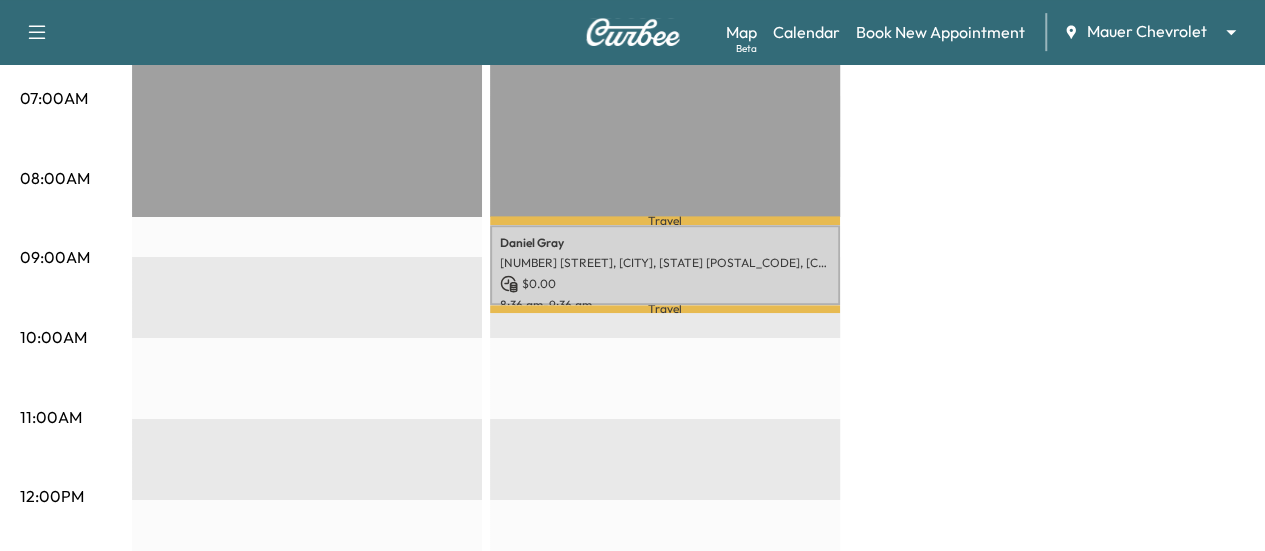 scroll, scrollTop: 100, scrollLeft: 0, axis: vertical 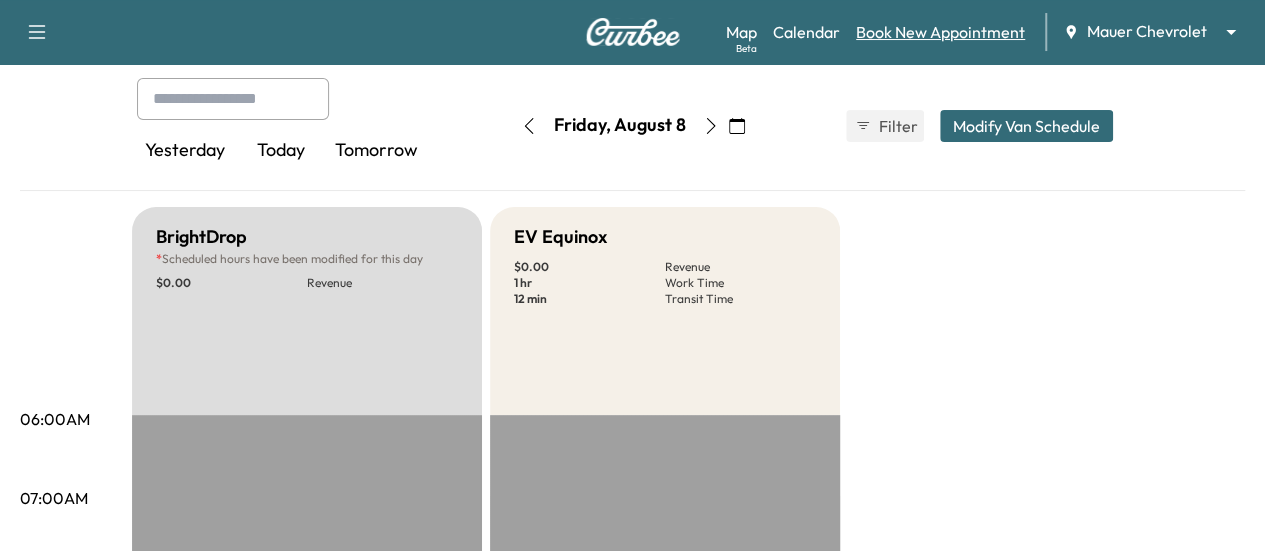 click on "Book New Appointment" at bounding box center (940, 32) 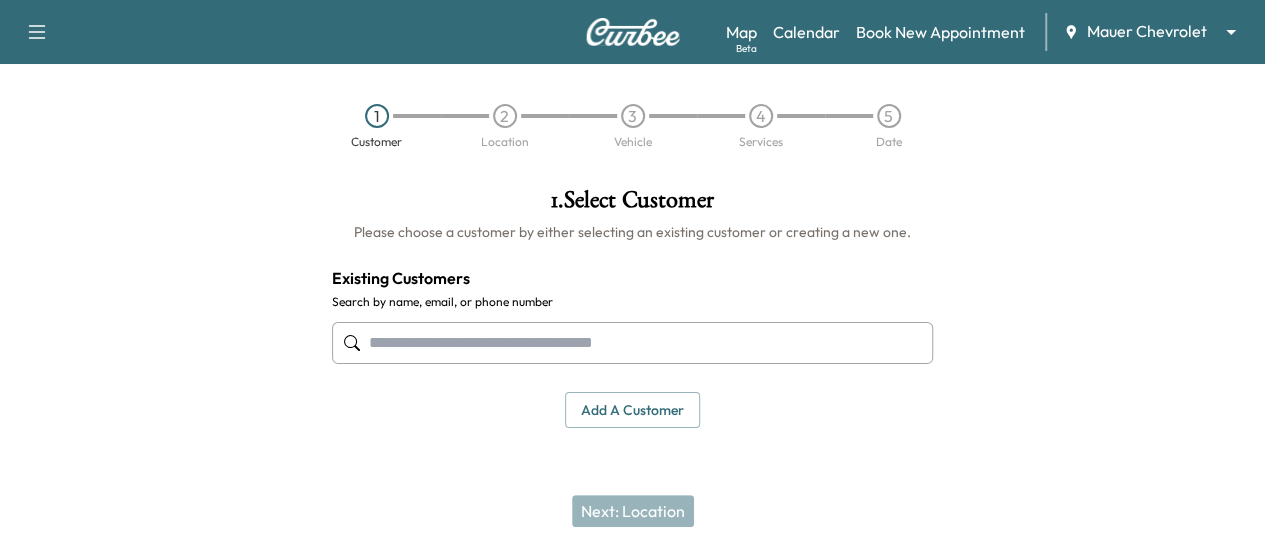 scroll, scrollTop: 0, scrollLeft: 0, axis: both 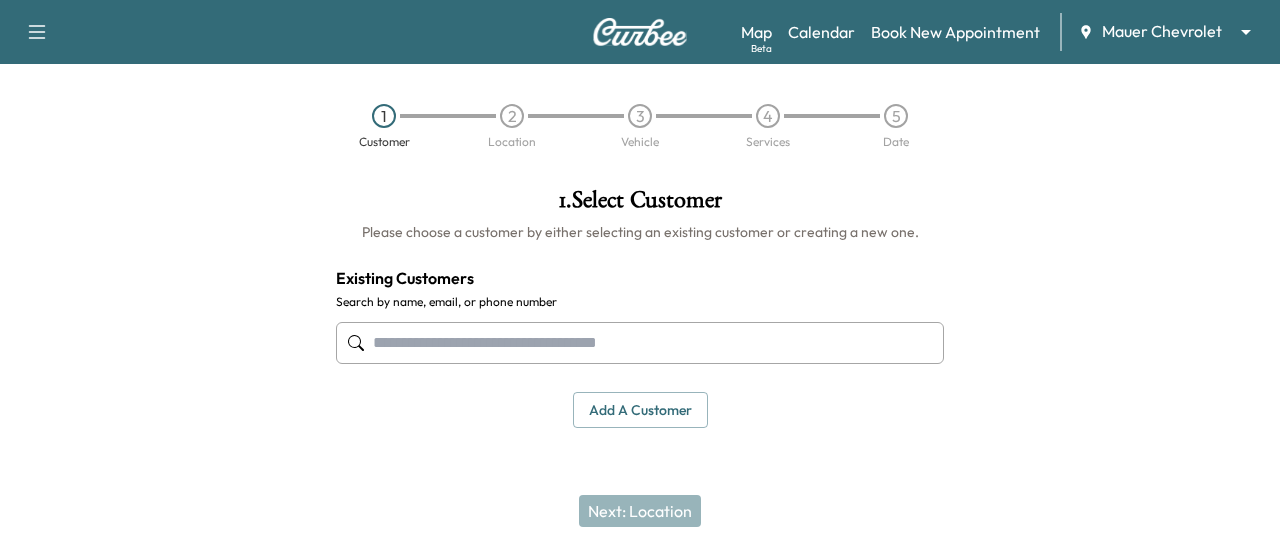 click at bounding box center [640, 343] 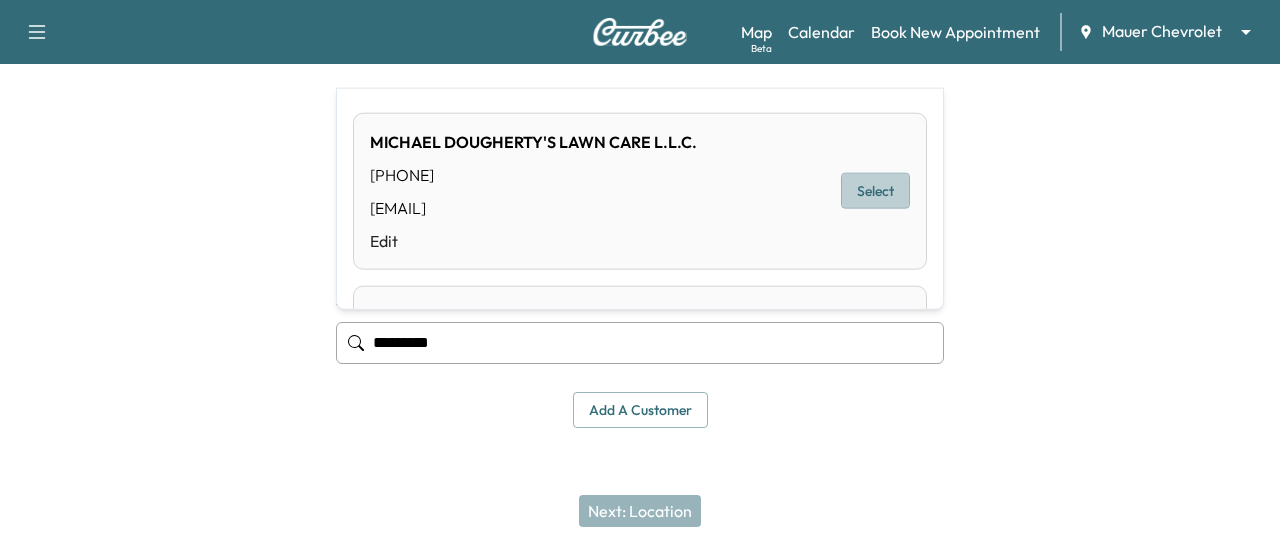 click on "Select" at bounding box center (875, 191) 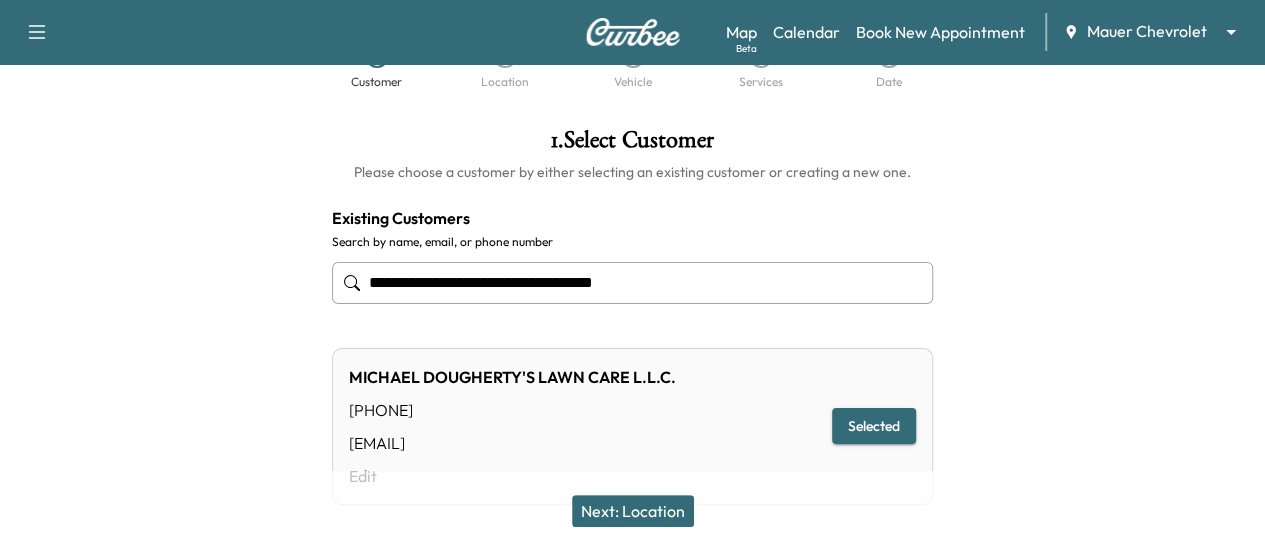 scroll, scrollTop: 100, scrollLeft: 0, axis: vertical 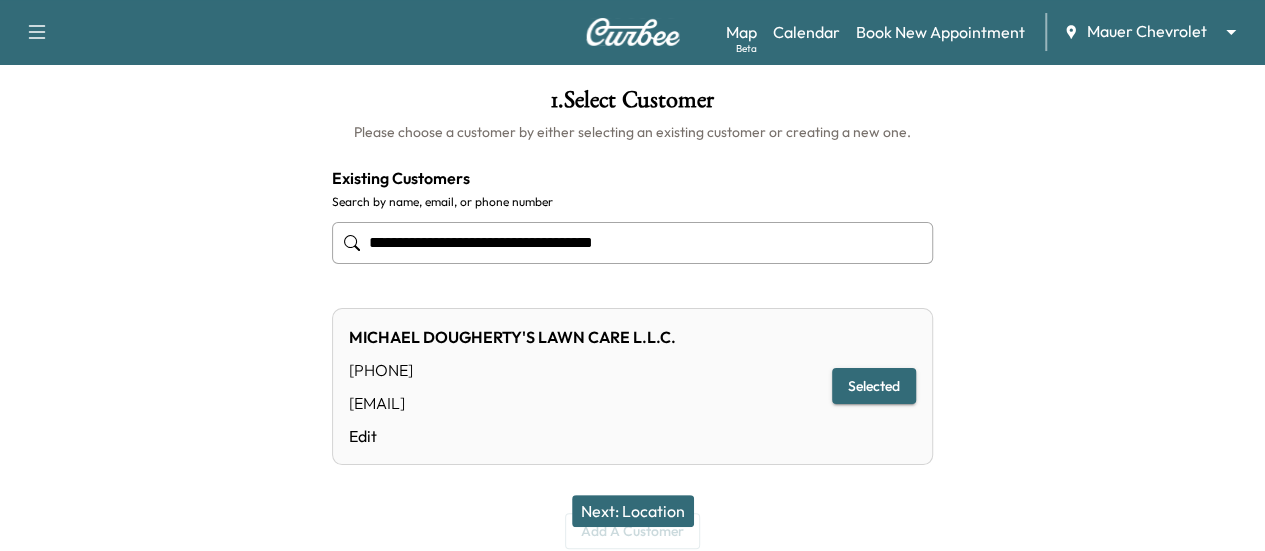 type on "**********" 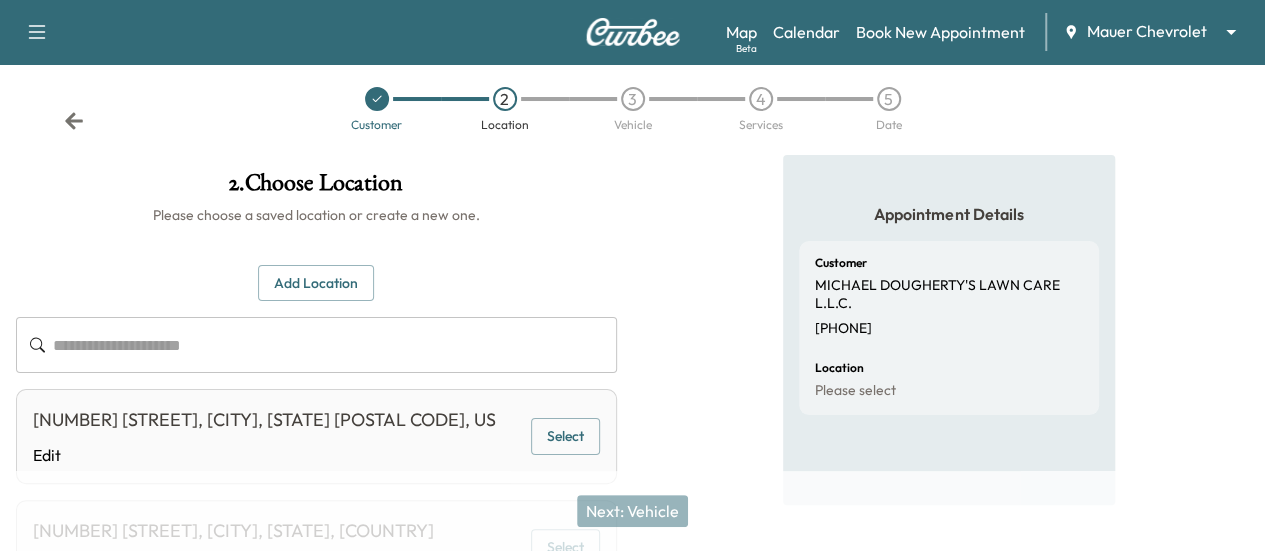 scroll, scrollTop: 0, scrollLeft: 0, axis: both 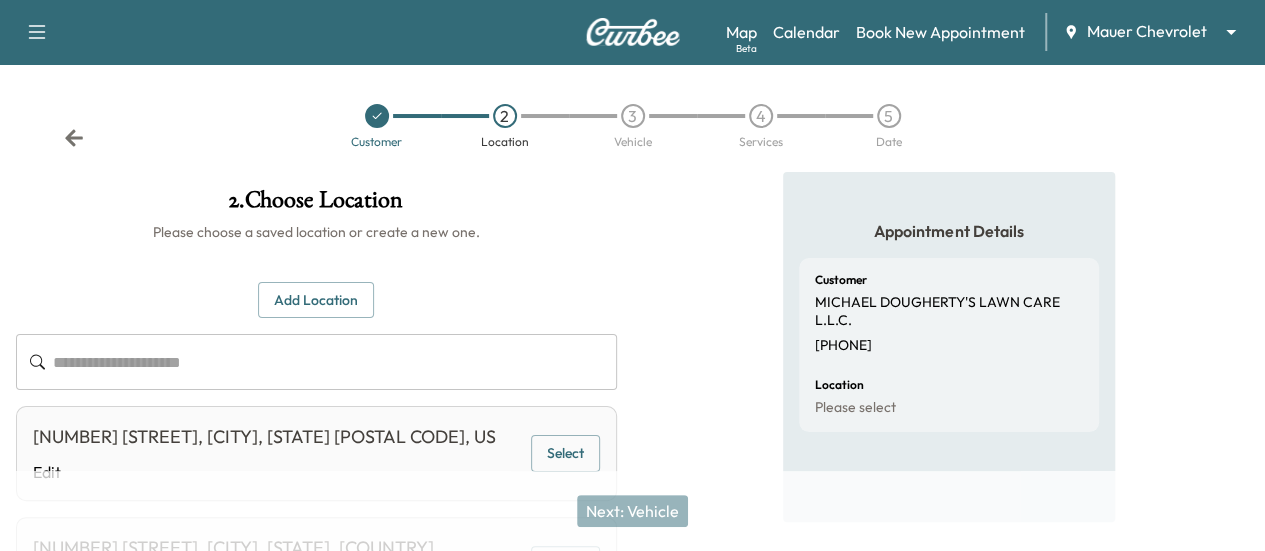 click 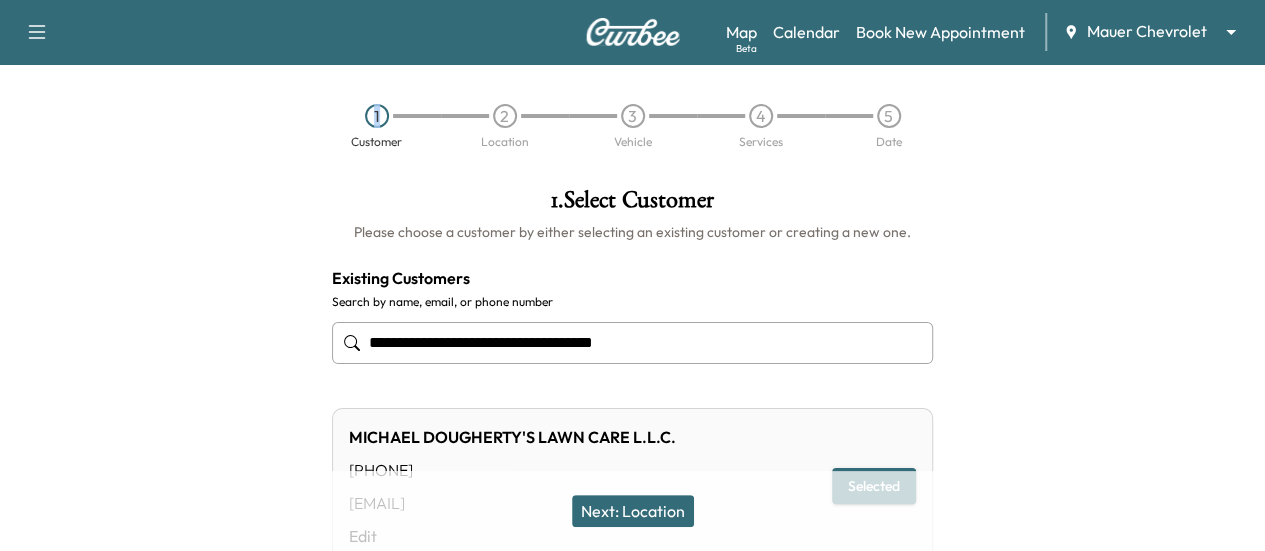 click on "Customer 2 Location 3 Vehicle 4 Services 5 Date" at bounding box center [632, 126] 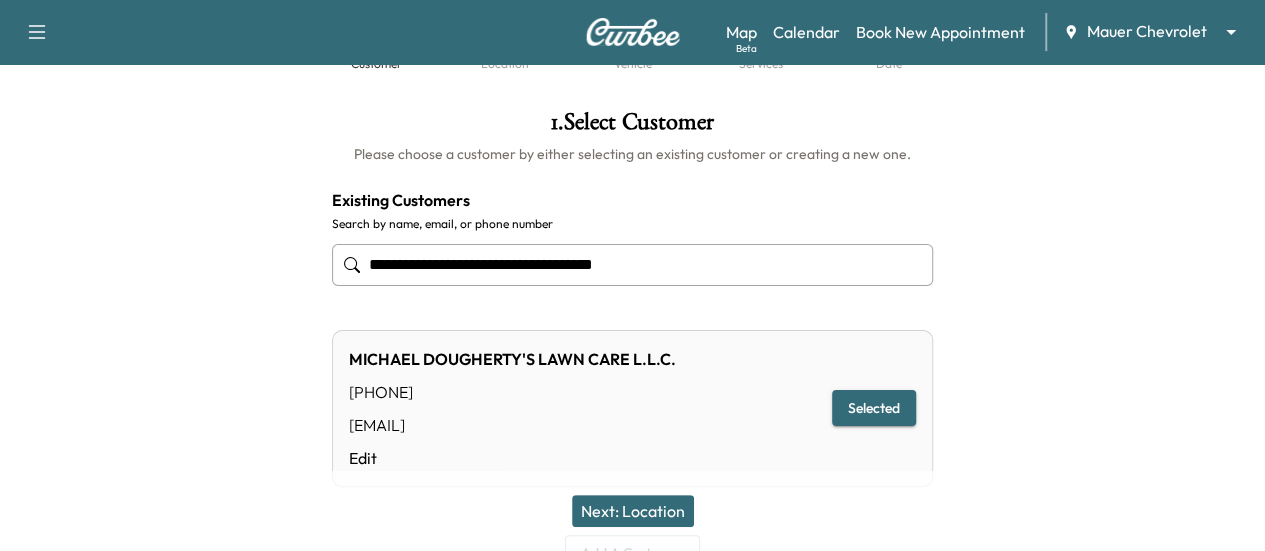 scroll, scrollTop: 0, scrollLeft: 0, axis: both 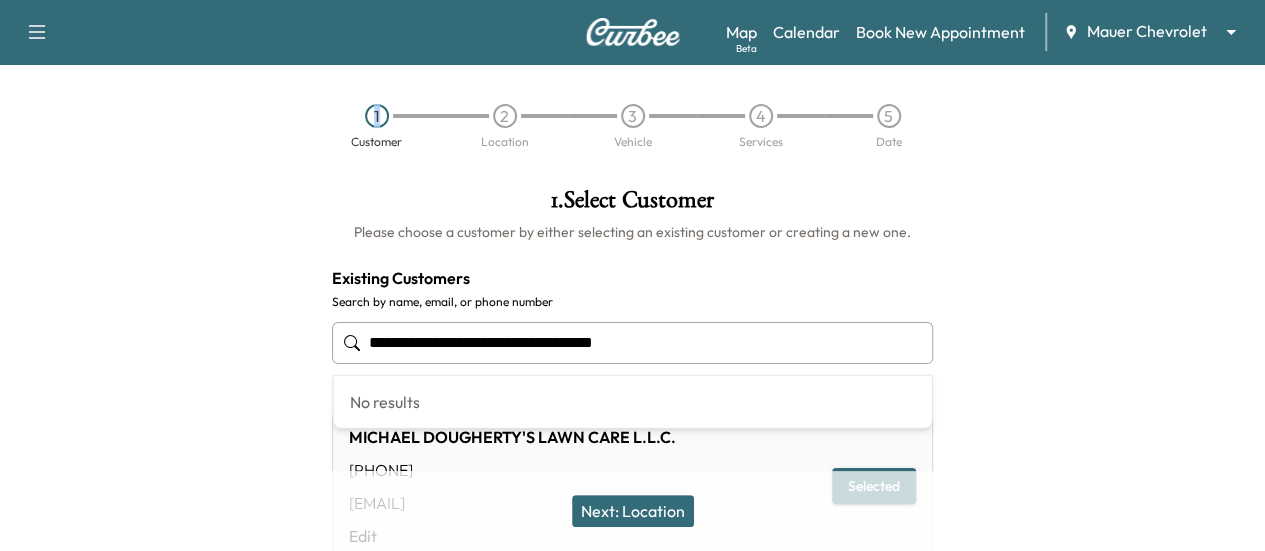 click on "**********" at bounding box center [632, 343] 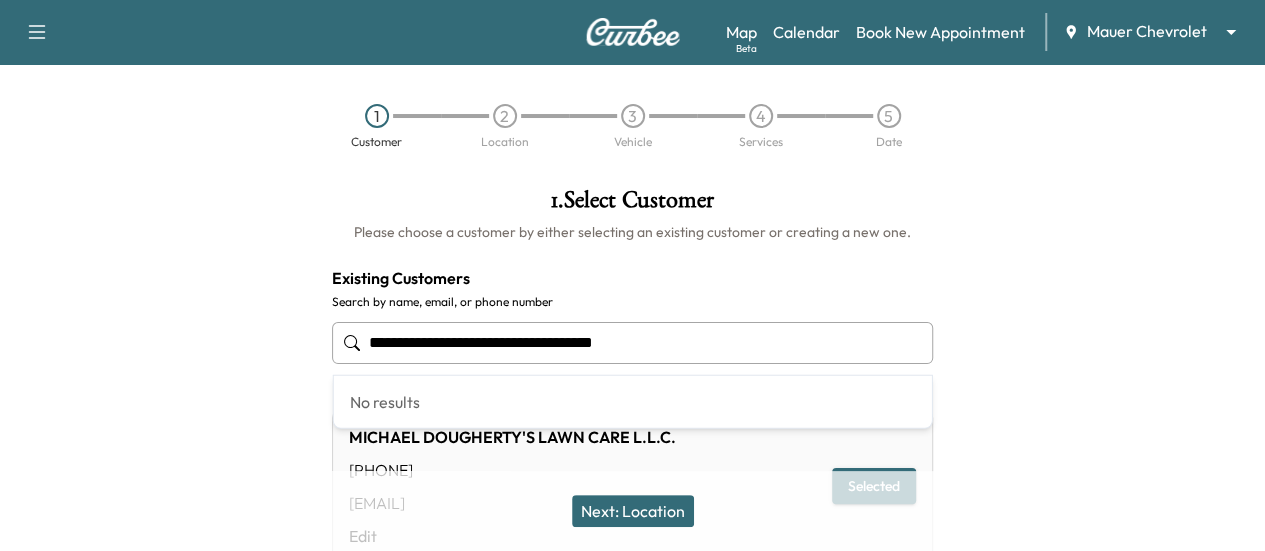 click on "**********" at bounding box center (632, 343) 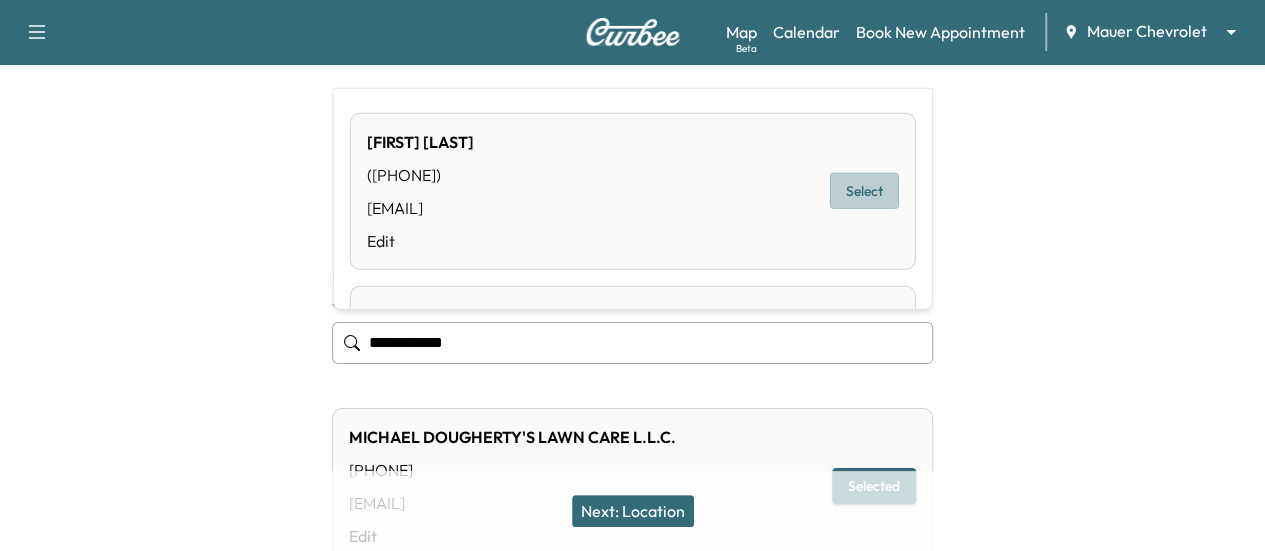 click on "Select" at bounding box center (864, 191) 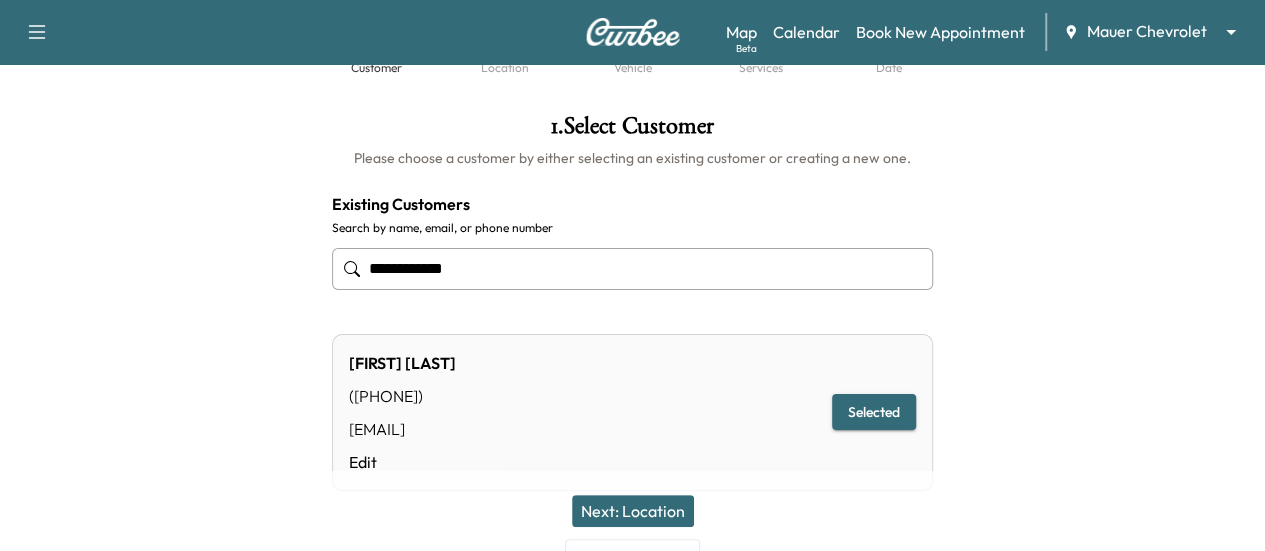 scroll, scrollTop: 100, scrollLeft: 0, axis: vertical 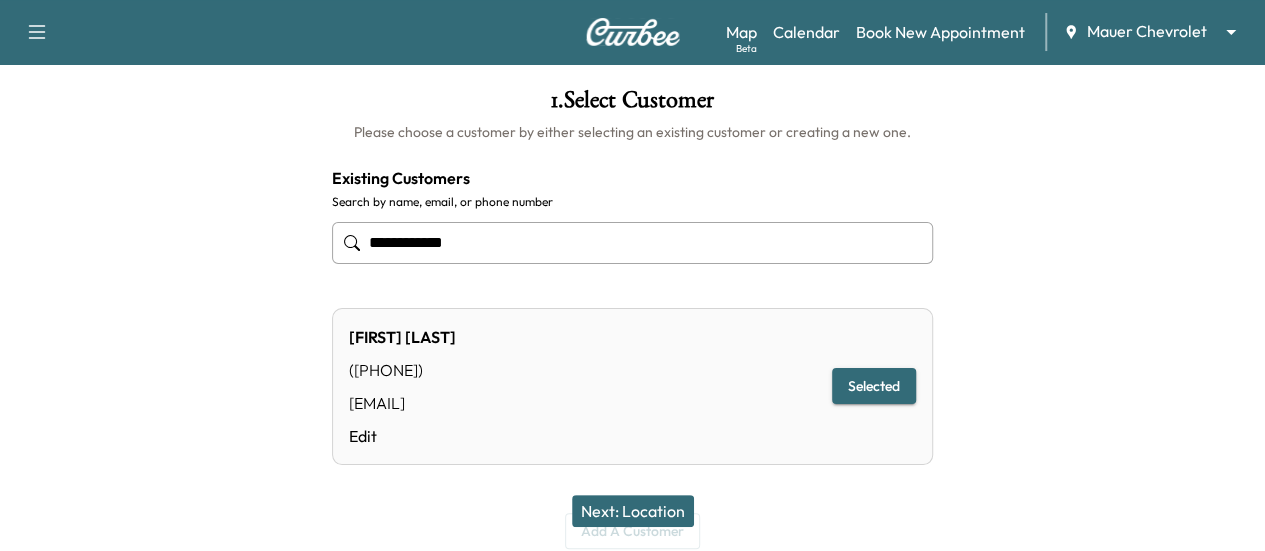 type on "**********" 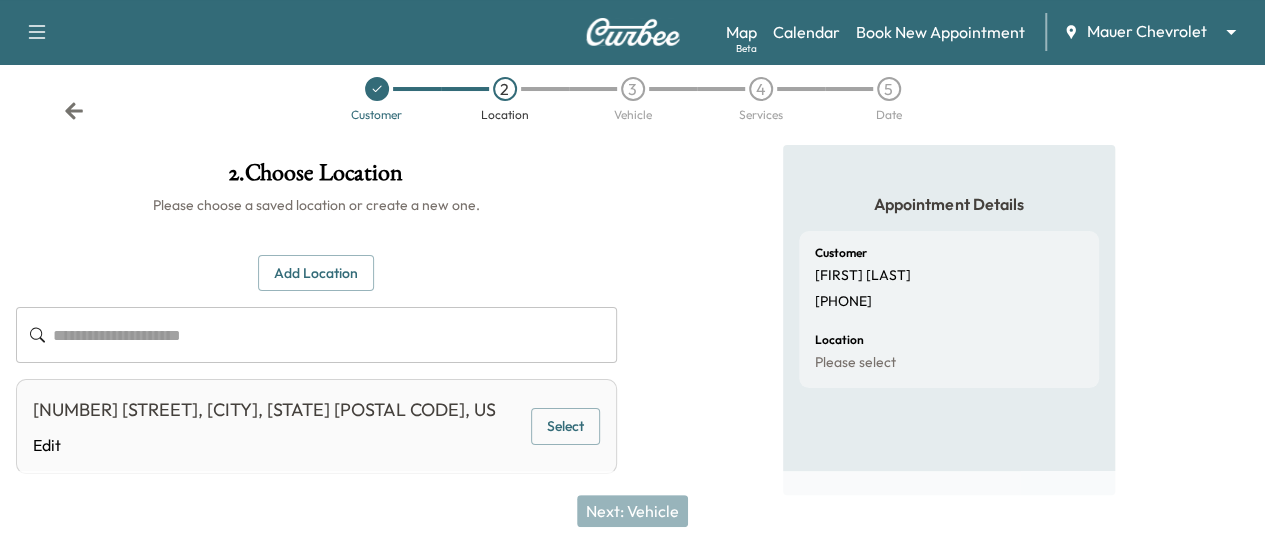 scroll, scrollTop: 0, scrollLeft: 0, axis: both 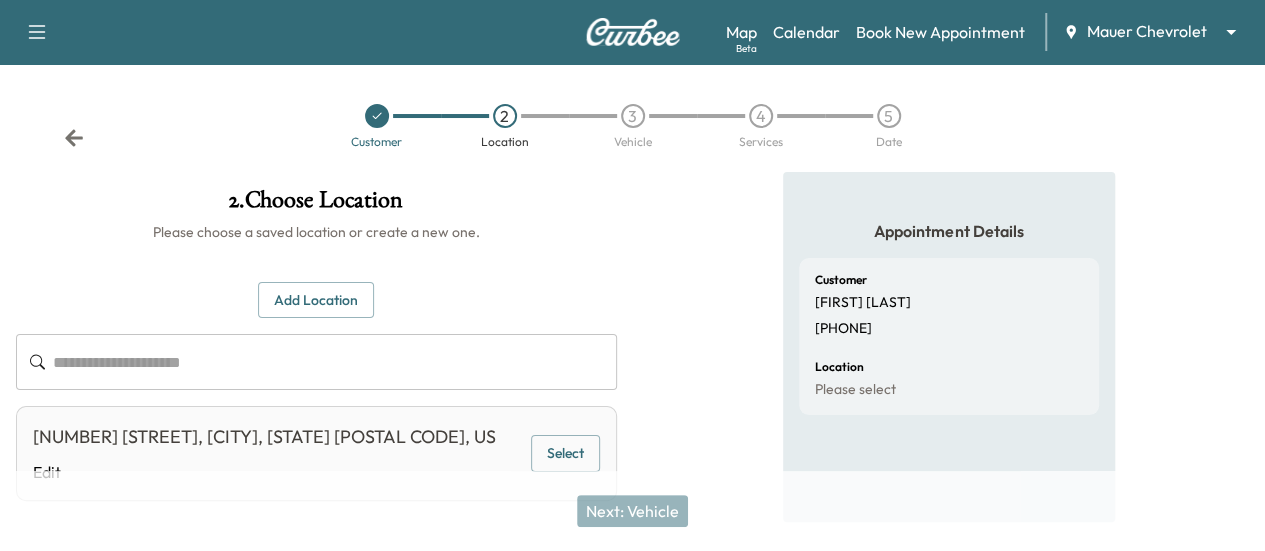 click at bounding box center (335, 362) 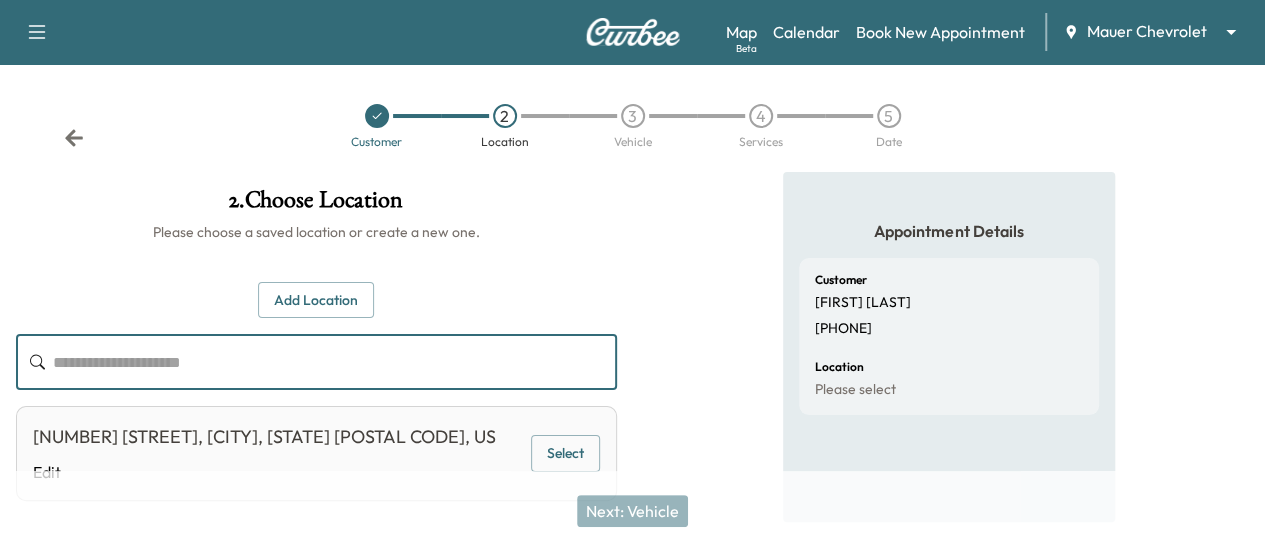 click on "Customer 2 Location 3 Vehicle 4 Services 5 Date" at bounding box center [632, 126] 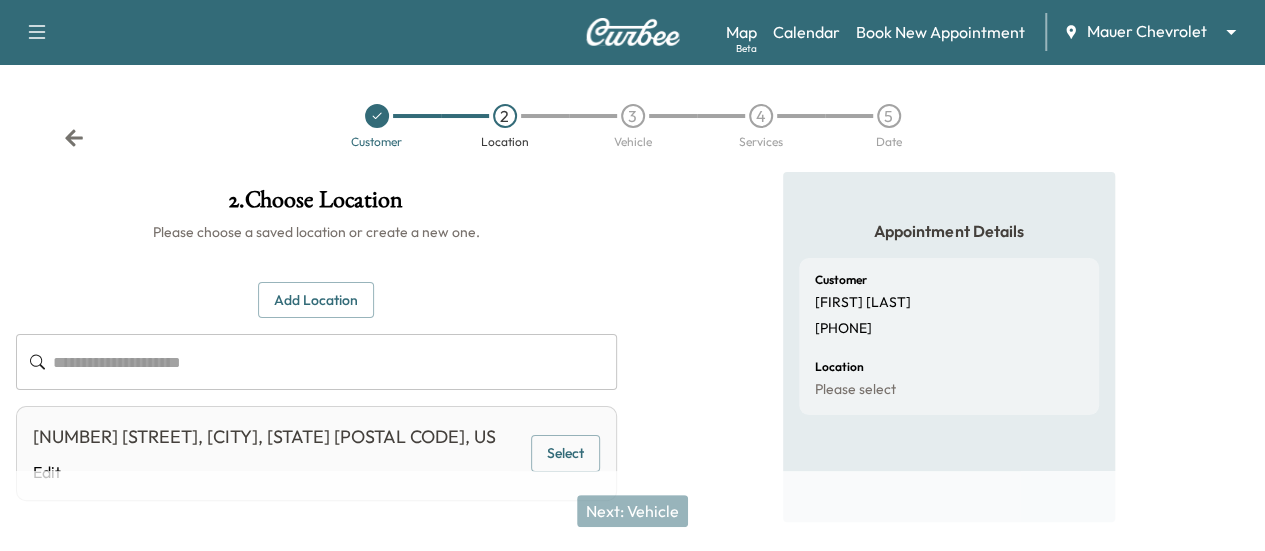 click 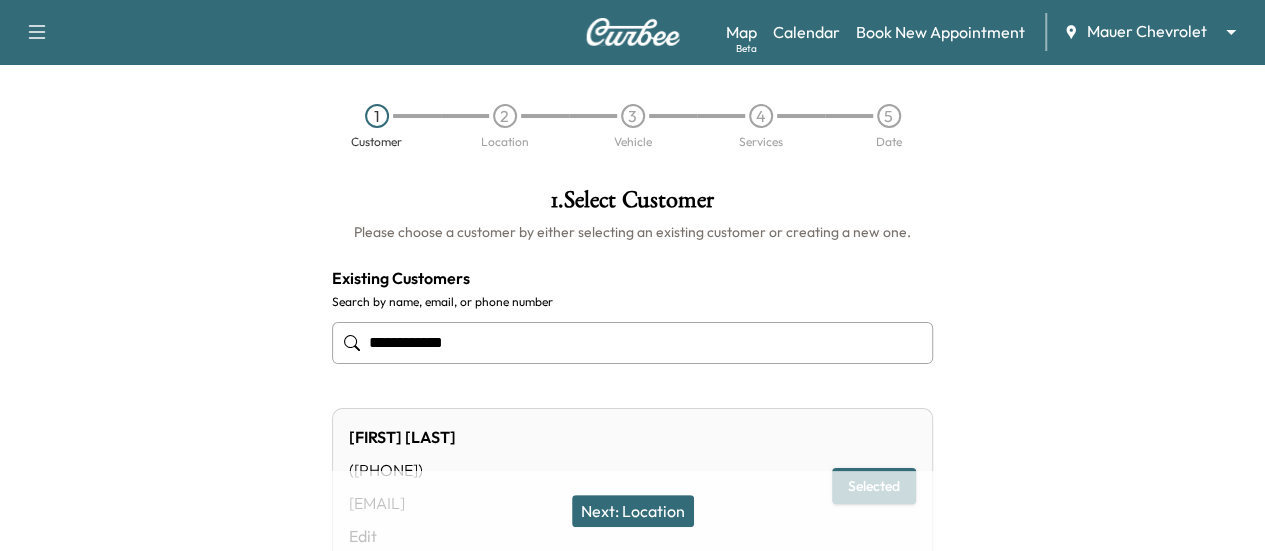 click on "**********" at bounding box center [632, 343] 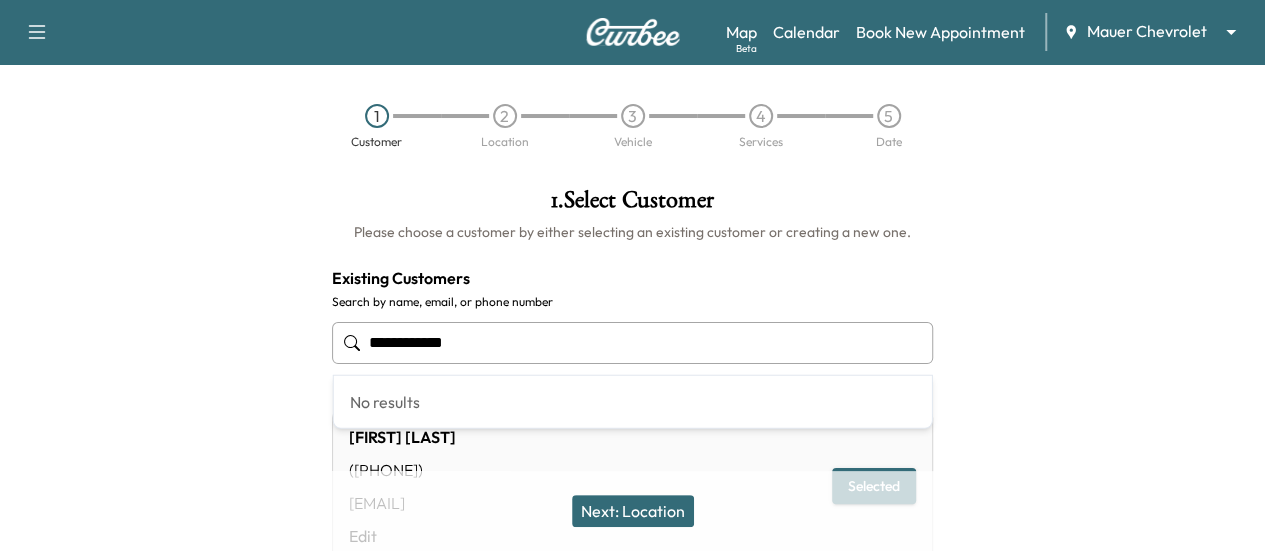 click on "**********" at bounding box center (632, 343) 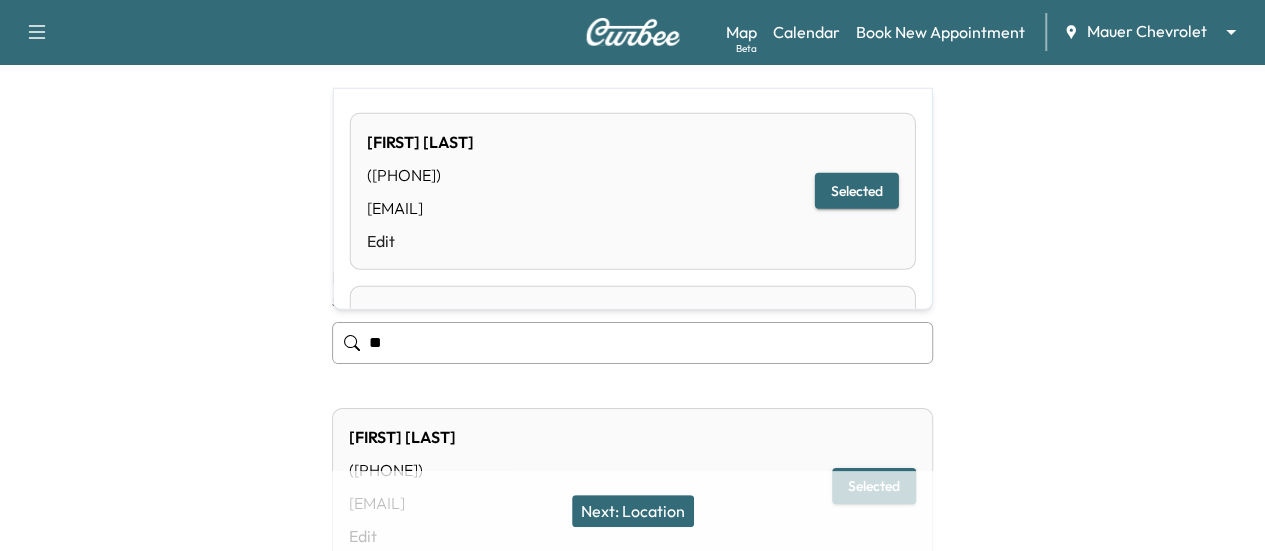 type on "*" 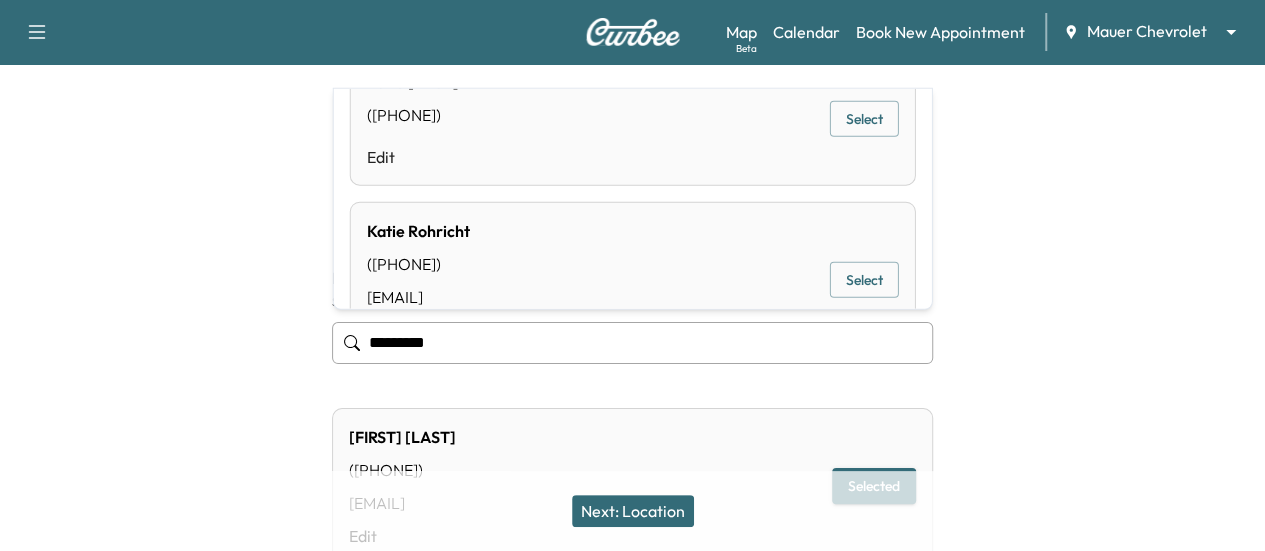 scroll, scrollTop: 100, scrollLeft: 0, axis: vertical 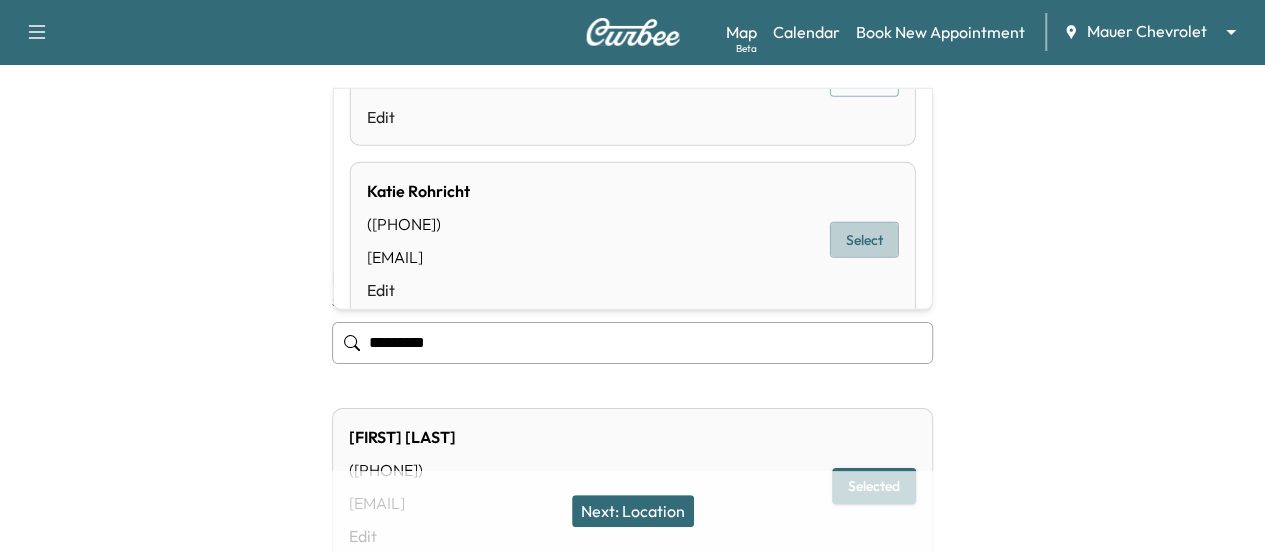 click on "Select" at bounding box center [864, 240] 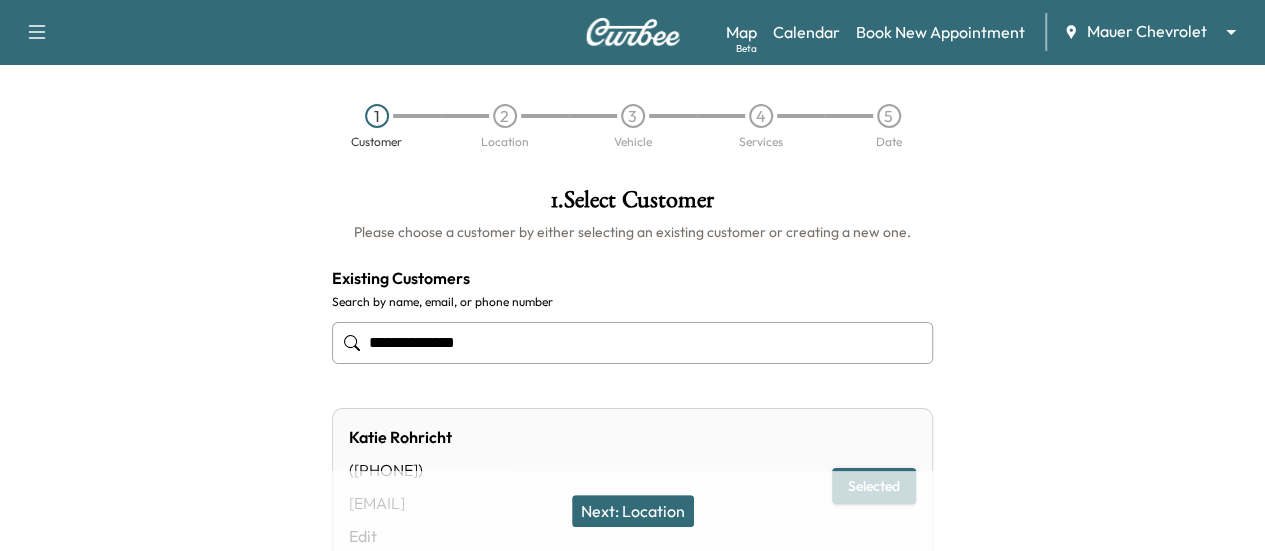 scroll, scrollTop: 100, scrollLeft: 0, axis: vertical 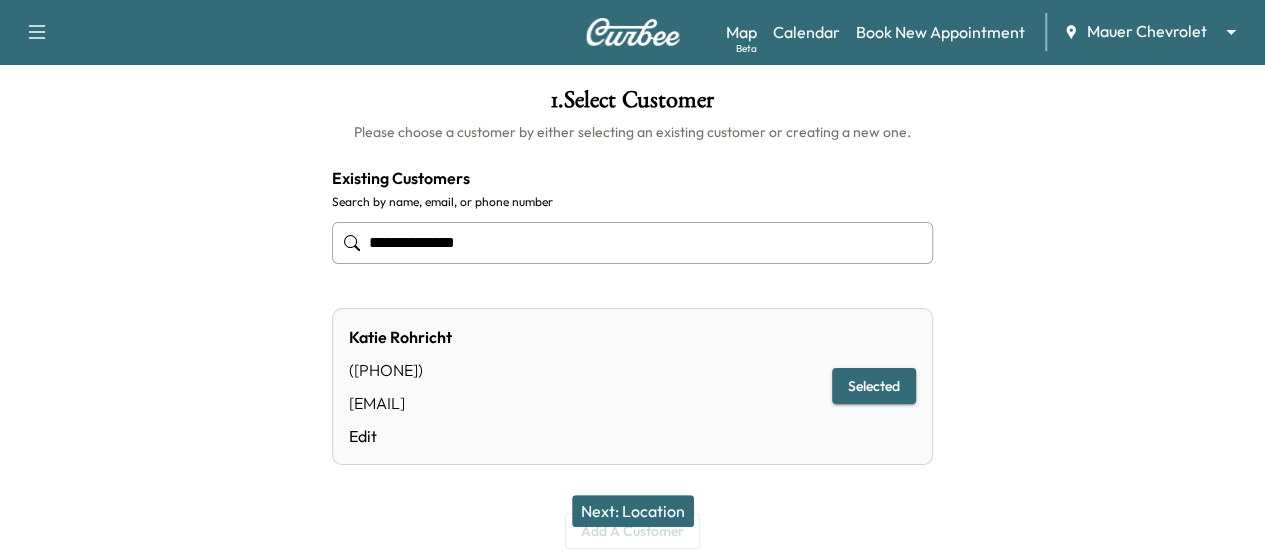 type on "**********" 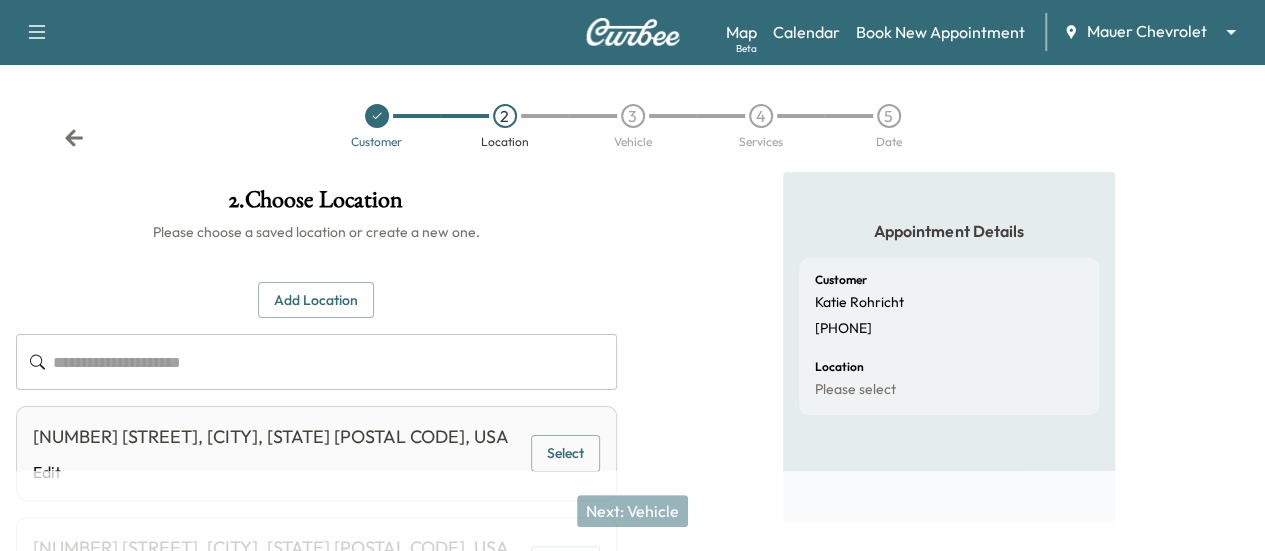 scroll, scrollTop: 100, scrollLeft: 0, axis: vertical 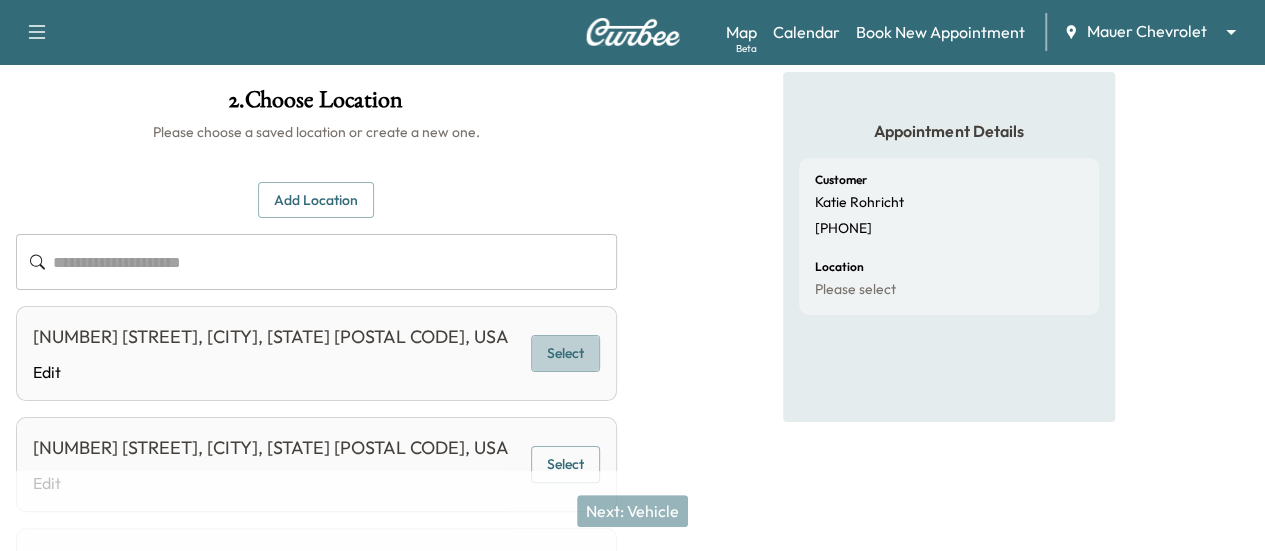 click on "Select" at bounding box center (565, 353) 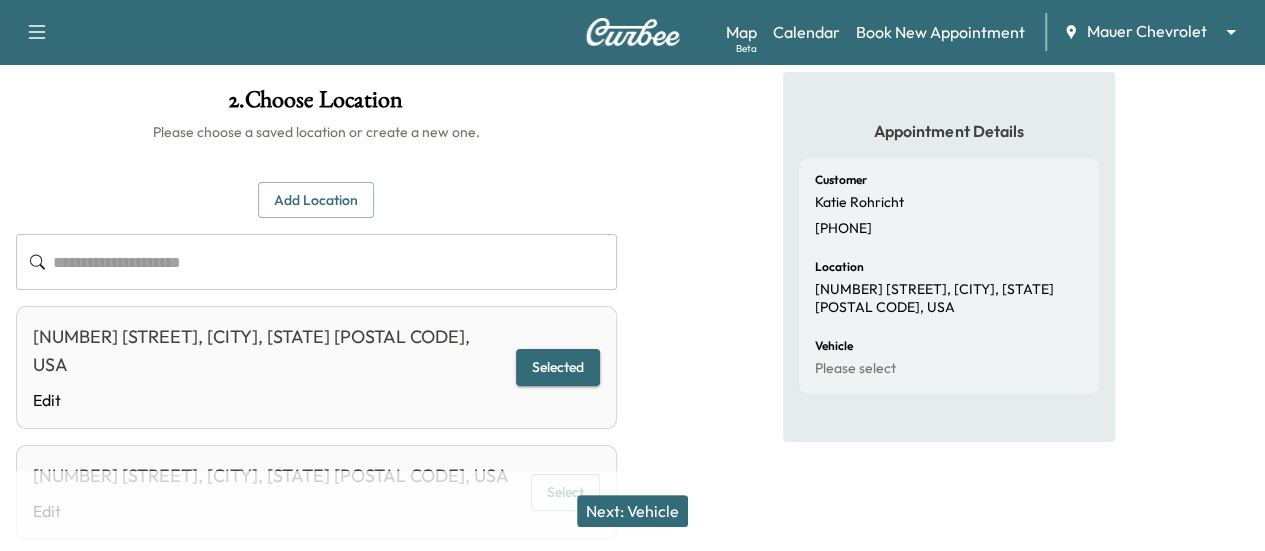 click on "Next: Vehicle" at bounding box center (632, 511) 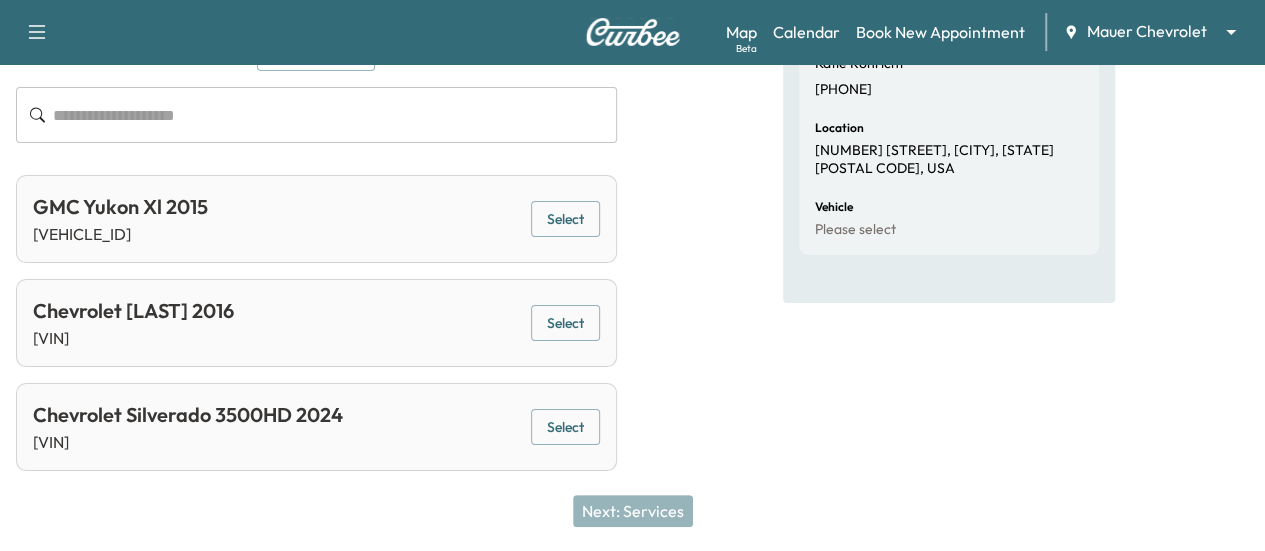 scroll, scrollTop: 266, scrollLeft: 0, axis: vertical 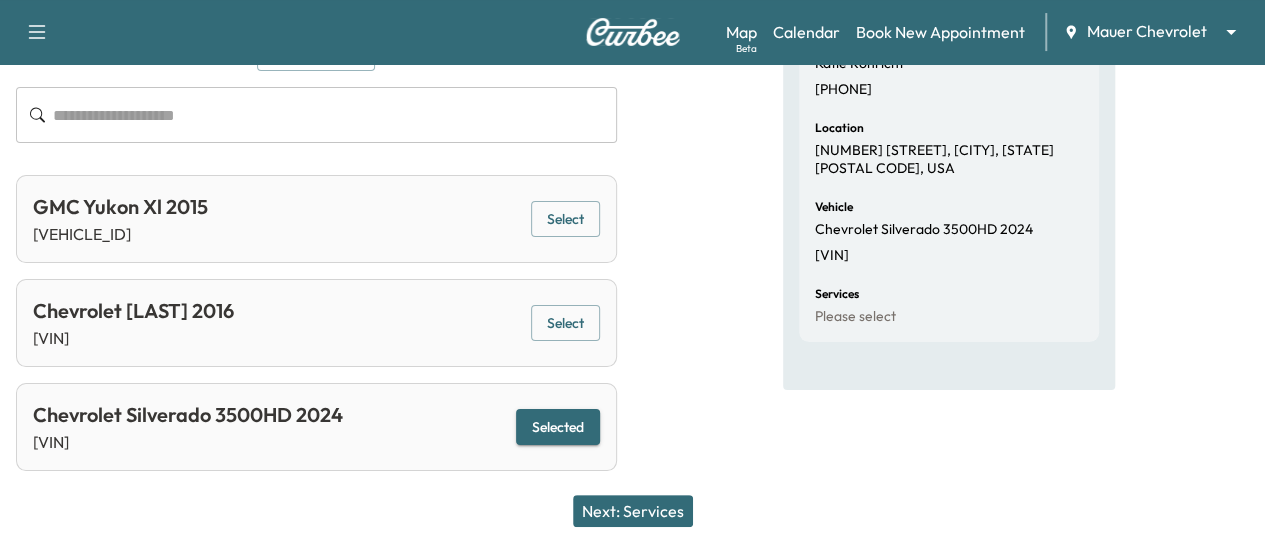 click on "Next: Services" at bounding box center (633, 511) 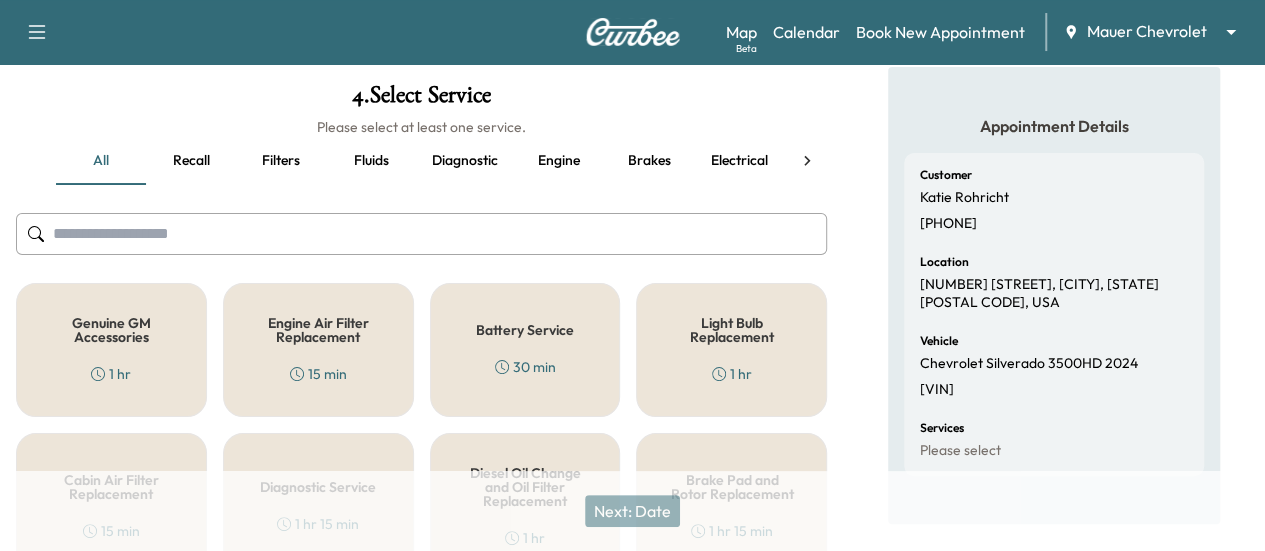 scroll, scrollTop: 0, scrollLeft: 0, axis: both 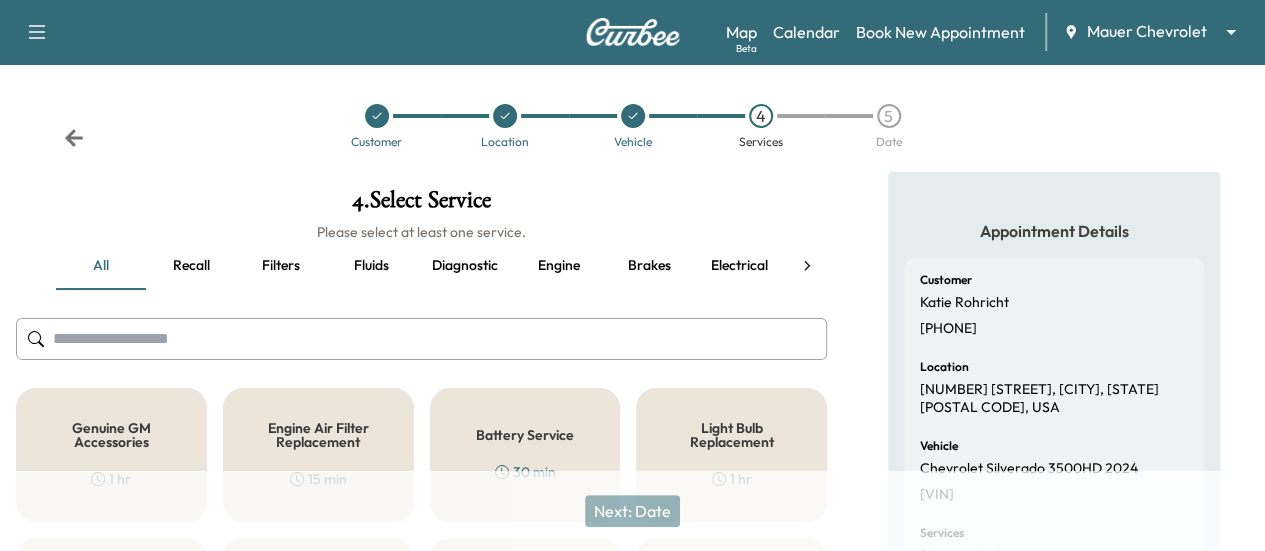 click 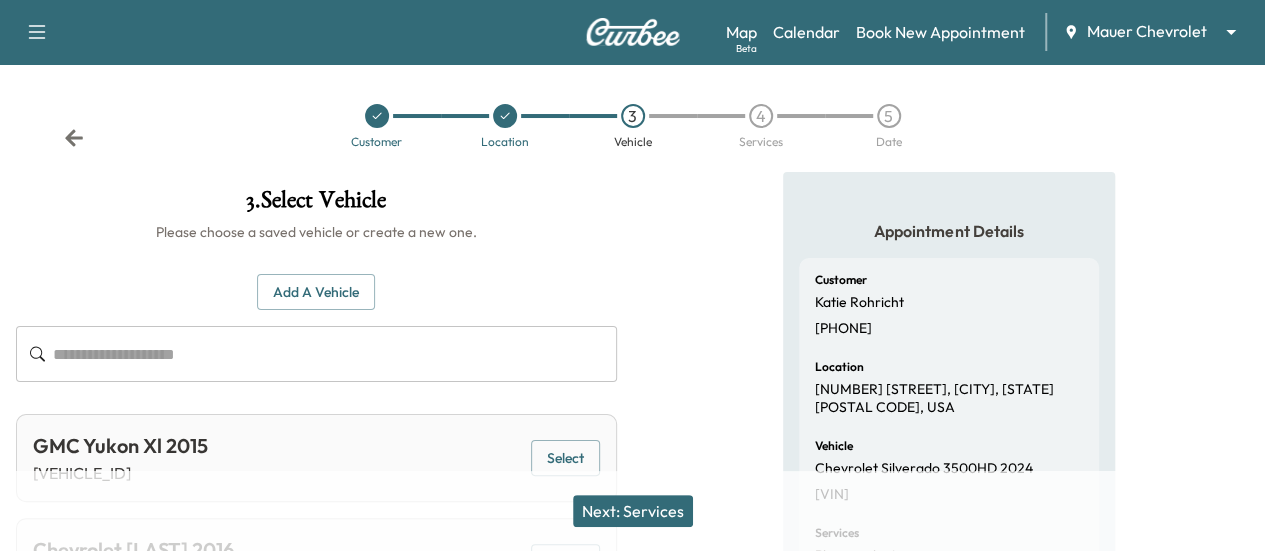 click 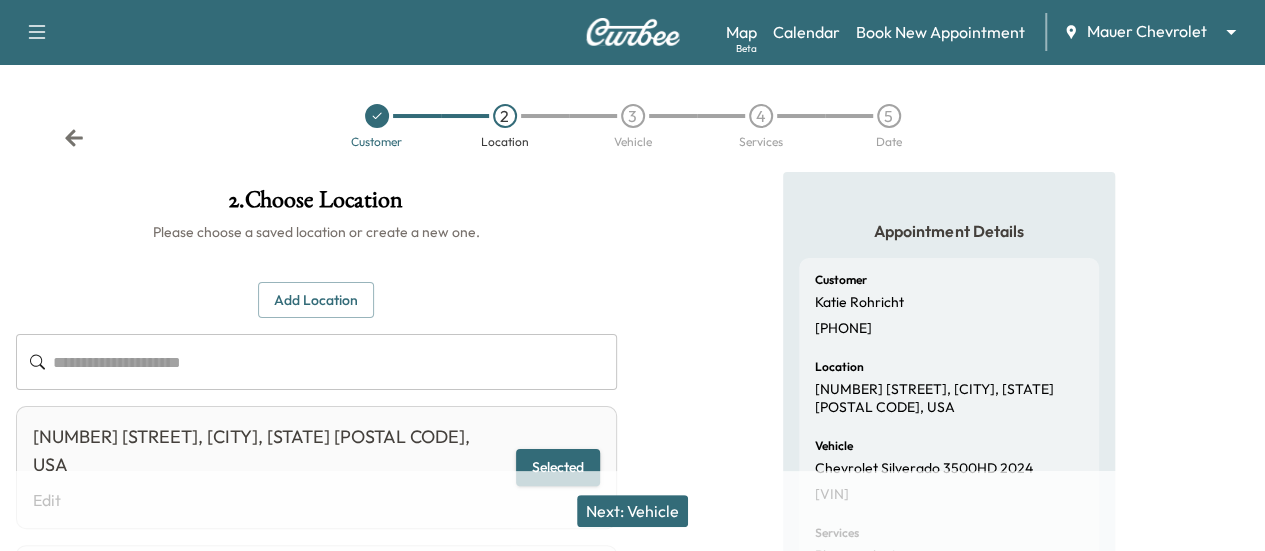 click 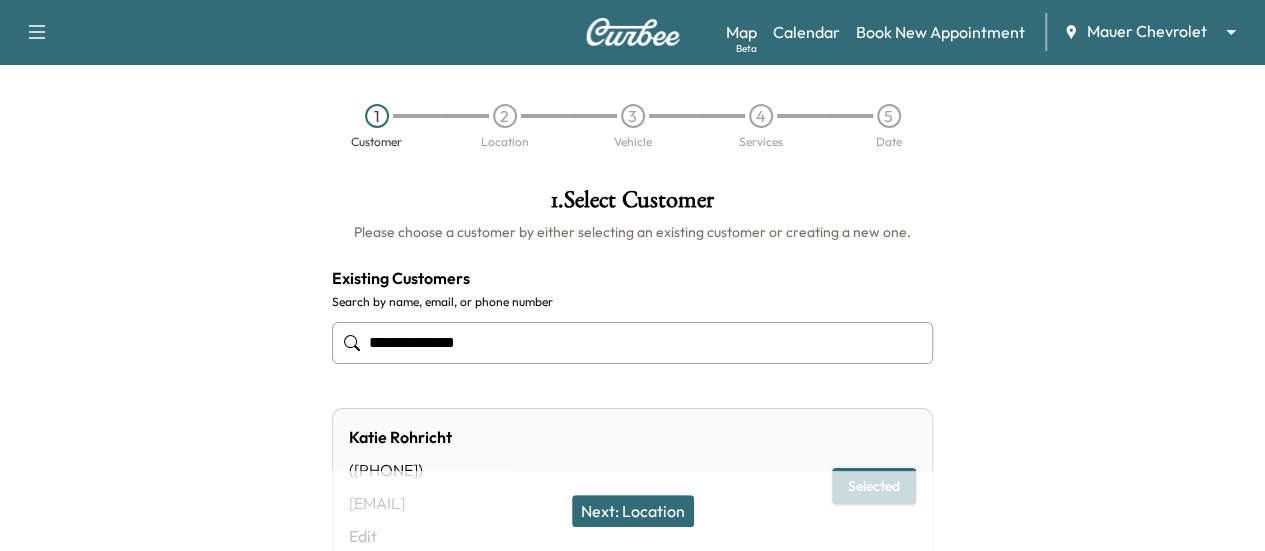click on "**********" at bounding box center [632, 343] 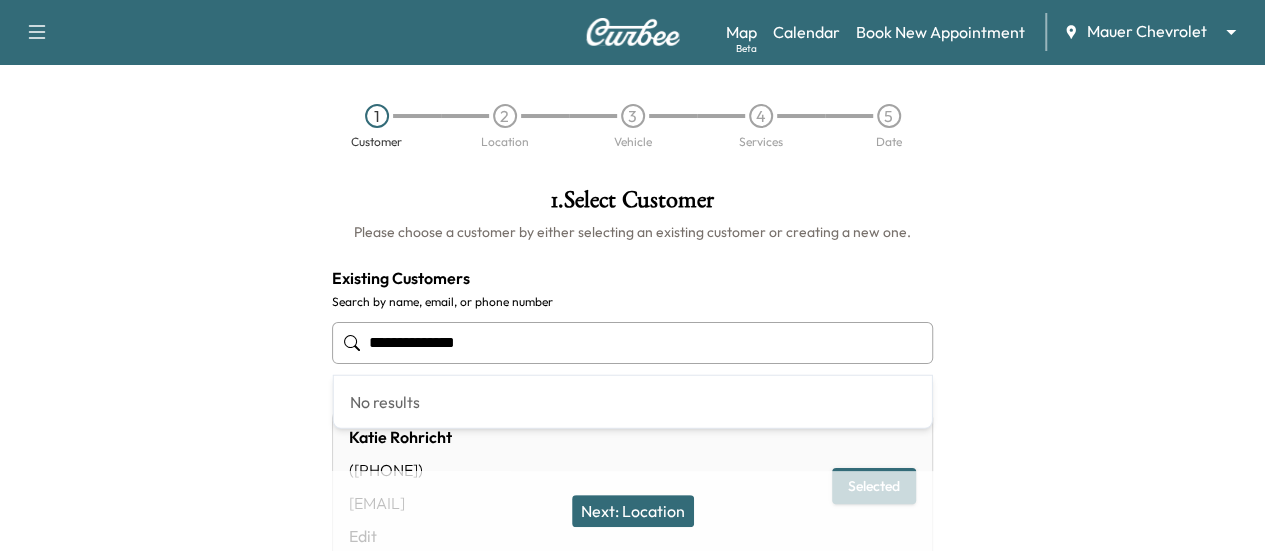 click on "**********" at bounding box center (632, 343) 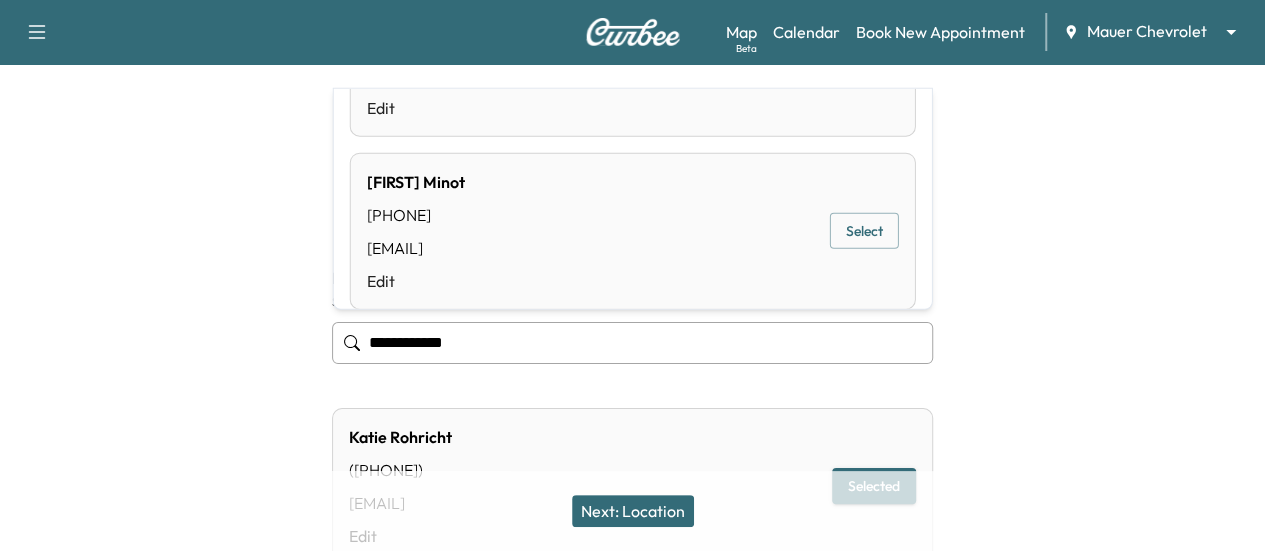 scroll, scrollTop: 200, scrollLeft: 0, axis: vertical 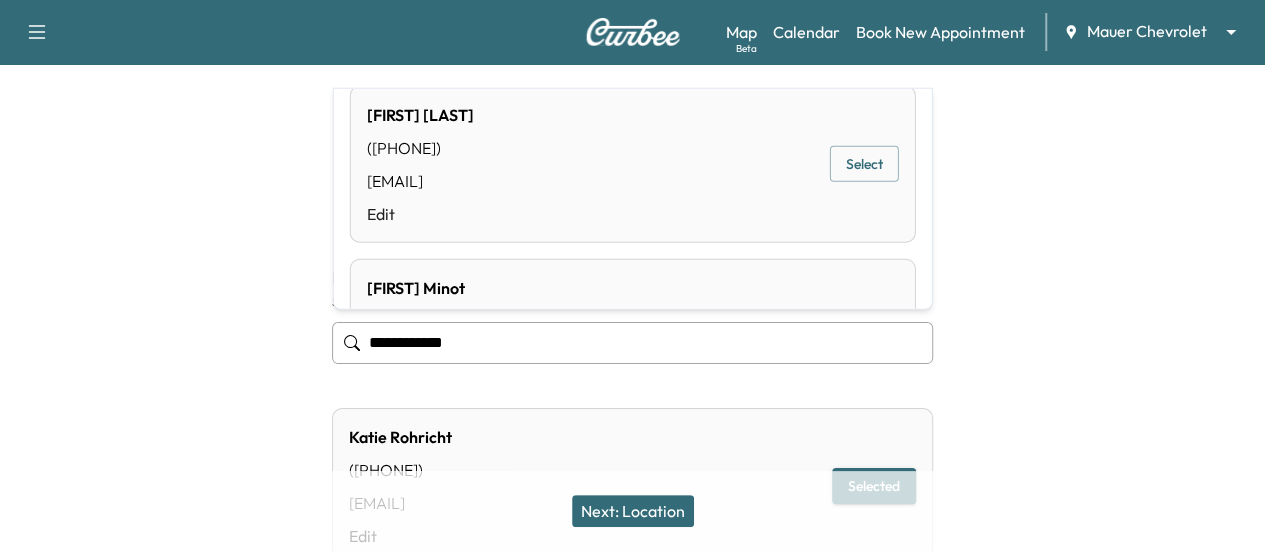 click on "Select" at bounding box center [864, 164] 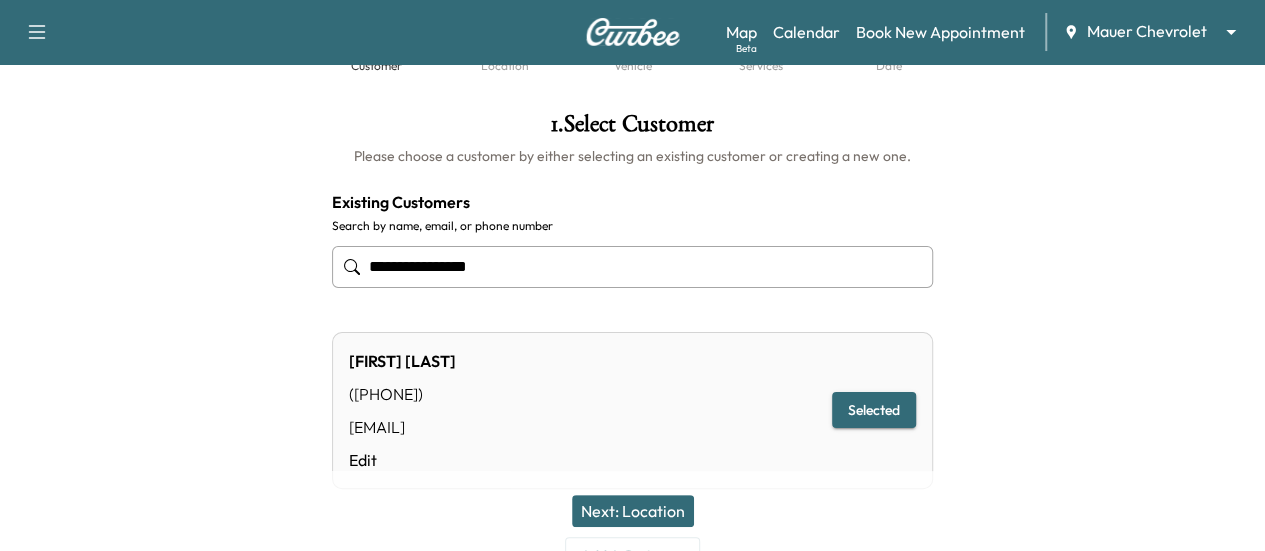 scroll, scrollTop: 176, scrollLeft: 0, axis: vertical 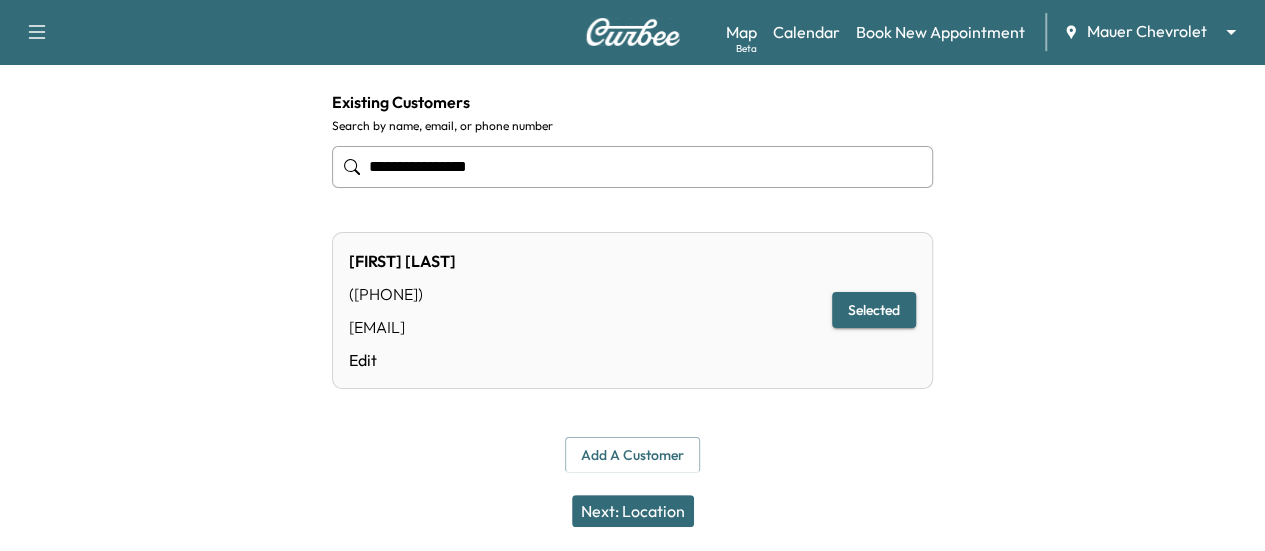 type on "**********" 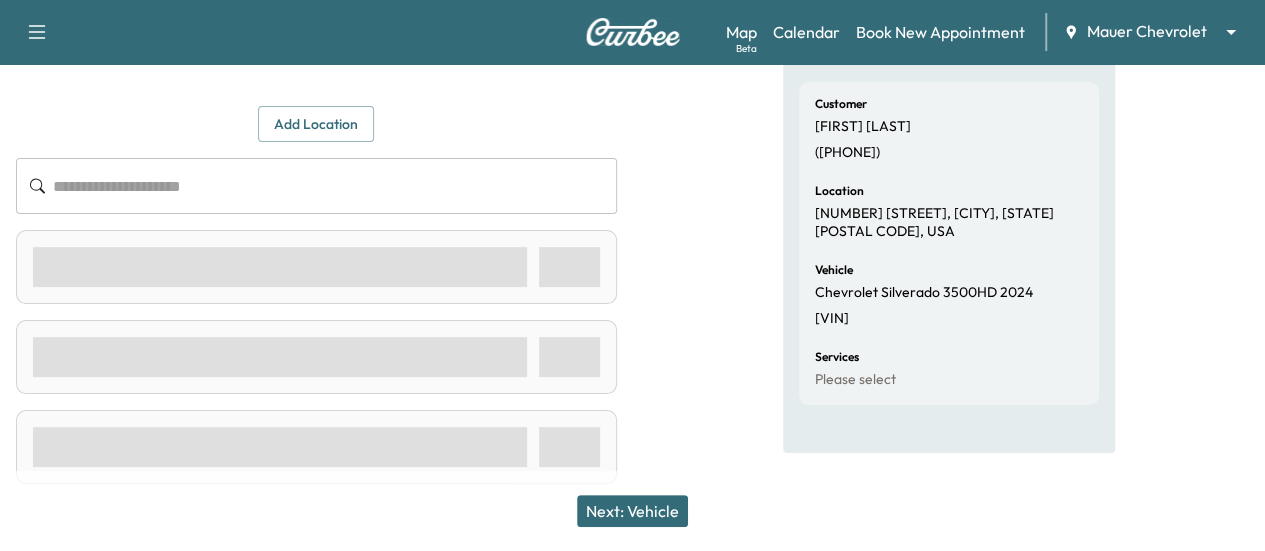 scroll, scrollTop: 141, scrollLeft: 0, axis: vertical 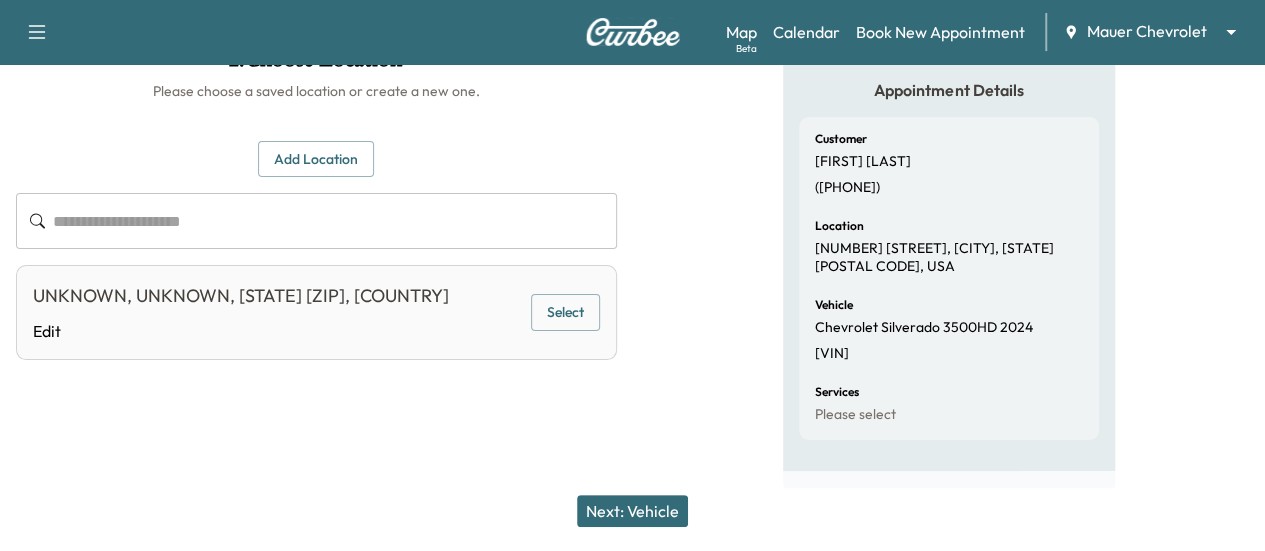 click on "Next: Vehicle" at bounding box center [632, 511] 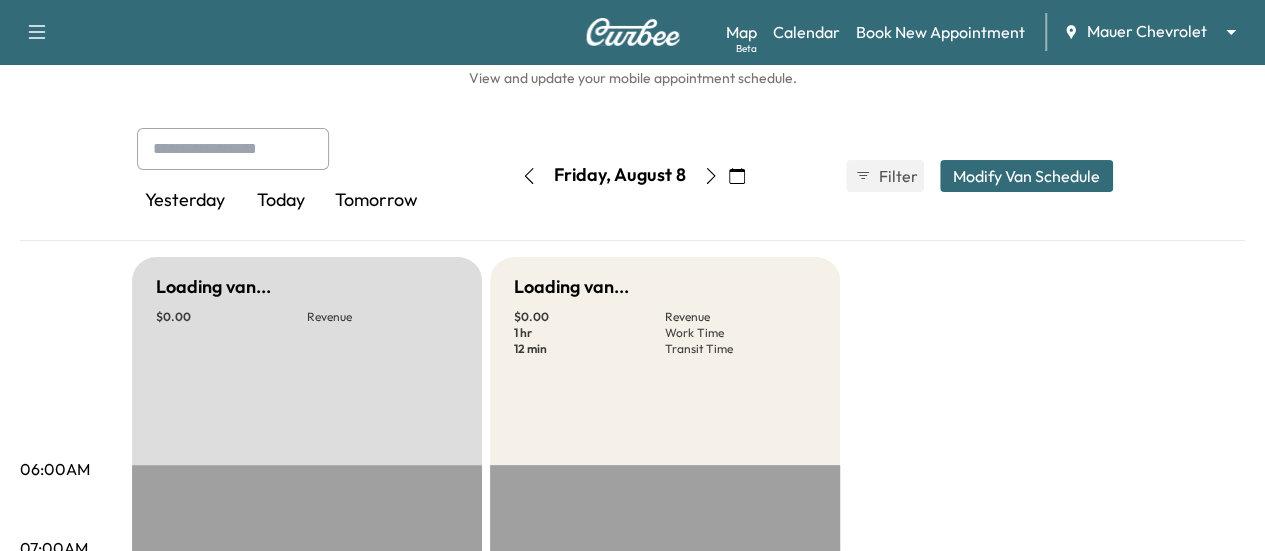 scroll, scrollTop: 141, scrollLeft: 0, axis: vertical 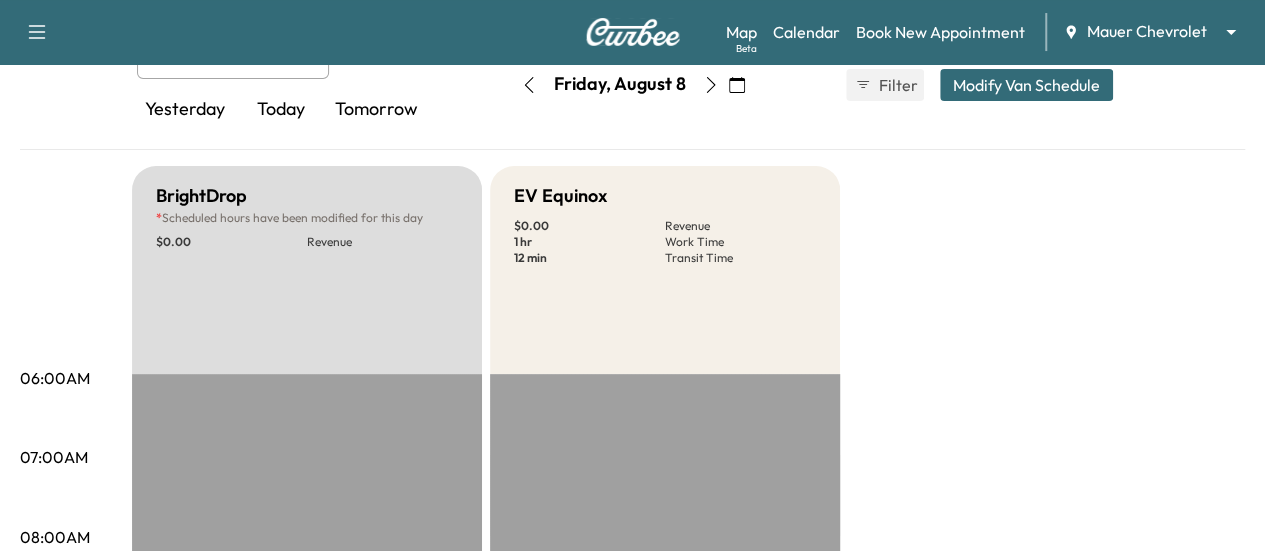 click on "Support Log Out Map Beta Calendar Book New Appointment Mauer Chevrolet ******** ​" at bounding box center [632, 32] 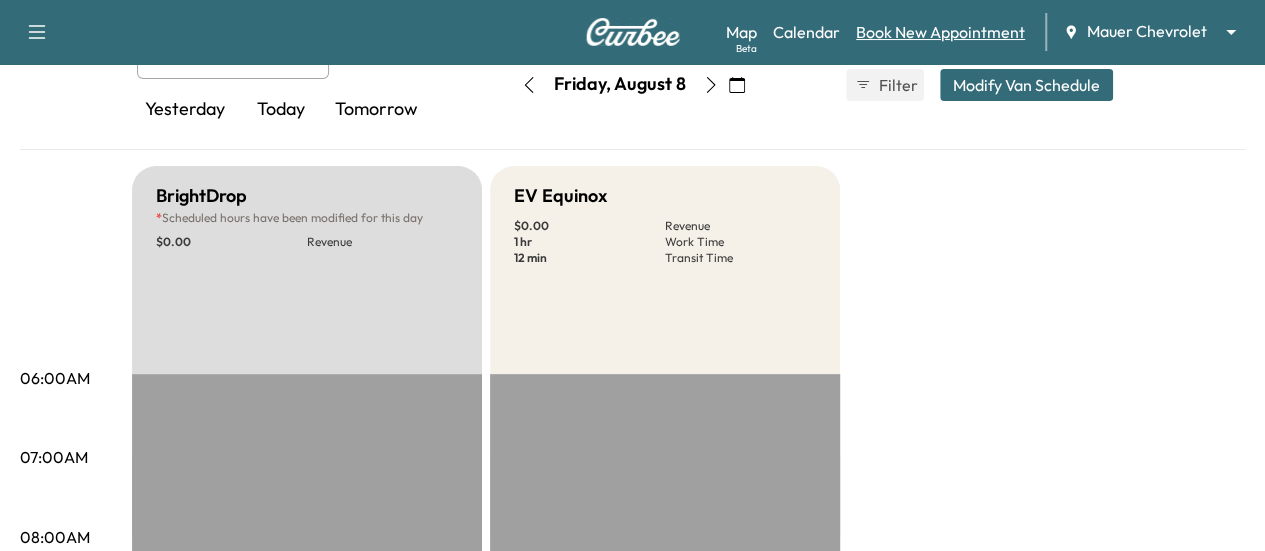 click on "Book New Appointment" at bounding box center [940, 32] 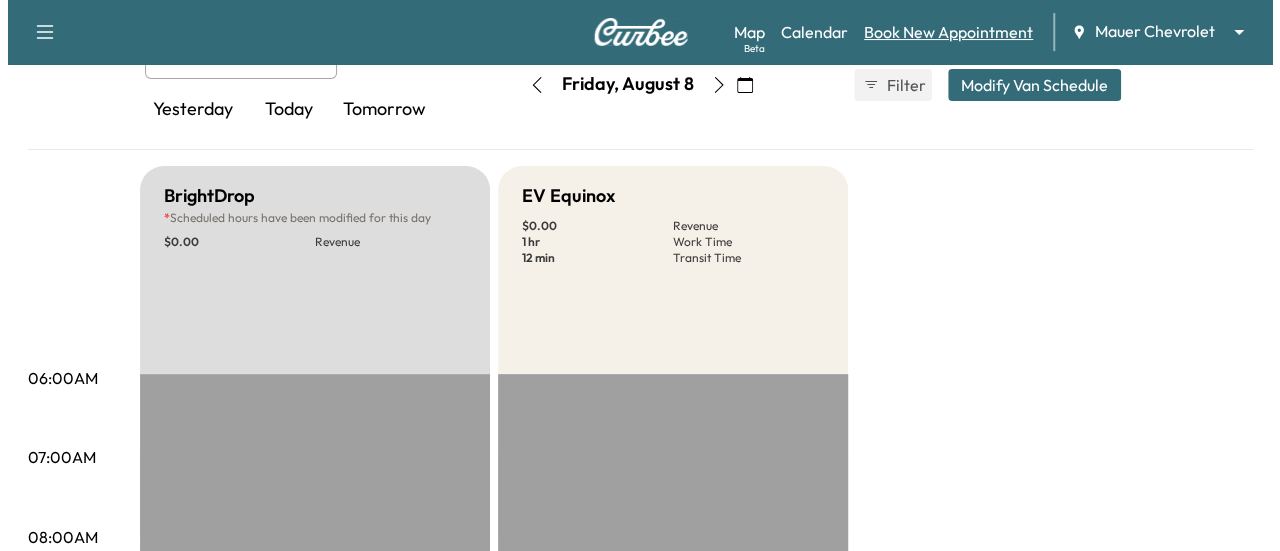 scroll, scrollTop: 0, scrollLeft: 0, axis: both 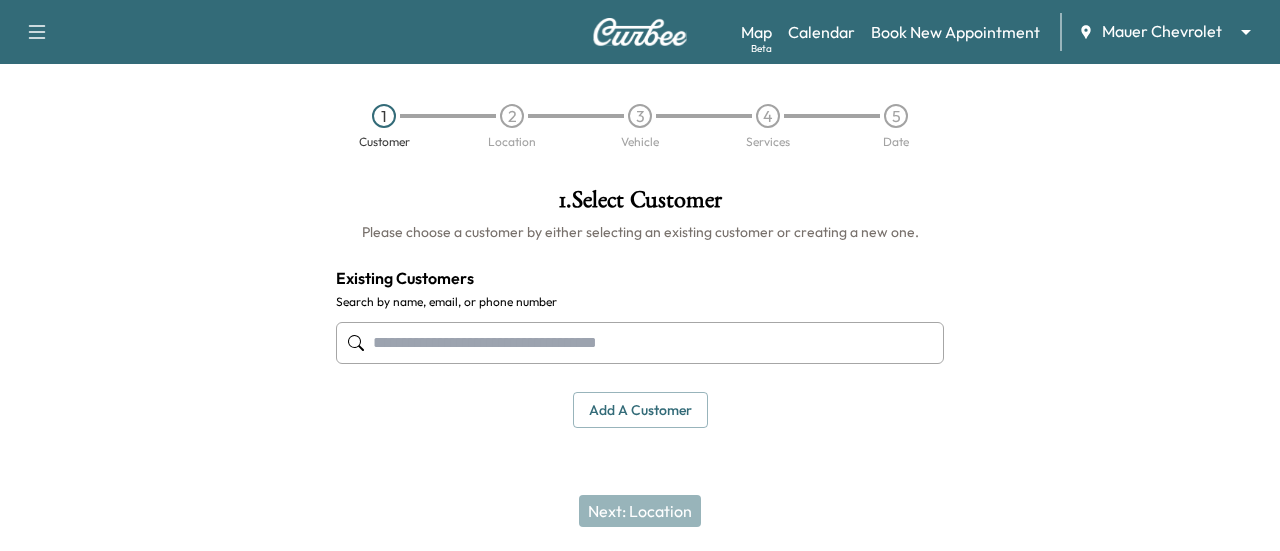 click at bounding box center (640, 343) 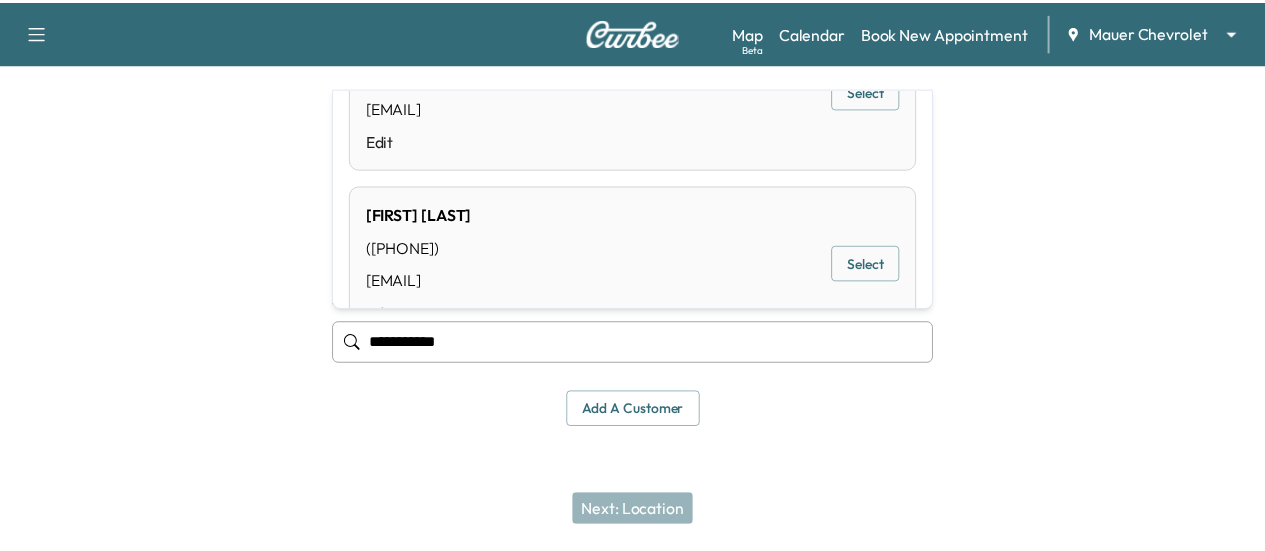 scroll, scrollTop: 200, scrollLeft: 0, axis: vertical 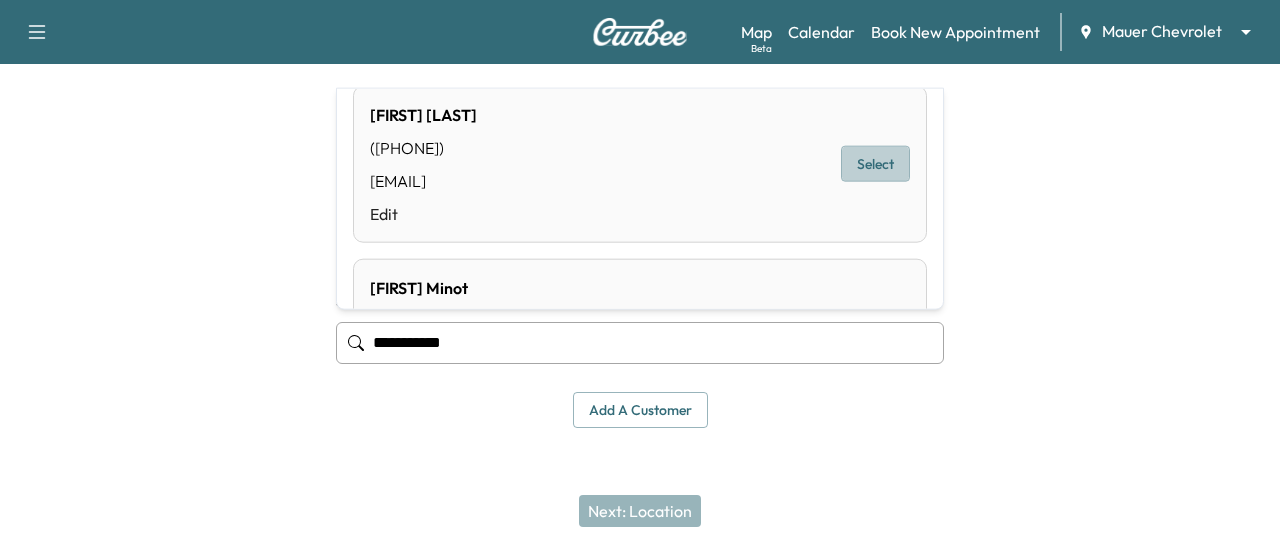 click on "Select" at bounding box center (875, 164) 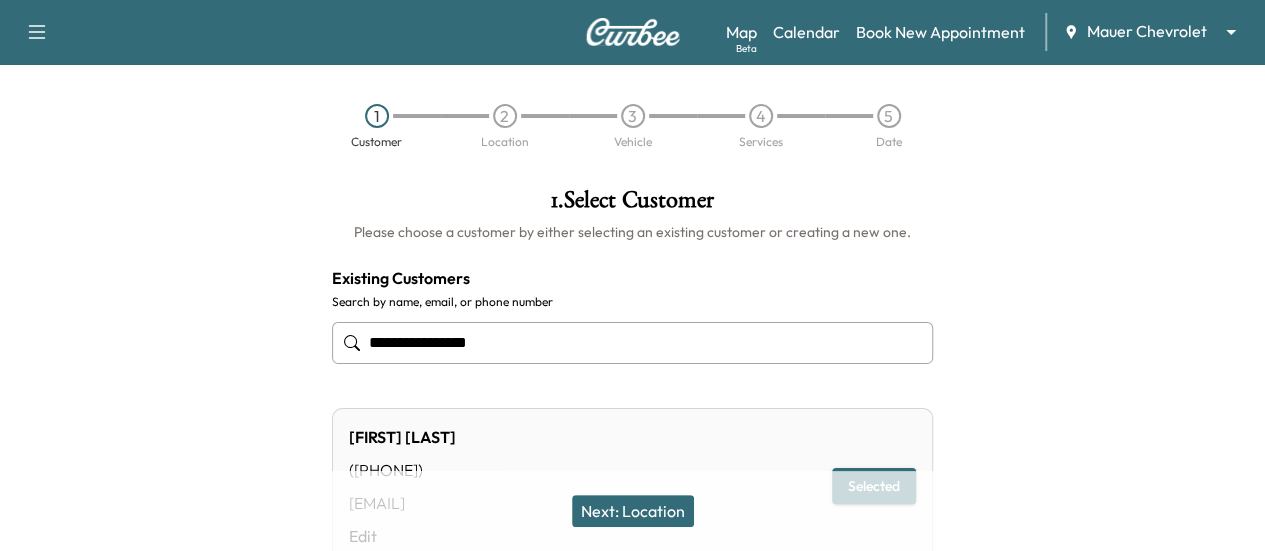 type on "**********" 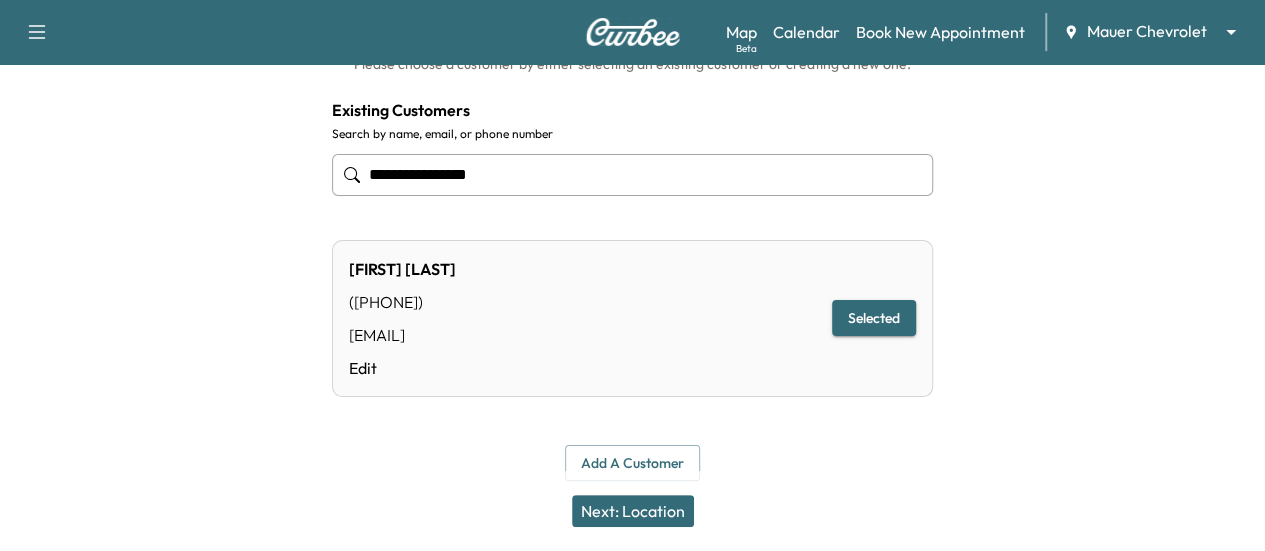 scroll, scrollTop: 176, scrollLeft: 0, axis: vertical 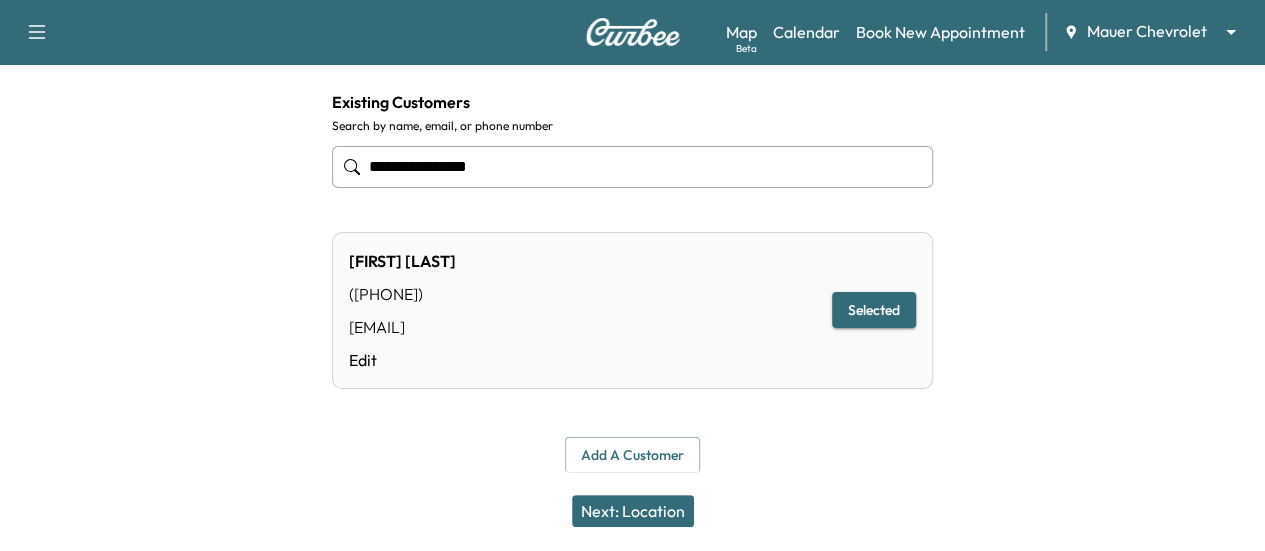 click on "Next: Location" at bounding box center (633, 511) 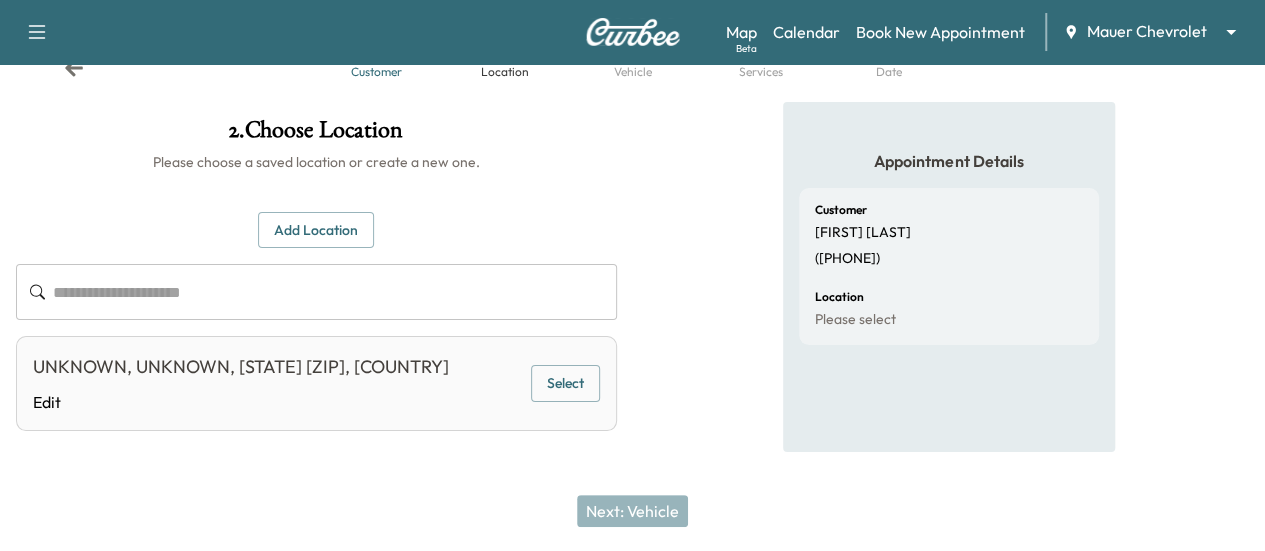 scroll, scrollTop: 96, scrollLeft: 0, axis: vertical 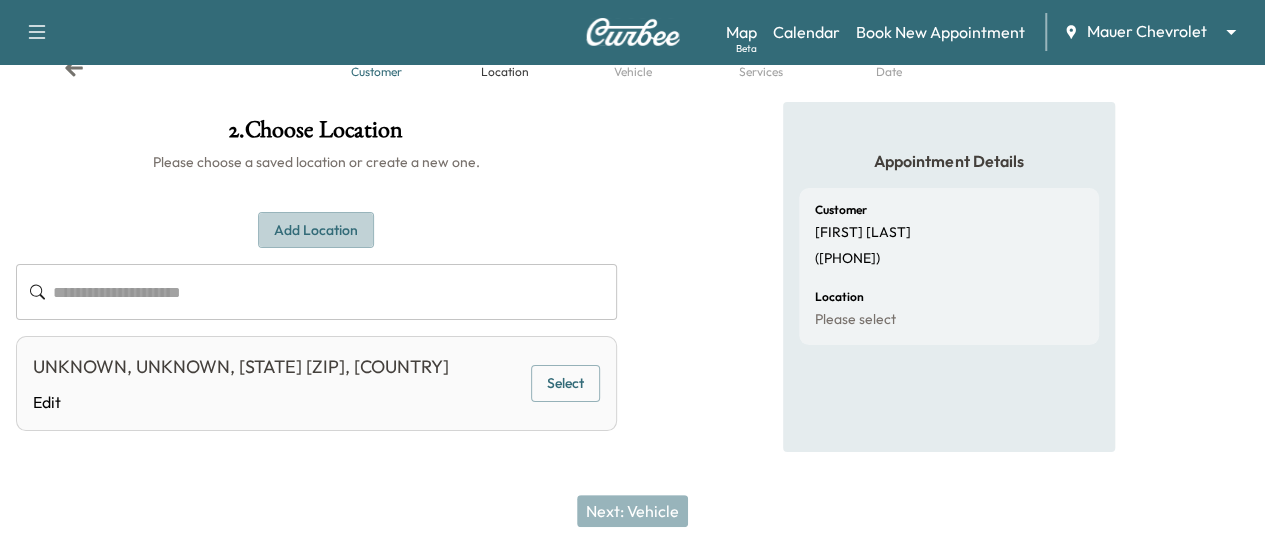 click on "Add Location" at bounding box center [316, 230] 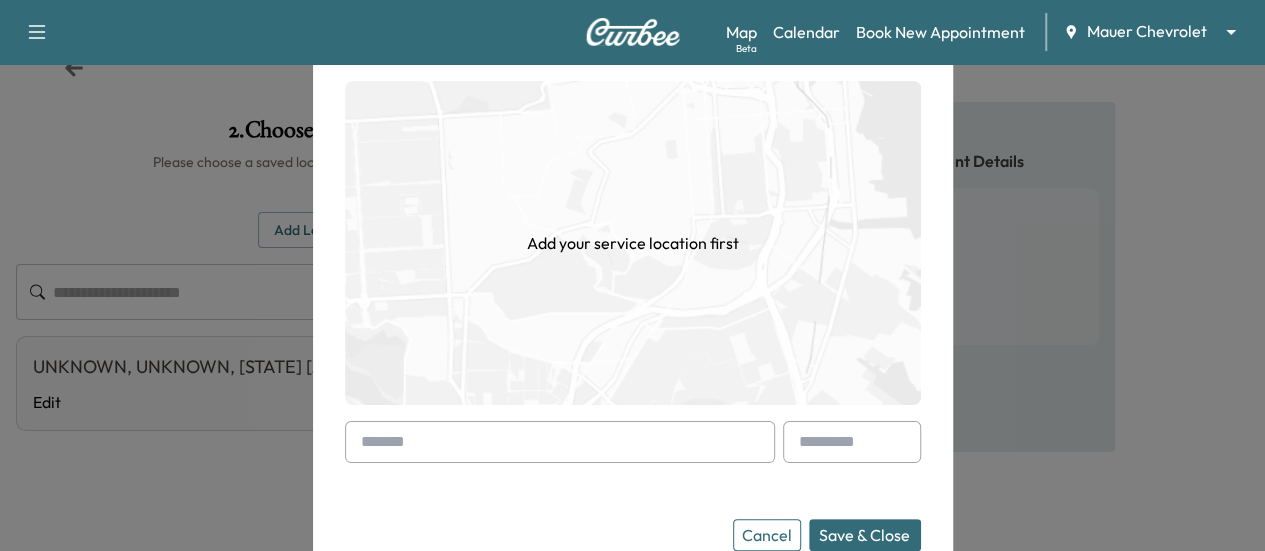 click at bounding box center (560, 442) 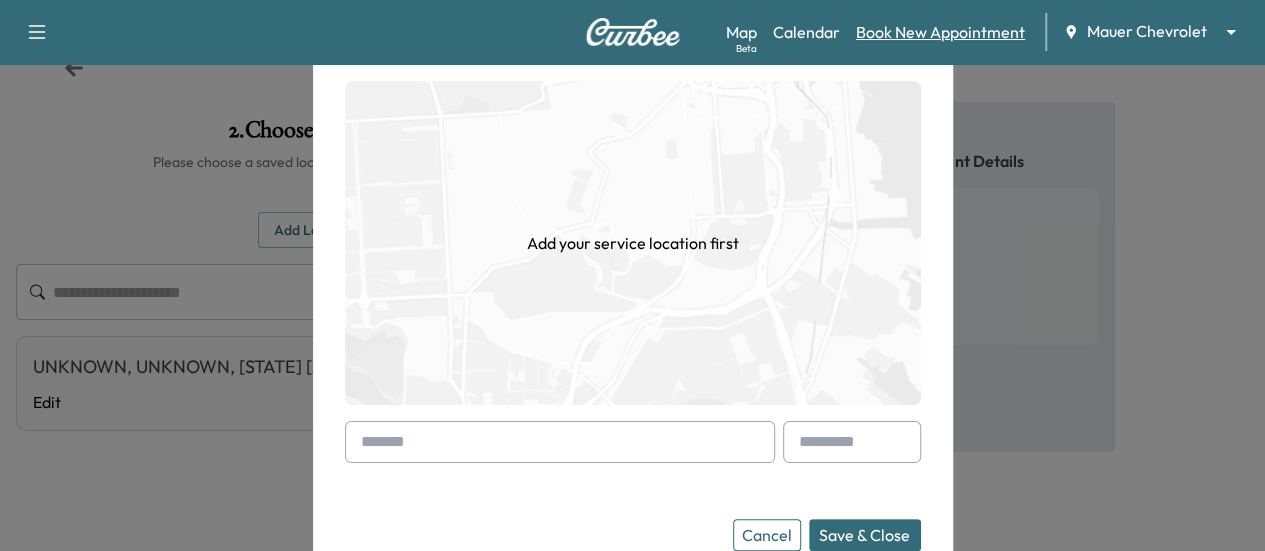 click on "Book New Appointment" at bounding box center [940, 32] 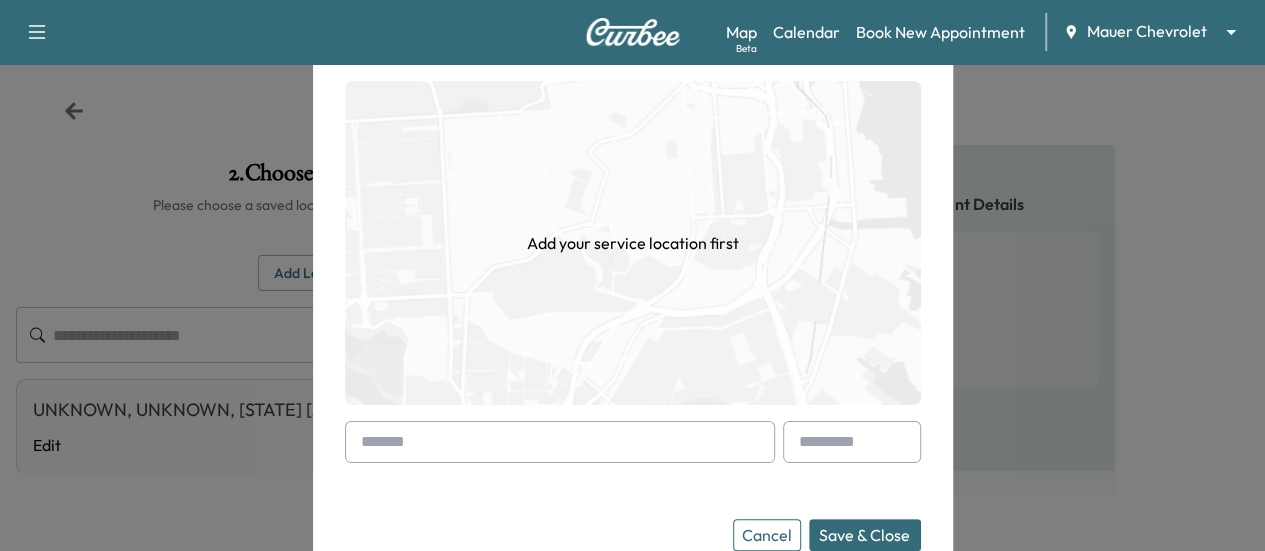 scroll, scrollTop: 0, scrollLeft: 0, axis: both 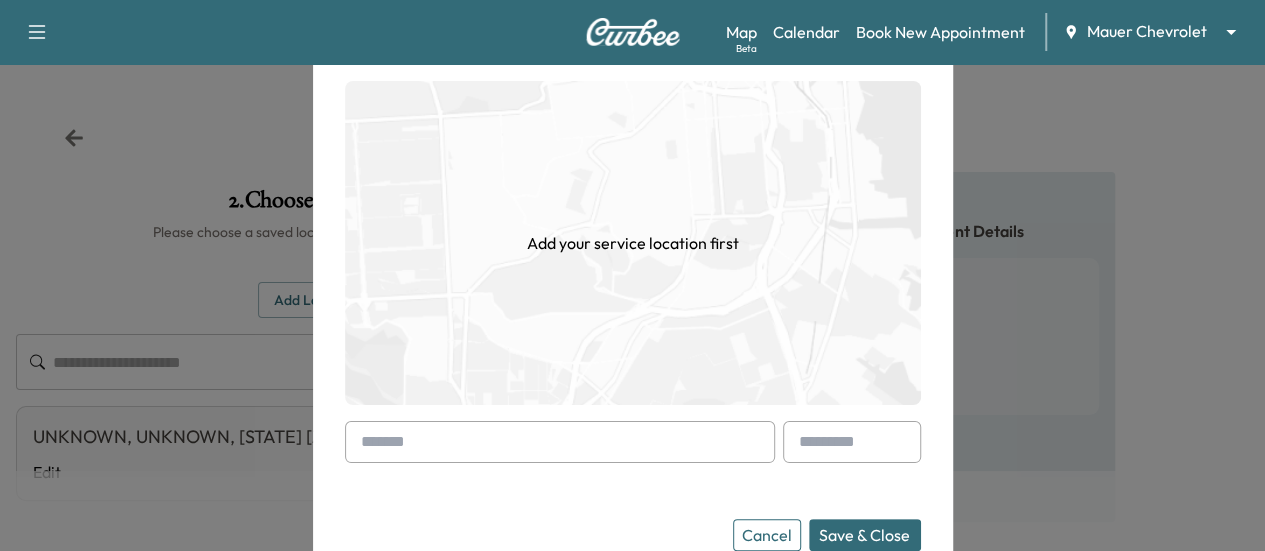 click on "Cancel" at bounding box center (767, 535) 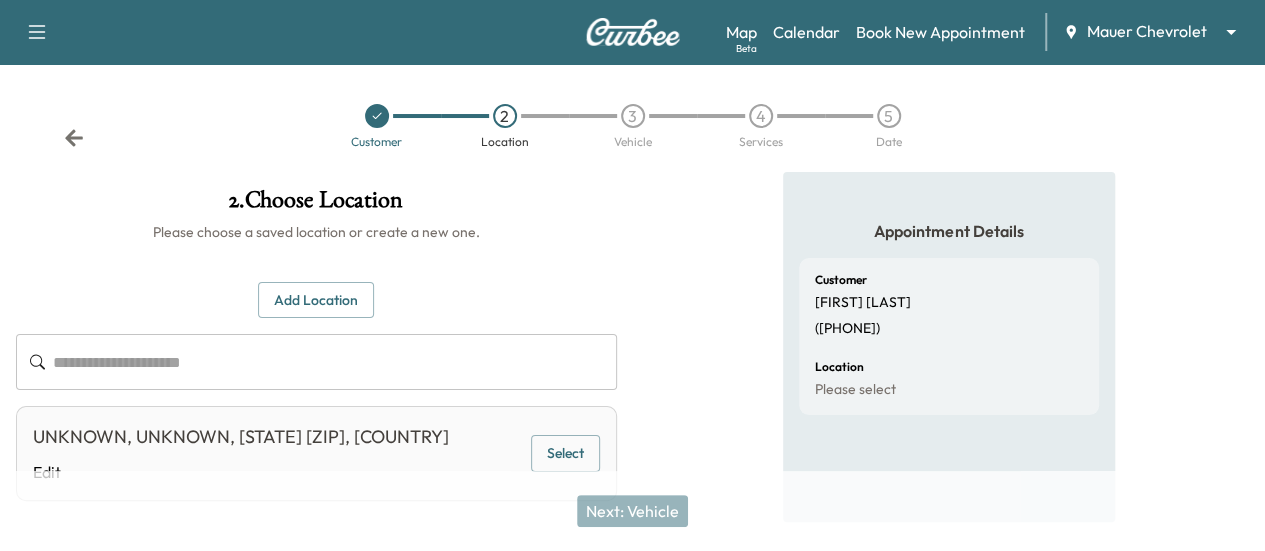 click on "Customer 2 Location 3 Vehicle 4 Services 5 Date" at bounding box center [632, 126] 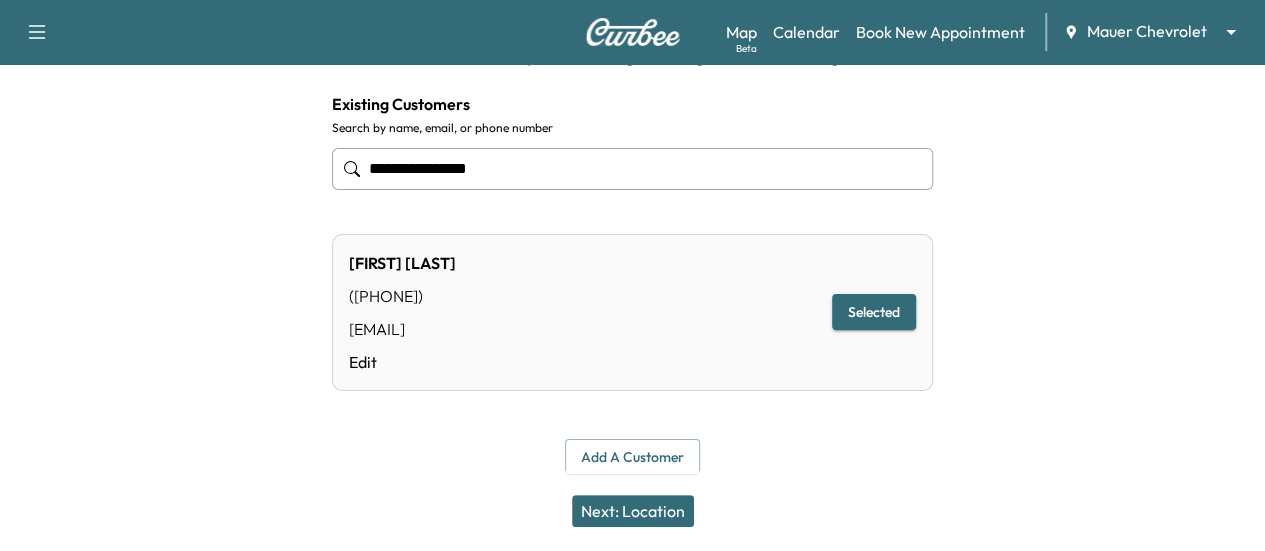 scroll, scrollTop: 176, scrollLeft: 0, axis: vertical 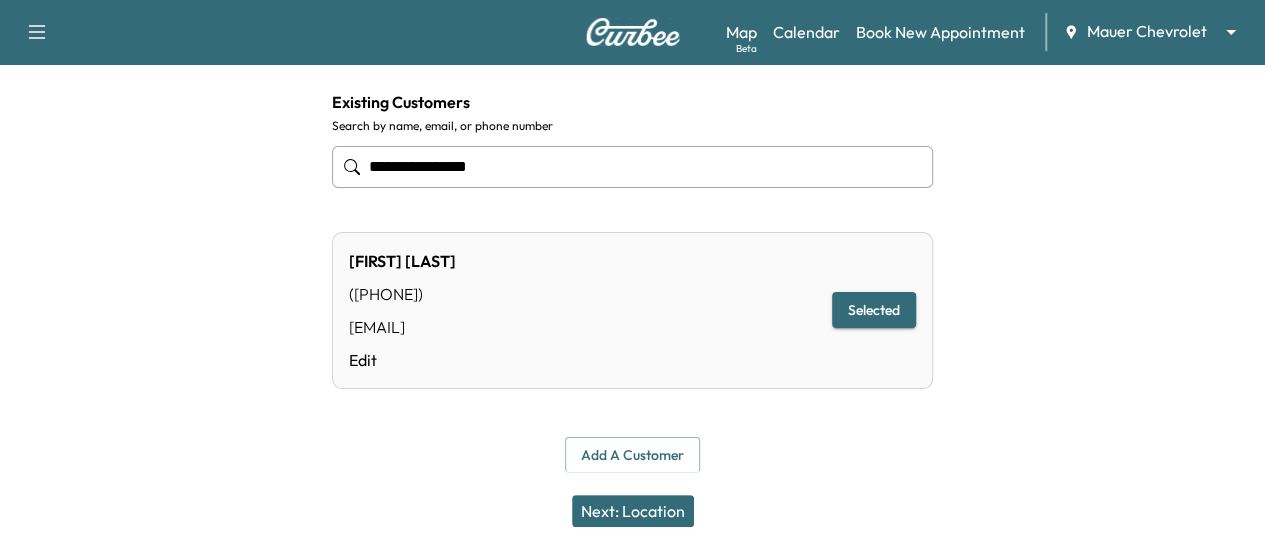 click on "**********" at bounding box center [632, 167] 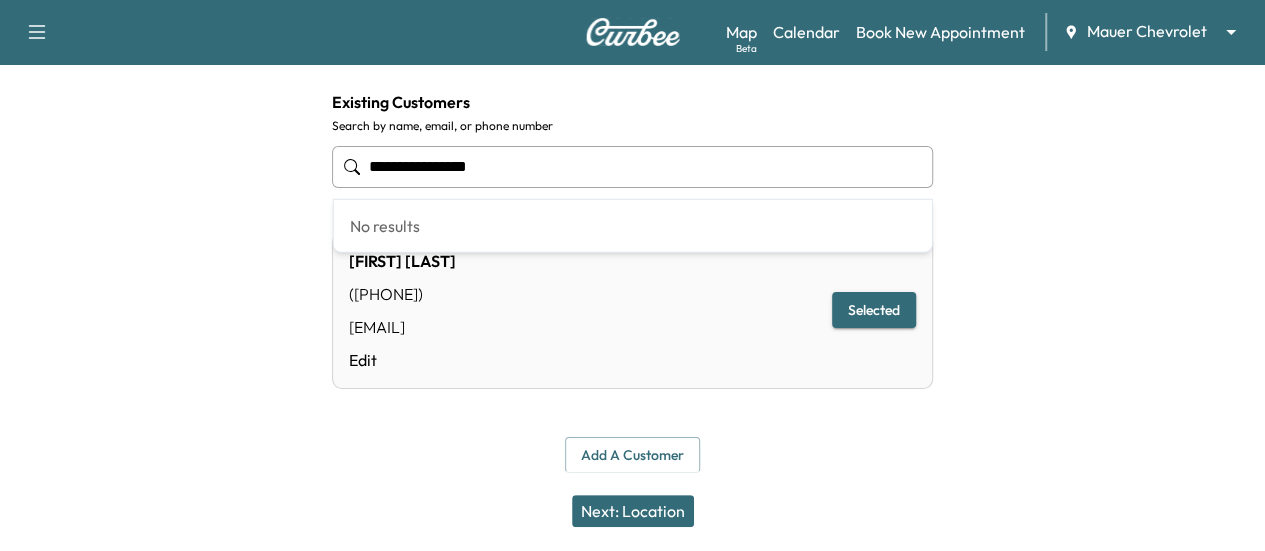 click on "**********" at bounding box center (632, 167) 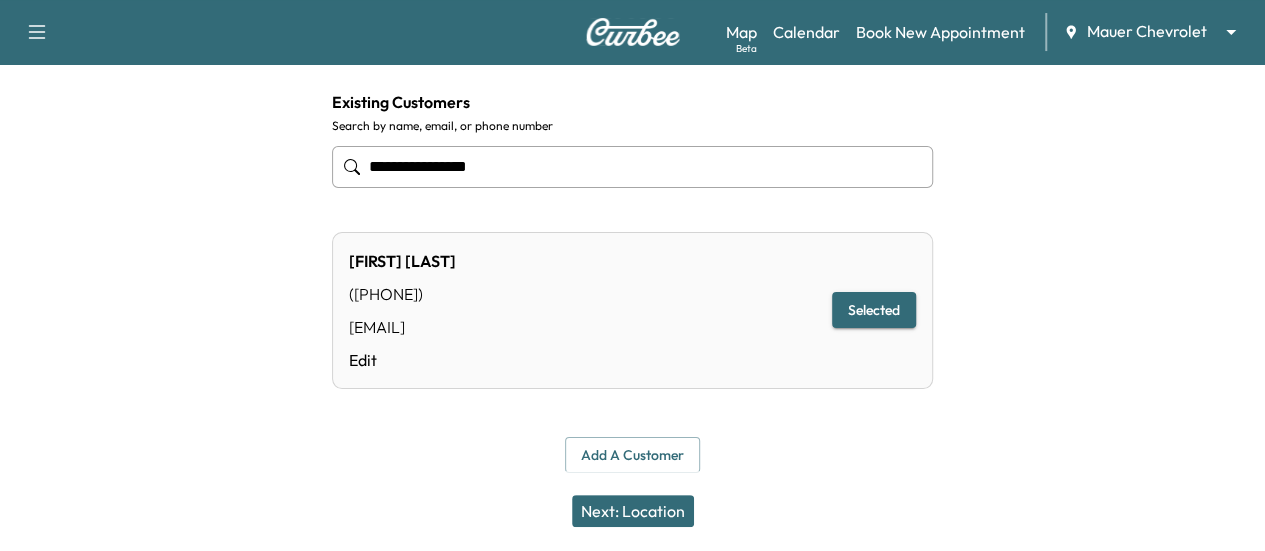 click on "**********" at bounding box center (632, 167) 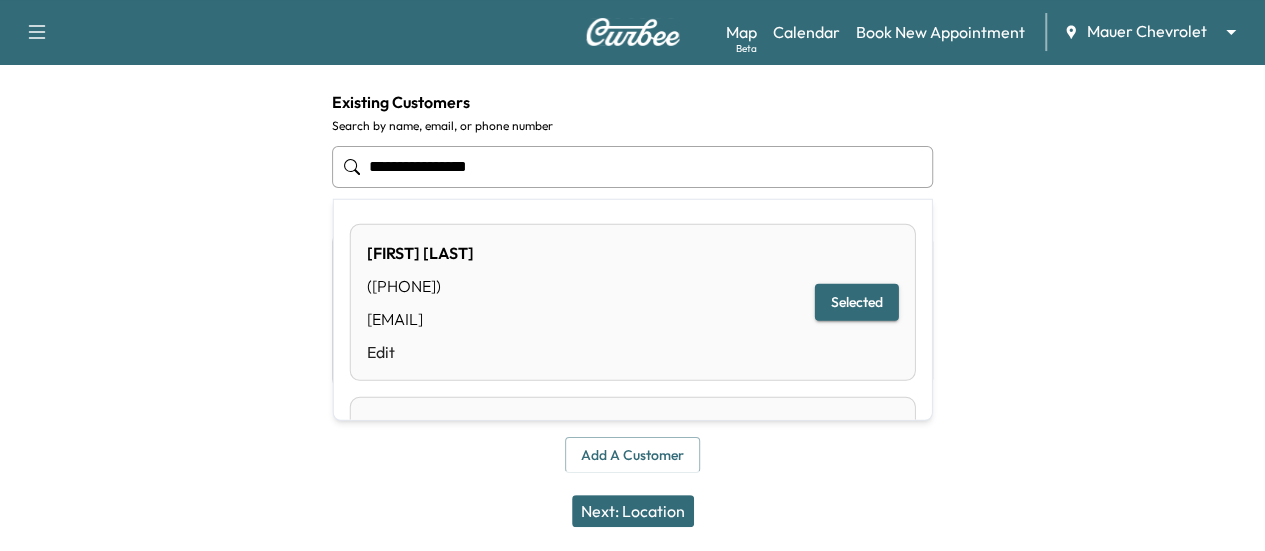 click on "**********" at bounding box center (632, 167) 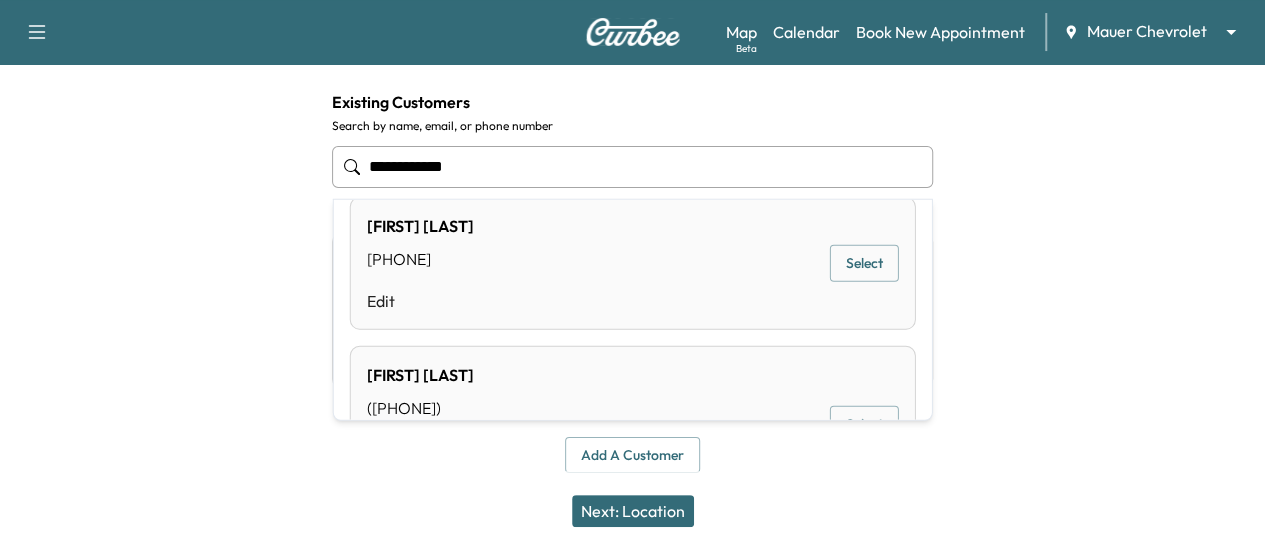 scroll, scrollTop: 0, scrollLeft: 0, axis: both 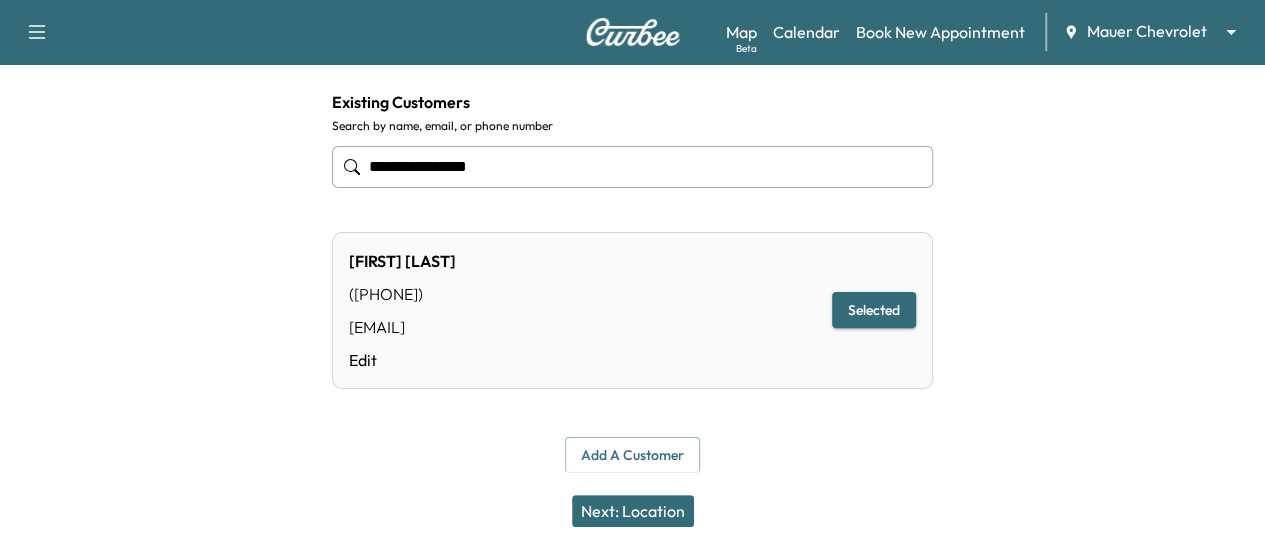 click on "**********" at bounding box center [632, 167] 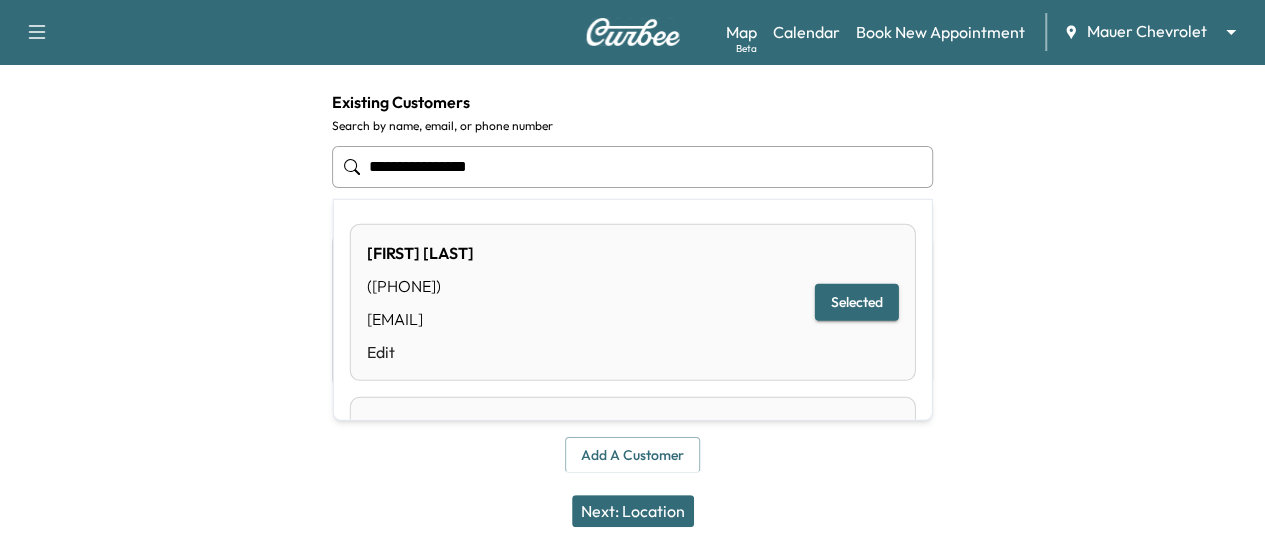 click on "**********" at bounding box center [632, 167] 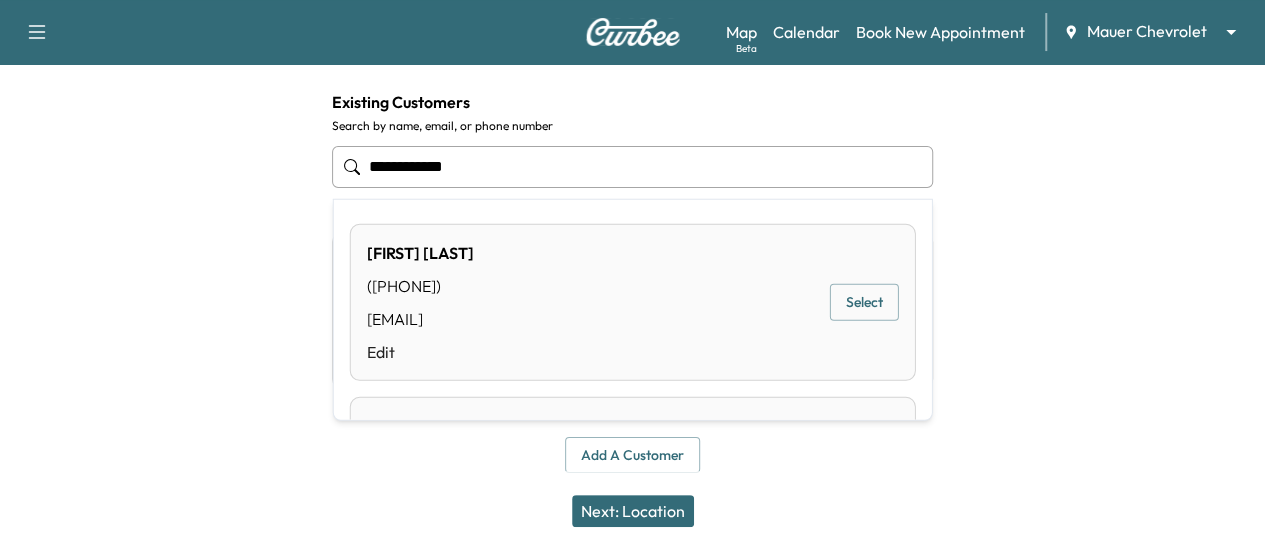 click on "Select" at bounding box center (864, 302) 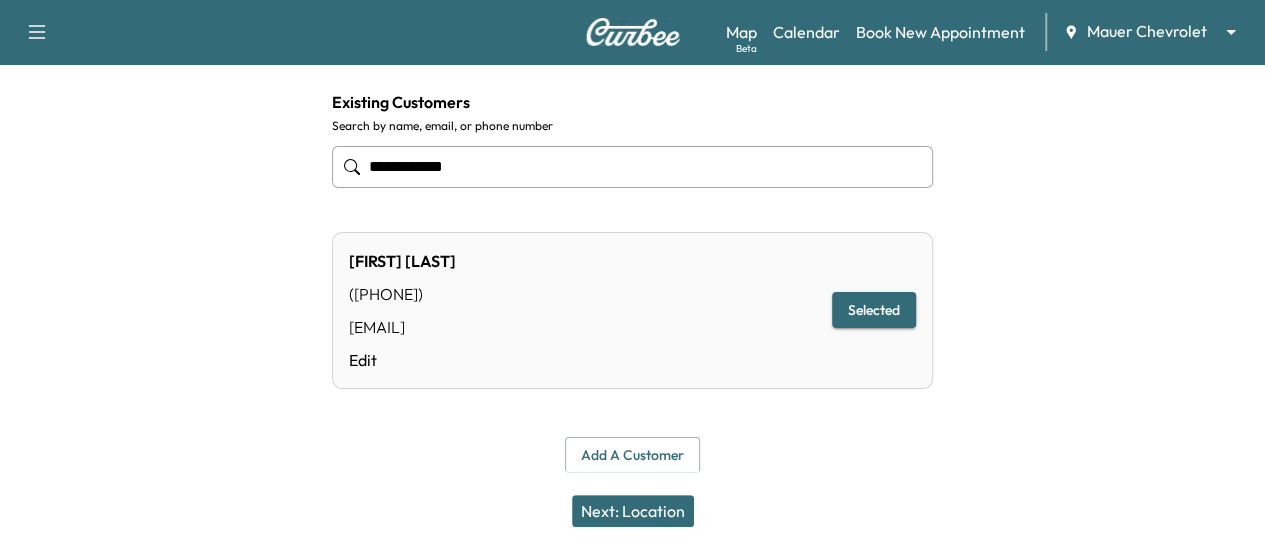 type on "**********" 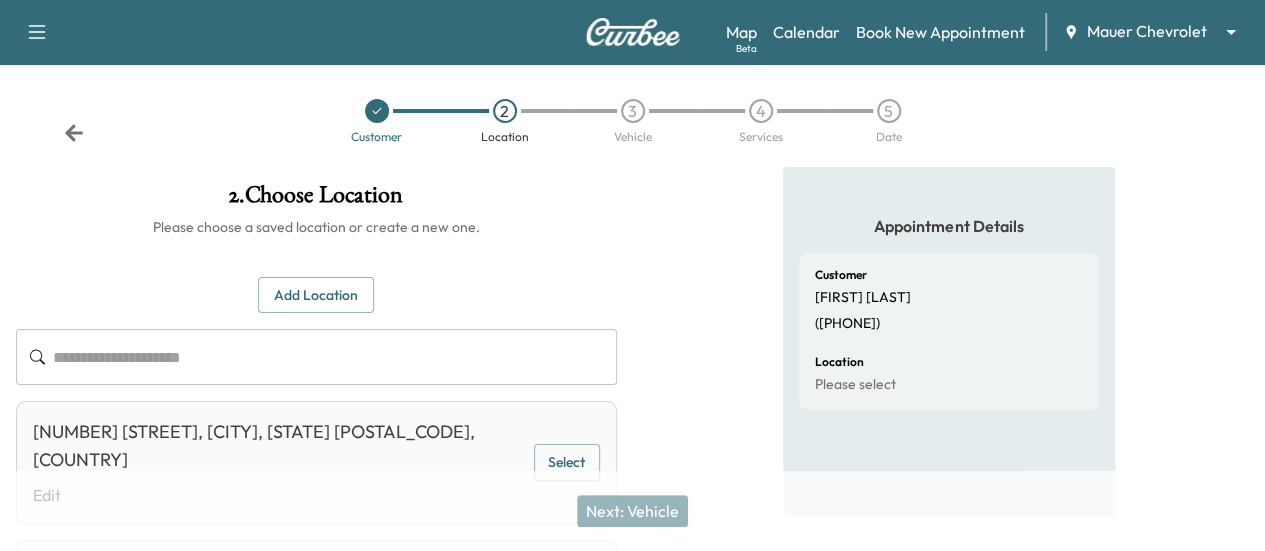 scroll, scrollTop: 0, scrollLeft: 0, axis: both 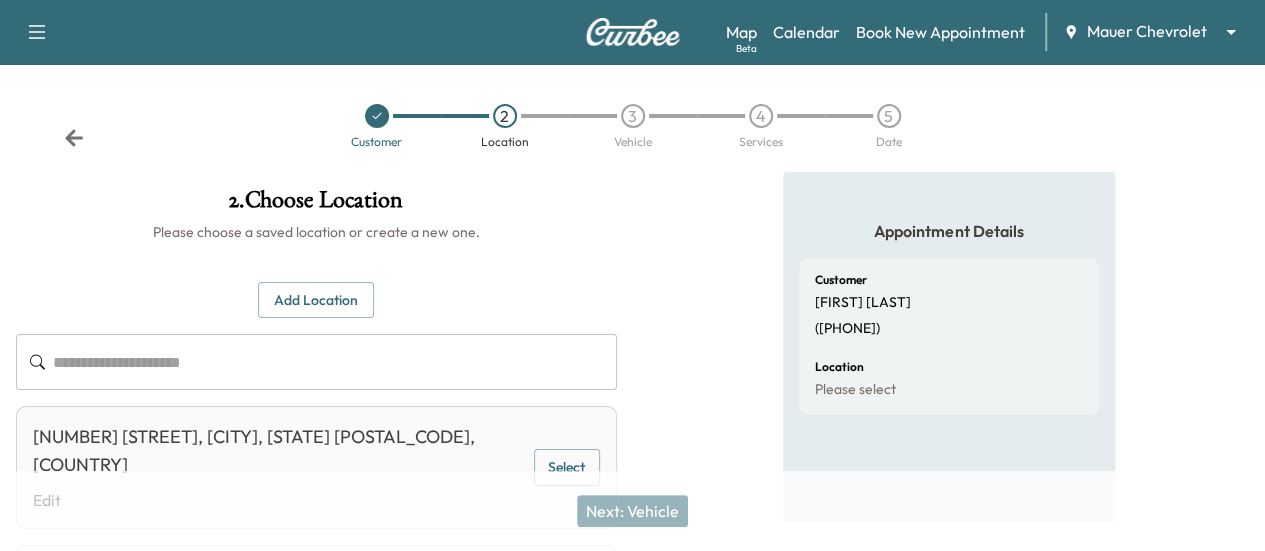 click on "Customer 2 Location 3 Vehicle 4 Services 5 Date" at bounding box center [632, 126] 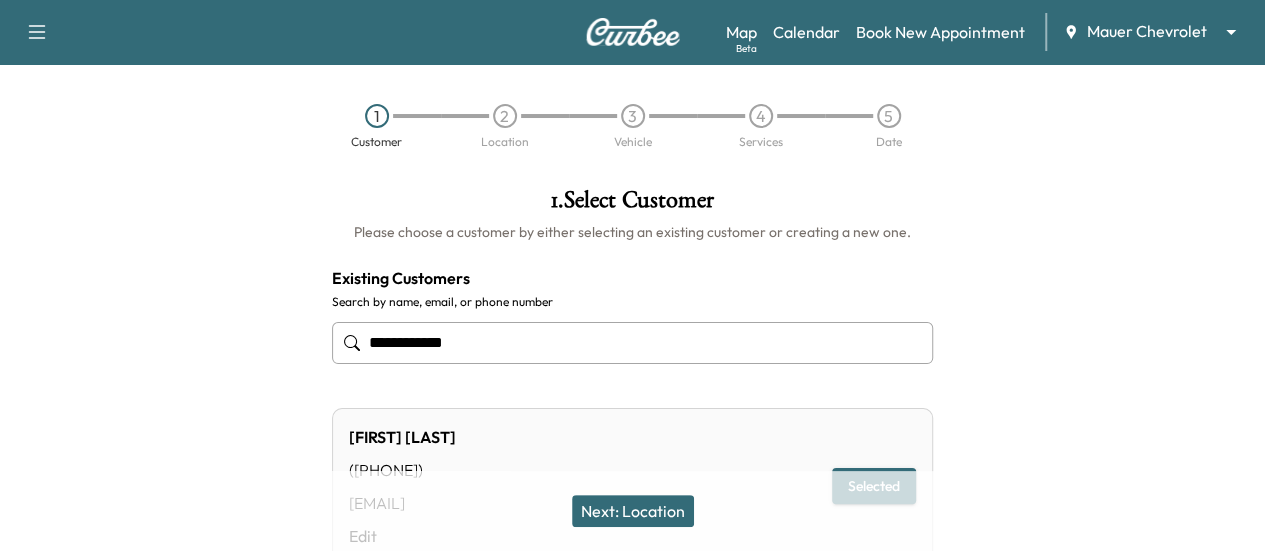 click on "**********" at bounding box center [632, 343] 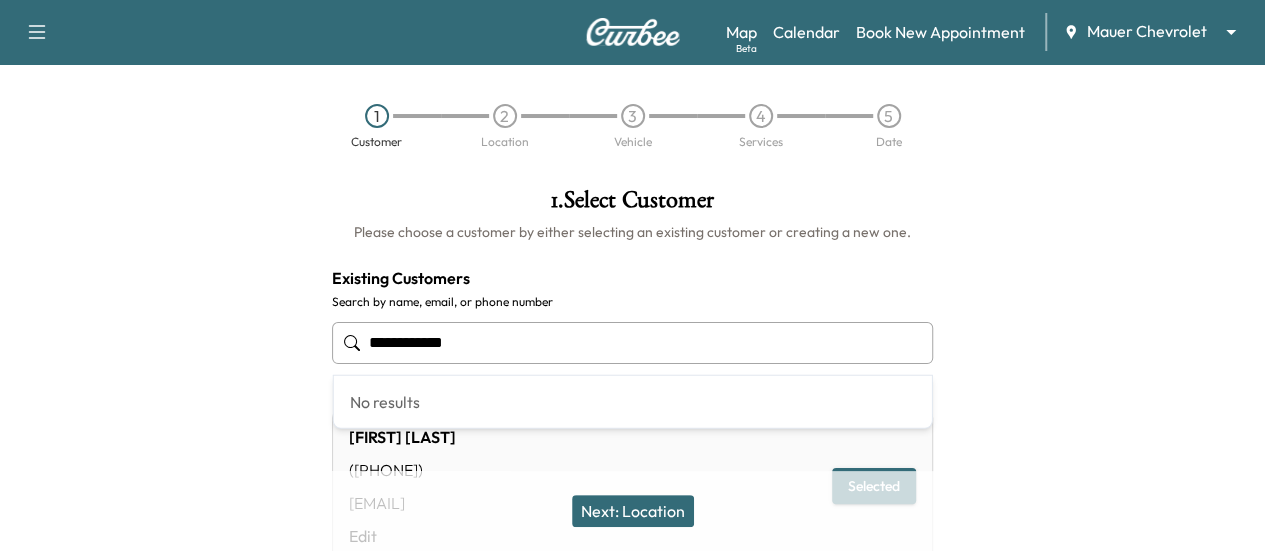 click on "**********" at bounding box center (632, 343) 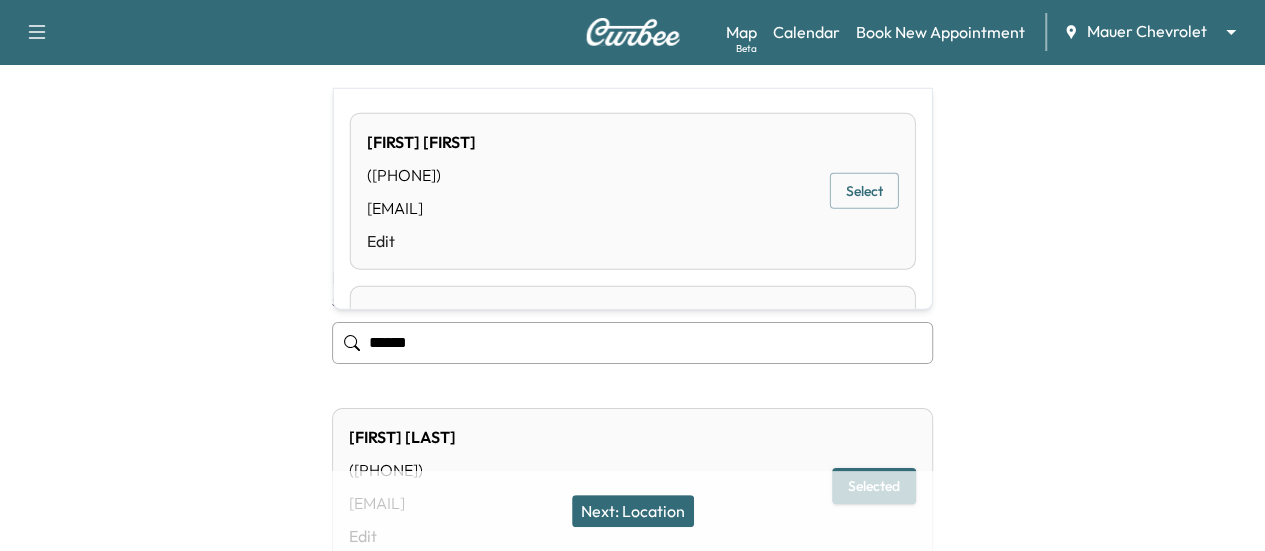 click on "Select" at bounding box center (864, 191) 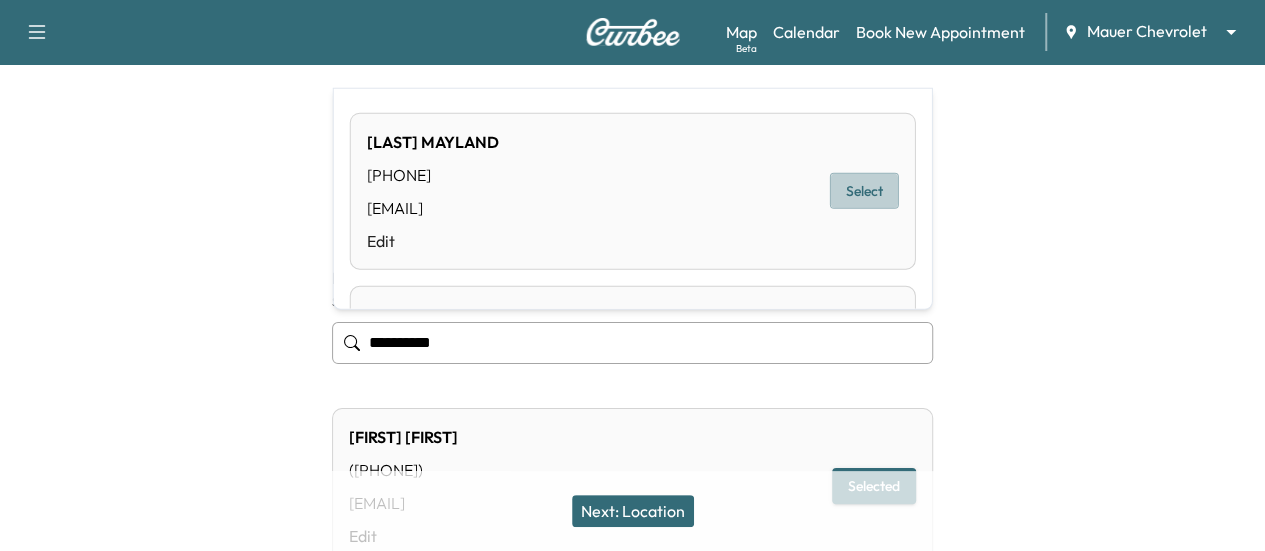 click on "Select" at bounding box center [864, 191] 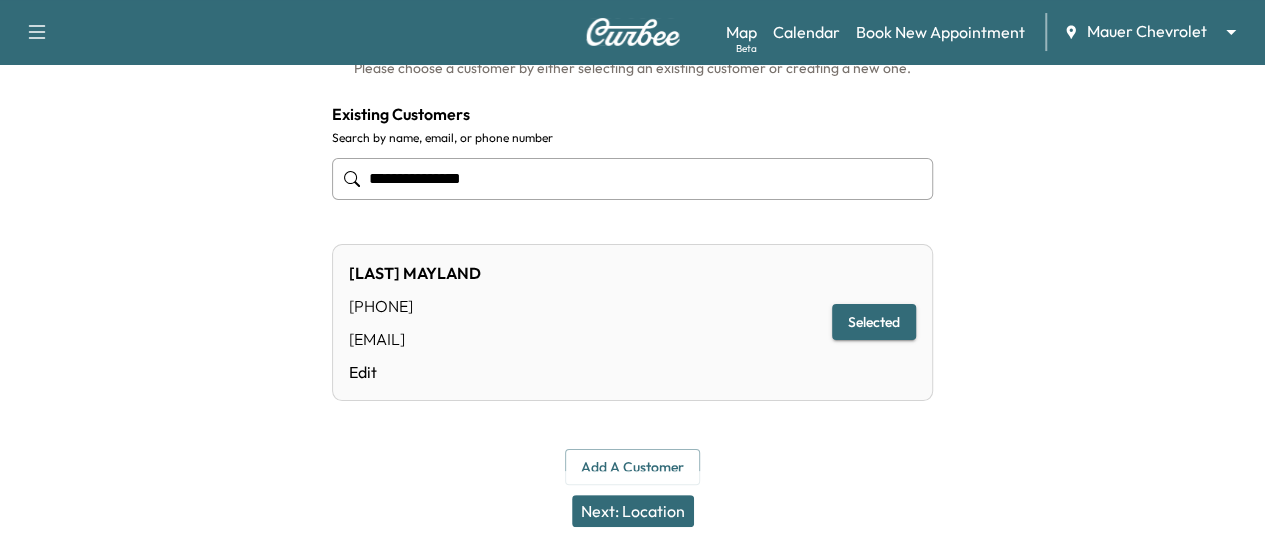 scroll, scrollTop: 176, scrollLeft: 0, axis: vertical 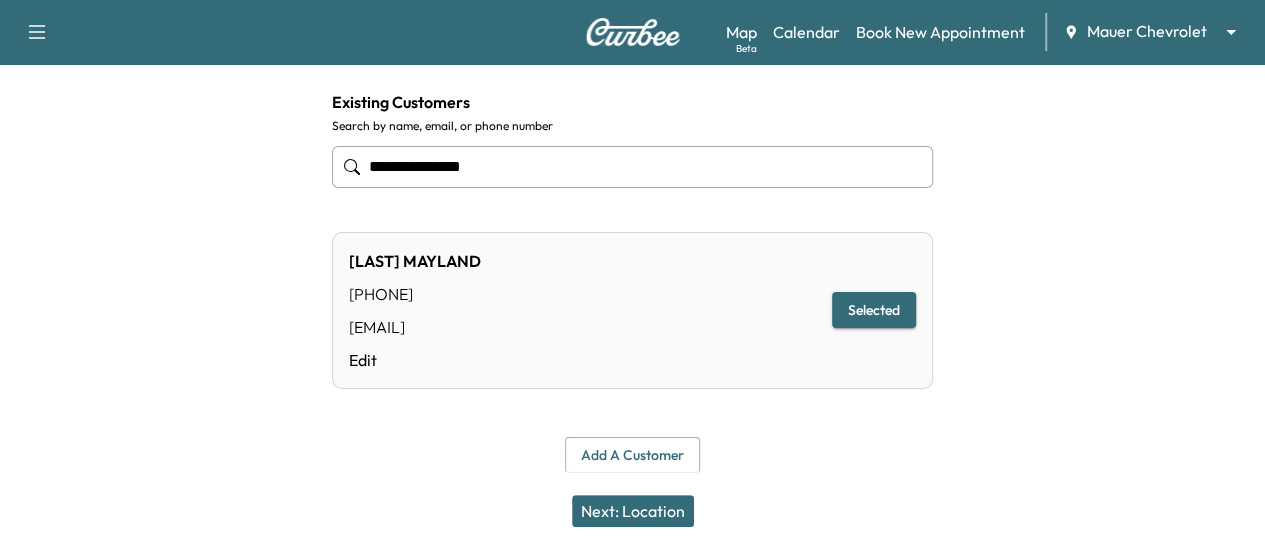 type on "**********" 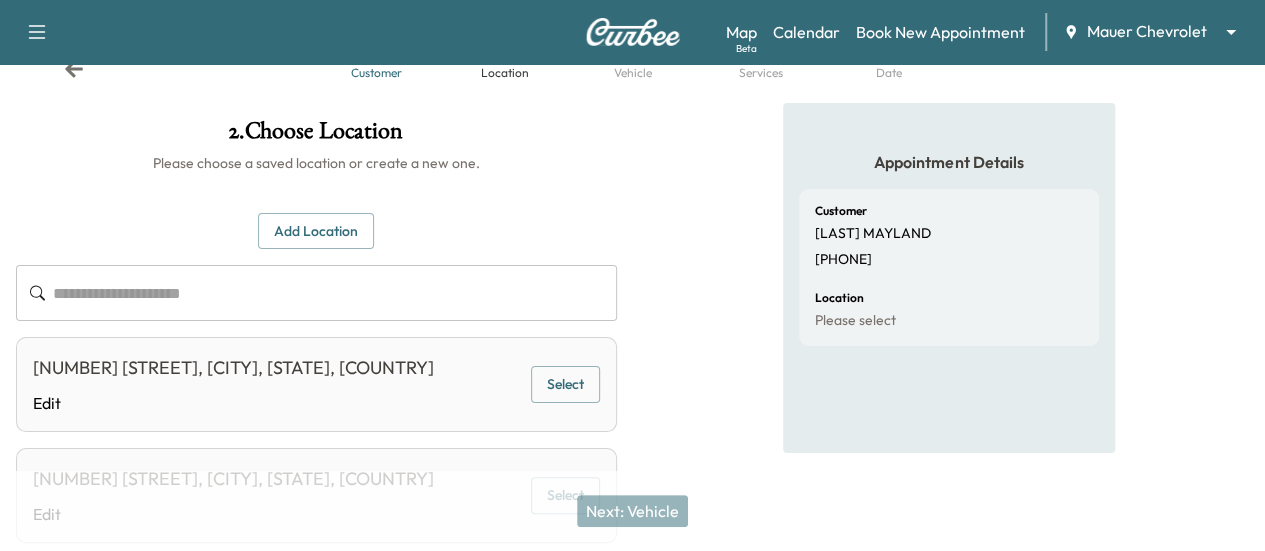 scroll, scrollTop: 100, scrollLeft: 0, axis: vertical 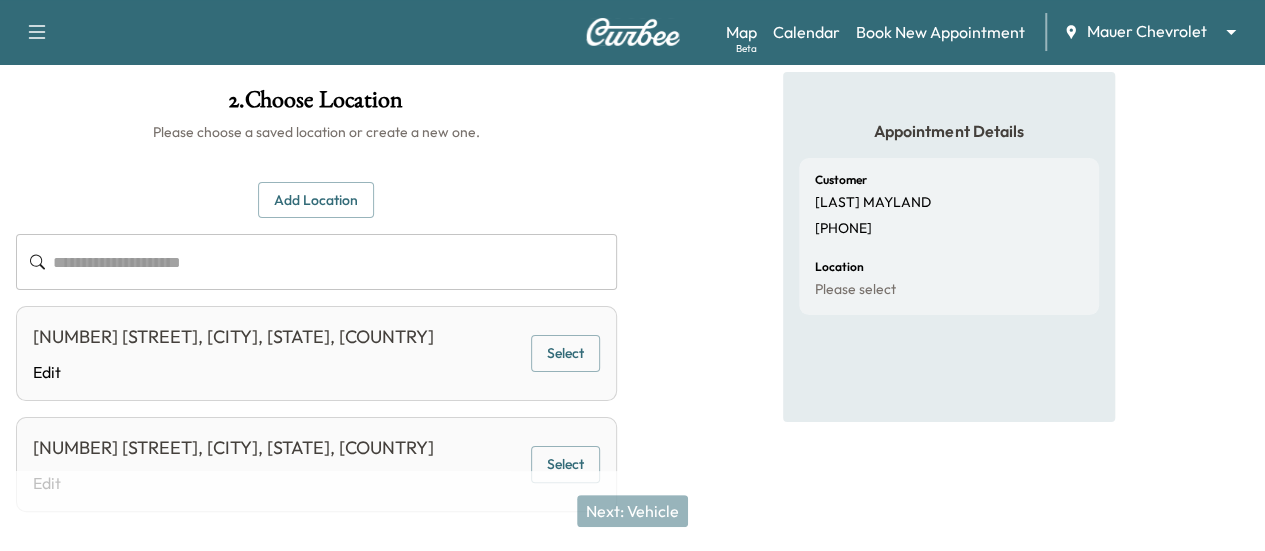 click on "Select" at bounding box center [565, 353] 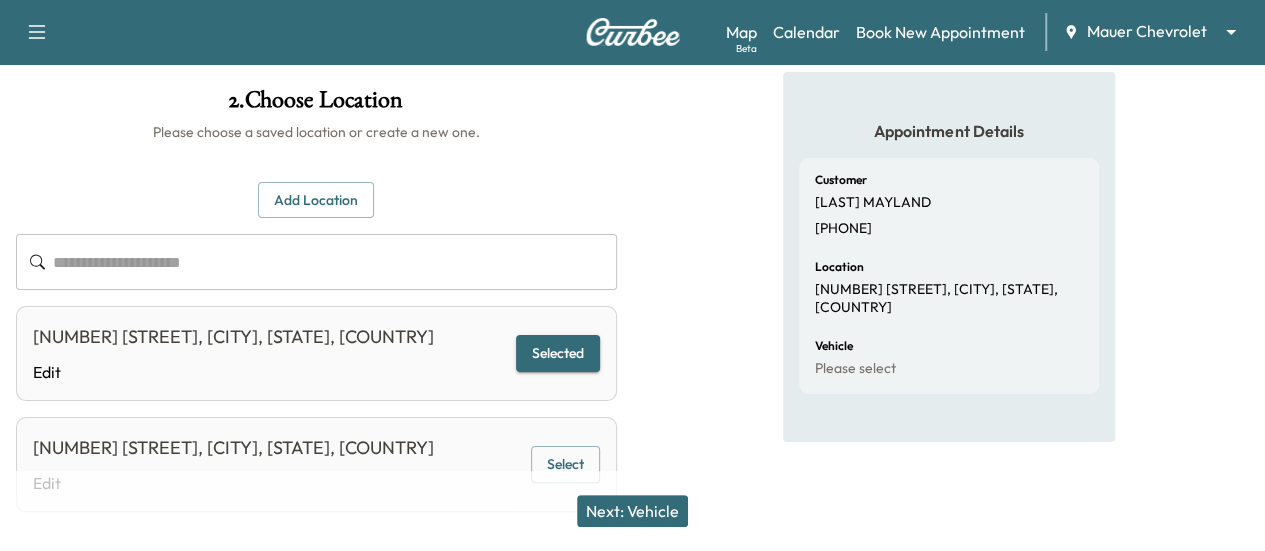 click on "Next: Vehicle" at bounding box center [632, 511] 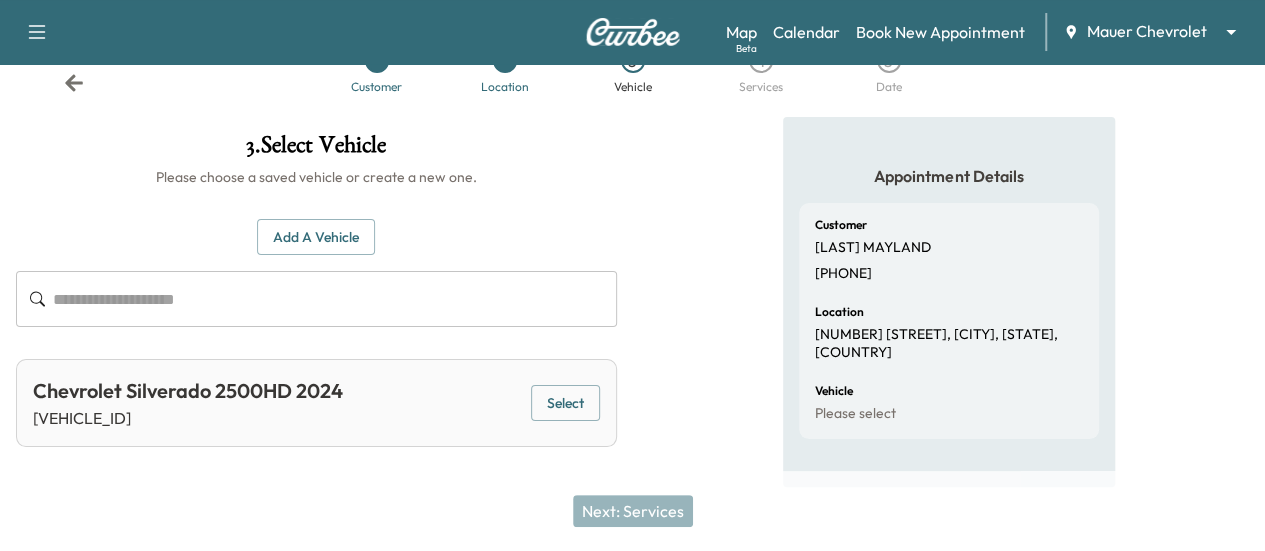 scroll, scrollTop: 59, scrollLeft: 0, axis: vertical 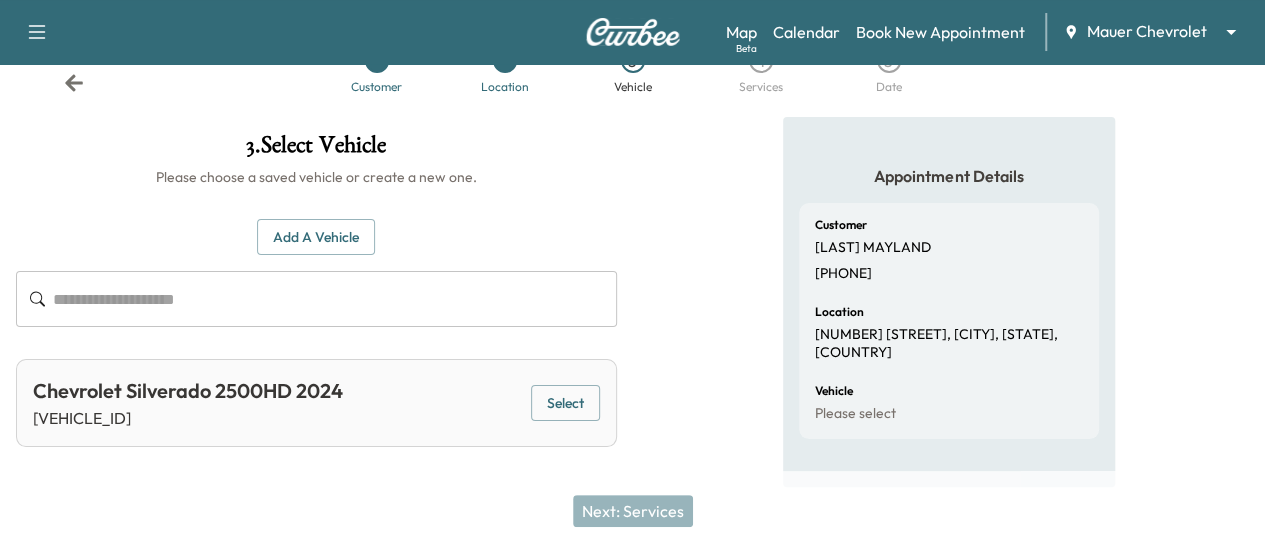 click 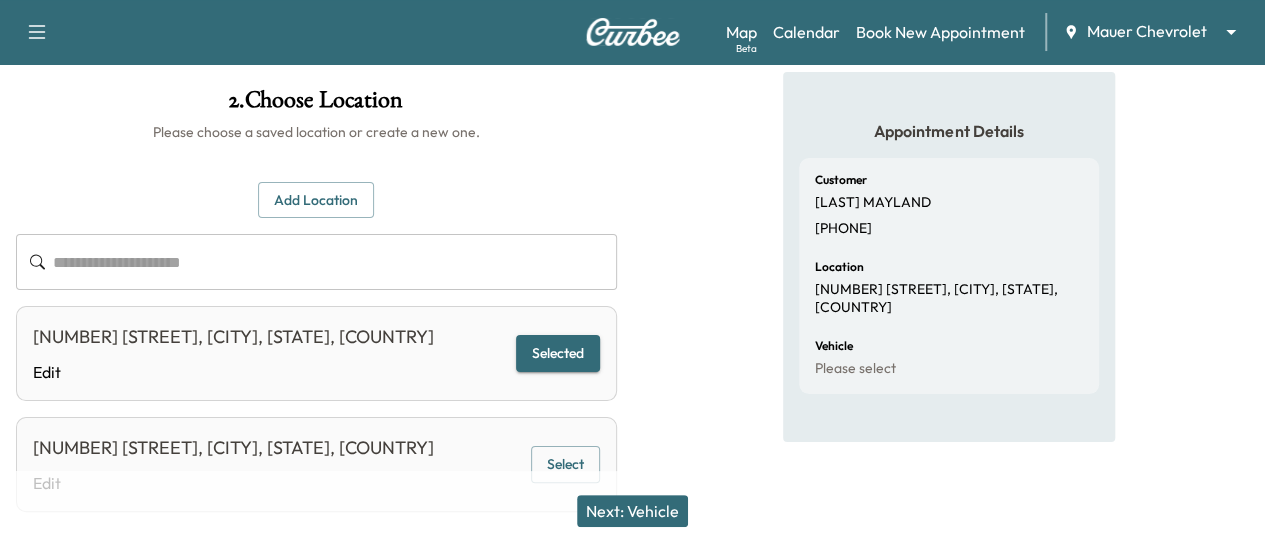 scroll, scrollTop: 200, scrollLeft: 0, axis: vertical 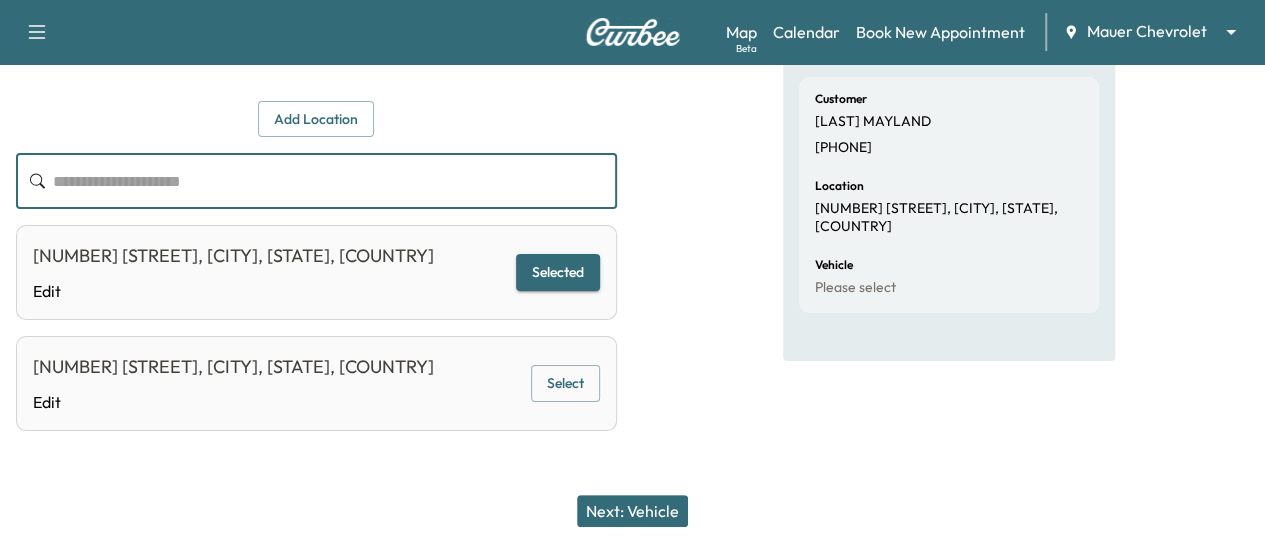 click at bounding box center [335, 181] 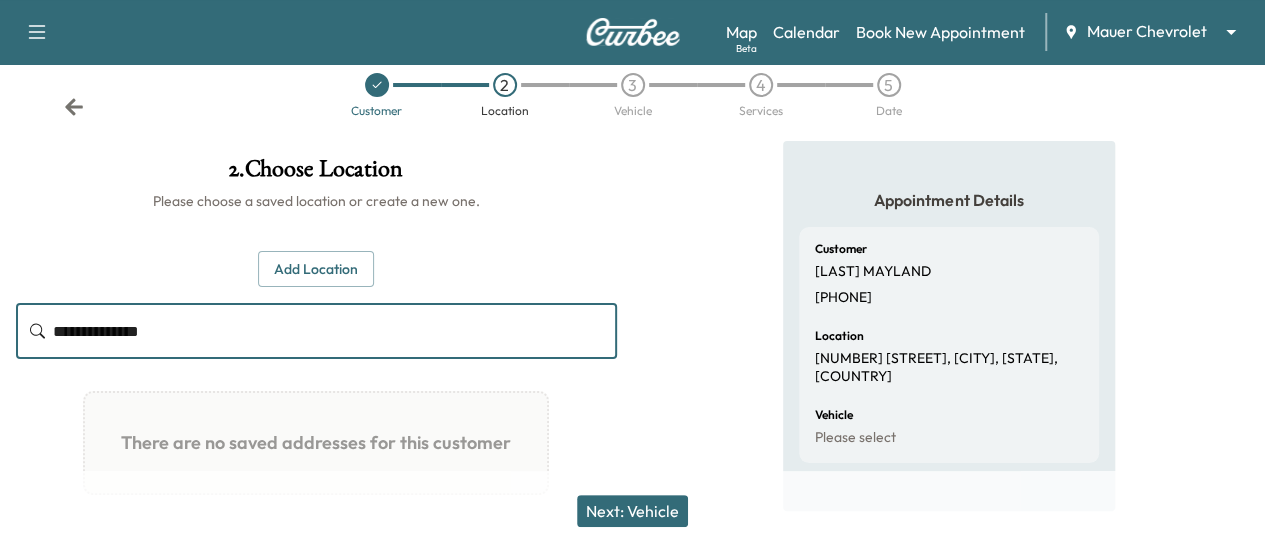 scroll, scrollTop: 0, scrollLeft: 0, axis: both 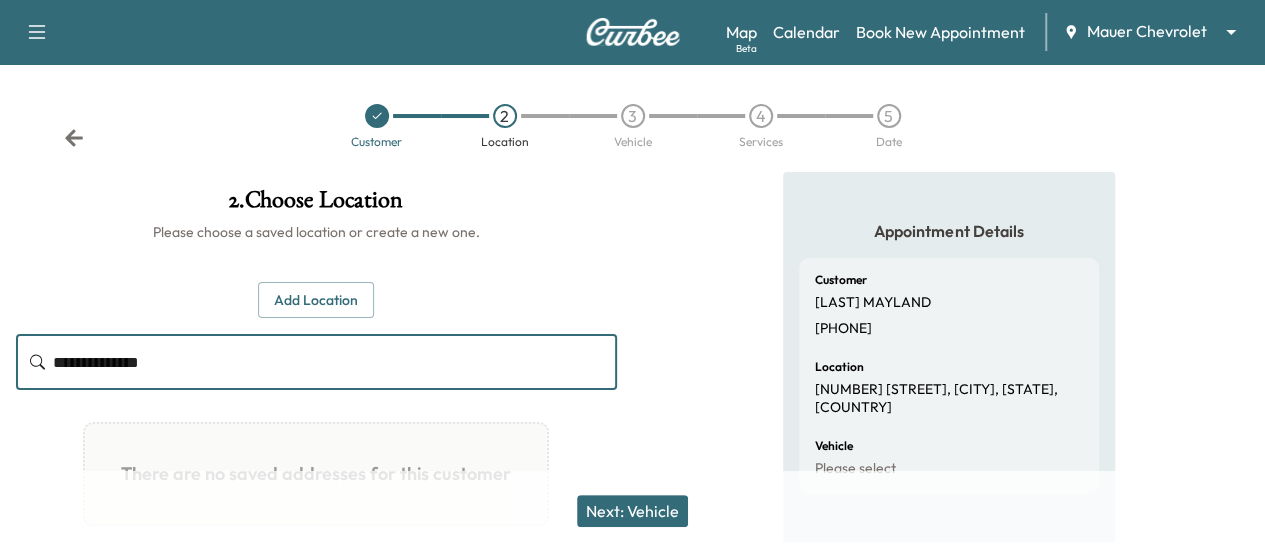 type on "**********" 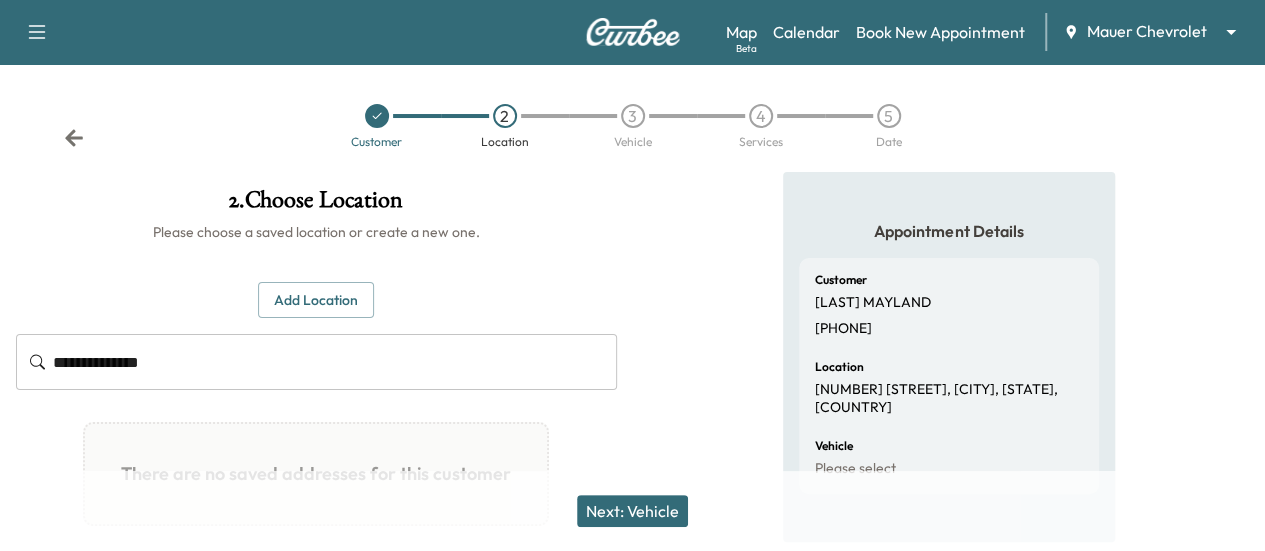 drag, startPoint x: 70, startPoint y: 135, endPoint x: 89, endPoint y: 137, distance: 19.104973 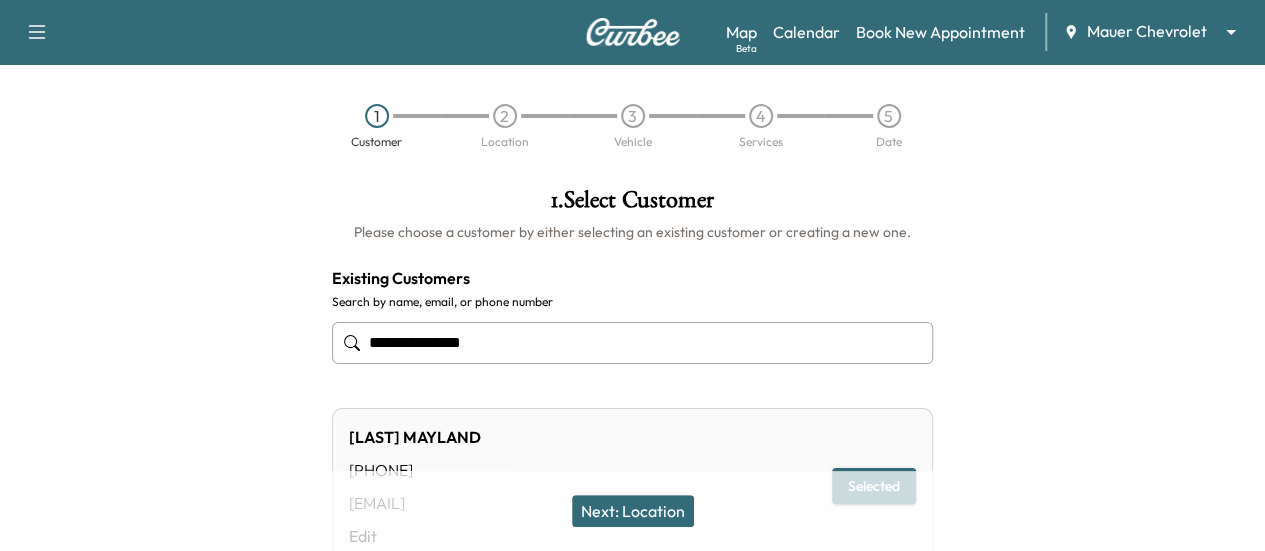 click on "**********" at bounding box center [632, 343] 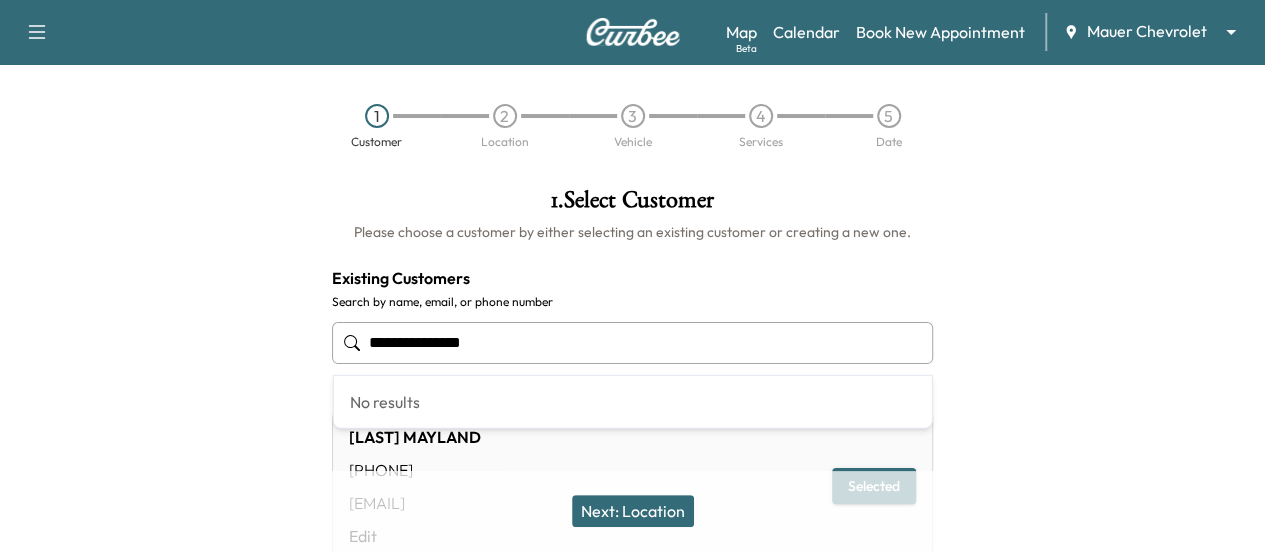 click on "**********" at bounding box center [632, 343] 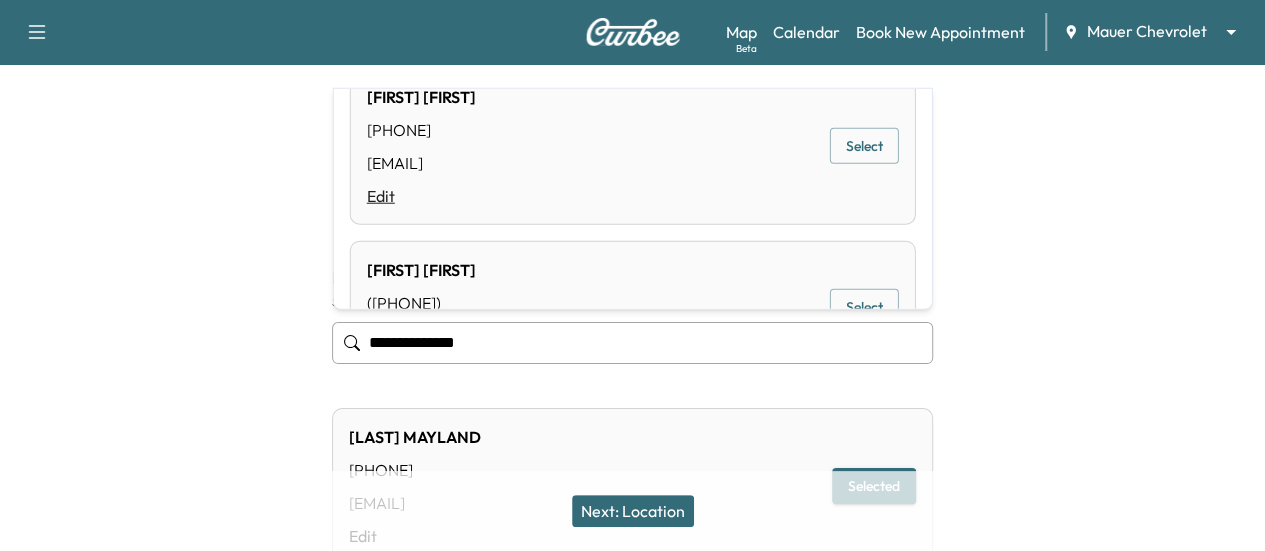 scroll, scrollTop: 0, scrollLeft: 0, axis: both 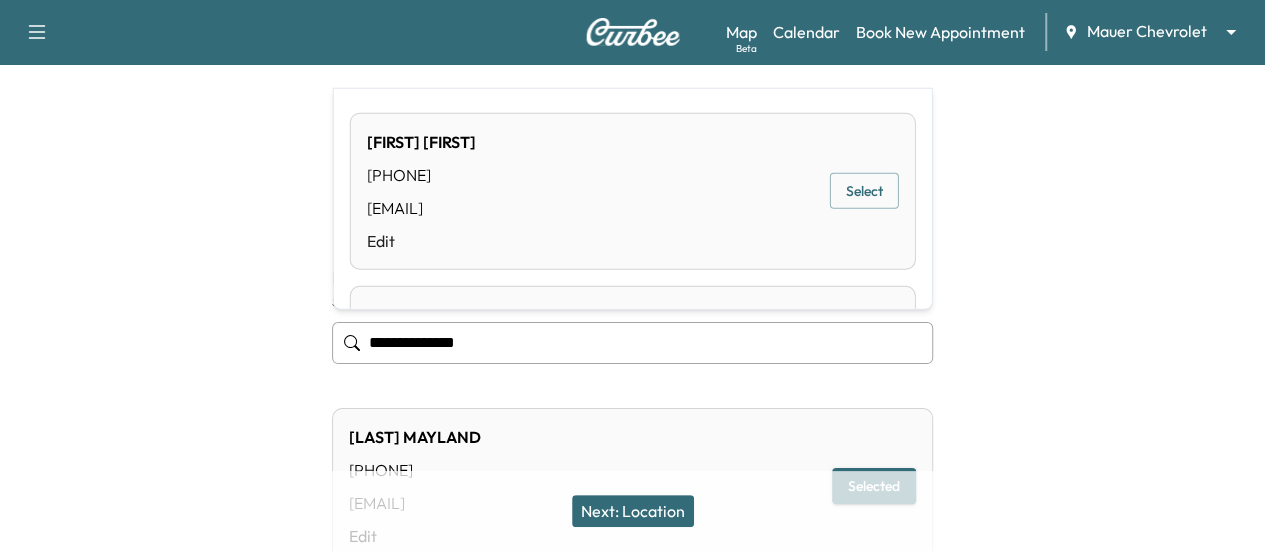 click on "Select" at bounding box center [864, 191] 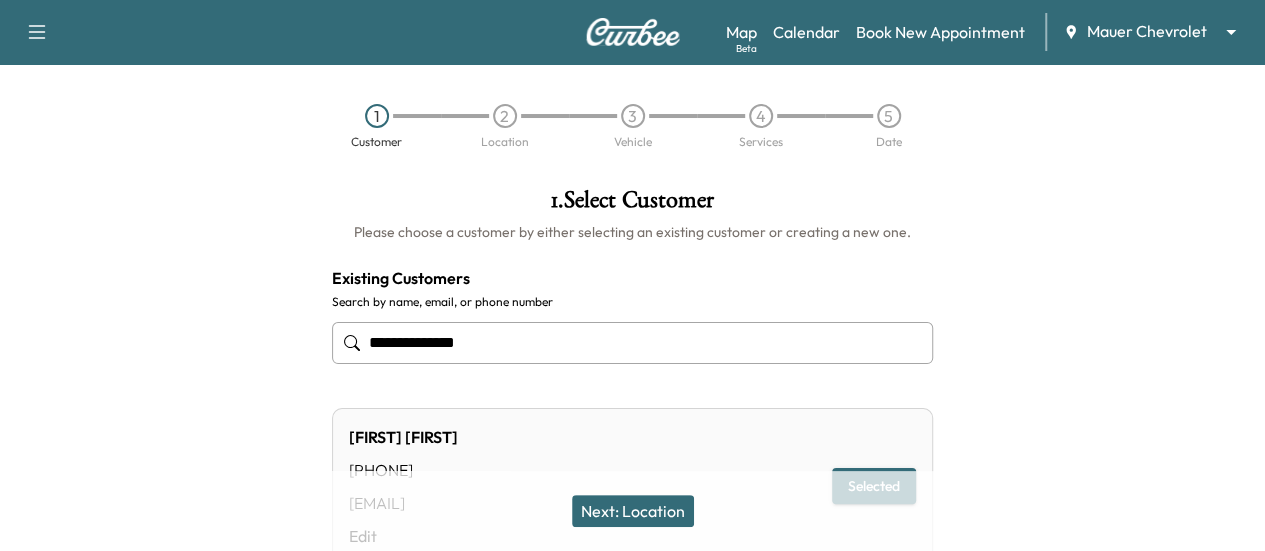 scroll, scrollTop: 100, scrollLeft: 0, axis: vertical 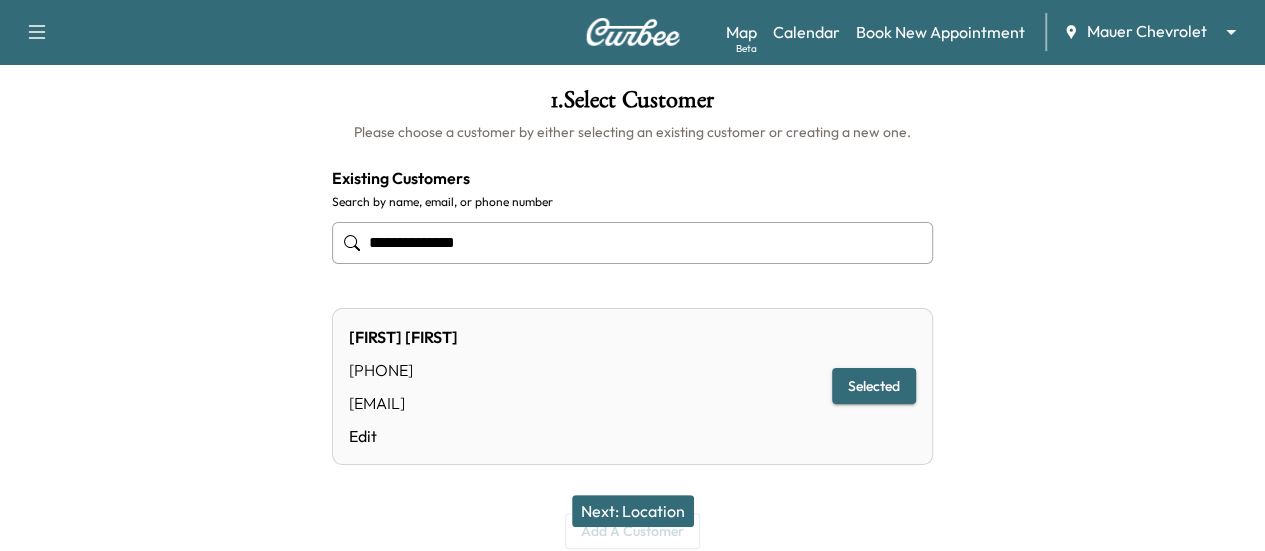 click on "**********" at bounding box center (632, 243) 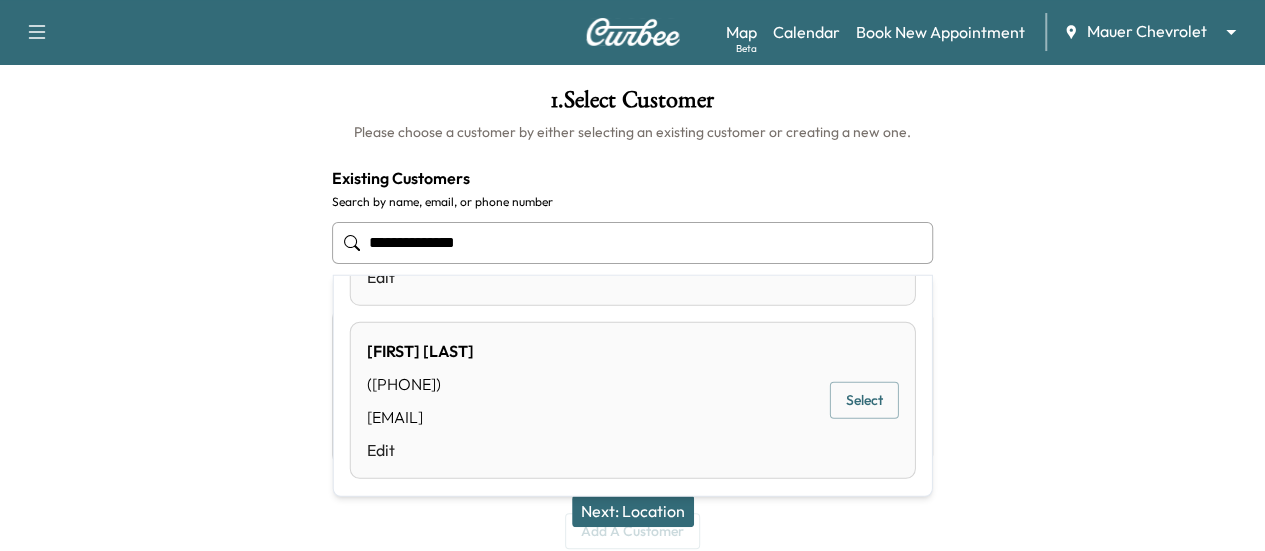 scroll, scrollTop: 694, scrollLeft: 0, axis: vertical 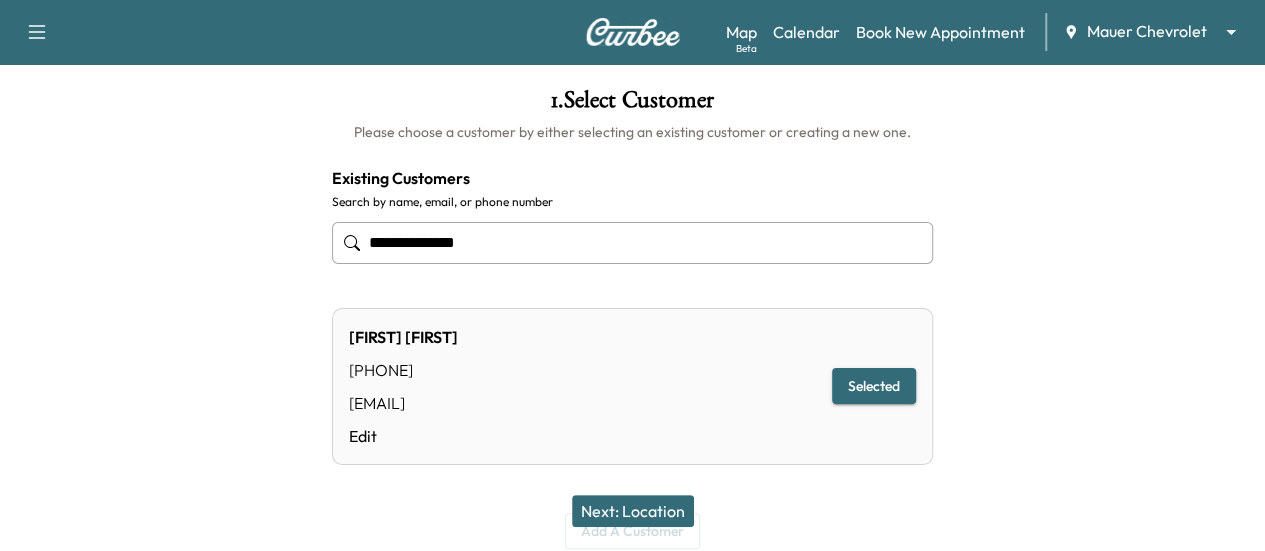 click on "**********" at bounding box center (632, 243) 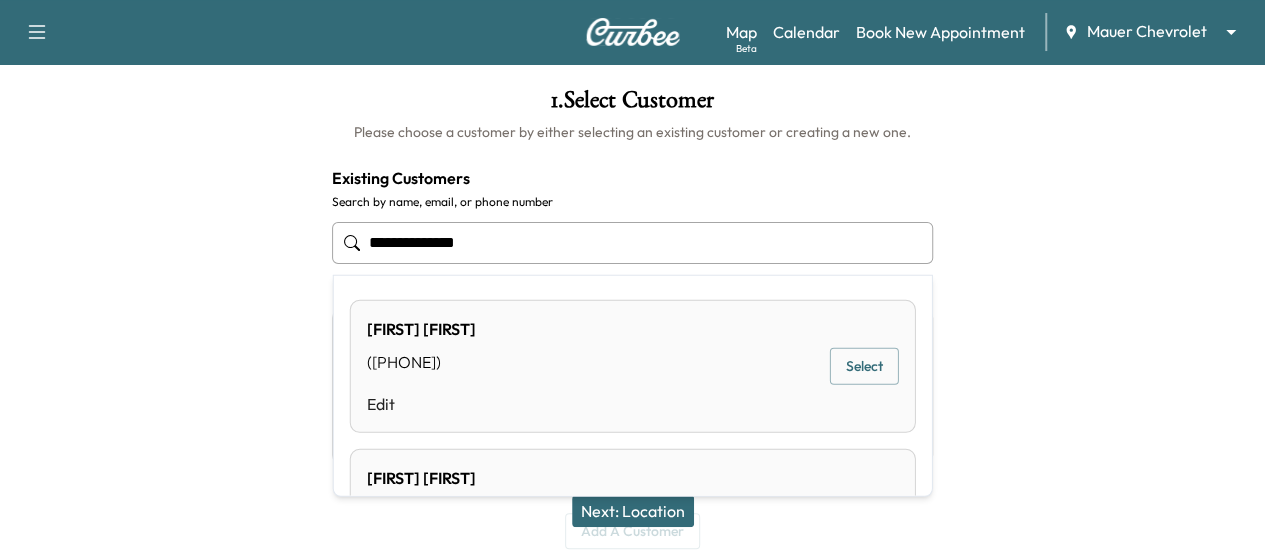 click on "**********" at bounding box center [632, 243] 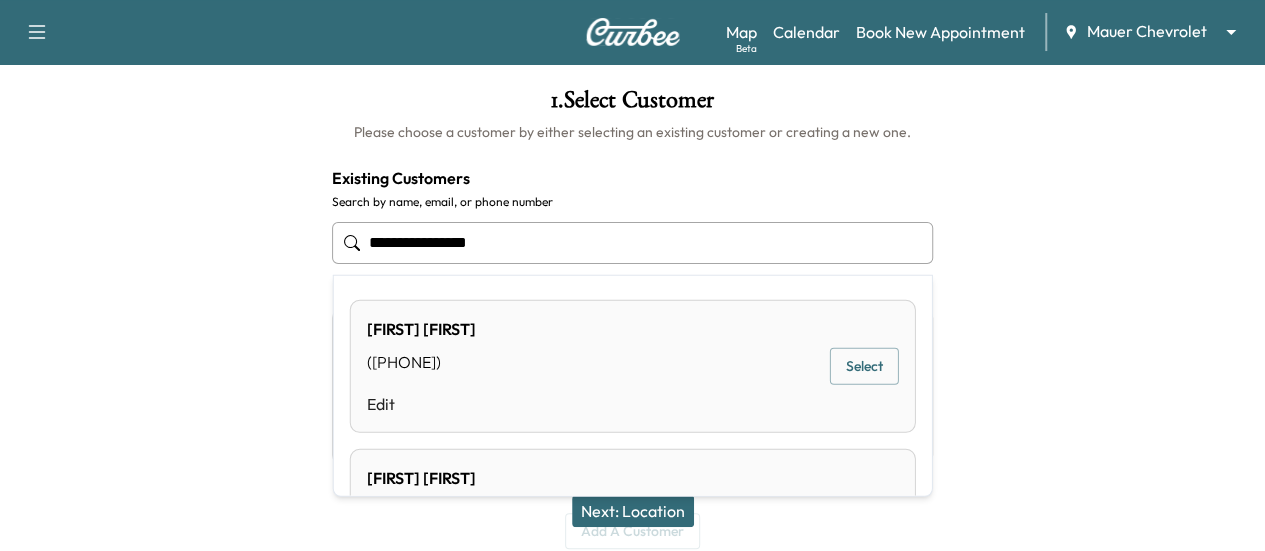 click on "**********" at bounding box center (632, 243) 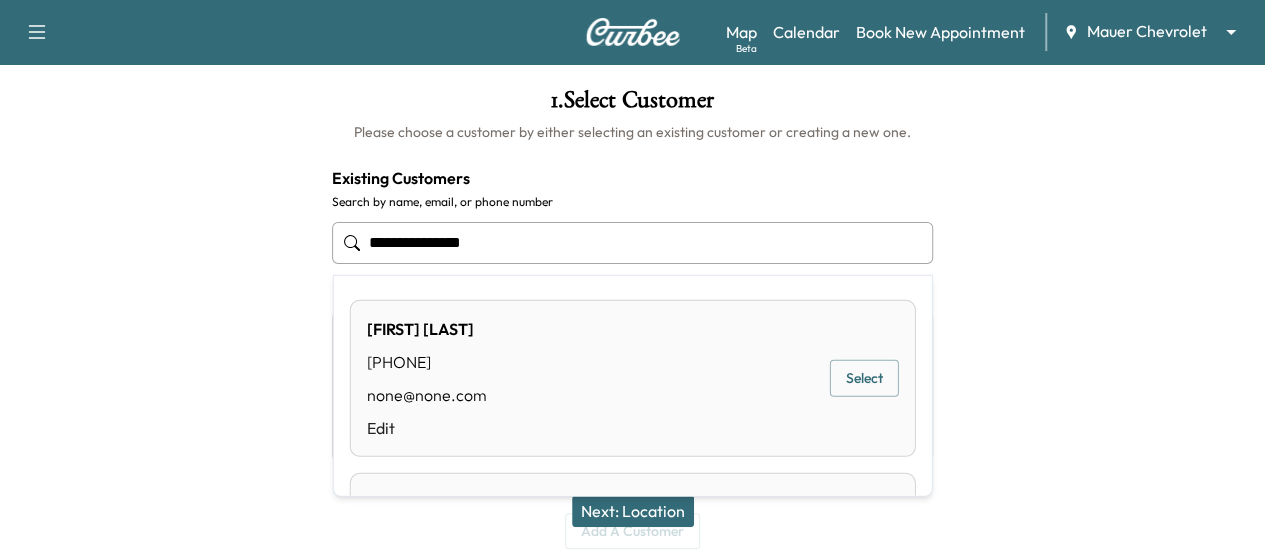 click on "Select" at bounding box center [864, 378] 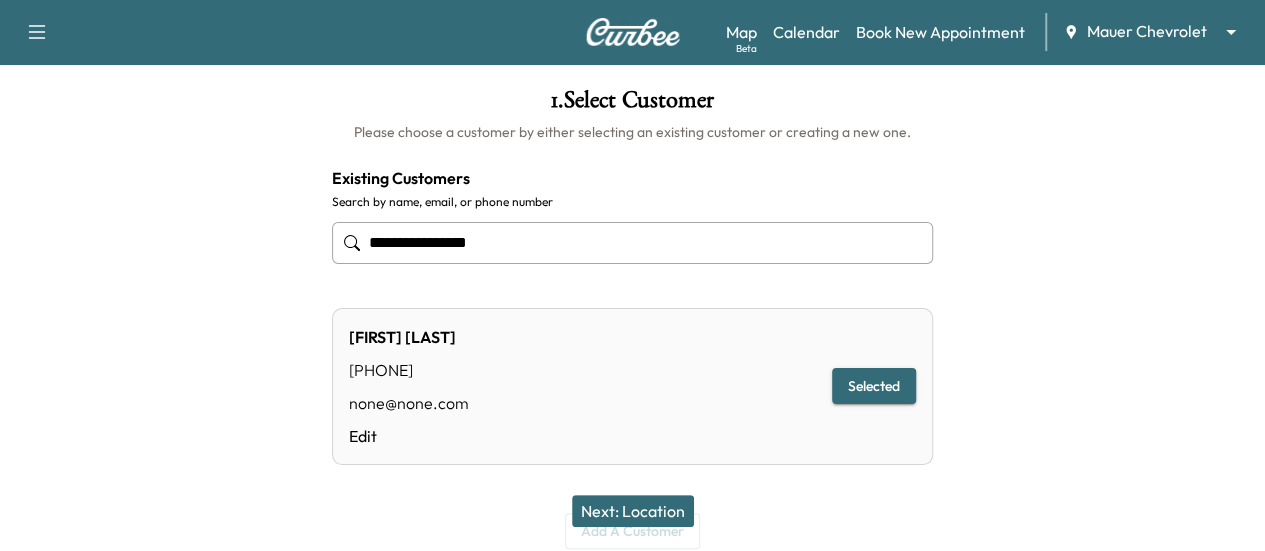 scroll, scrollTop: 176, scrollLeft: 0, axis: vertical 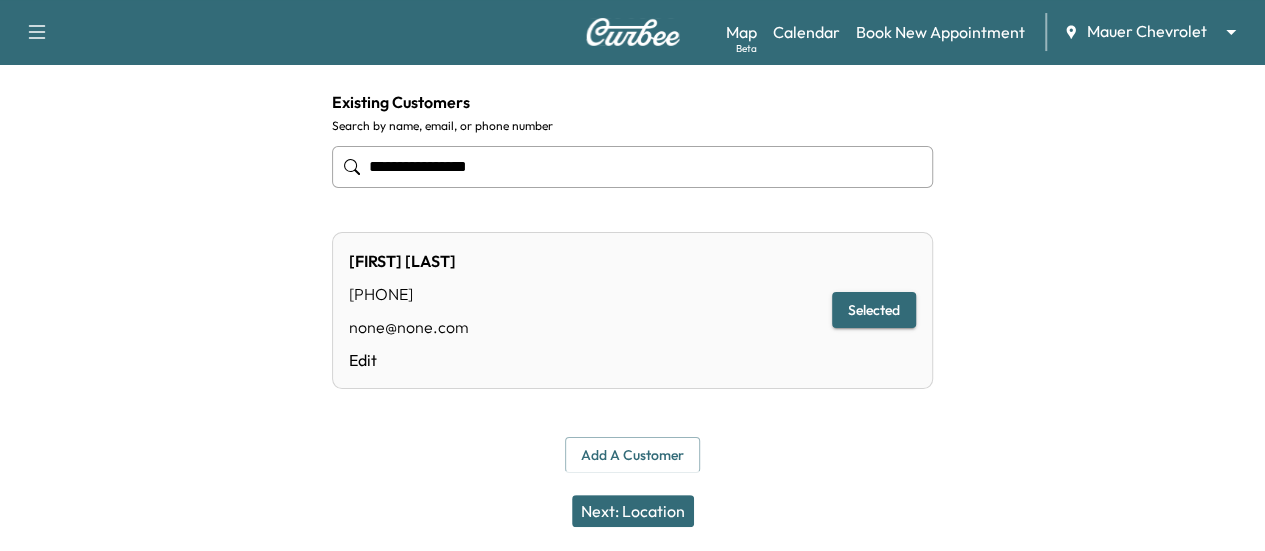 type on "**********" 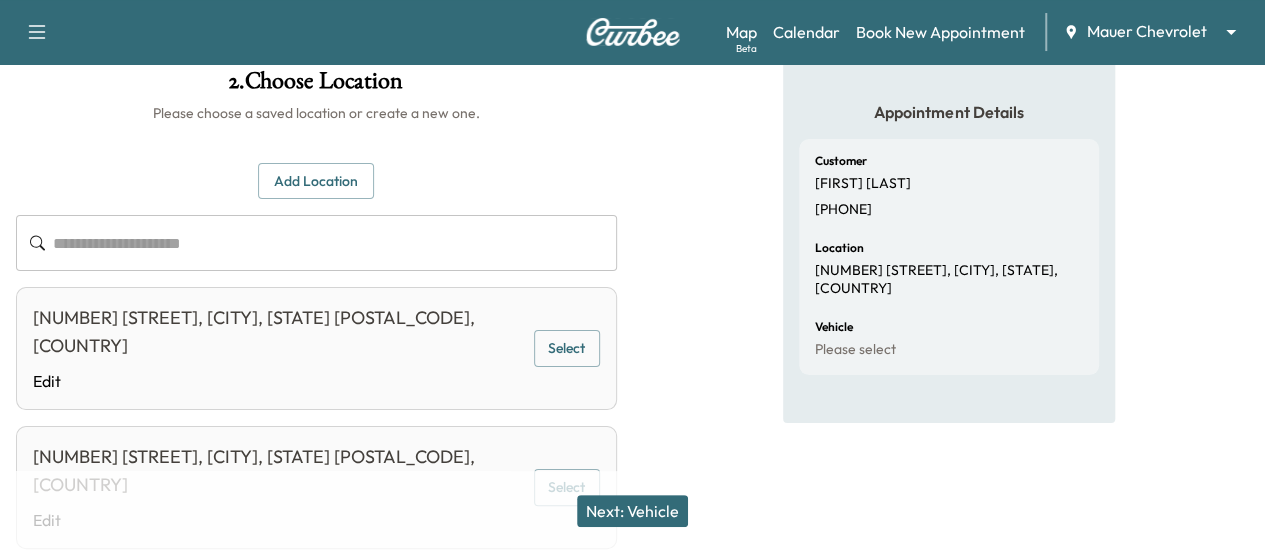 scroll, scrollTop: 0, scrollLeft: 0, axis: both 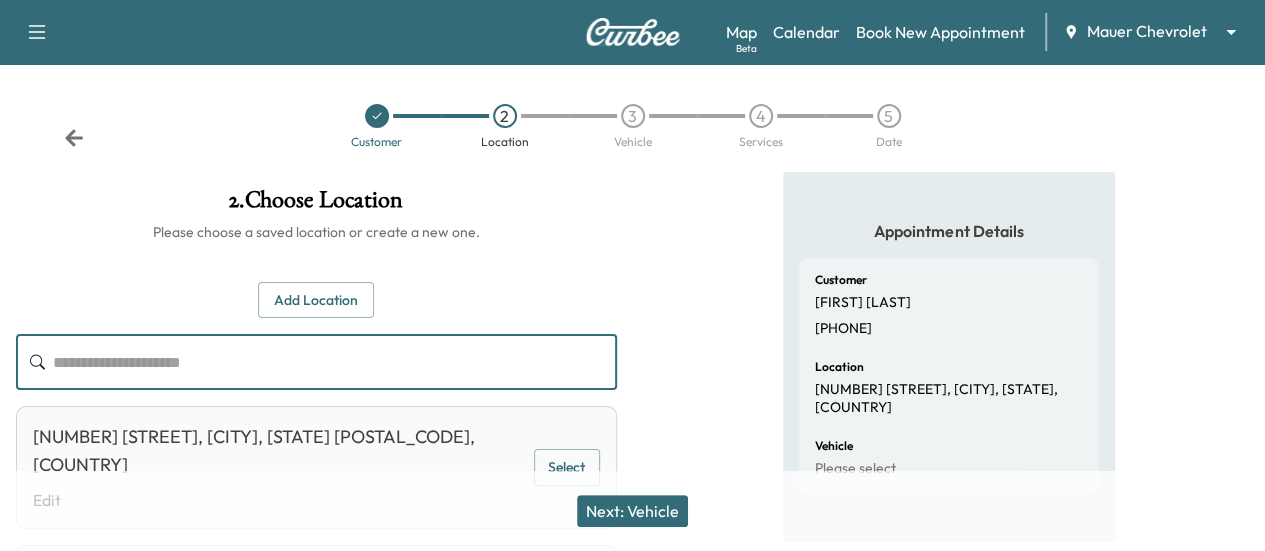 click at bounding box center [335, 362] 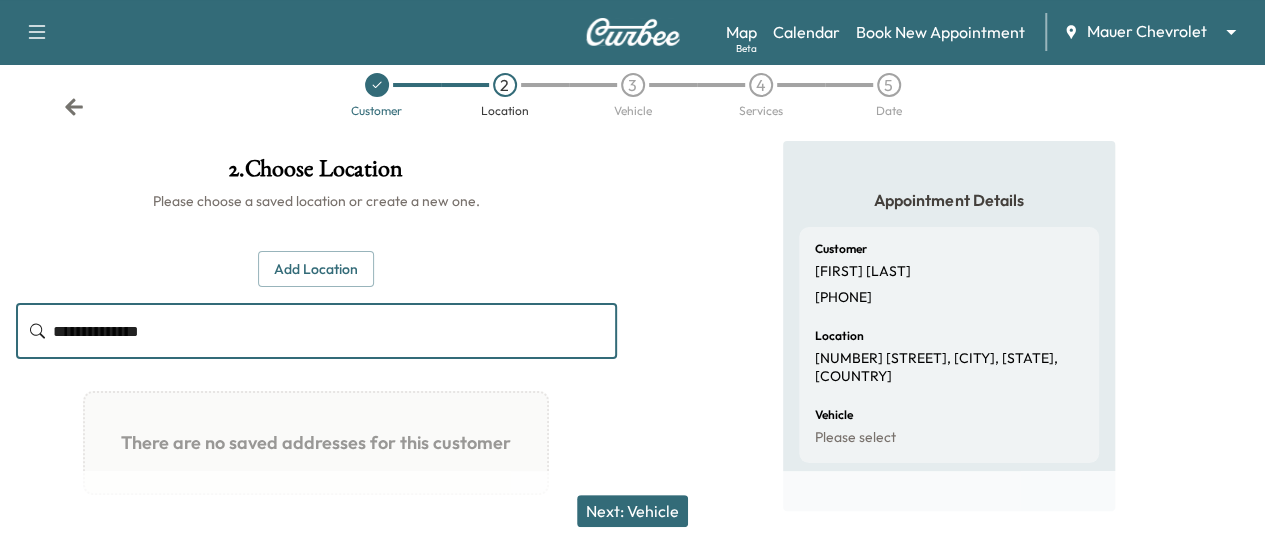 scroll, scrollTop: 0, scrollLeft: 0, axis: both 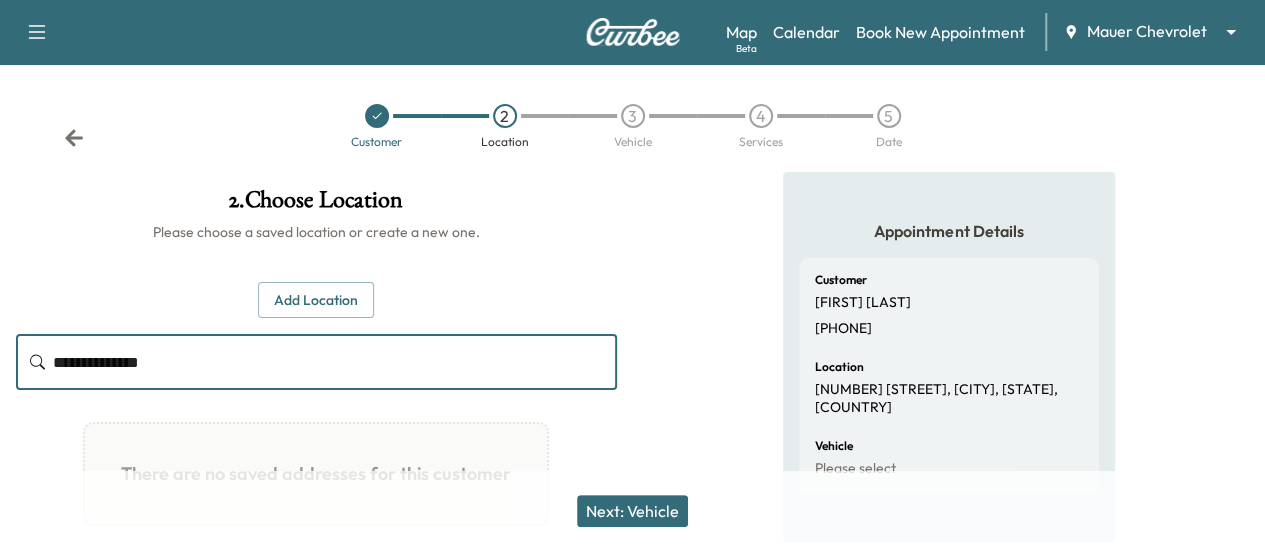 type on "**********" 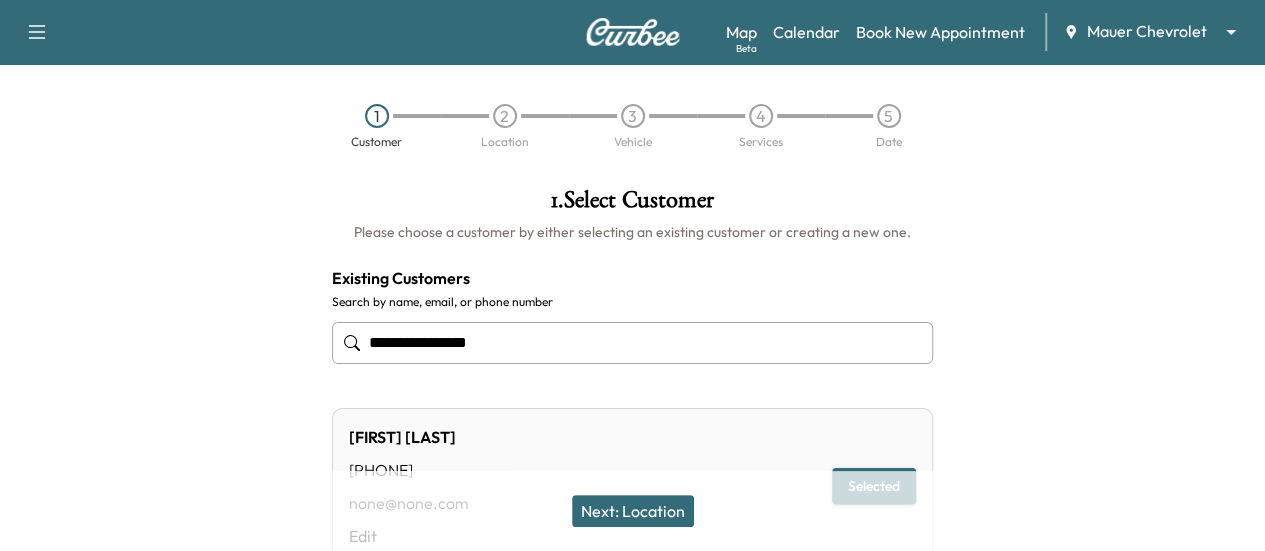 click on "**********" at bounding box center (632, 343) 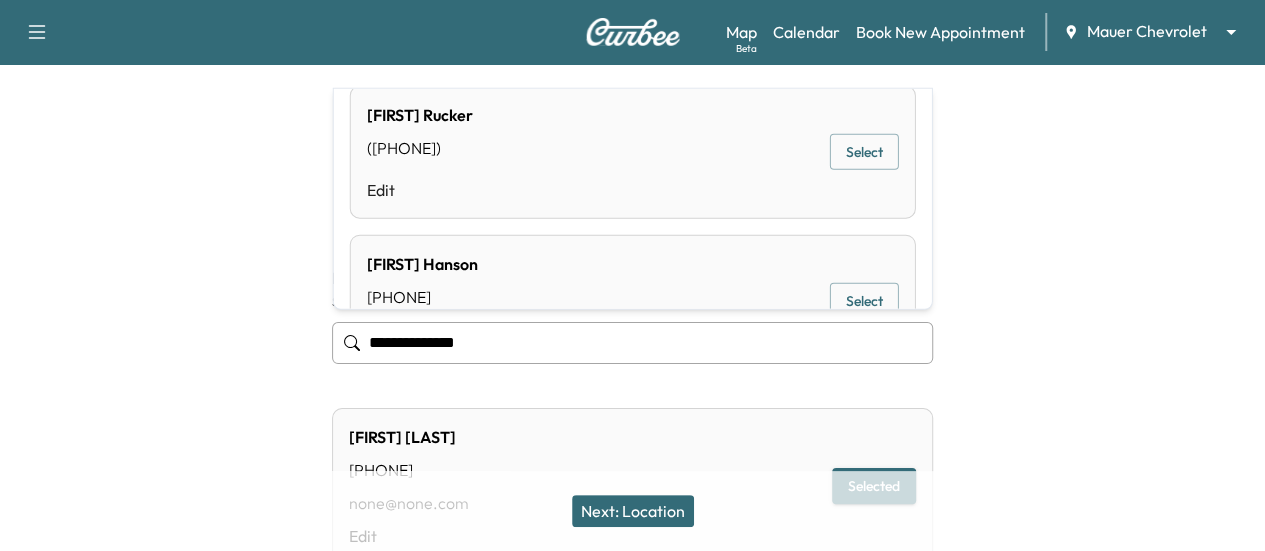 scroll, scrollTop: 0, scrollLeft: 0, axis: both 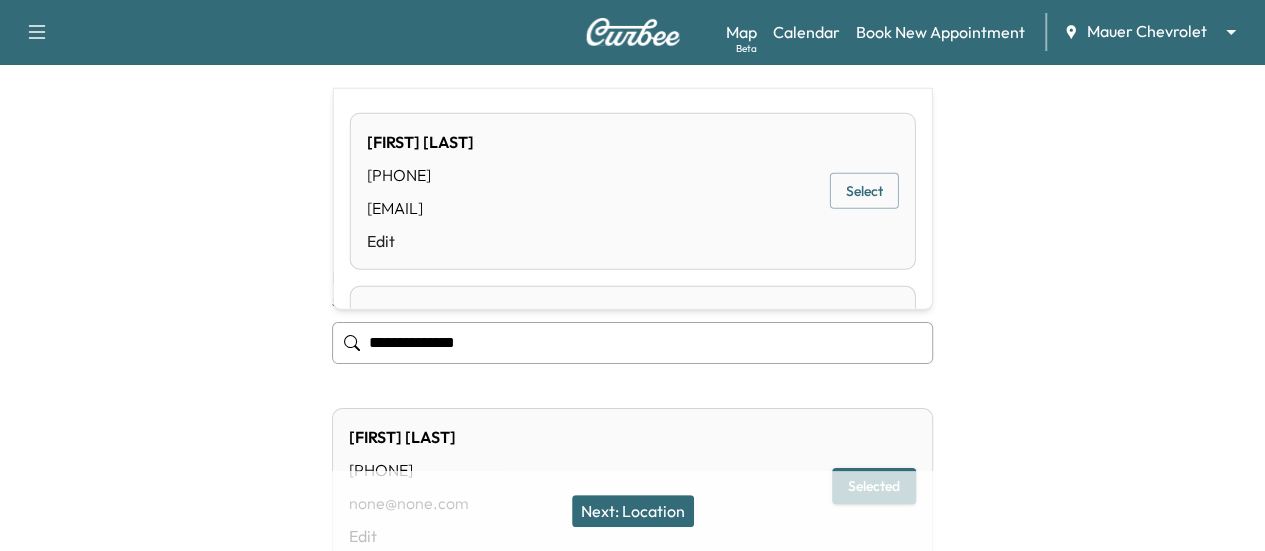 click on "Select" at bounding box center (864, 191) 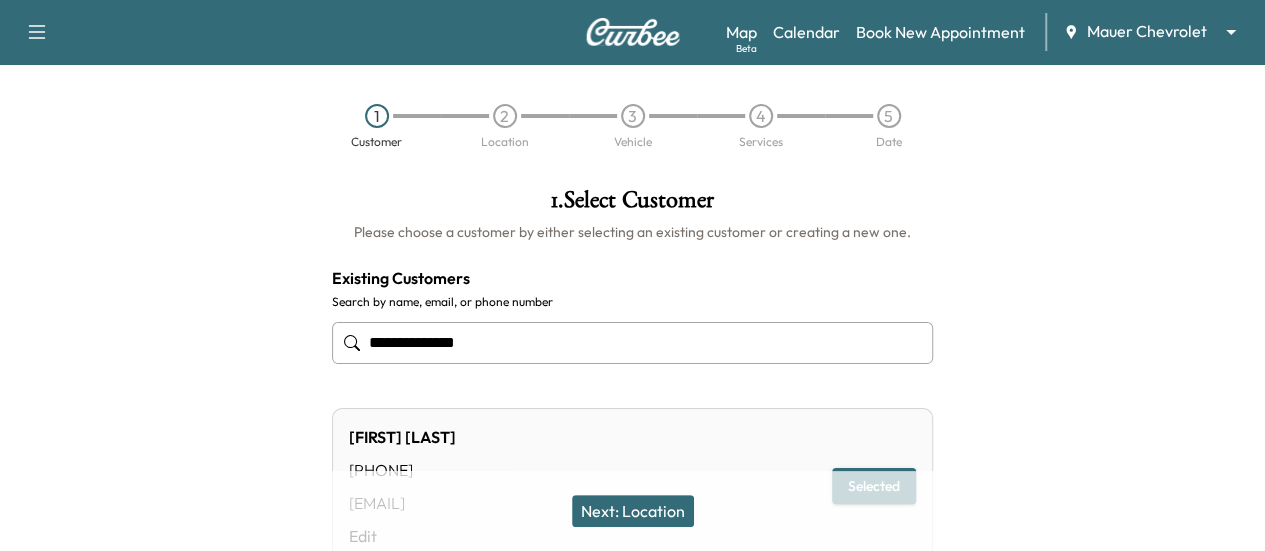 type on "**********" 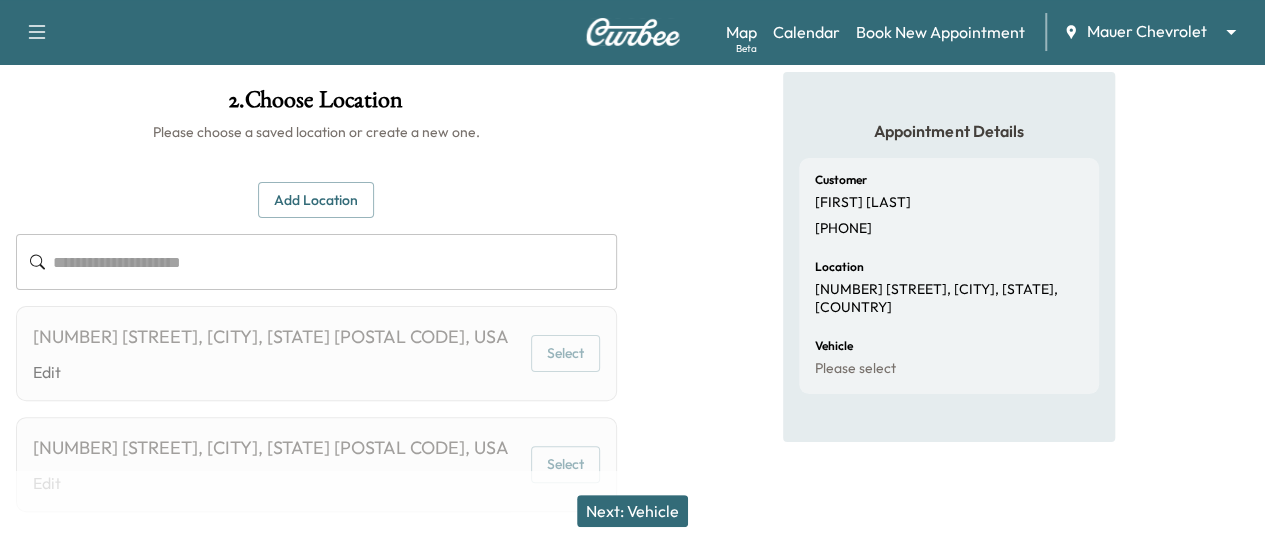 scroll, scrollTop: 0, scrollLeft: 0, axis: both 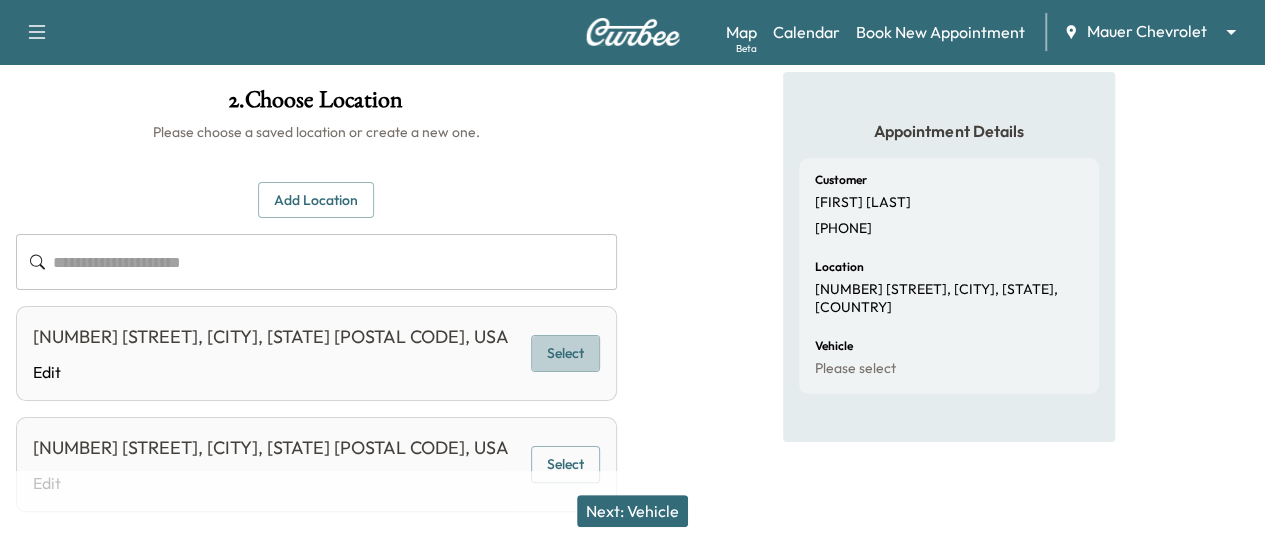 click on "Select" at bounding box center (565, 353) 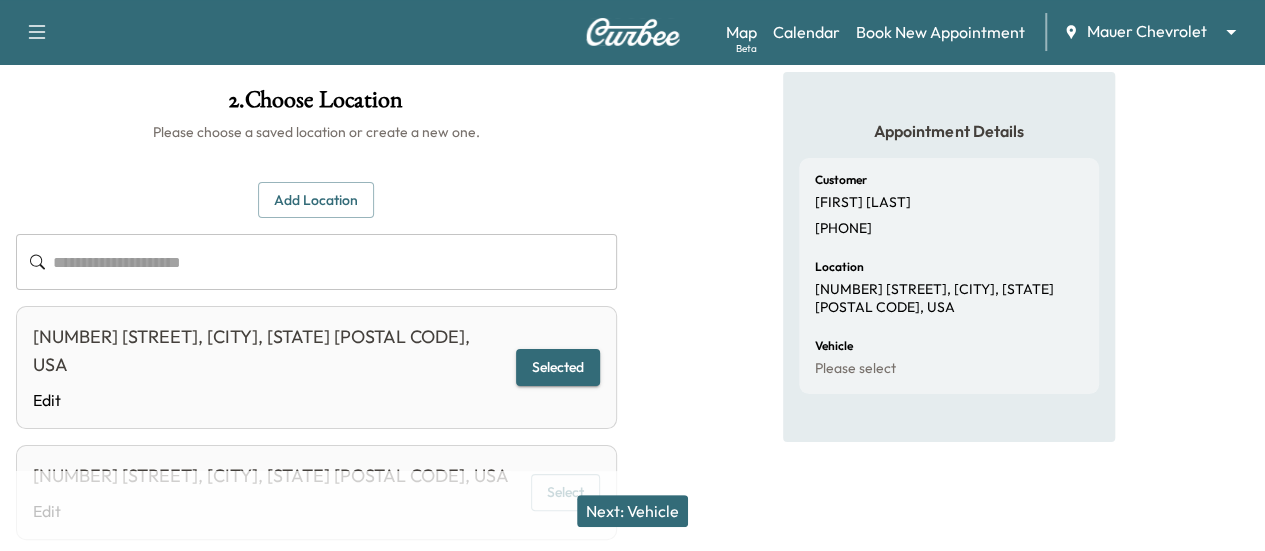 click on "Next: Vehicle" at bounding box center (632, 511) 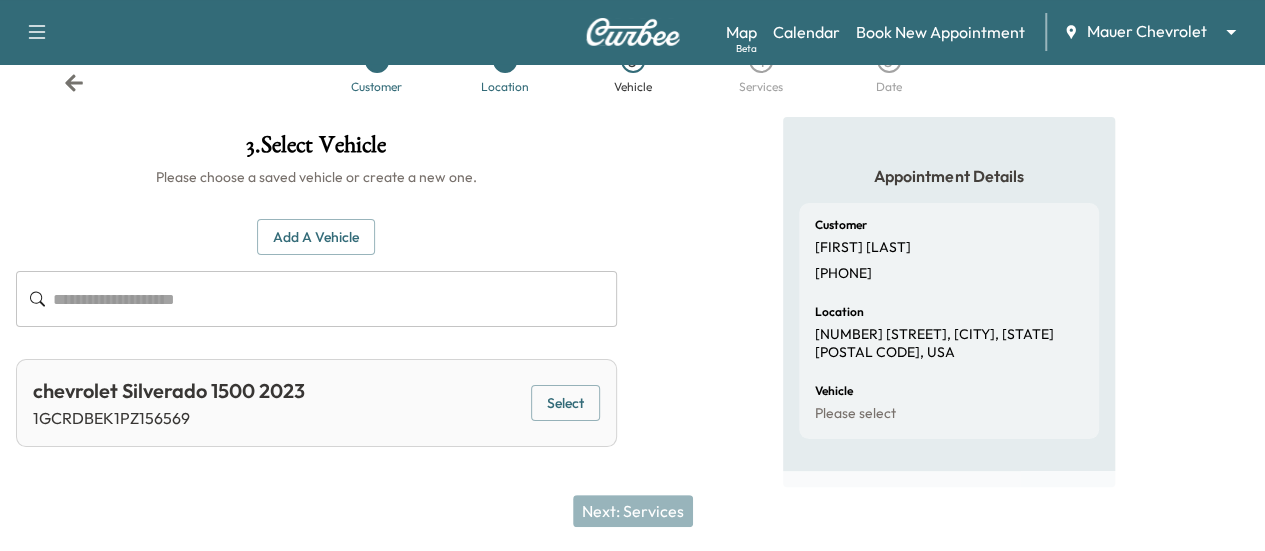 scroll, scrollTop: 54, scrollLeft: 0, axis: vertical 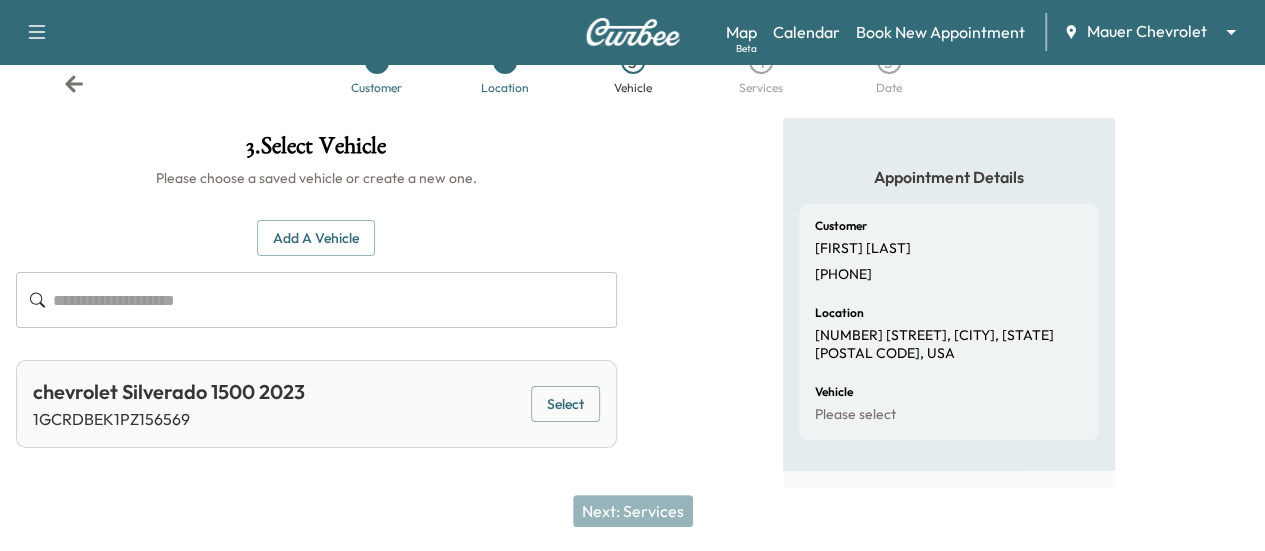 click on "Select" at bounding box center [565, 404] 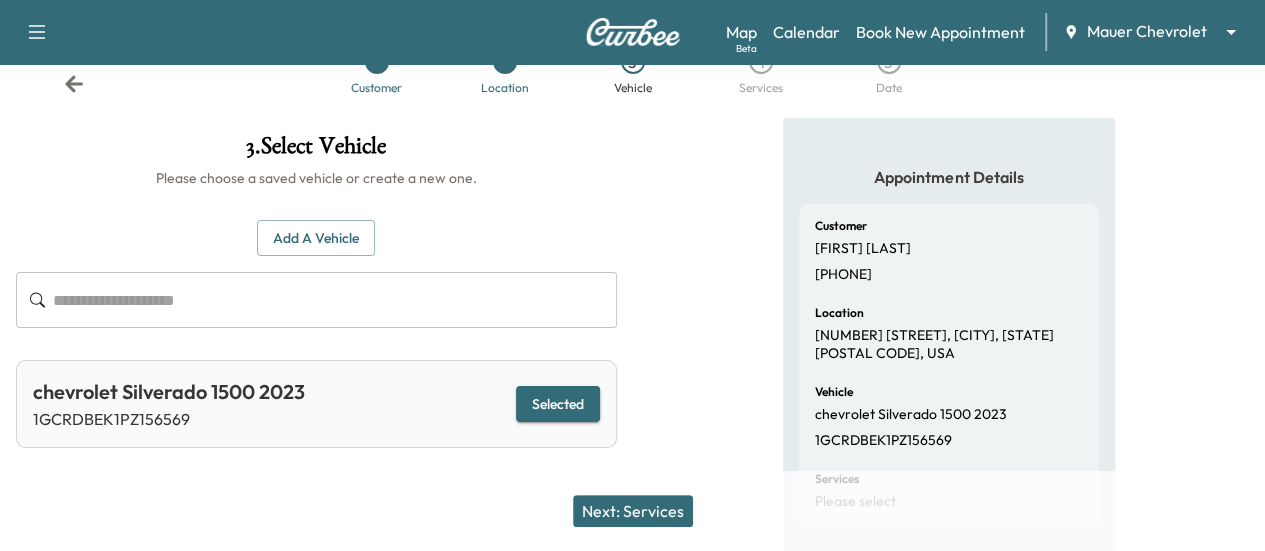 click on "Next: Services" at bounding box center [633, 511] 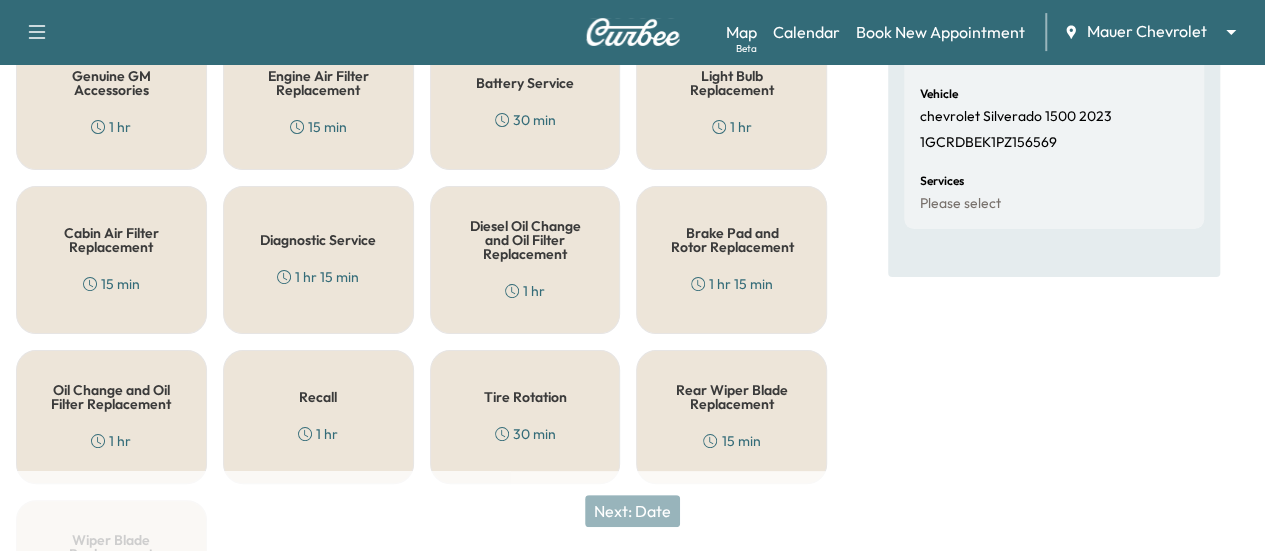 scroll, scrollTop: 354, scrollLeft: 0, axis: vertical 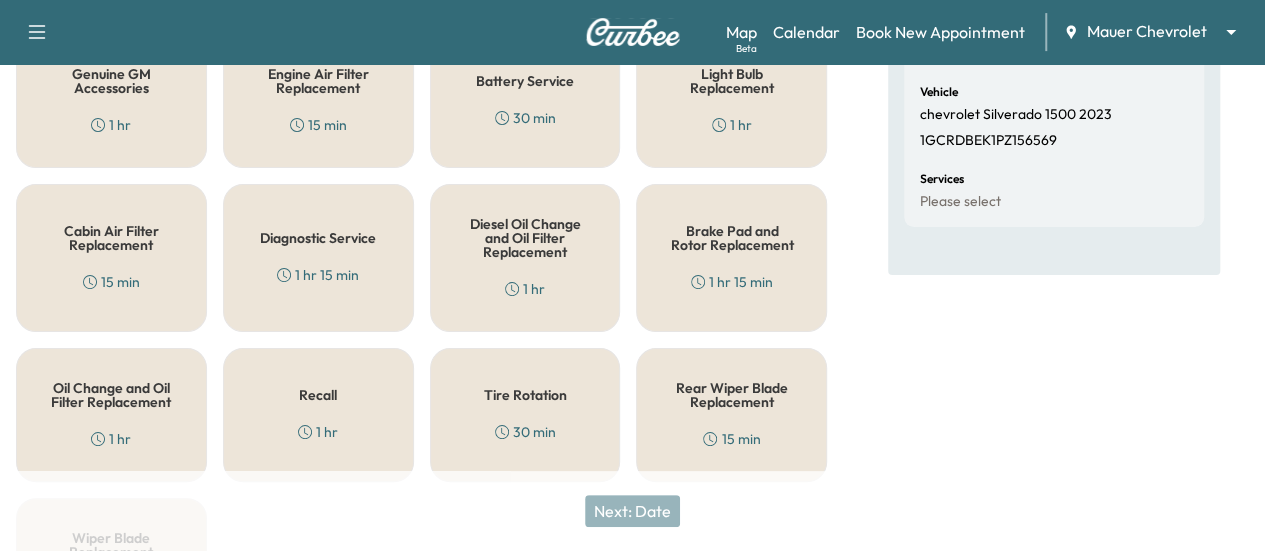 click on "Recall 1 hr" at bounding box center [318, 415] 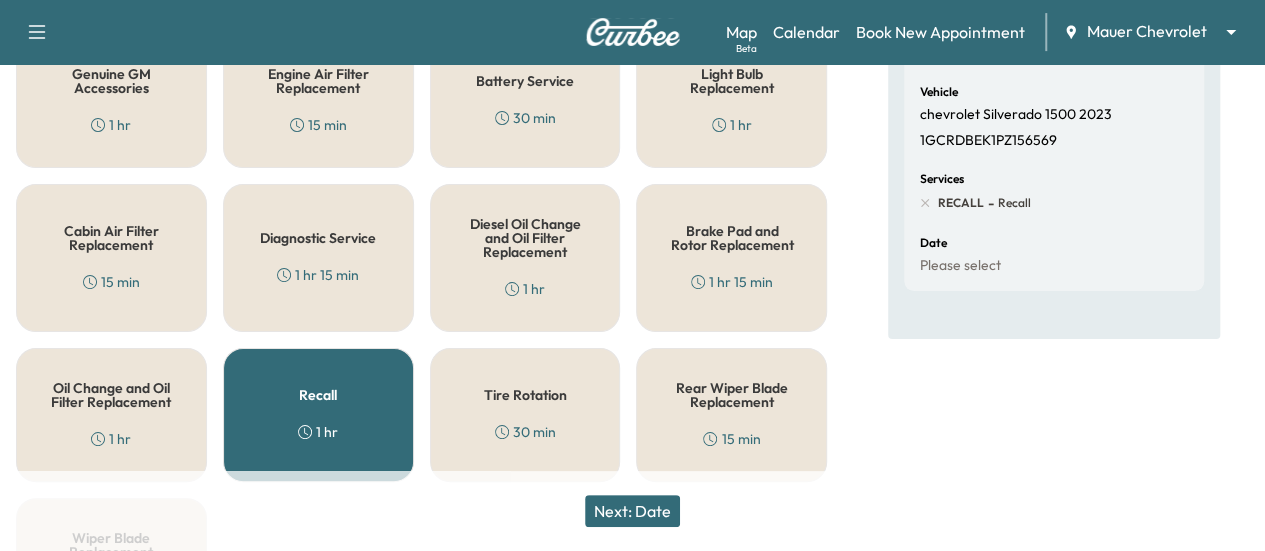 click on "Next: Date" at bounding box center [632, 511] 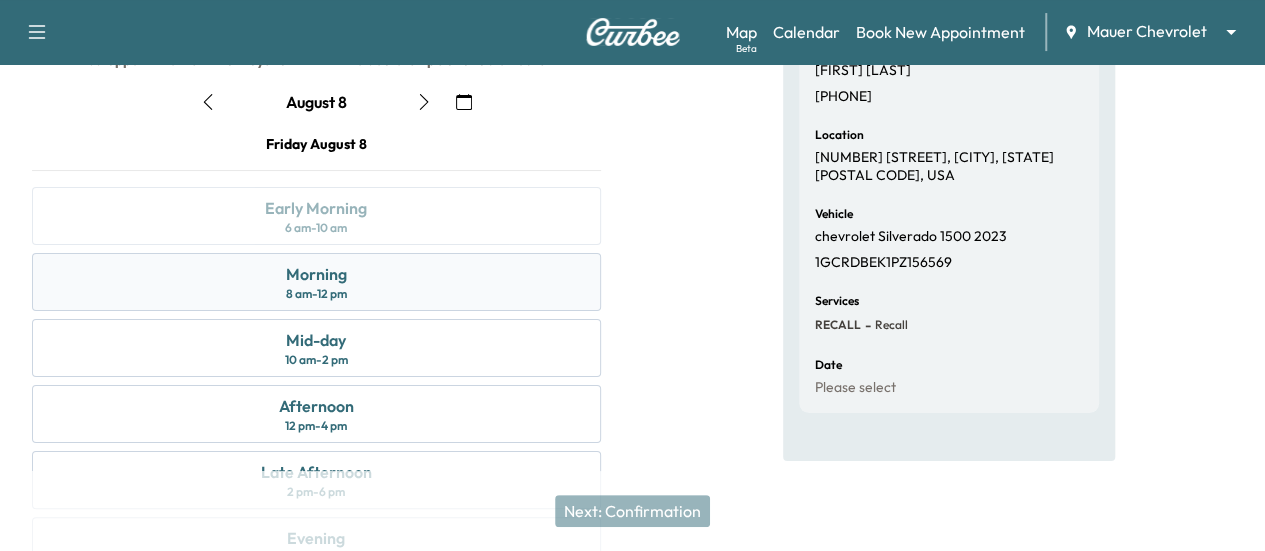 scroll, scrollTop: 144, scrollLeft: 0, axis: vertical 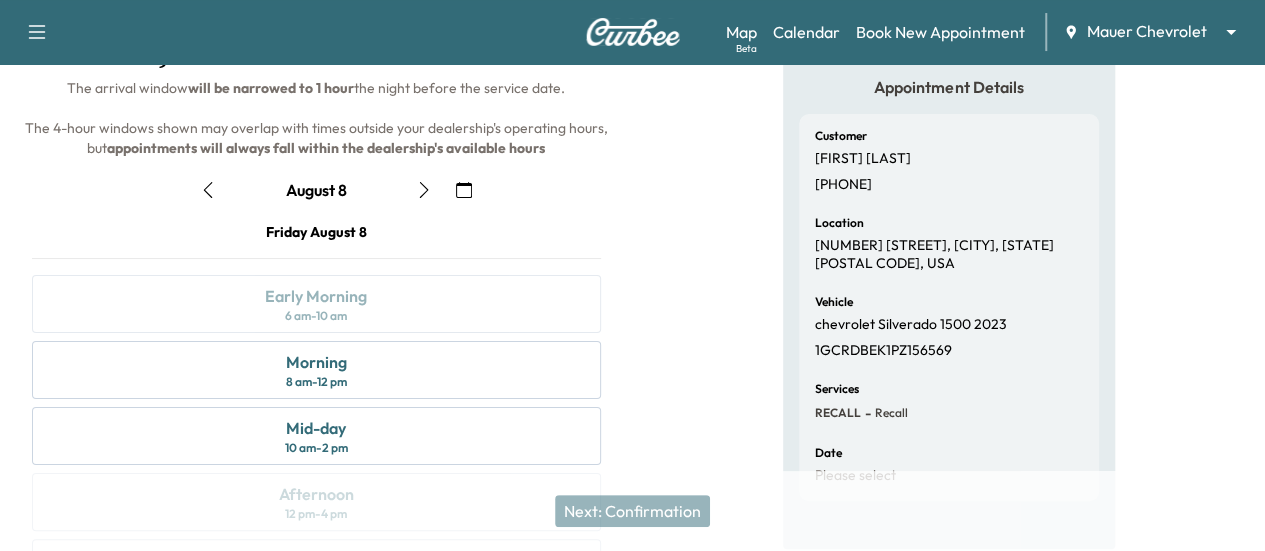 click 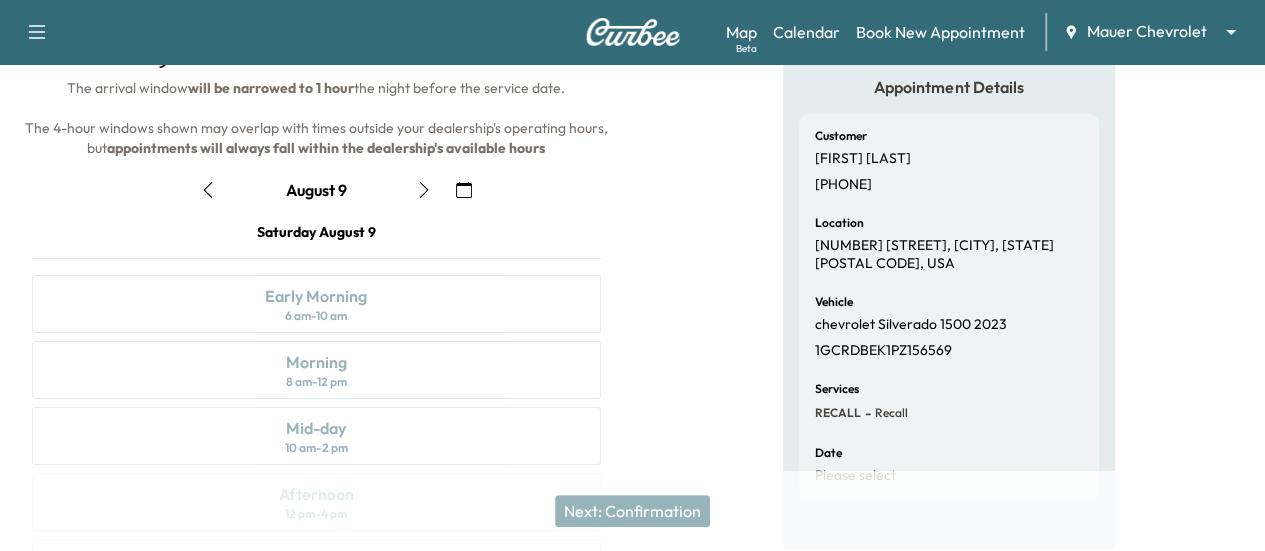 click at bounding box center (424, 190) 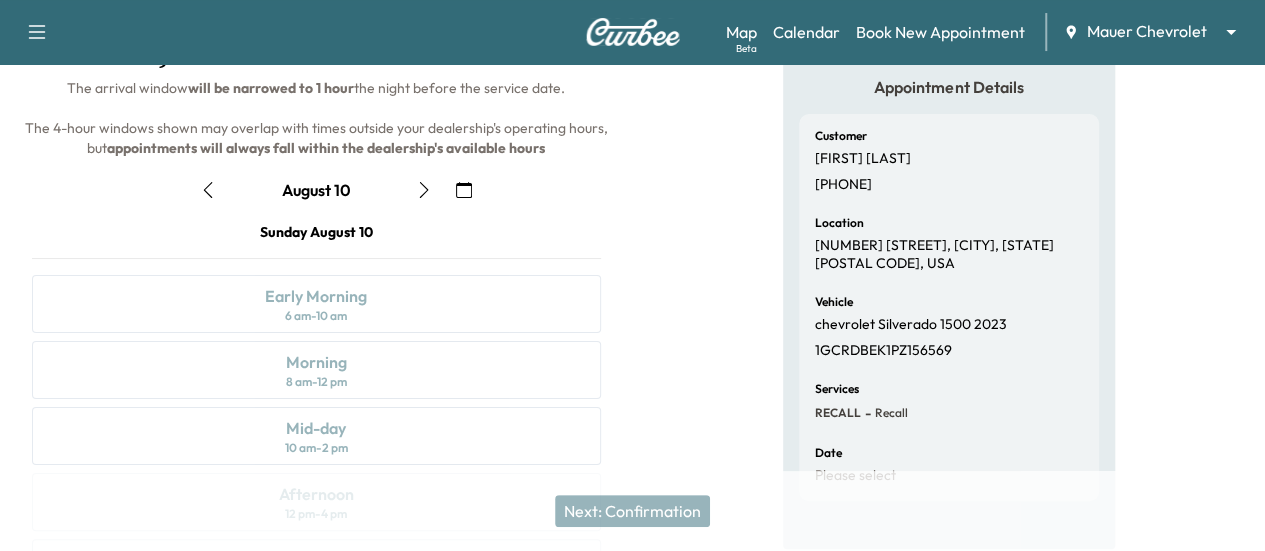 click 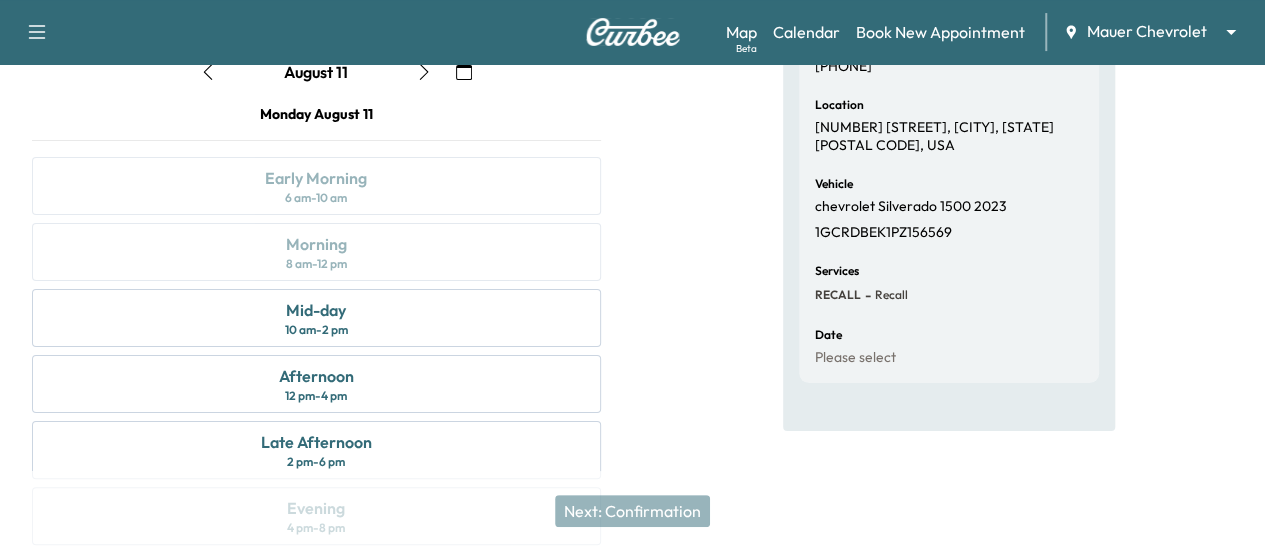 scroll, scrollTop: 244, scrollLeft: 0, axis: vertical 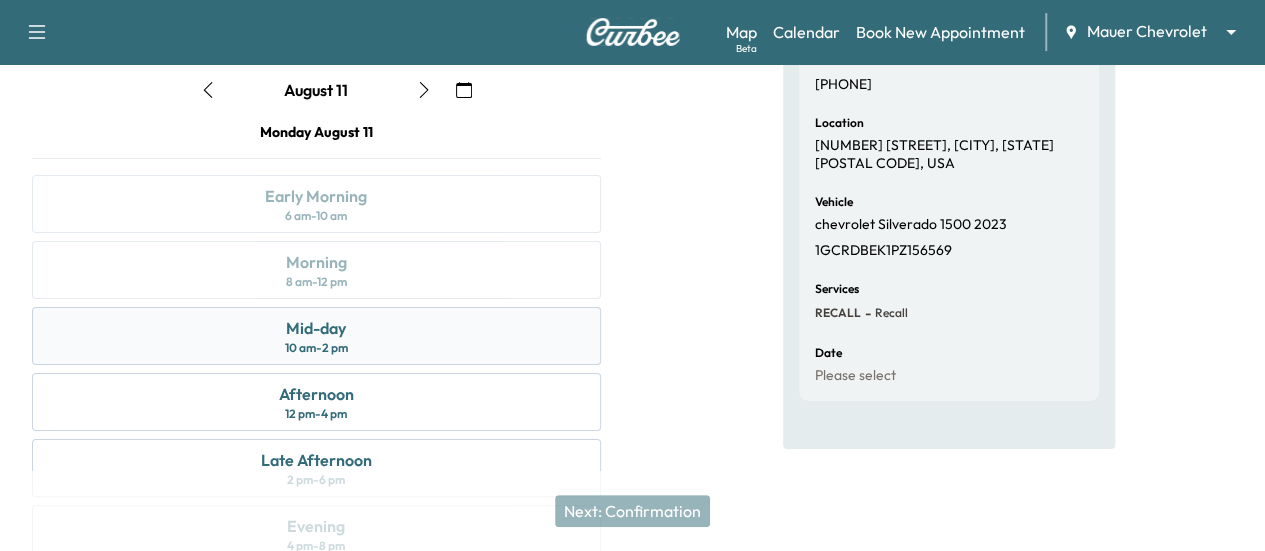 click on "Mid-day" at bounding box center [316, 328] 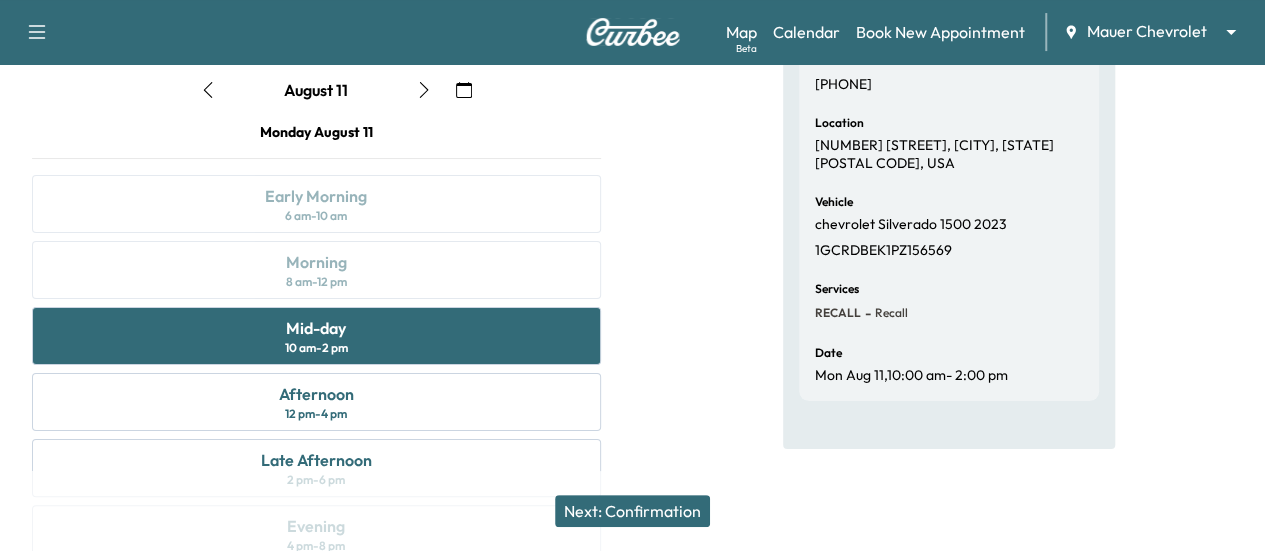 click on "Next: Confirmation" at bounding box center (632, 511) 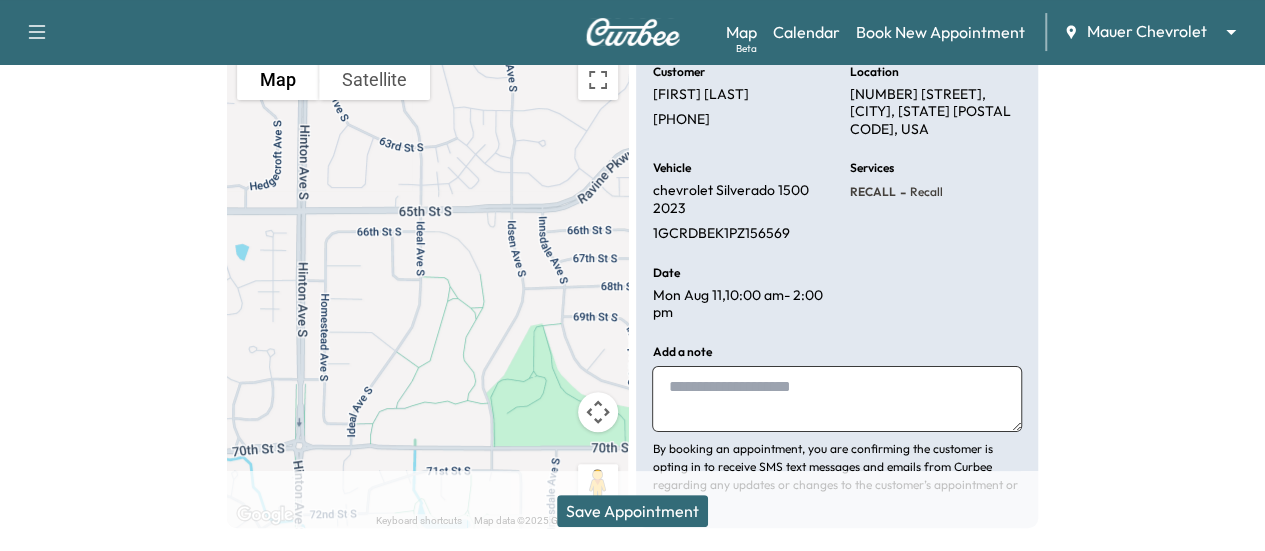 click on "Save Appointment" at bounding box center [632, 511] 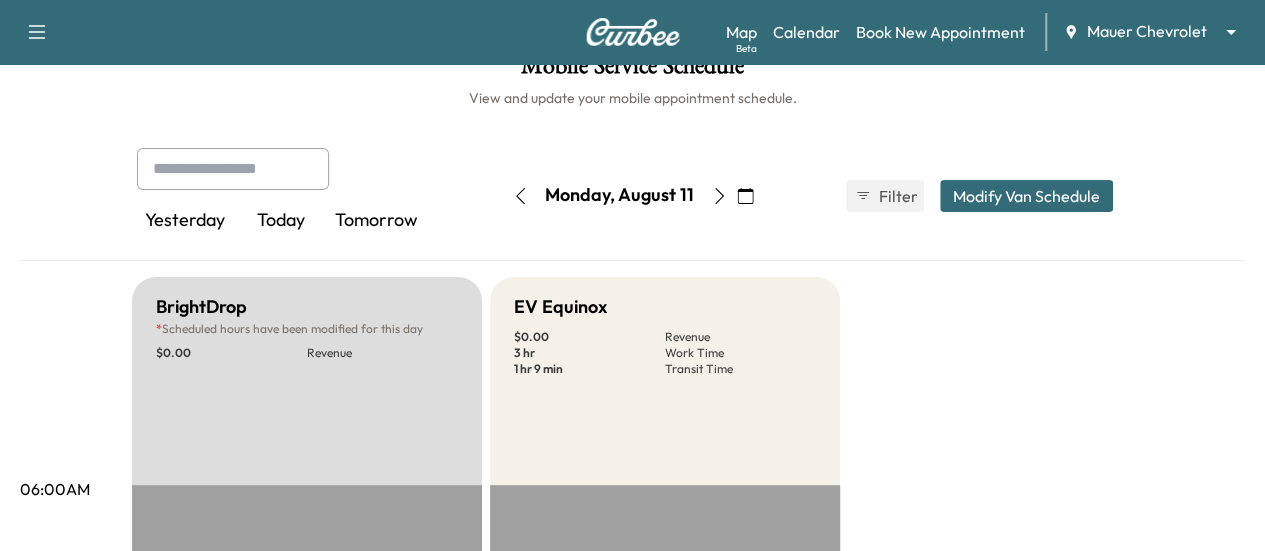 scroll, scrollTop: 0, scrollLeft: 0, axis: both 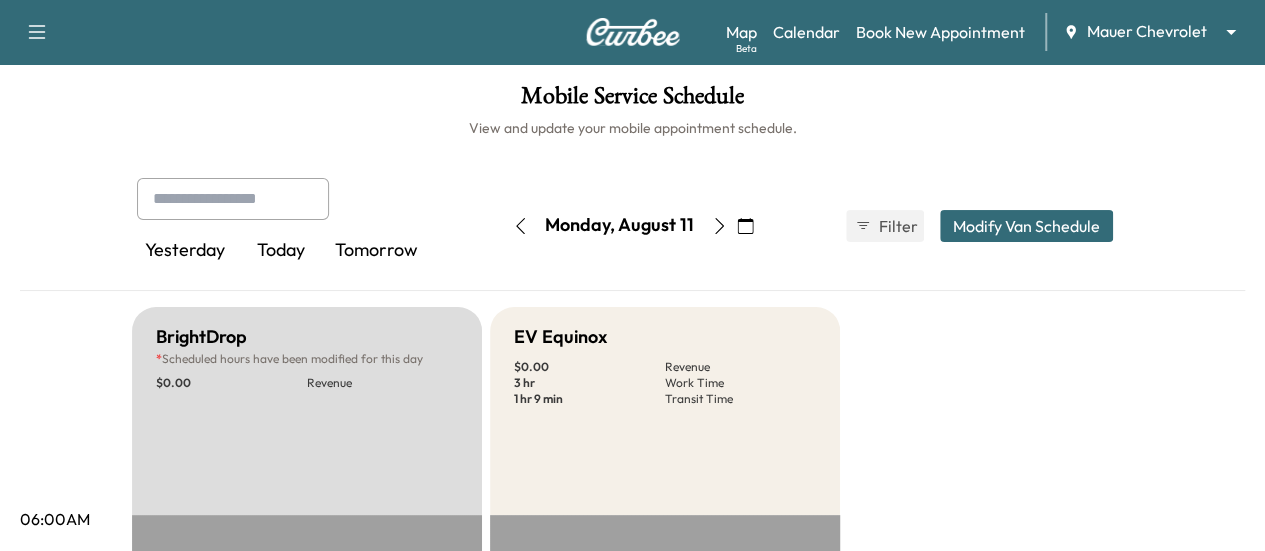 click at bounding box center (520, 226) 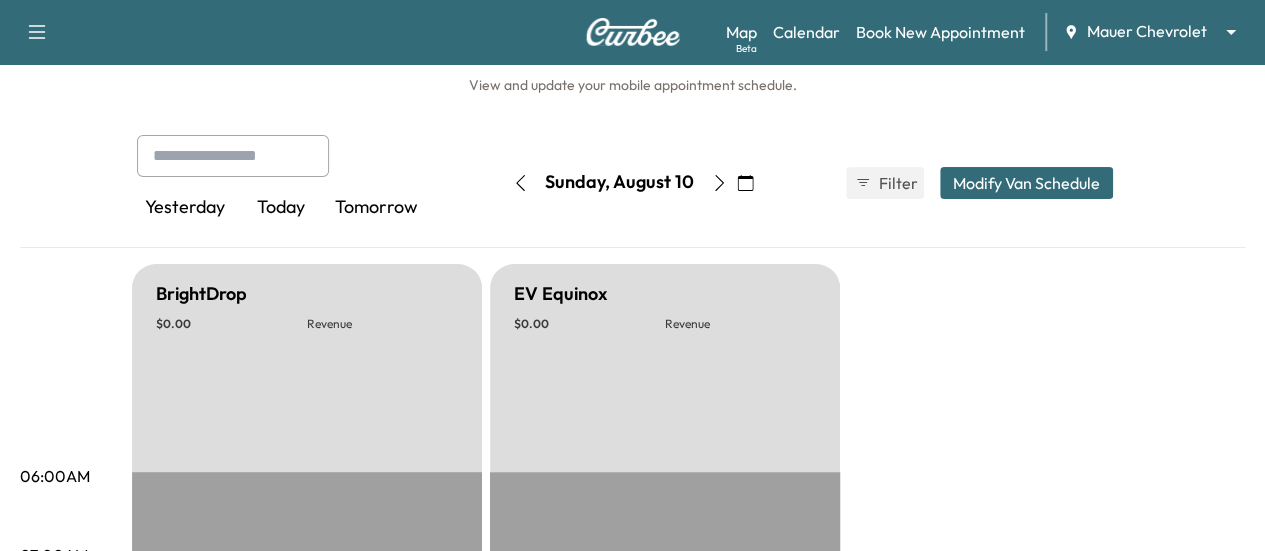 scroll, scrollTop: 0, scrollLeft: 0, axis: both 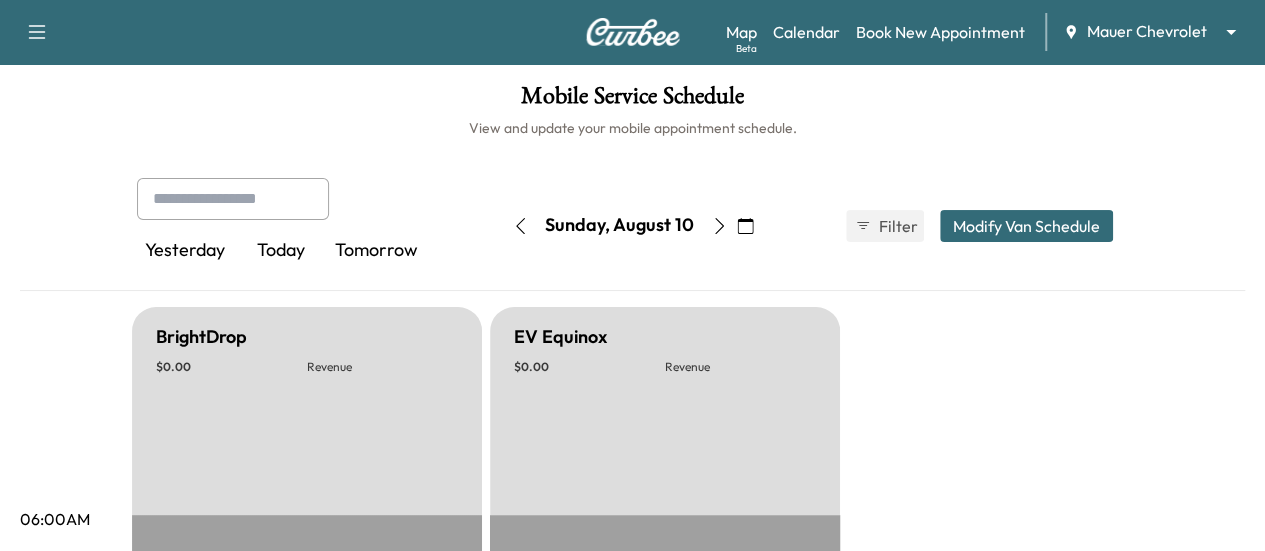 click 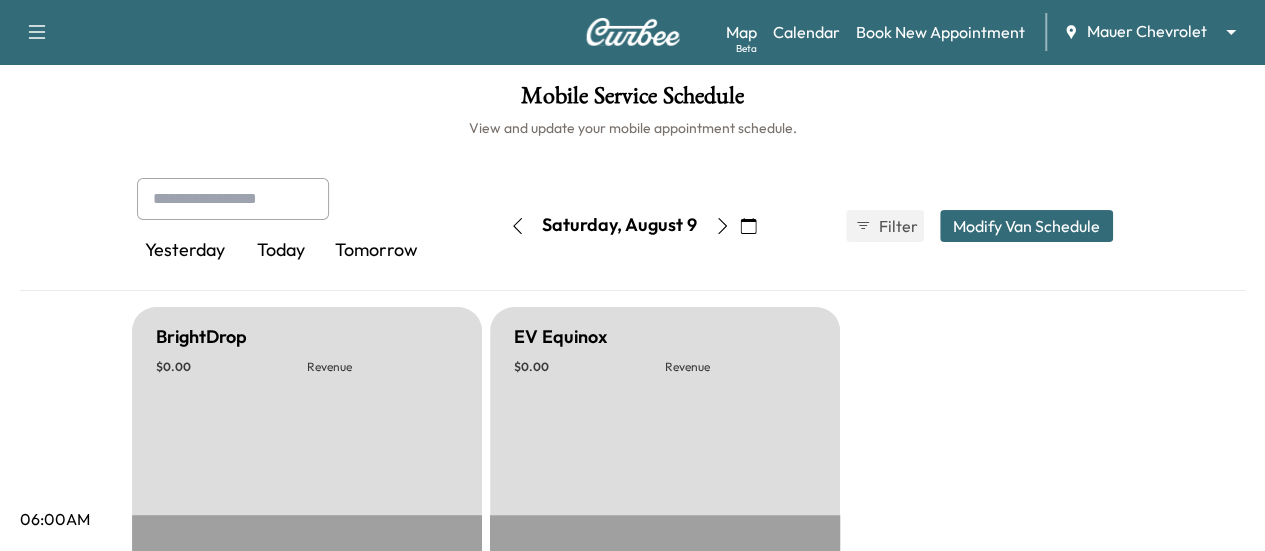 click 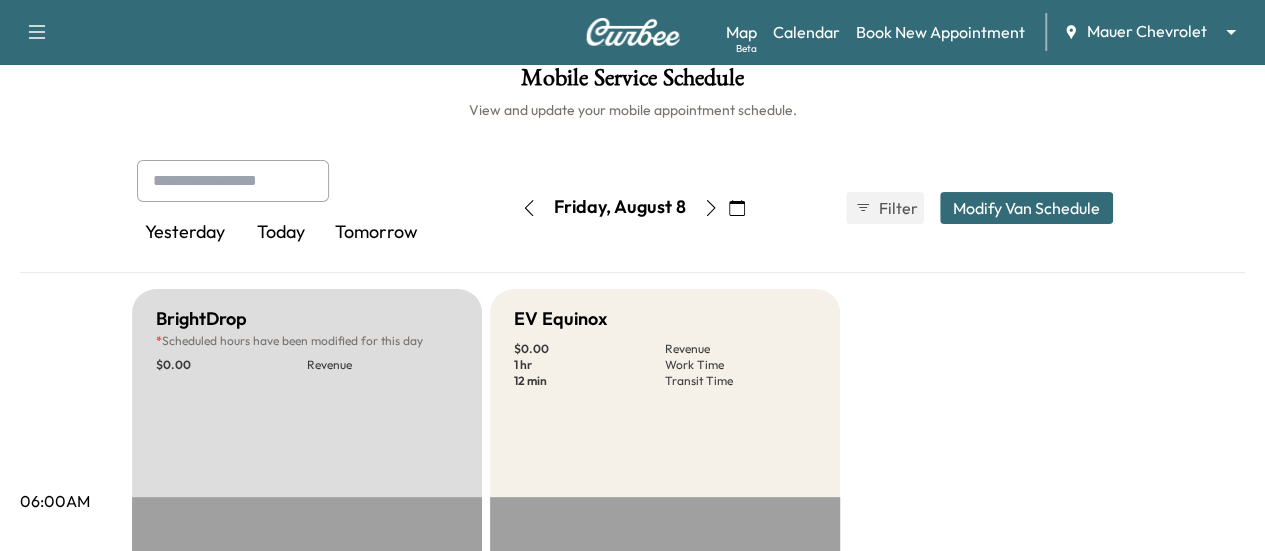 scroll, scrollTop: 0, scrollLeft: 0, axis: both 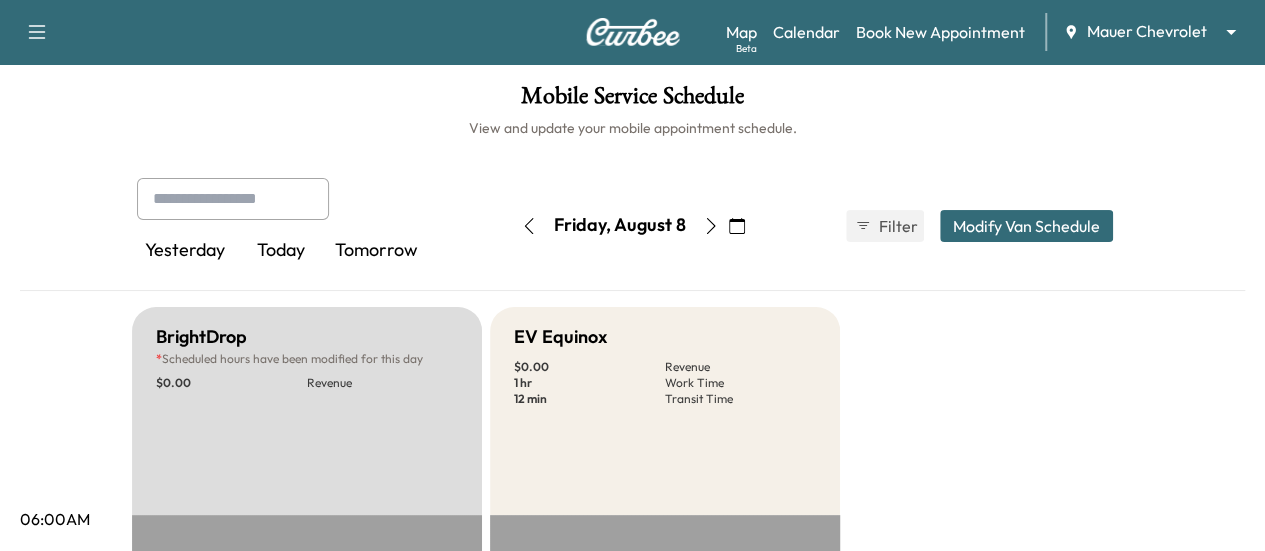 click 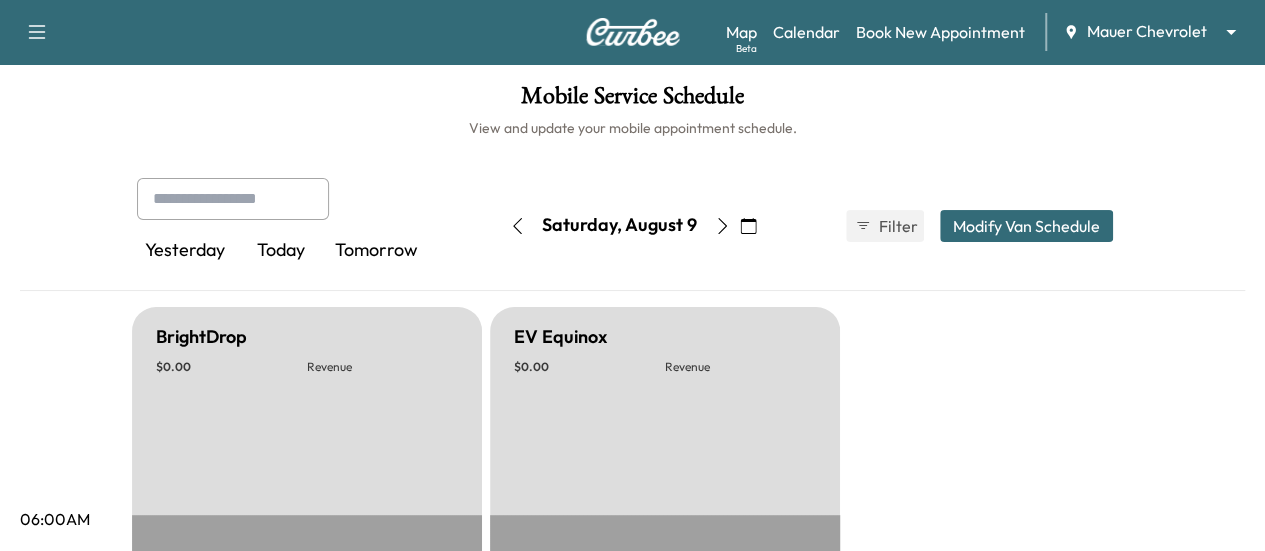 click 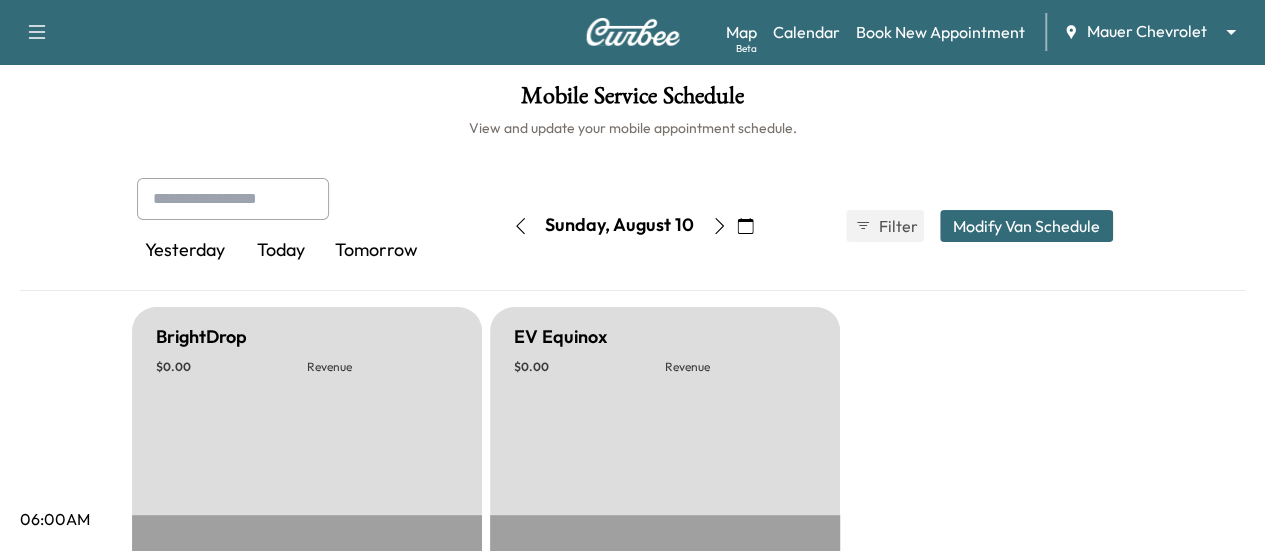 click 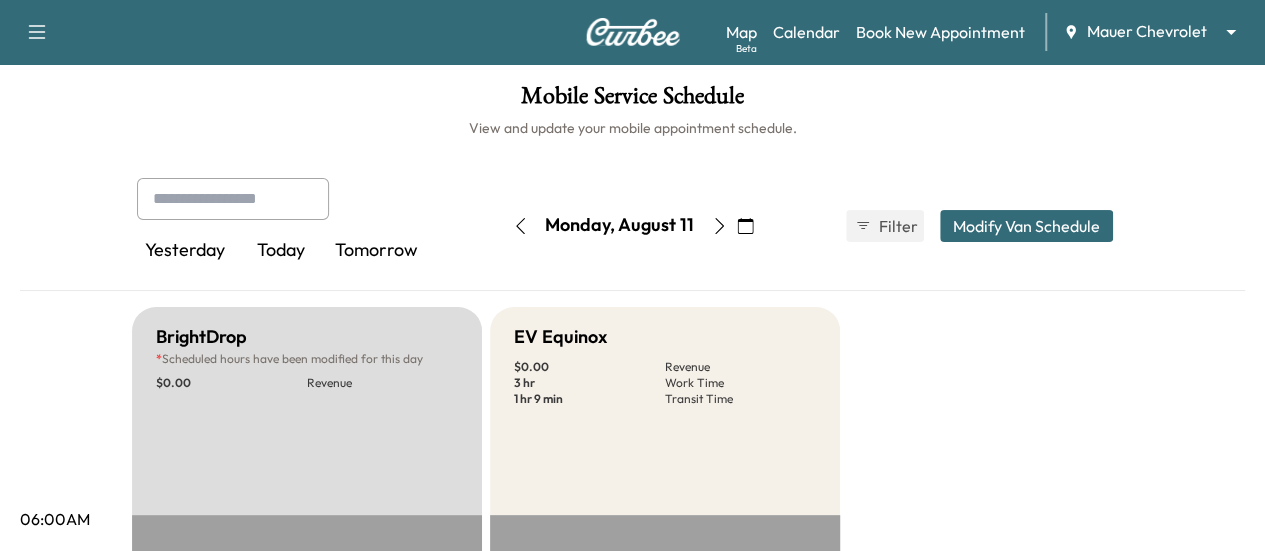 click 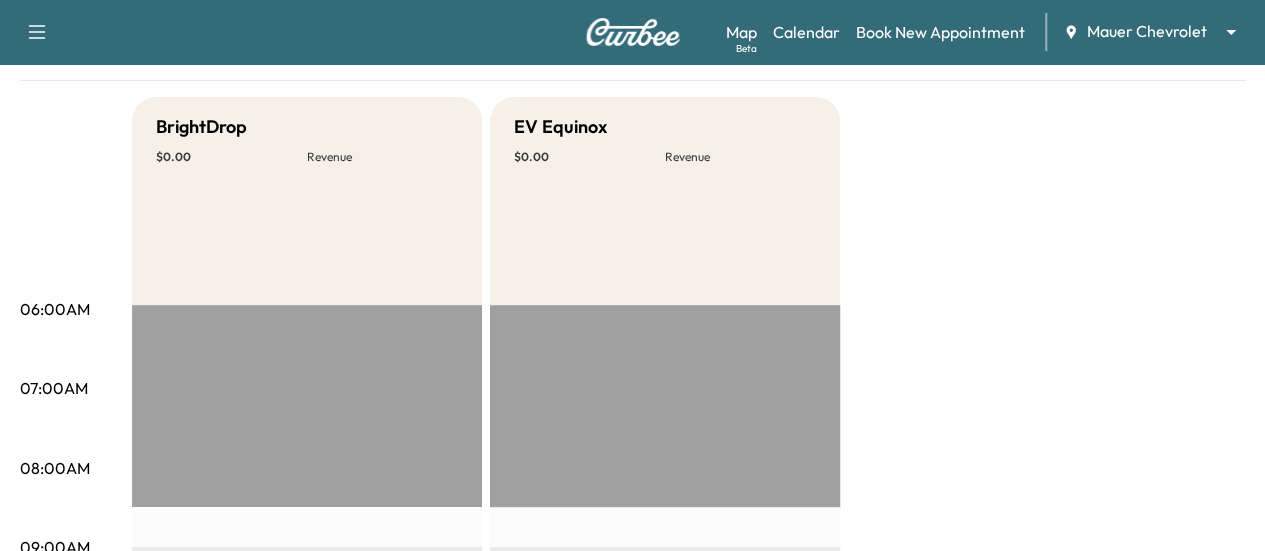 scroll, scrollTop: 150, scrollLeft: 0, axis: vertical 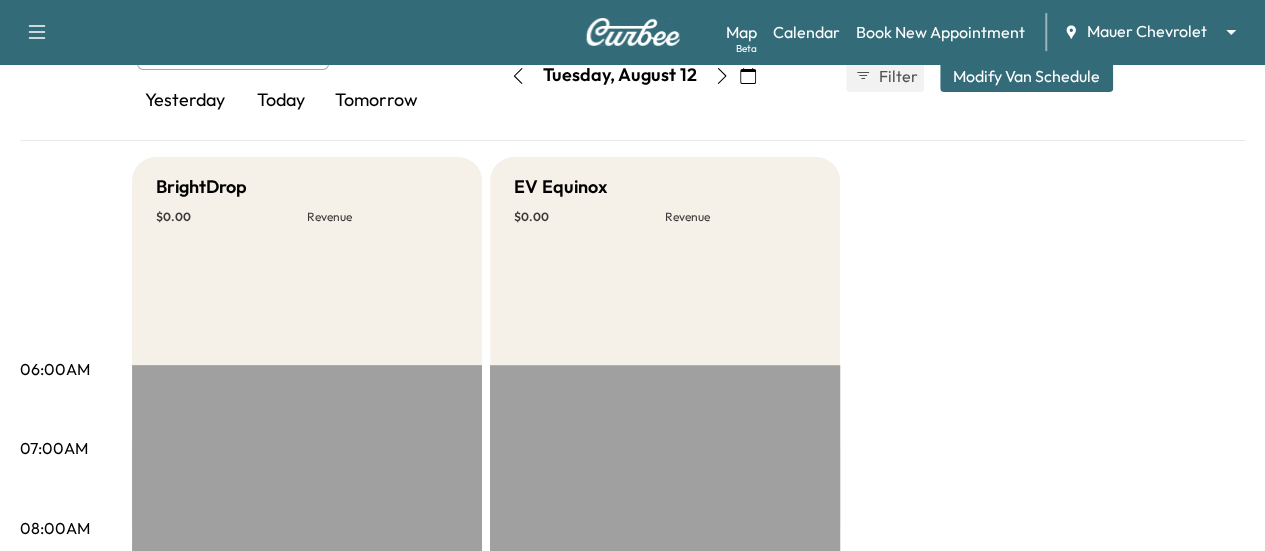 click on "Modify Van Schedule" at bounding box center (1026, 76) 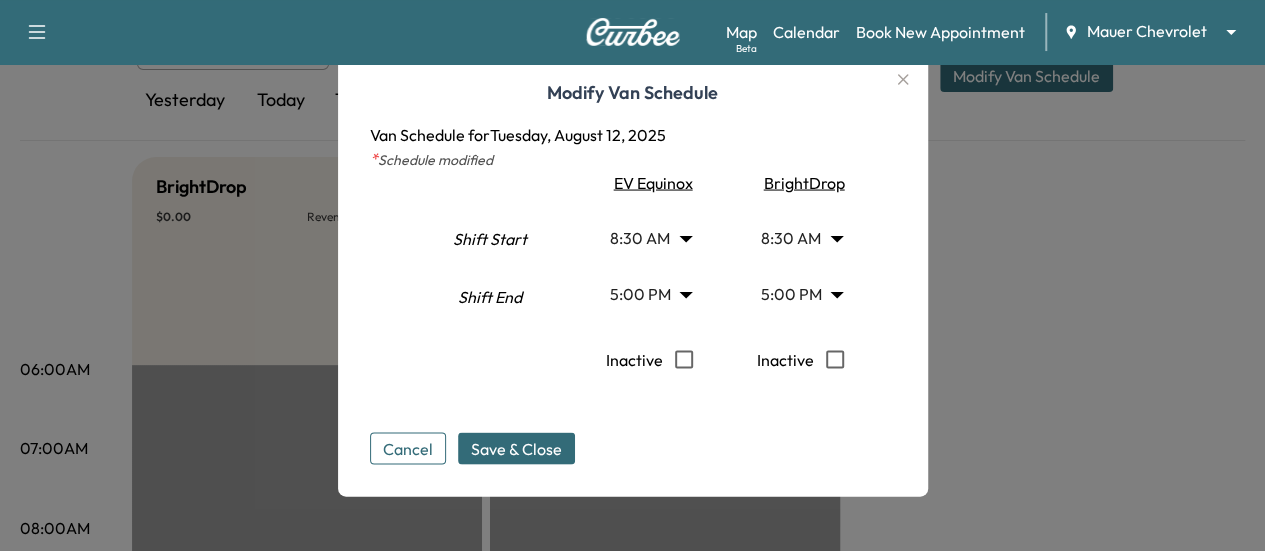 type 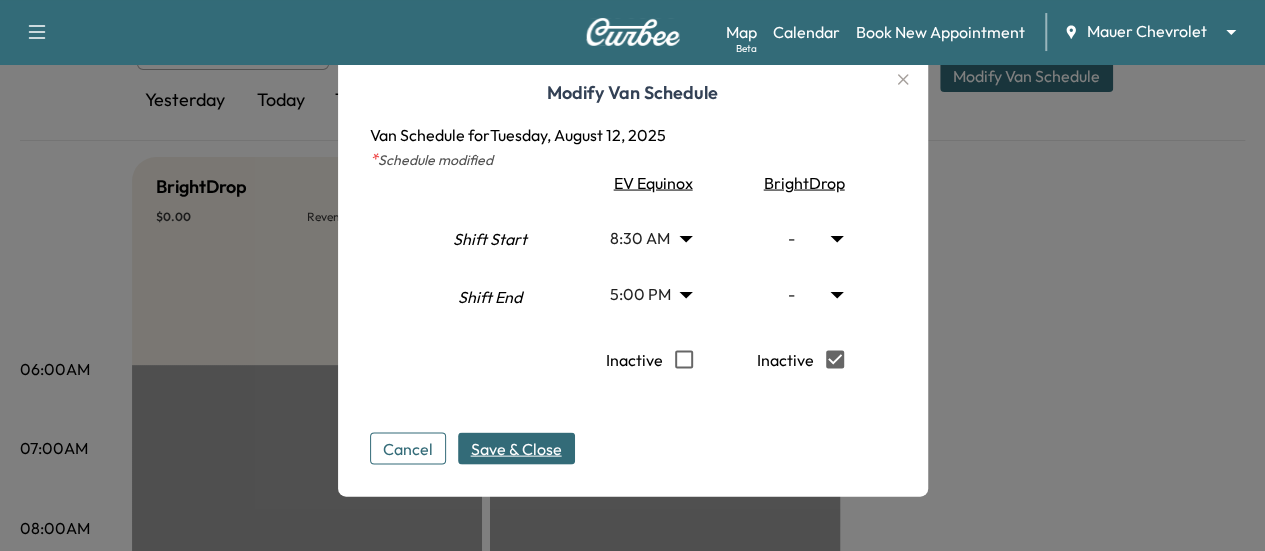 click on "Save & Close" at bounding box center (516, 448) 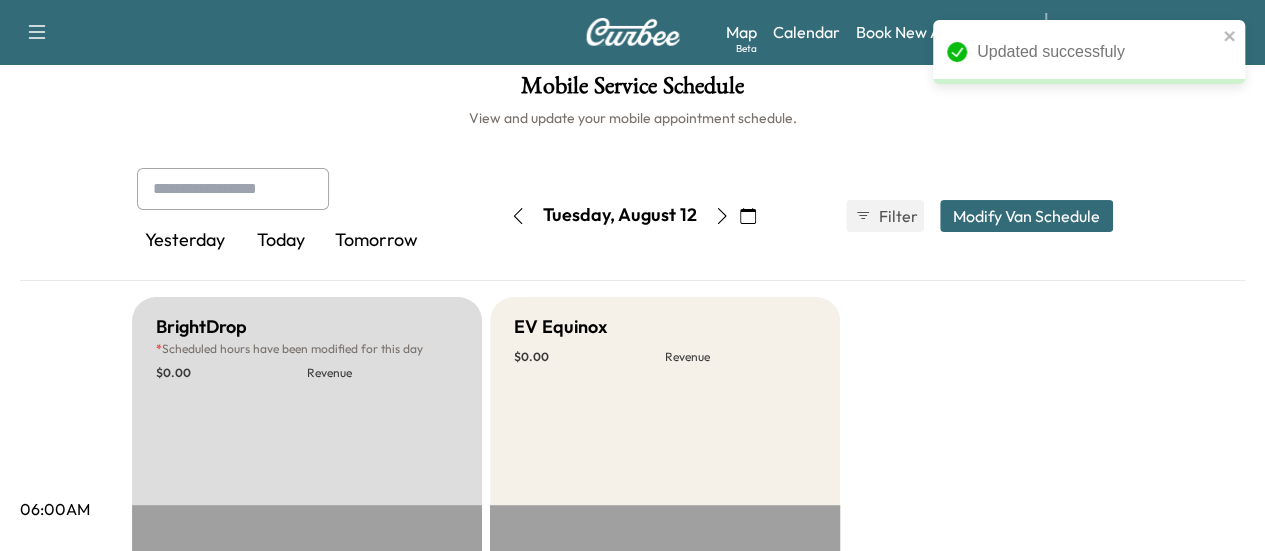 scroll, scrollTop: 0, scrollLeft: 0, axis: both 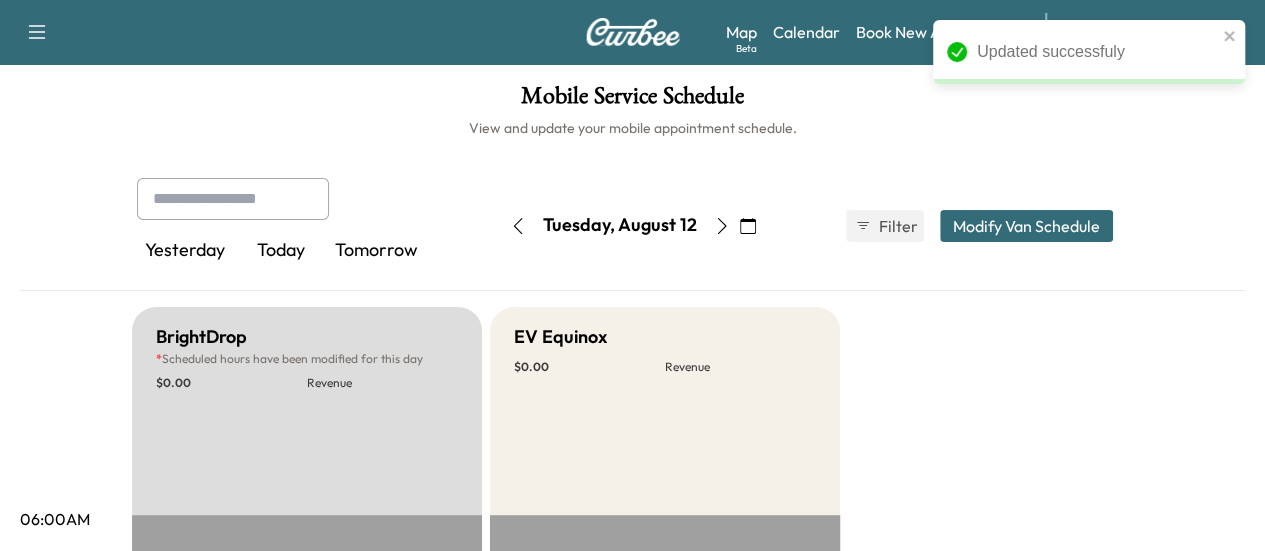 click at bounding box center [748, 226] 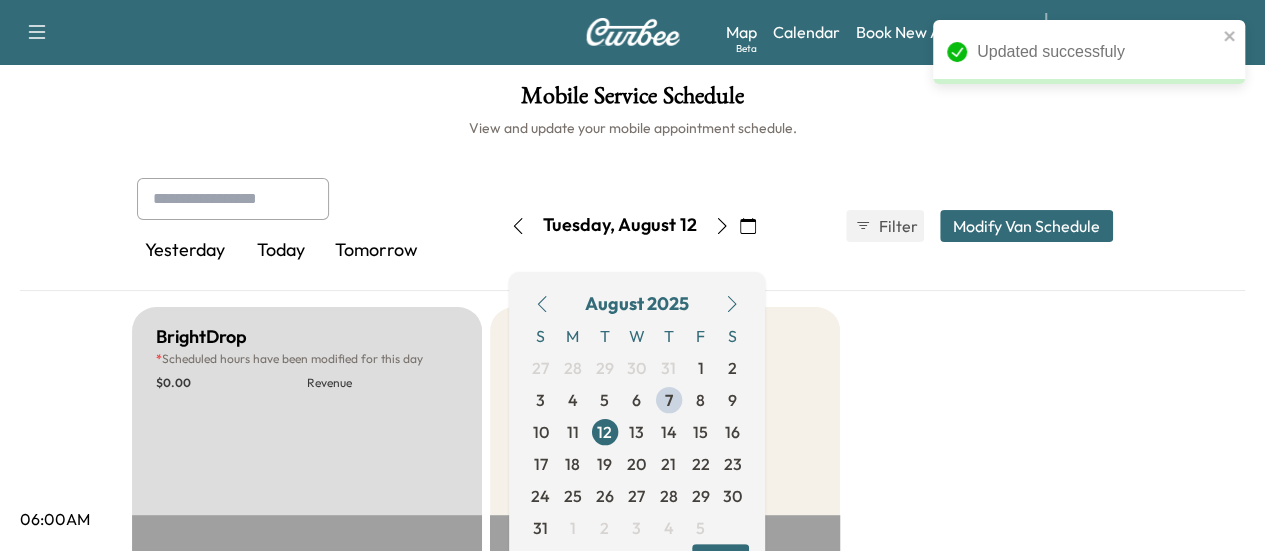 click 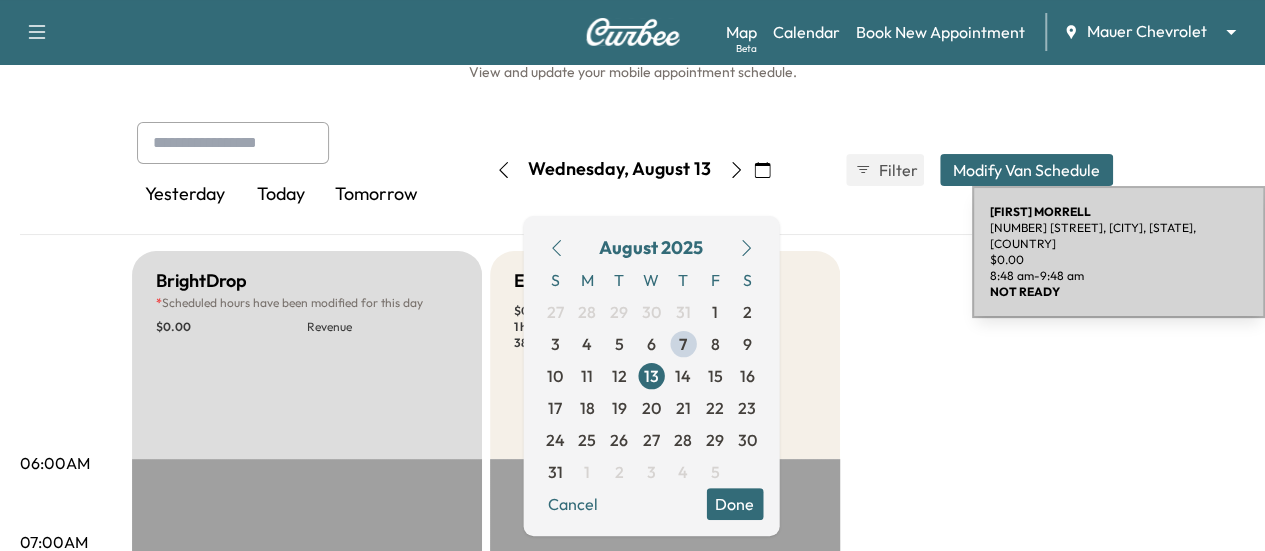 scroll, scrollTop: 0, scrollLeft: 0, axis: both 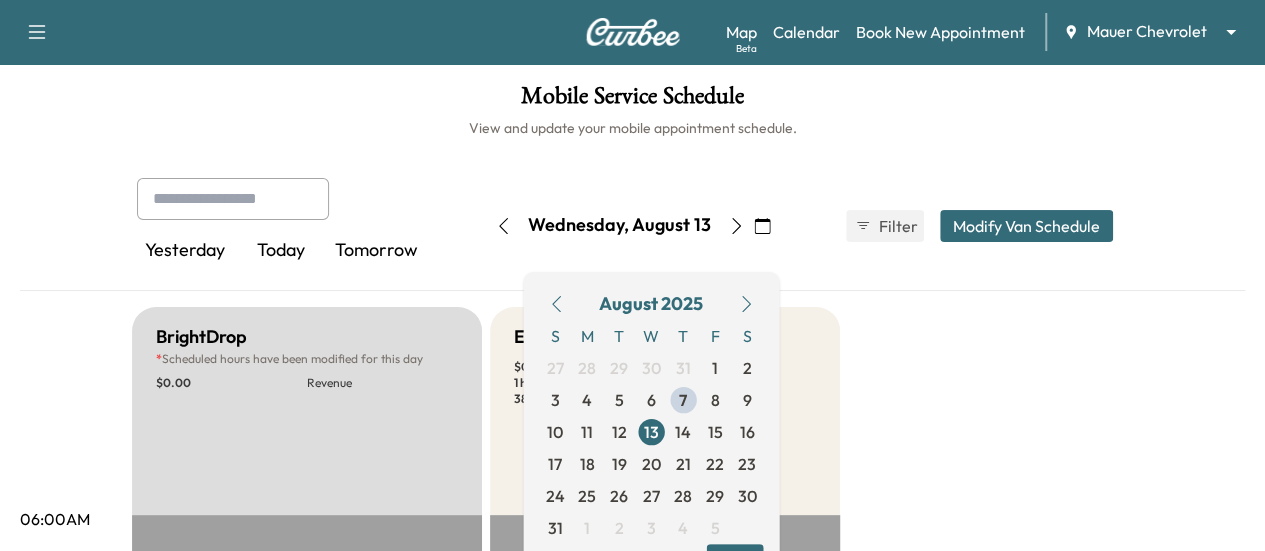 click 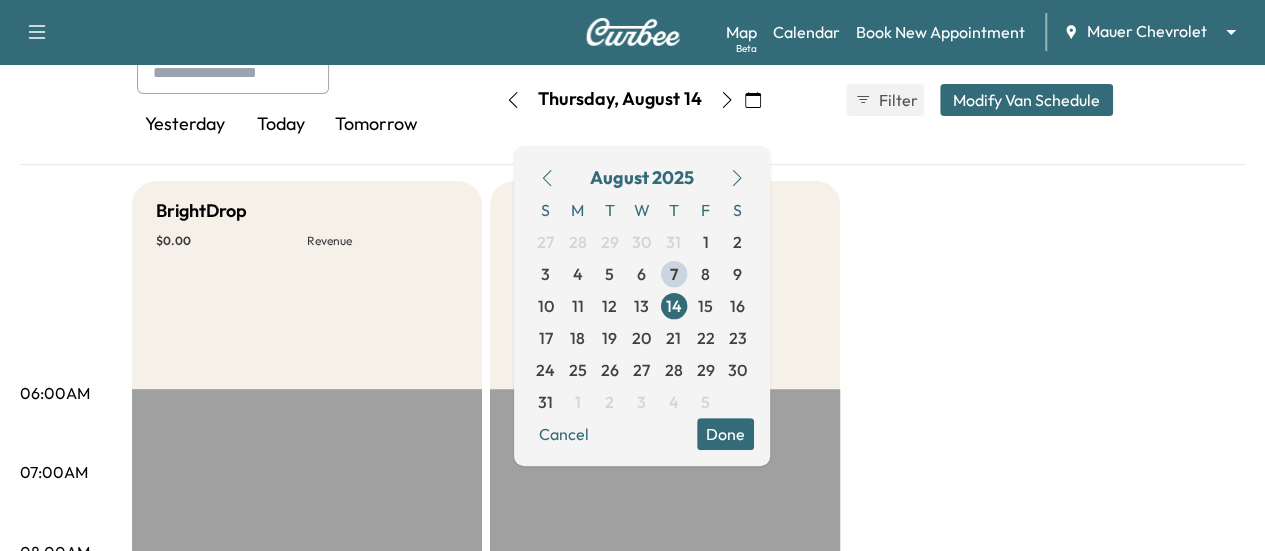 scroll, scrollTop: 100, scrollLeft: 0, axis: vertical 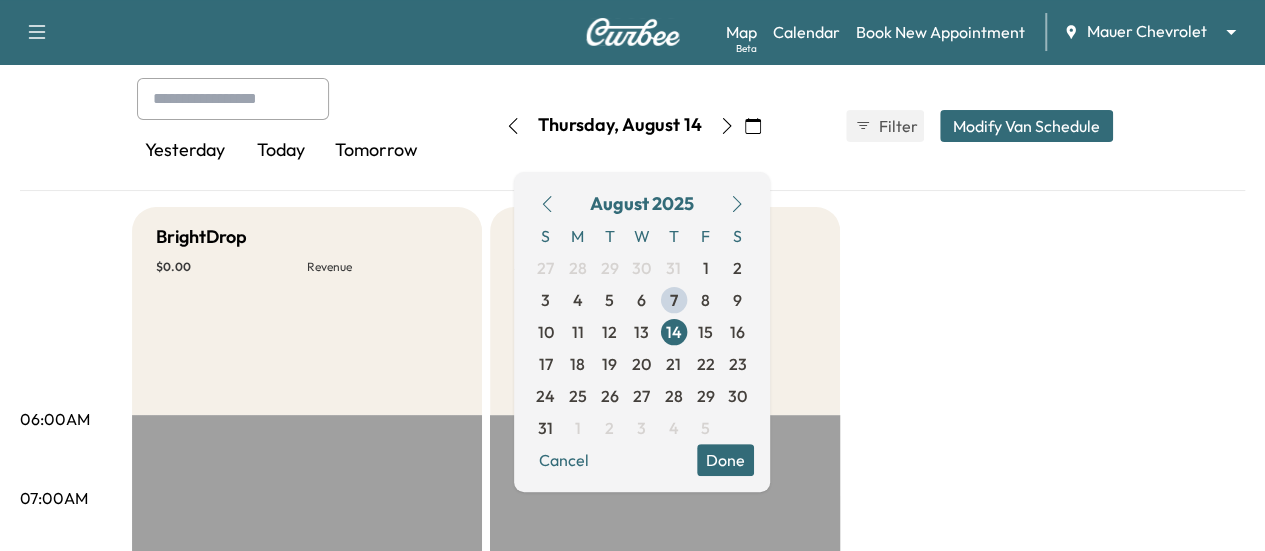 click on "Yesterday Today Tomorrow Thursday, [DATE] August [YEAR] S M T W T F S   27   28   29   30   31   1   2   3   4   5   6   7   8   9   10   11   12   13   14   15   16   17   18   19   20   21   22   23   24   25   26   27   28   29   30   31   1   2   3   4   5 Cancel Done Filter Modify Van Schedule Modify Van Schedule Van Schedule for  Thursday, [DATE], [YEAR] *  Schedule modified Shift Start Shift End EV Equinox 8:30 AM *** Start 5:00 PM ** Start Inactive BrightDrop 8:30 AM *** Start 5:00 PM ** Start Inactive Cancel Save & Close" at bounding box center (632, 134) 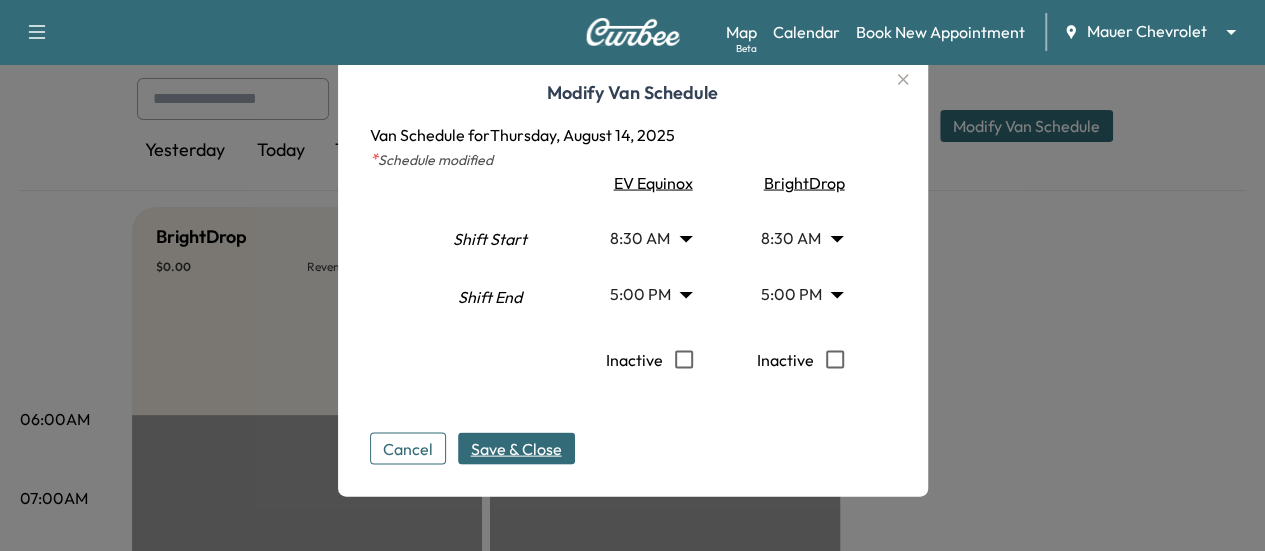 type 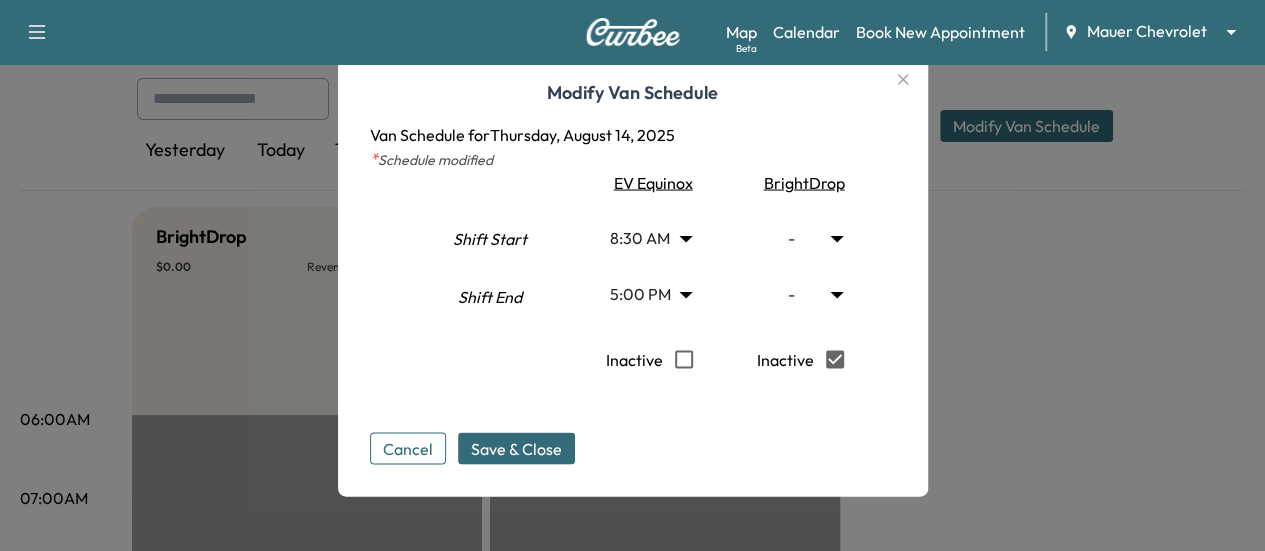 click on "Save & Close" at bounding box center (516, 448) 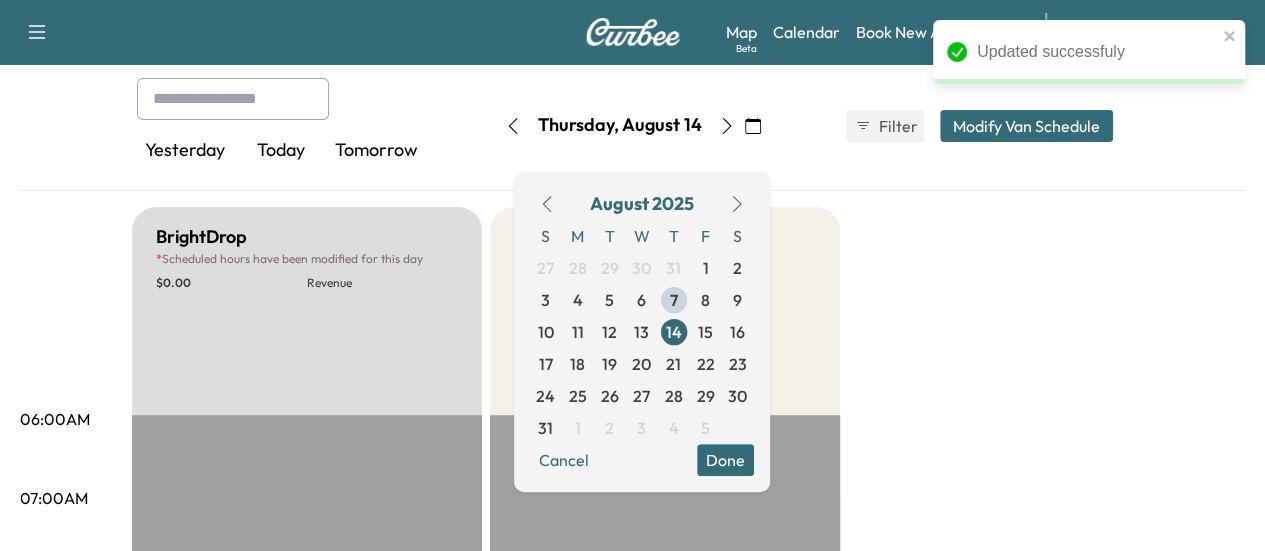 click 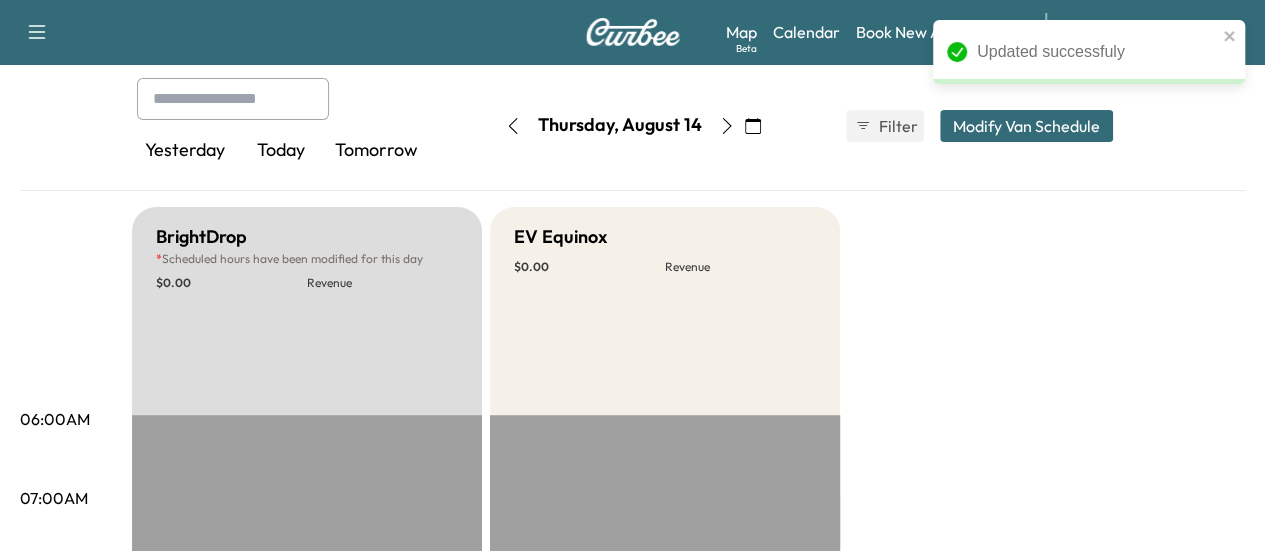 click 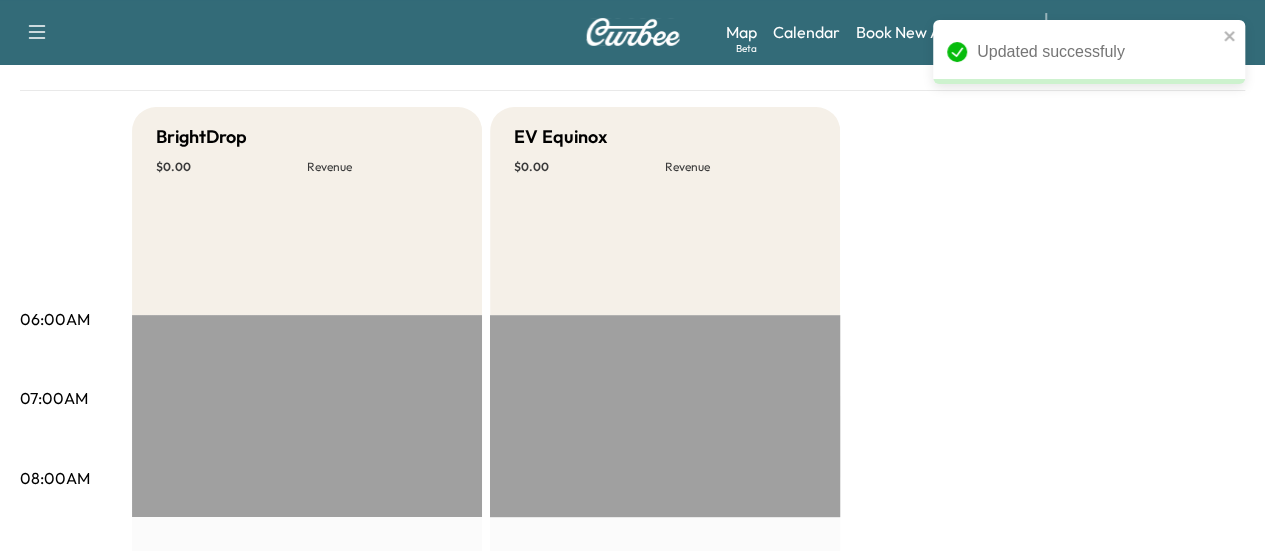 scroll, scrollTop: 0, scrollLeft: 0, axis: both 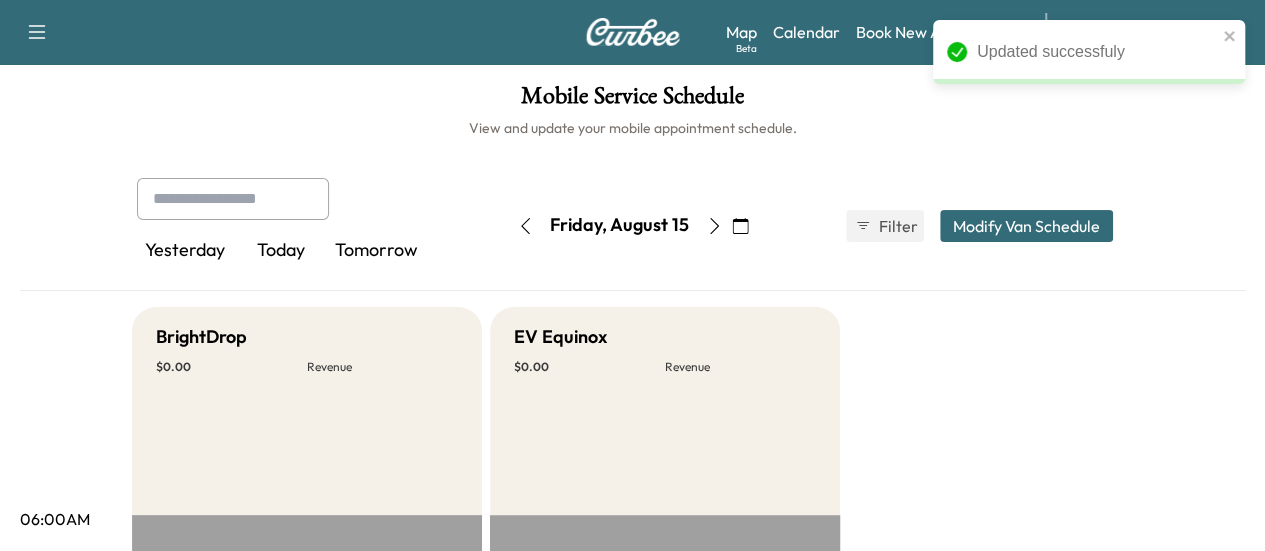 click on "Modify Van Schedule" at bounding box center (1026, 226) 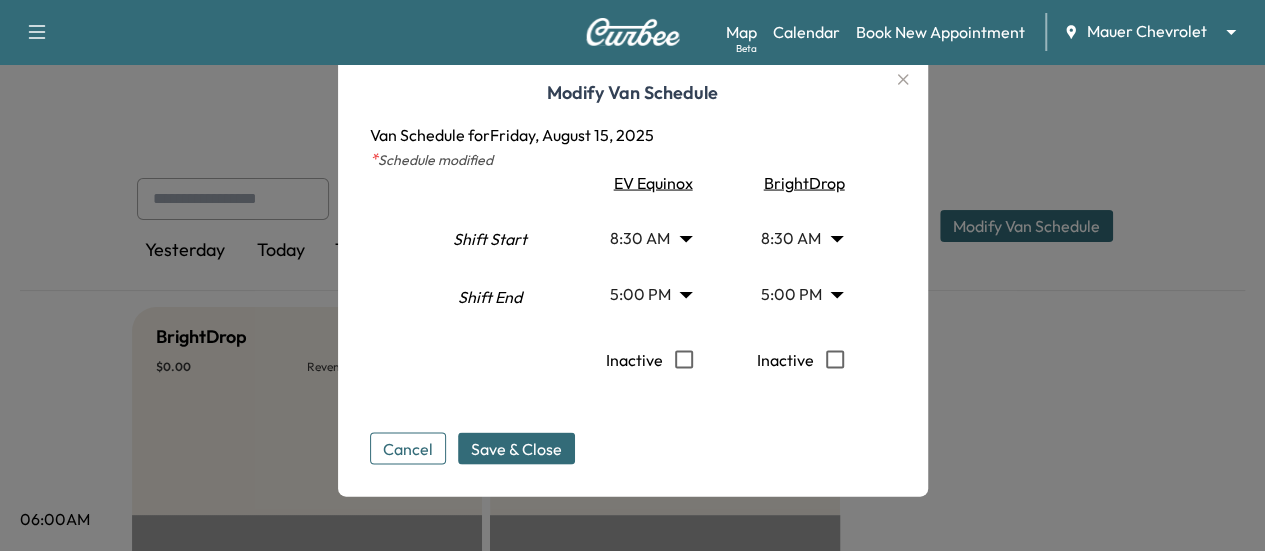type 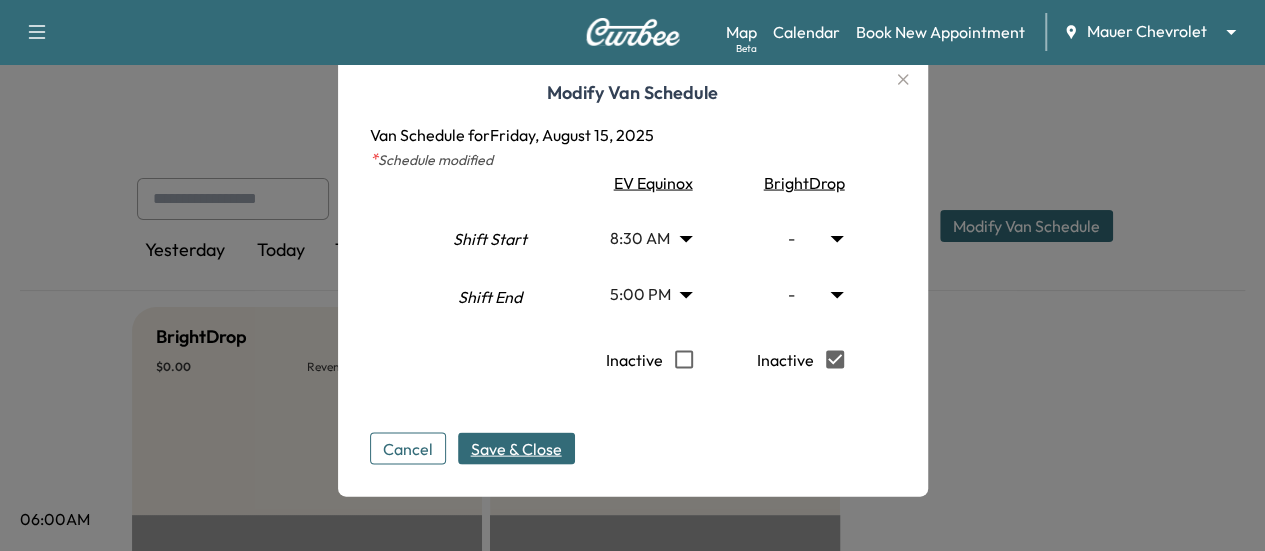 click on "Save & Close" at bounding box center (516, 448) 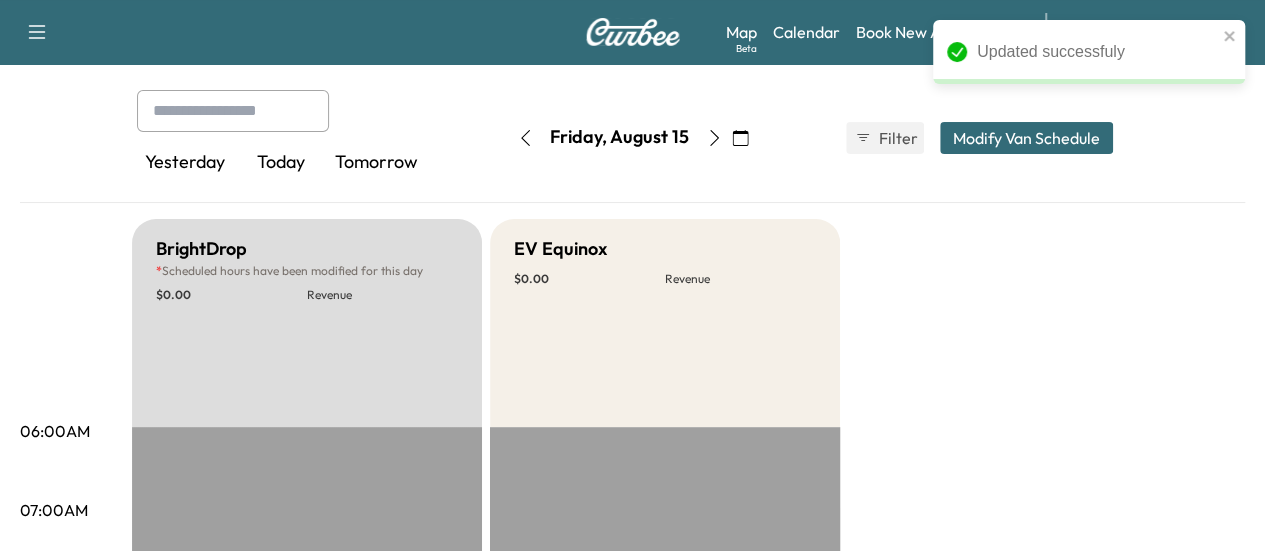 scroll, scrollTop: 0, scrollLeft: 0, axis: both 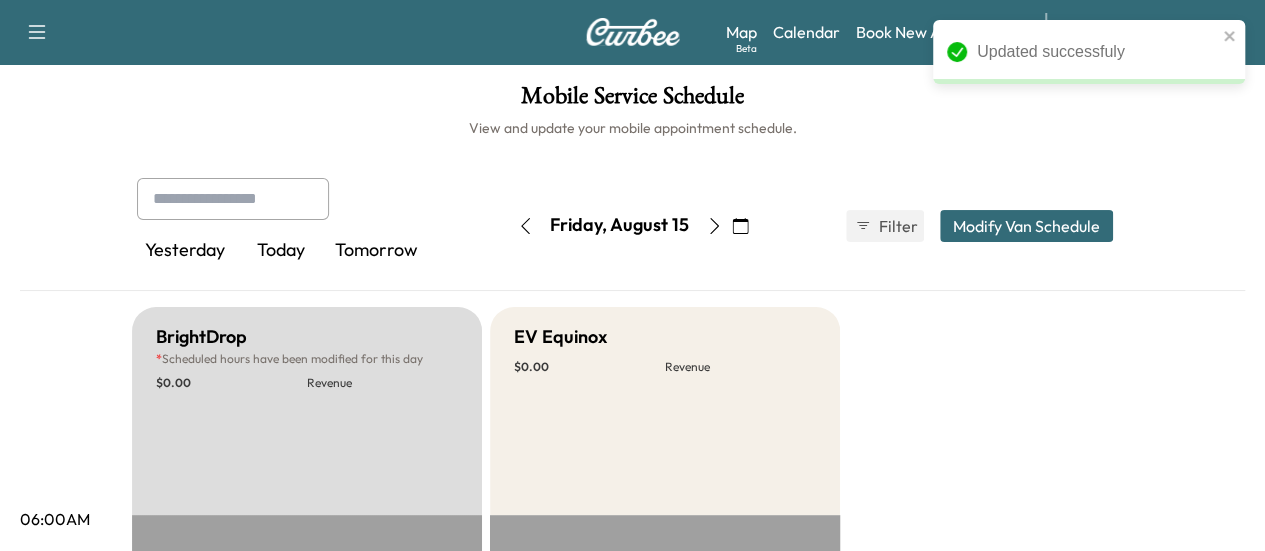 click 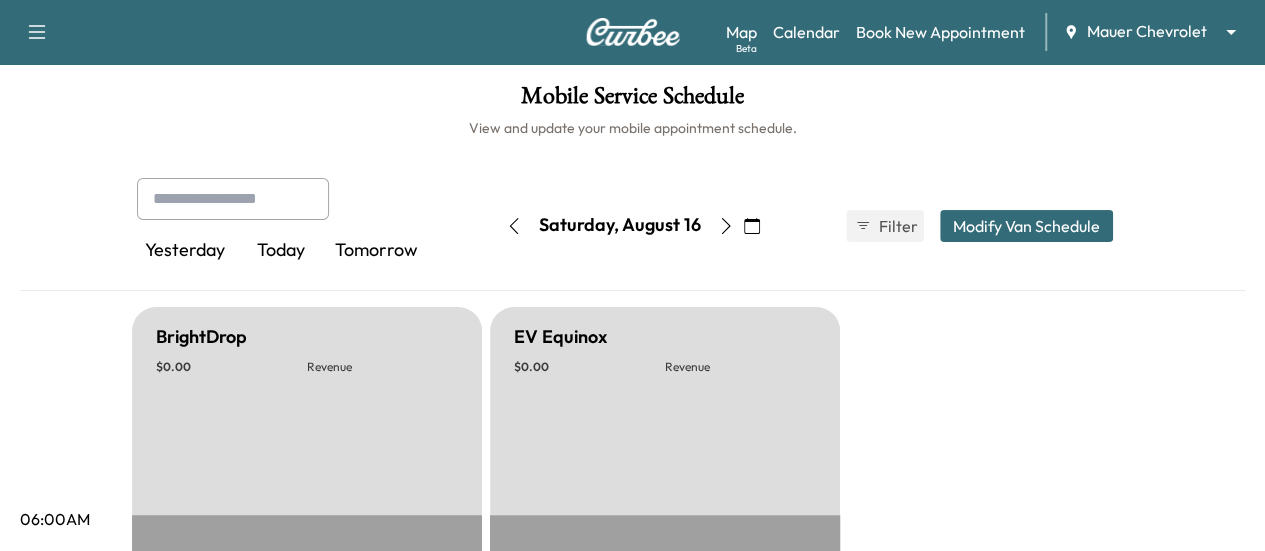 click 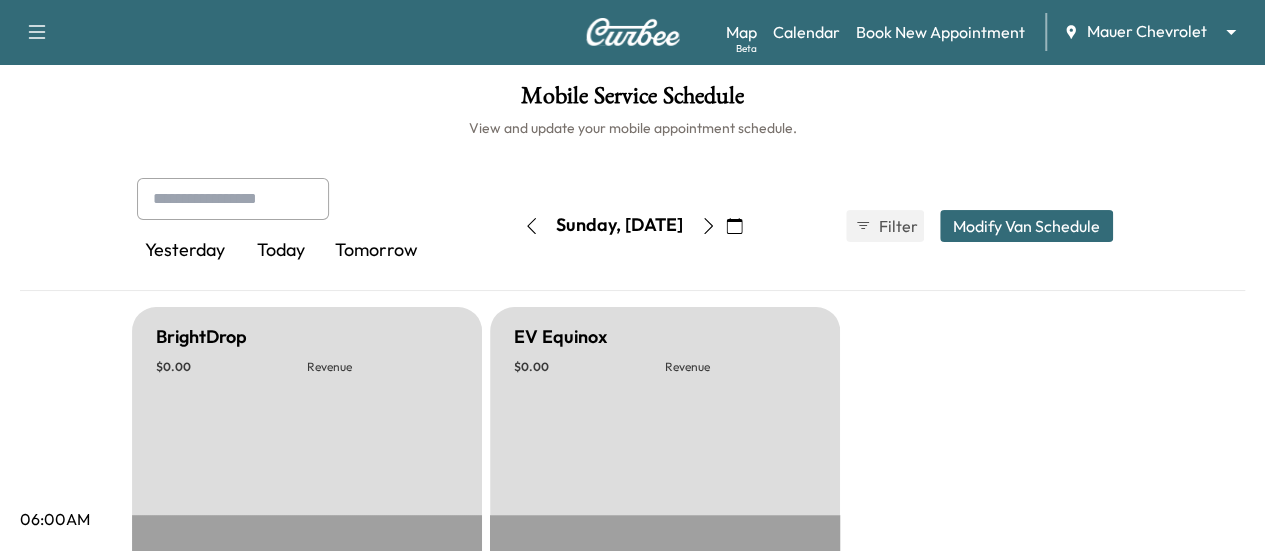 click 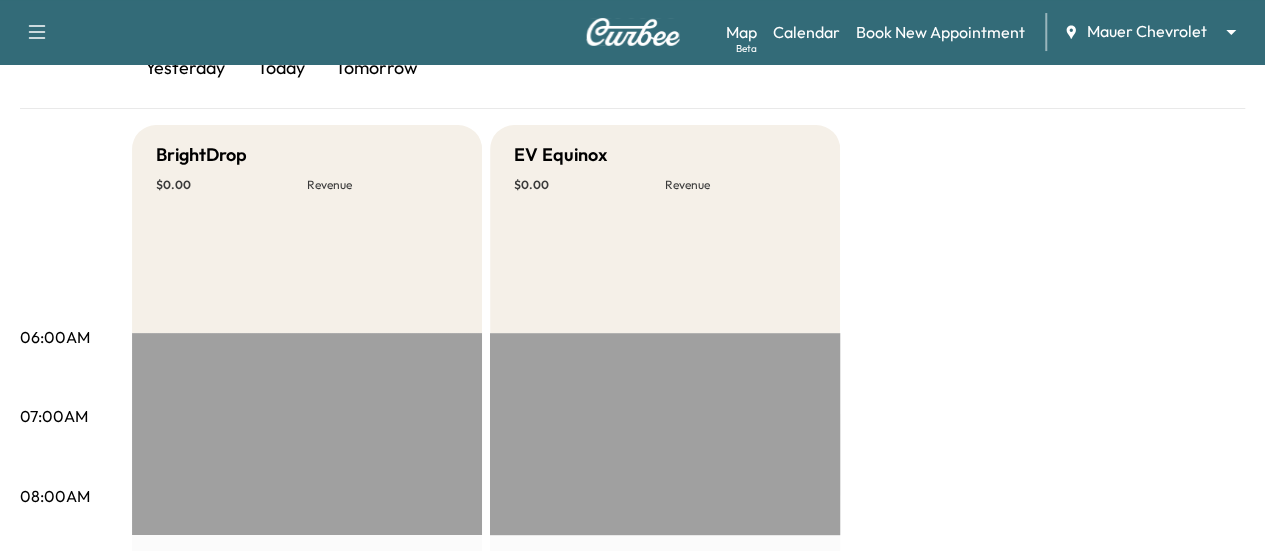 scroll, scrollTop: 100, scrollLeft: 0, axis: vertical 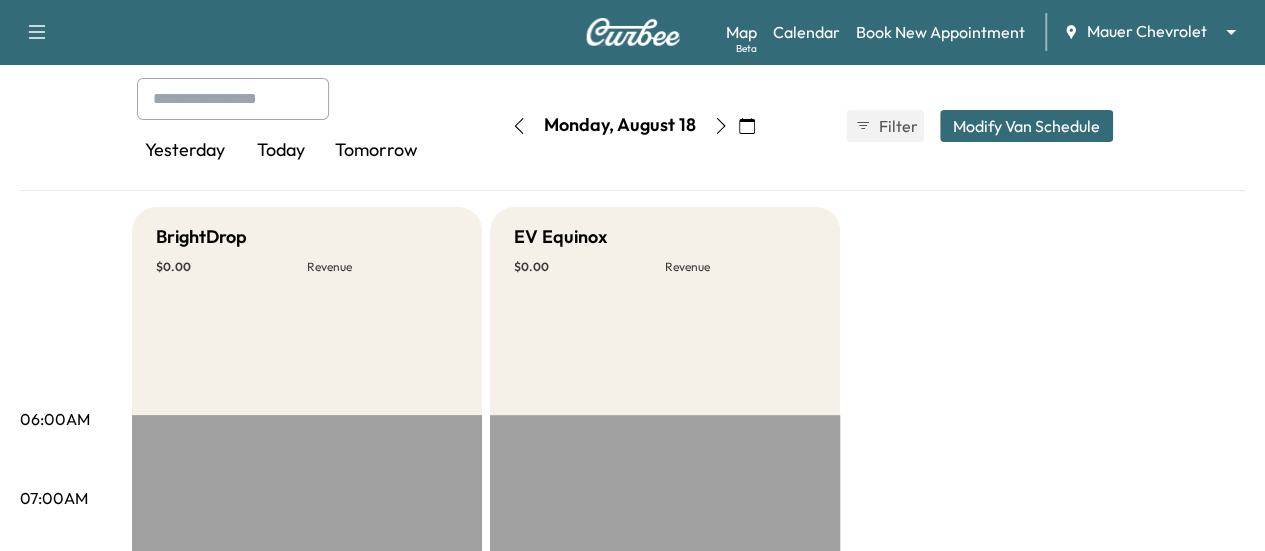 click on "Modify Van Schedule" at bounding box center (1026, 126) 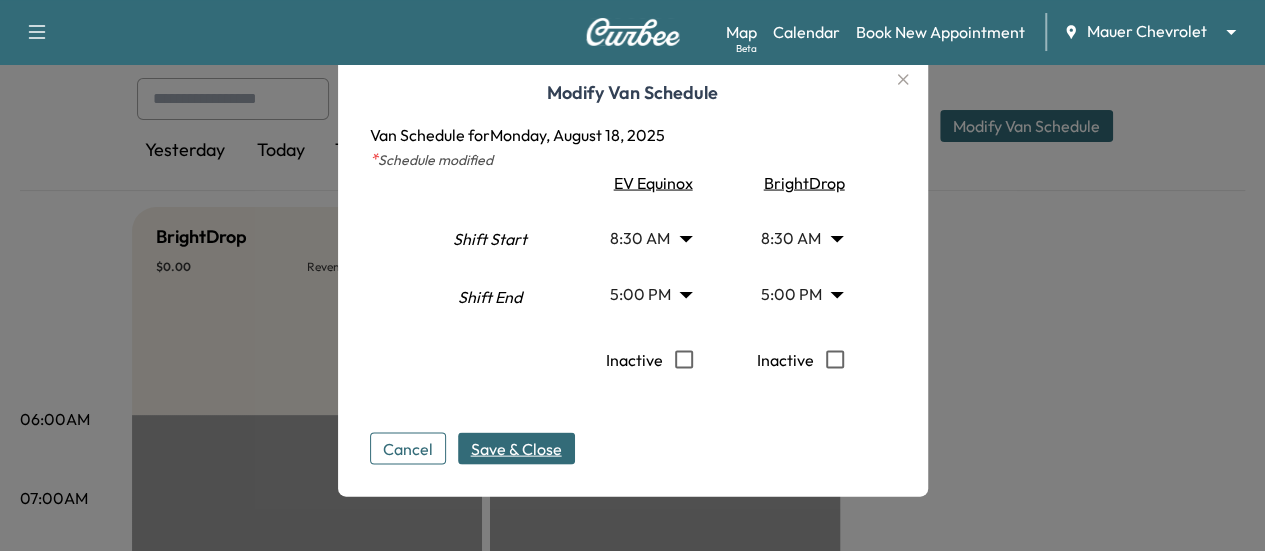 type 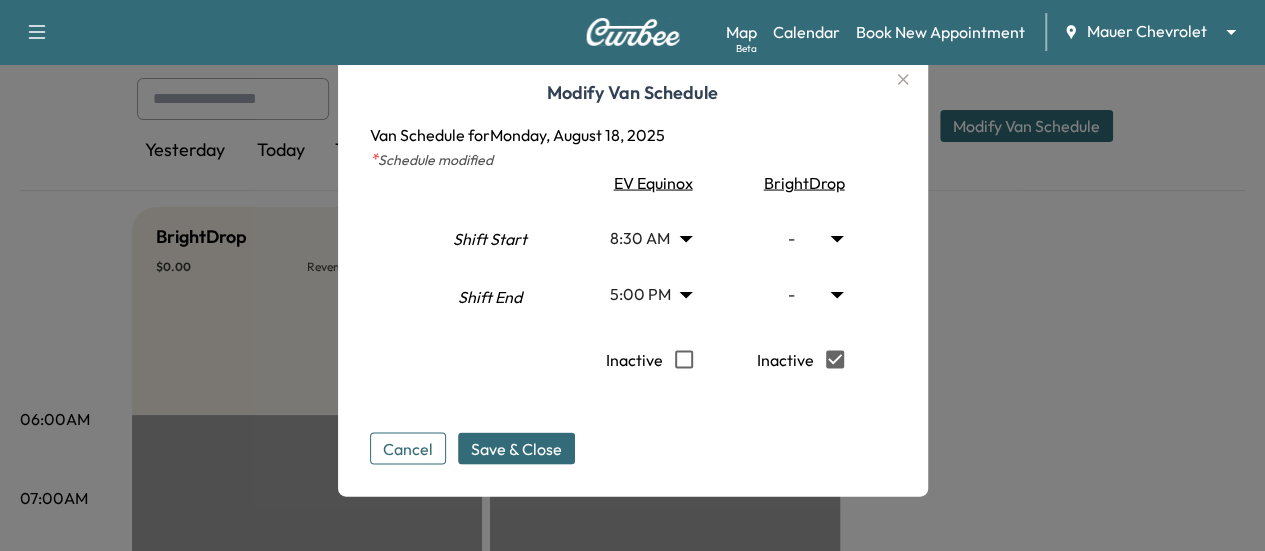 click on "Save & Close" at bounding box center (516, 448) 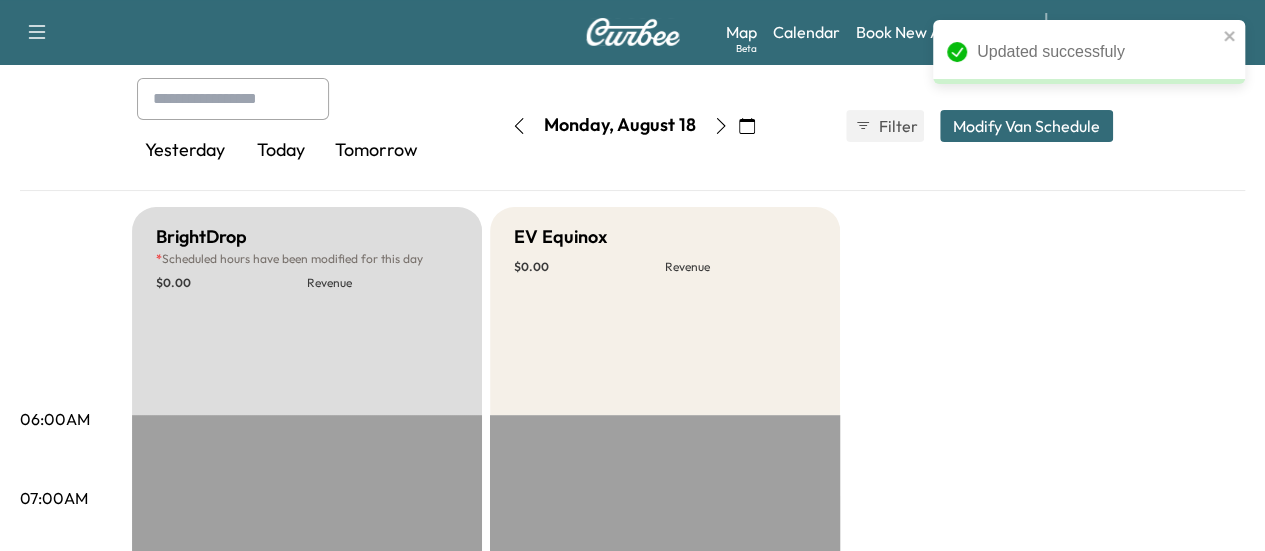click at bounding box center [721, 126] 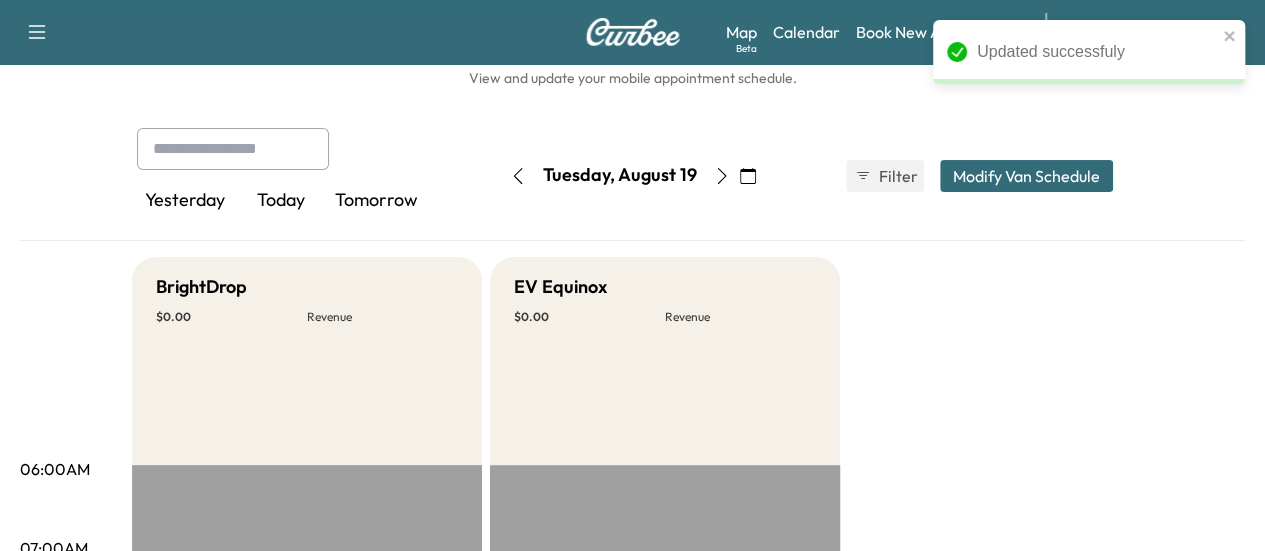 scroll, scrollTop: 100, scrollLeft: 0, axis: vertical 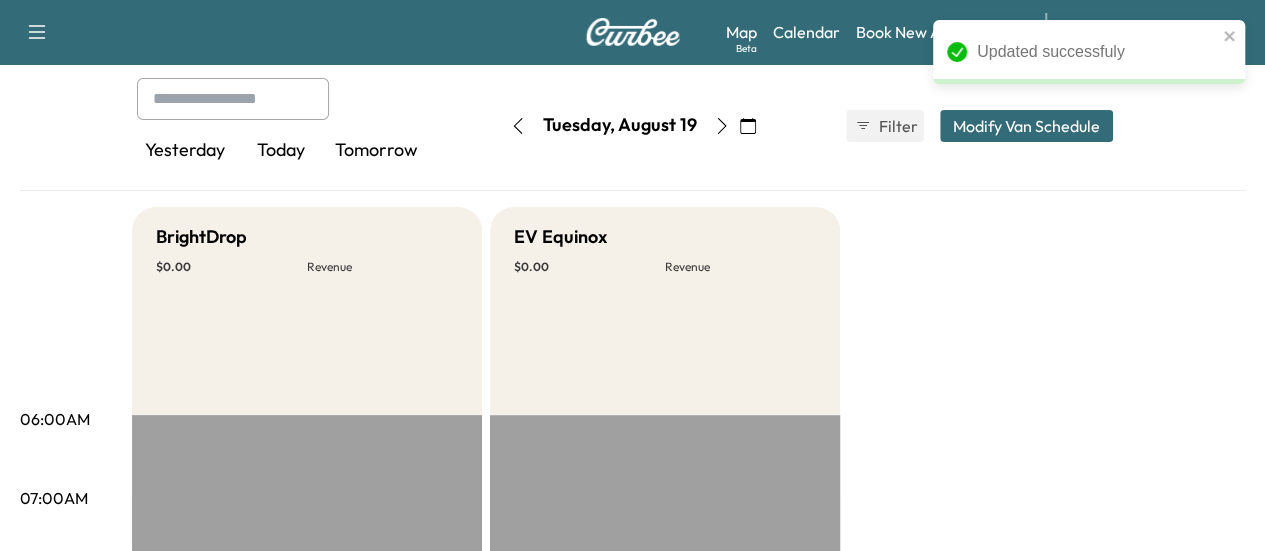 drag, startPoint x: 1103, startPoint y: 125, endPoint x: 1079, endPoint y: 165, distance: 46.647614 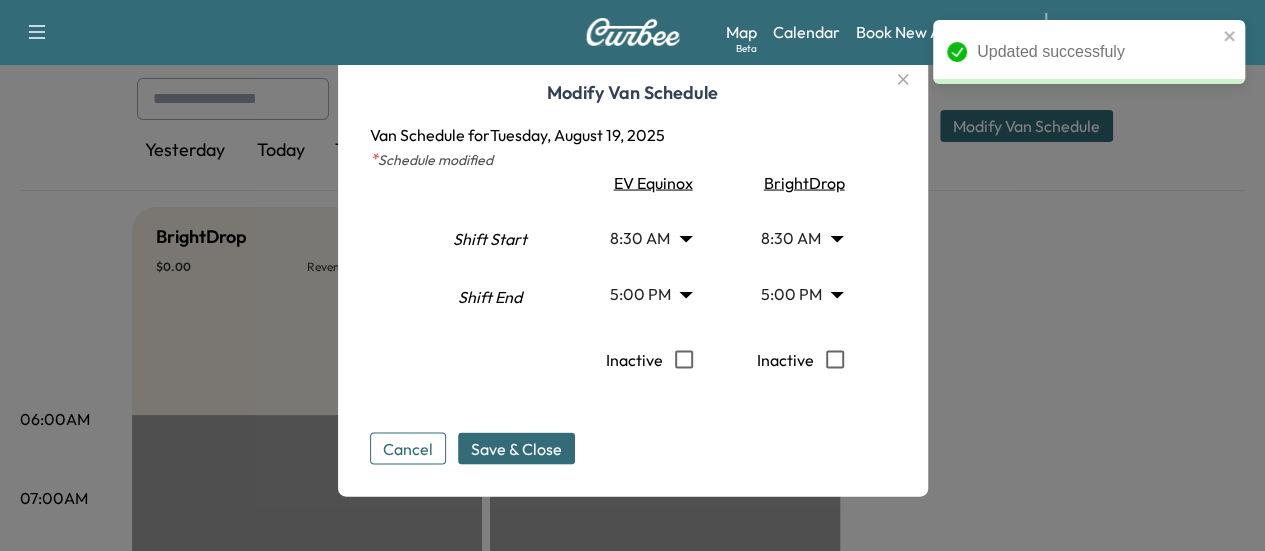 type 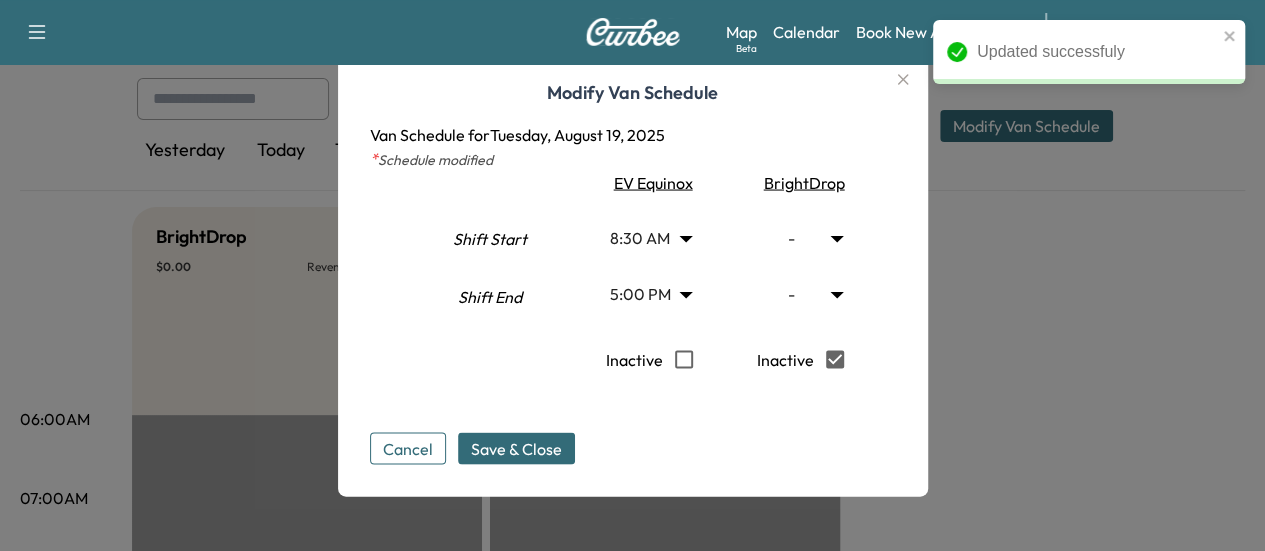 click on "Save & Close" at bounding box center [516, 448] 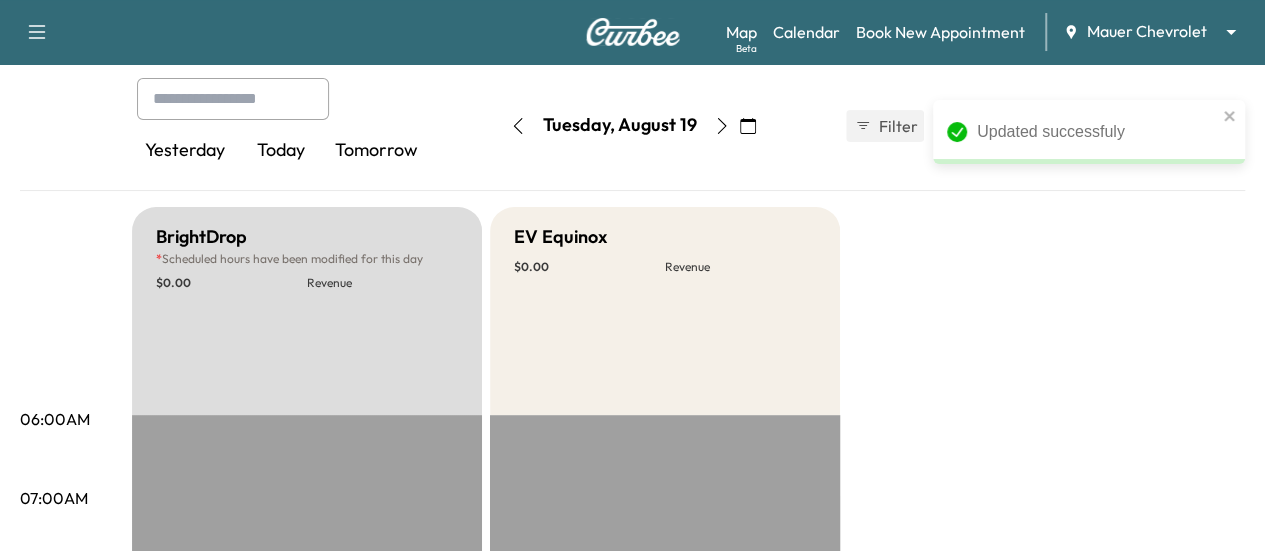 click 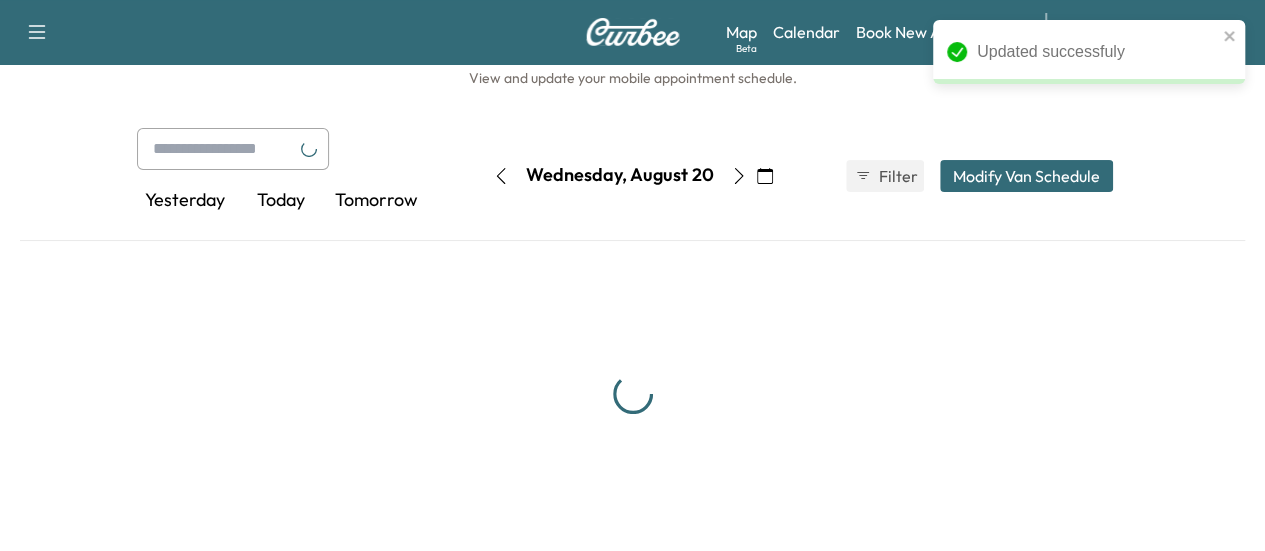 scroll, scrollTop: 100, scrollLeft: 0, axis: vertical 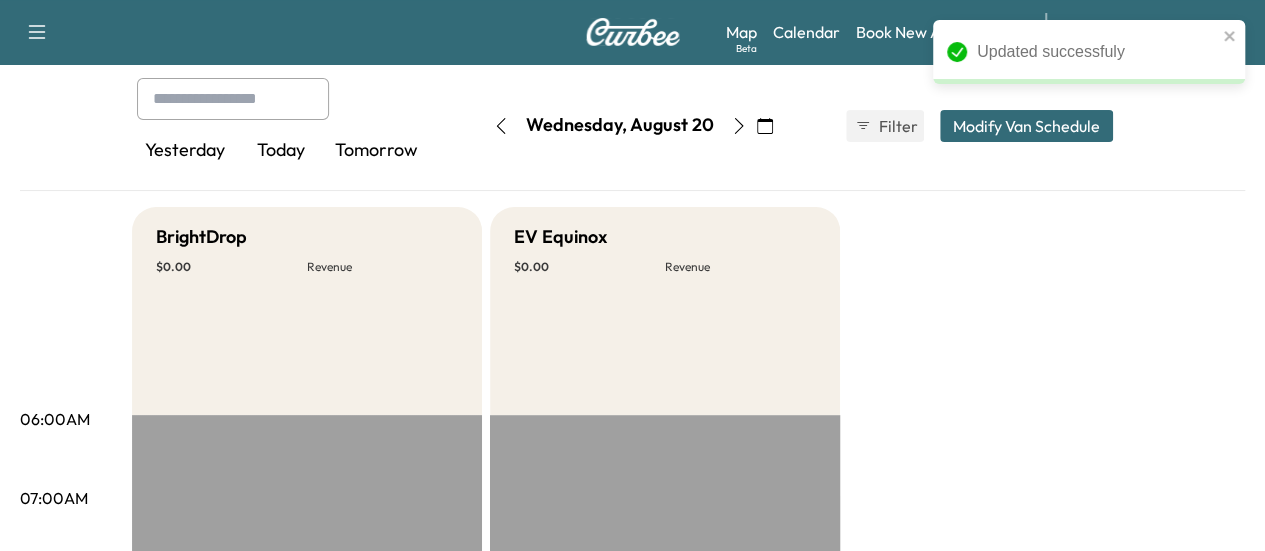 click on "Yesterday Today Tomorrow Wednesday, [DATE] [YEAR] S M T W T F S   27   28   29   30   31   1   2   3   4   5   6   7   8   9   10   11   12   13   14   15   16   17   18   19   20   21   22   23   24   25   26   27   28   29   30   31   1   2   3   4   5 Cancel Done Filter Modify Van Schedule Modify Van Schedule Van Schedule for  Wednesday, [DATE], [YEAR] *  Schedule modified Shift Start Shift End EV Equinox 8:30 AM *** Start 5:00 PM ** Start Inactive BrightDrop 8:30 AM *** Start 5:00 PM ** Start Inactive Cancel Save & Close" at bounding box center (633, 126) 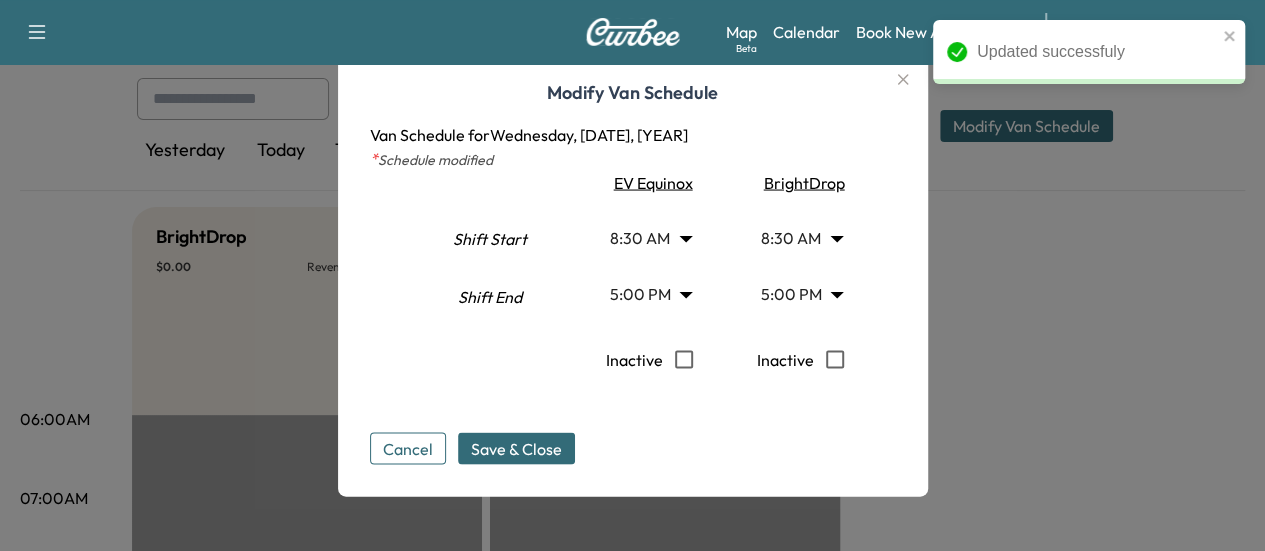 type 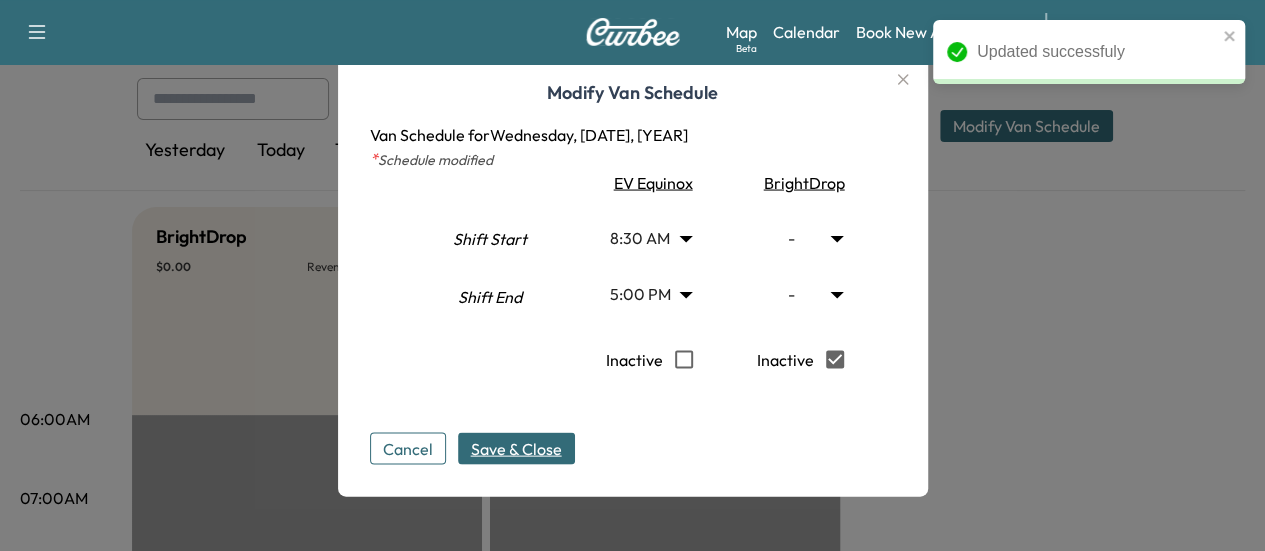 click on "Save & Close" at bounding box center (516, 448) 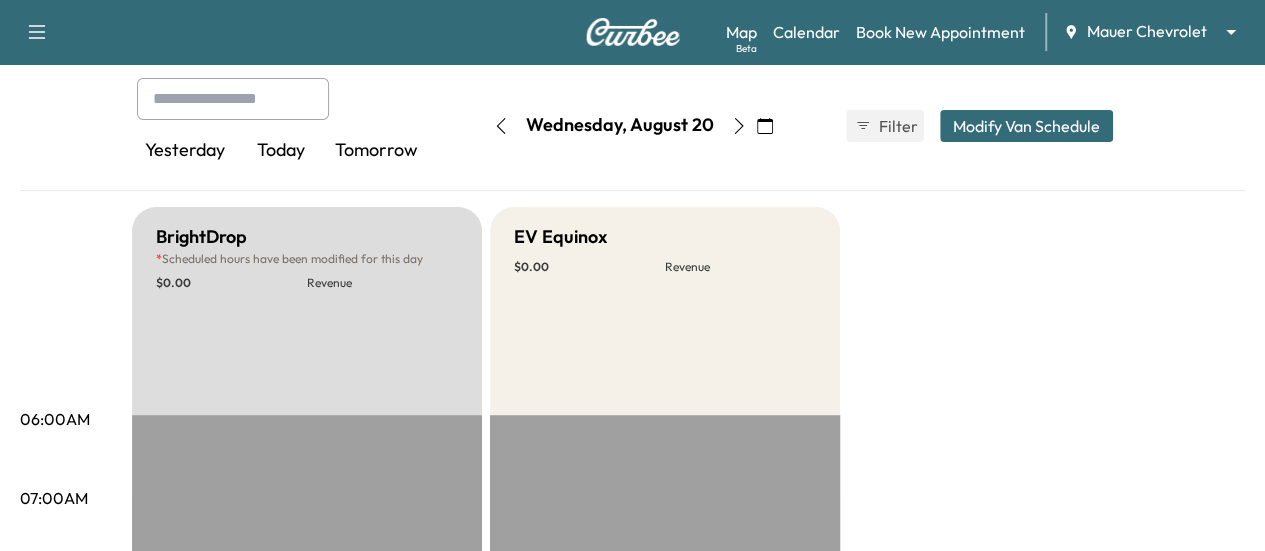 click at bounding box center (501, 126) 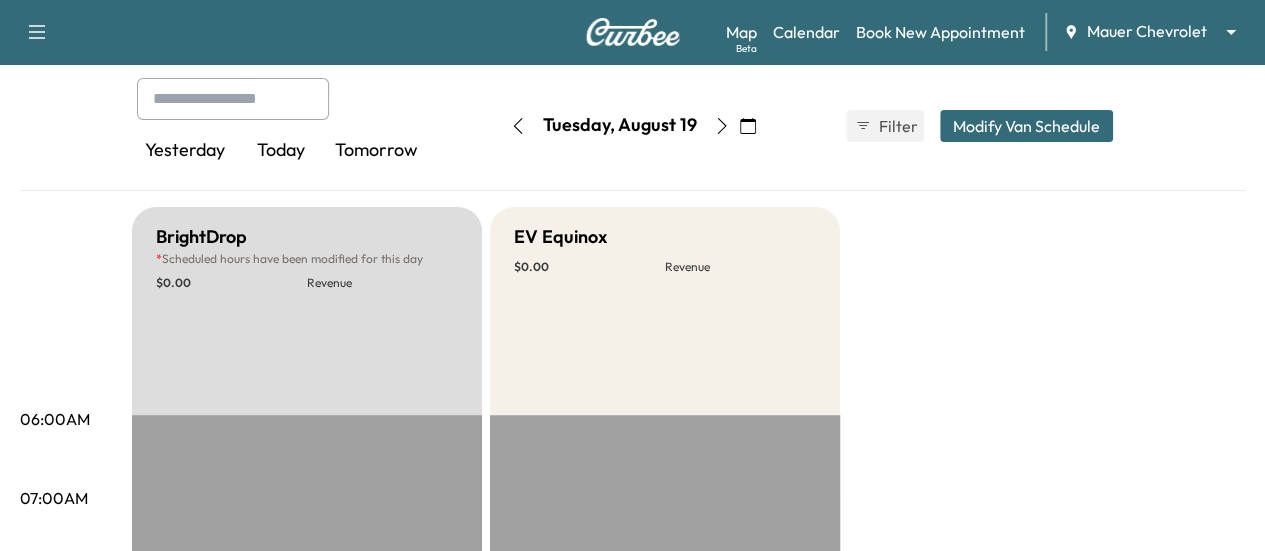 click 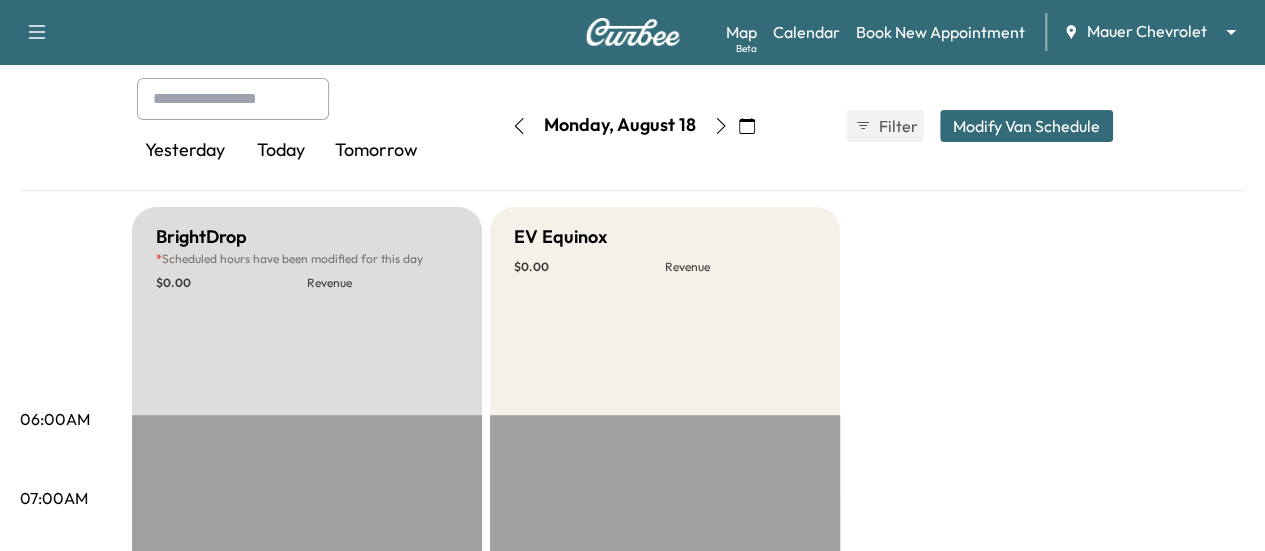 click 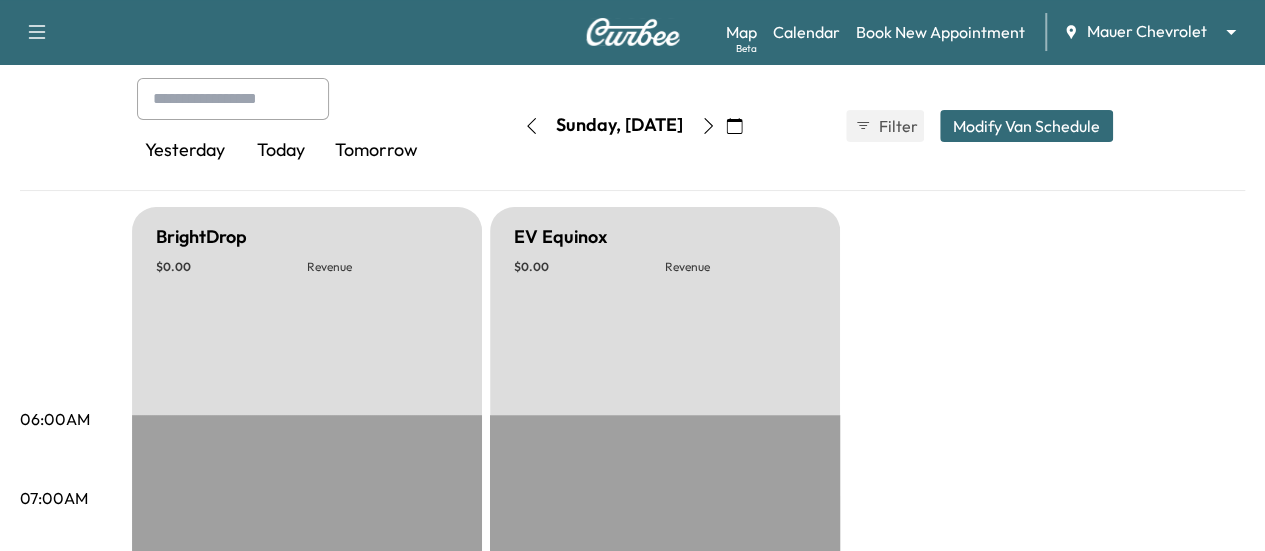 click at bounding box center [531, 126] 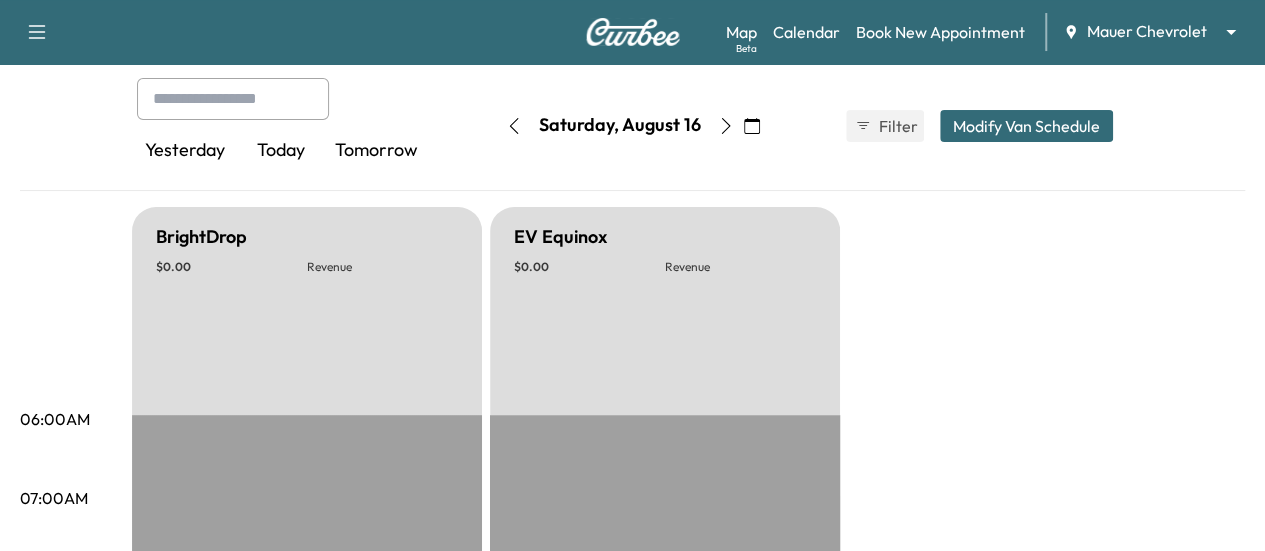 click 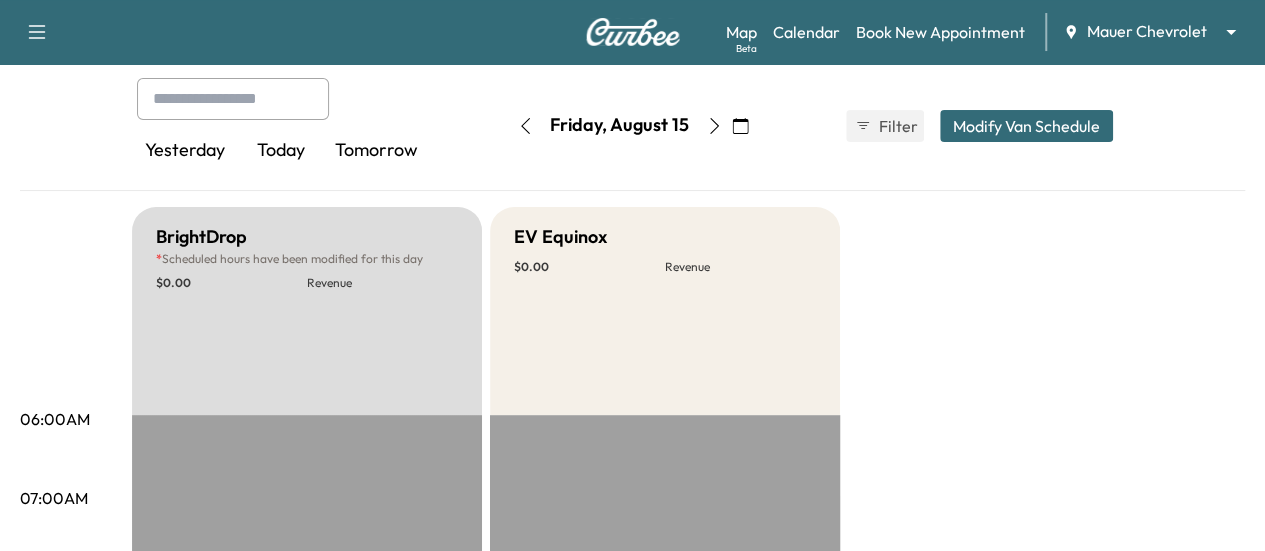 click at bounding box center (525, 126) 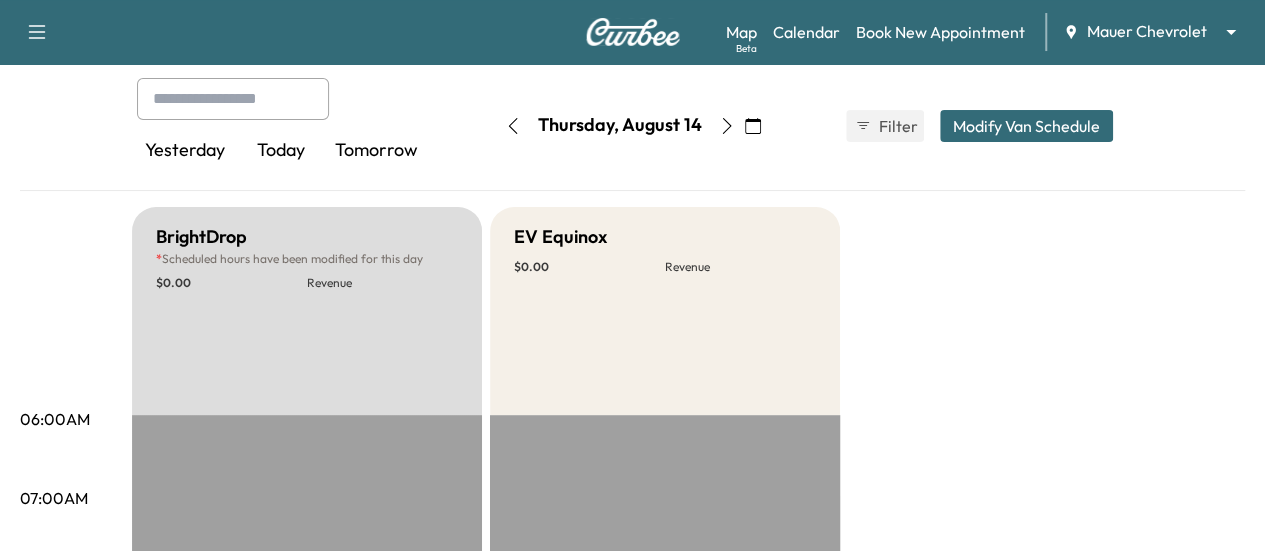 click 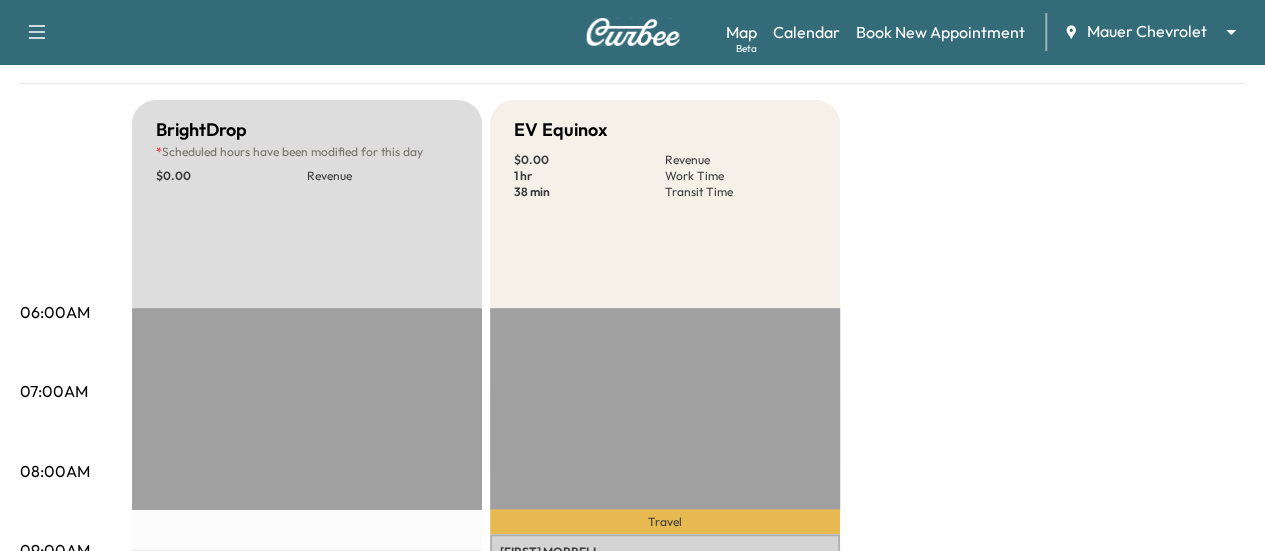 scroll, scrollTop: 100, scrollLeft: 0, axis: vertical 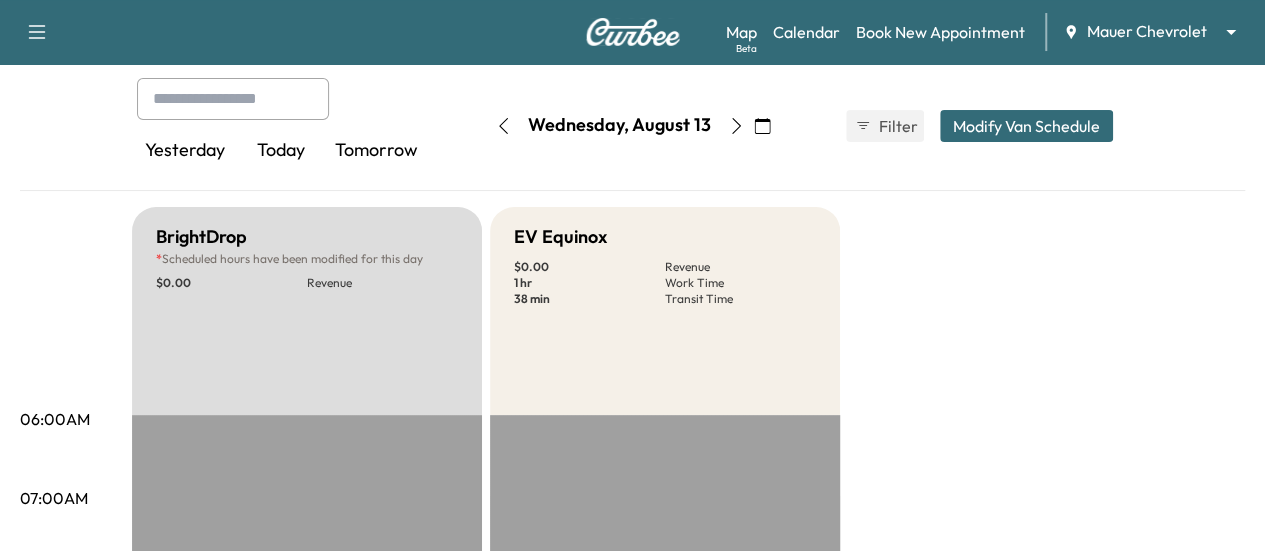 click 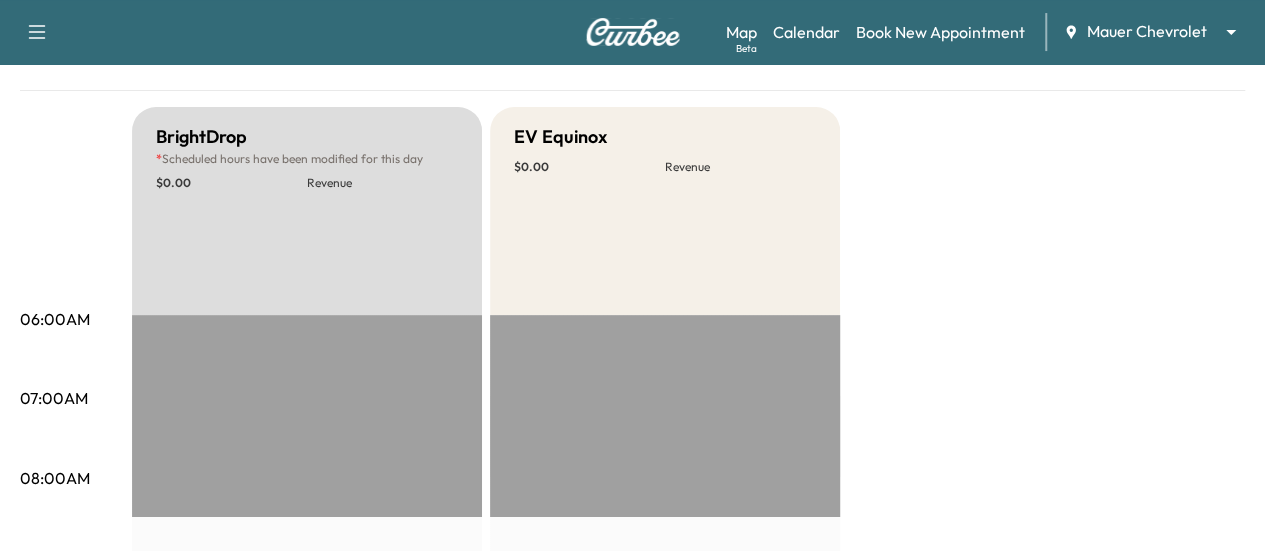 scroll, scrollTop: 0, scrollLeft: 0, axis: both 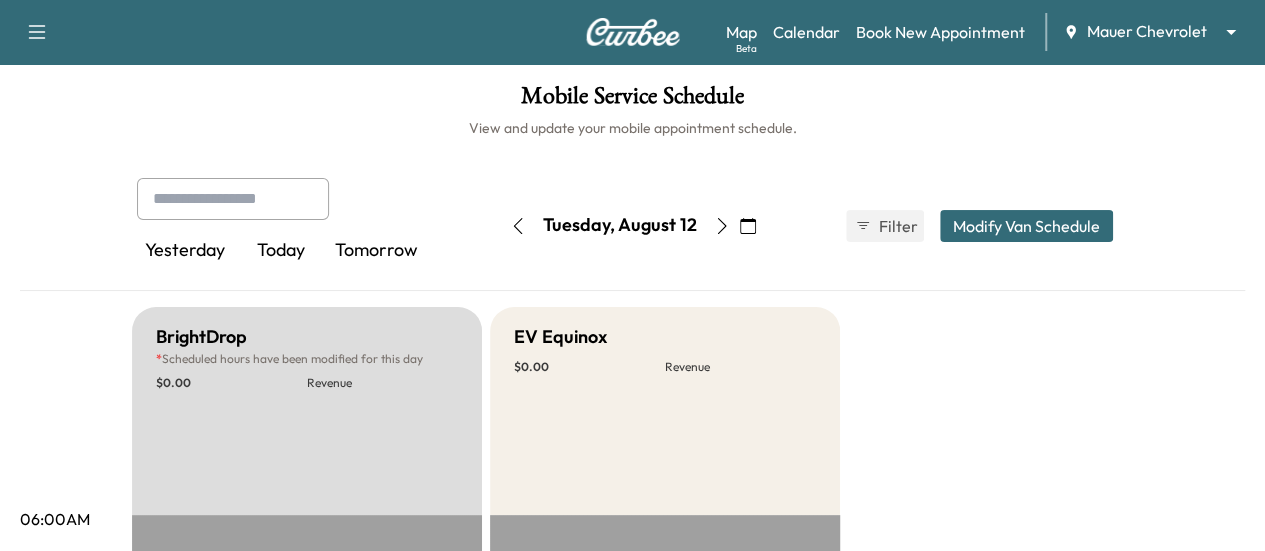 click 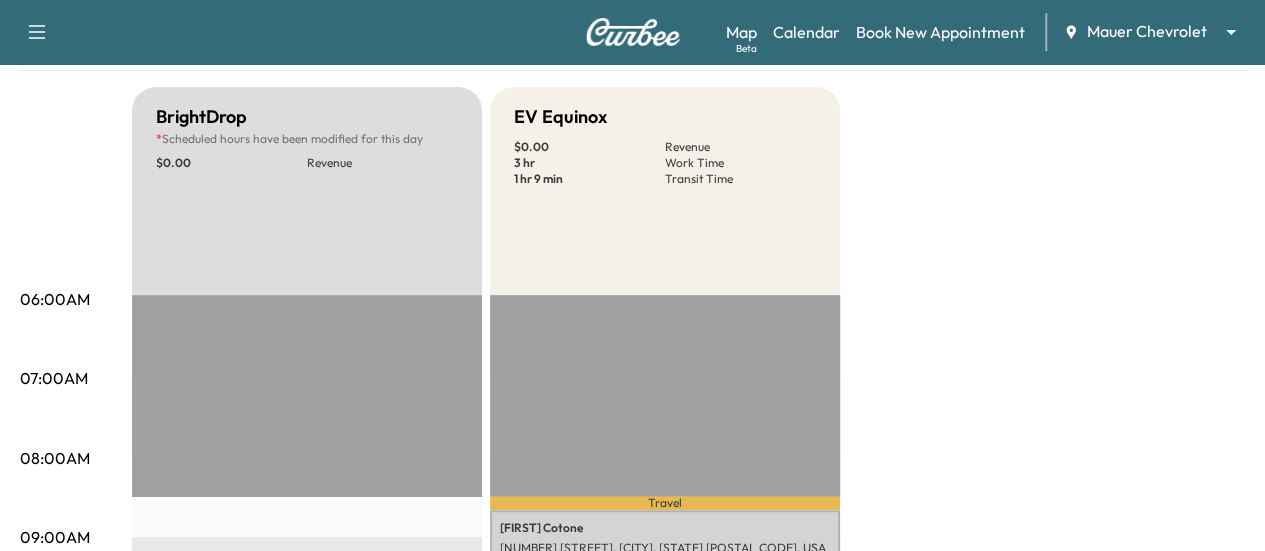 scroll, scrollTop: 100, scrollLeft: 0, axis: vertical 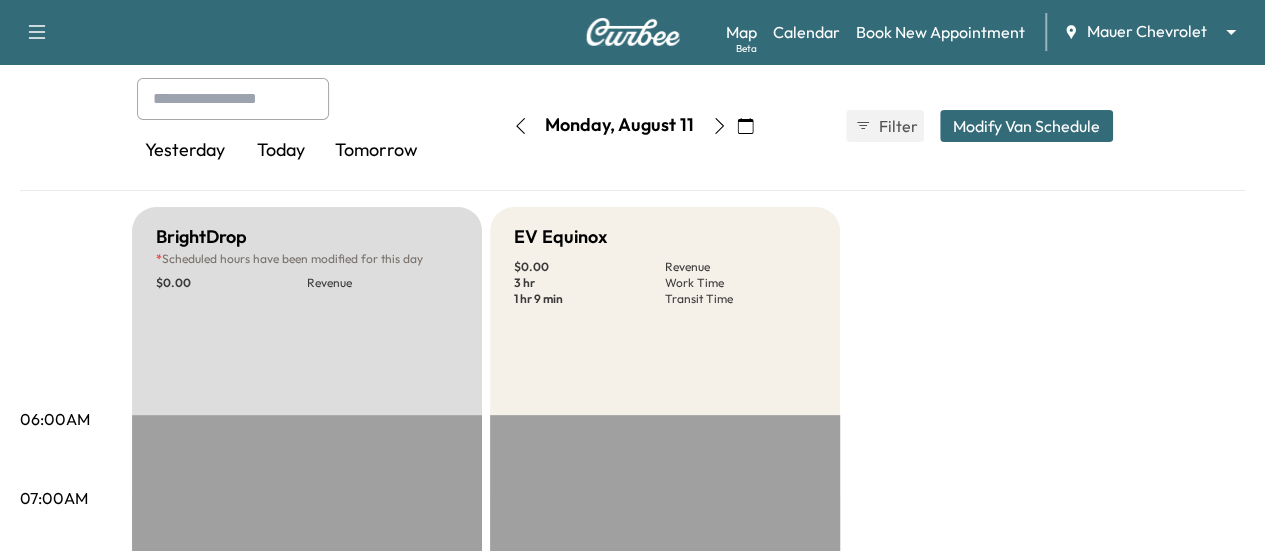 click at bounding box center (520, 126) 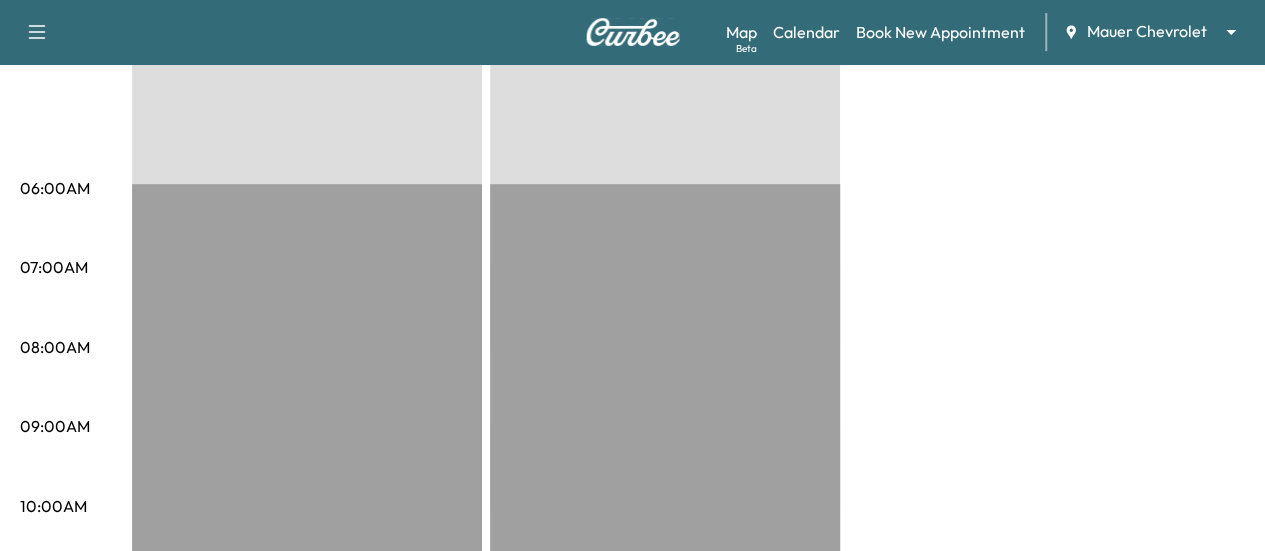 scroll, scrollTop: 100, scrollLeft: 0, axis: vertical 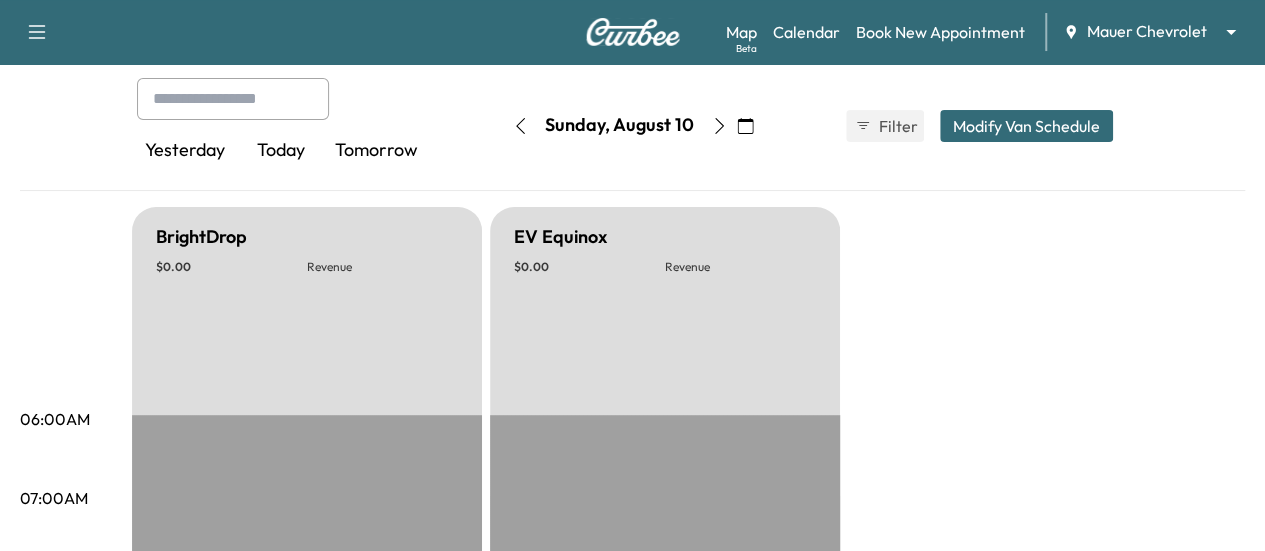 click 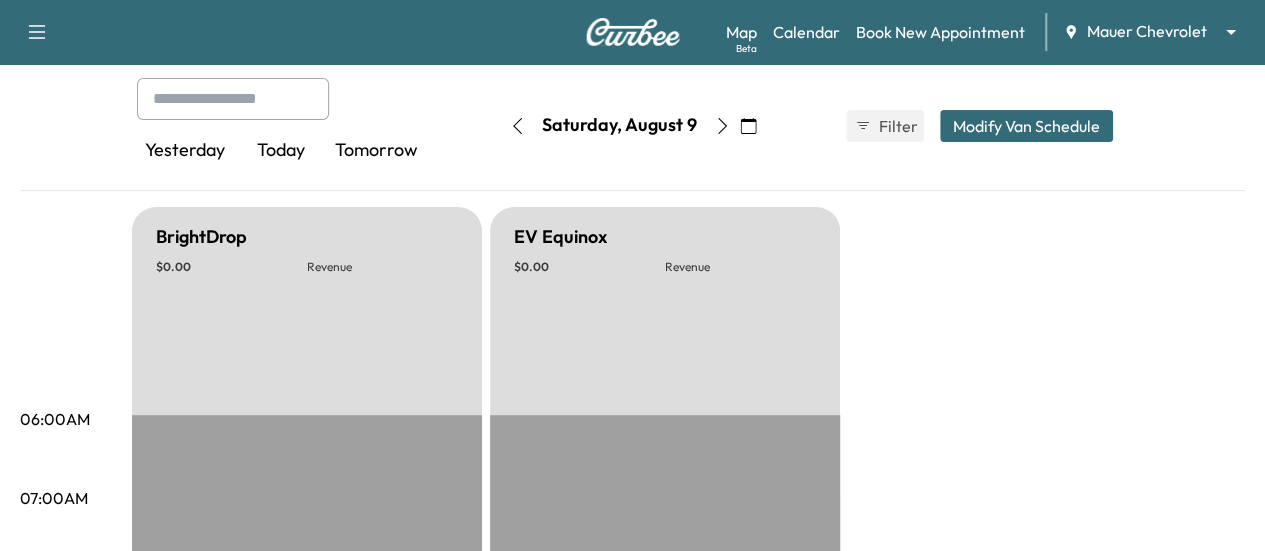 click 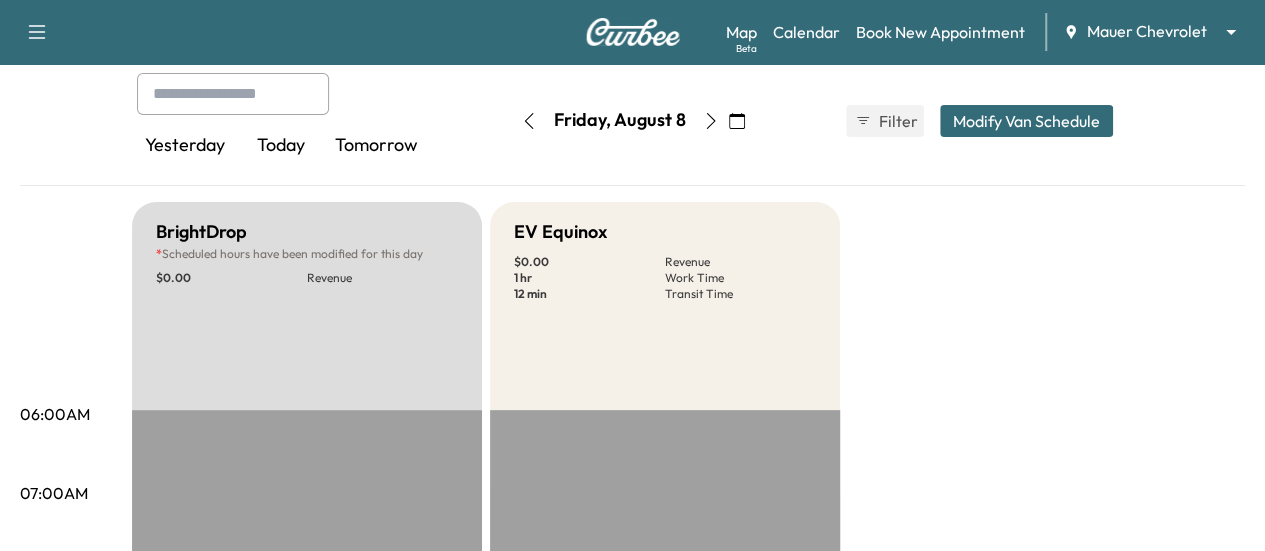 scroll, scrollTop: 100, scrollLeft: 0, axis: vertical 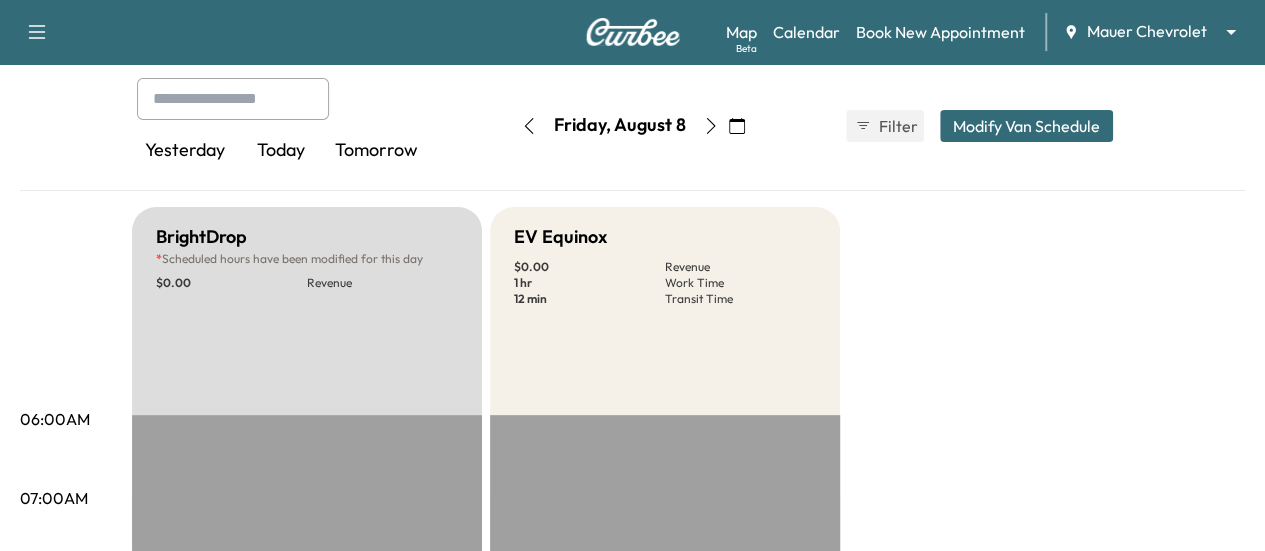 click at bounding box center [711, 126] 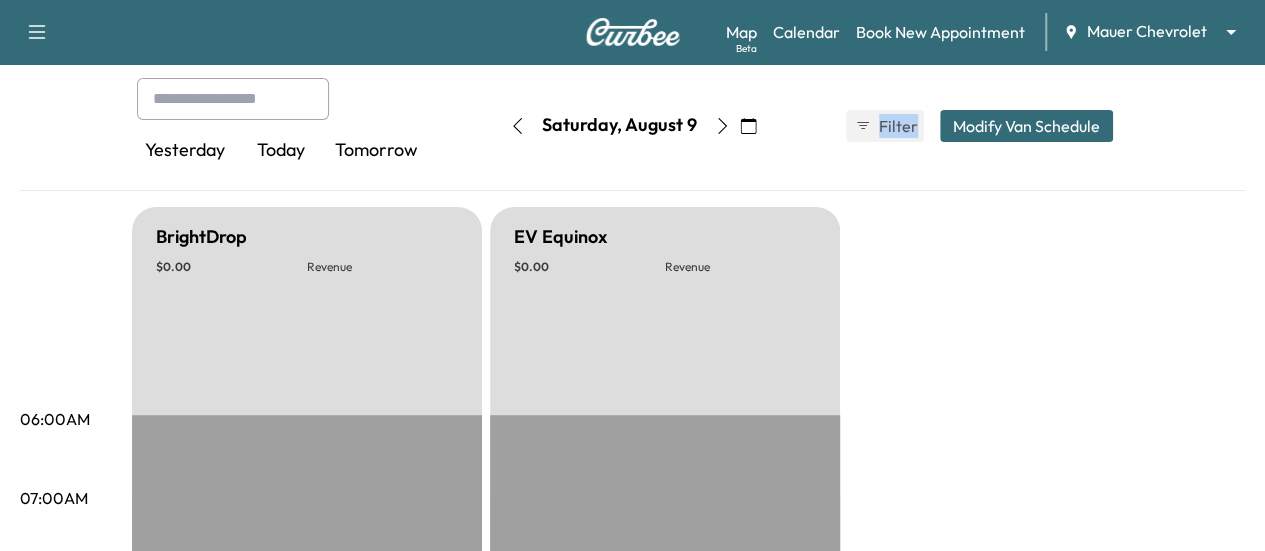 click on "Saturday, August 9" at bounding box center [619, 126] 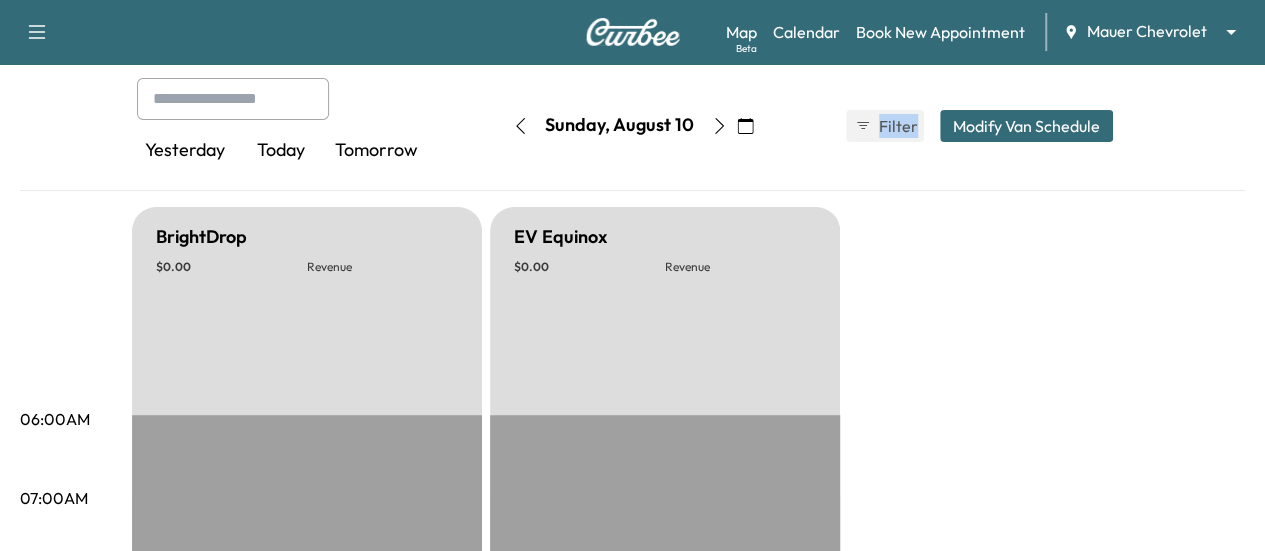 click at bounding box center (719, 126) 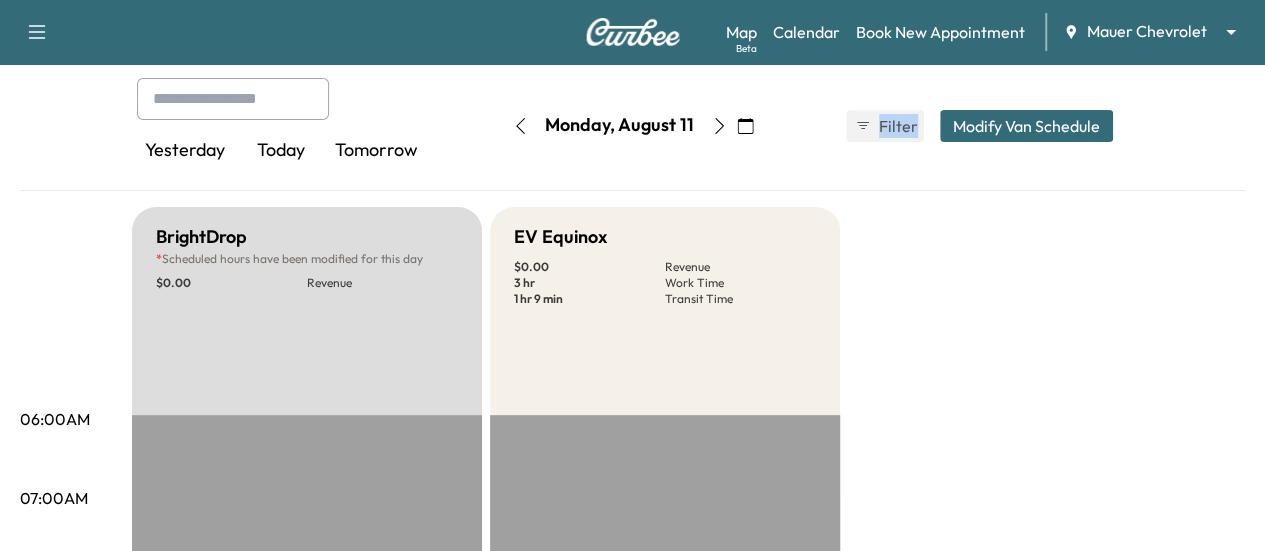 click at bounding box center (719, 126) 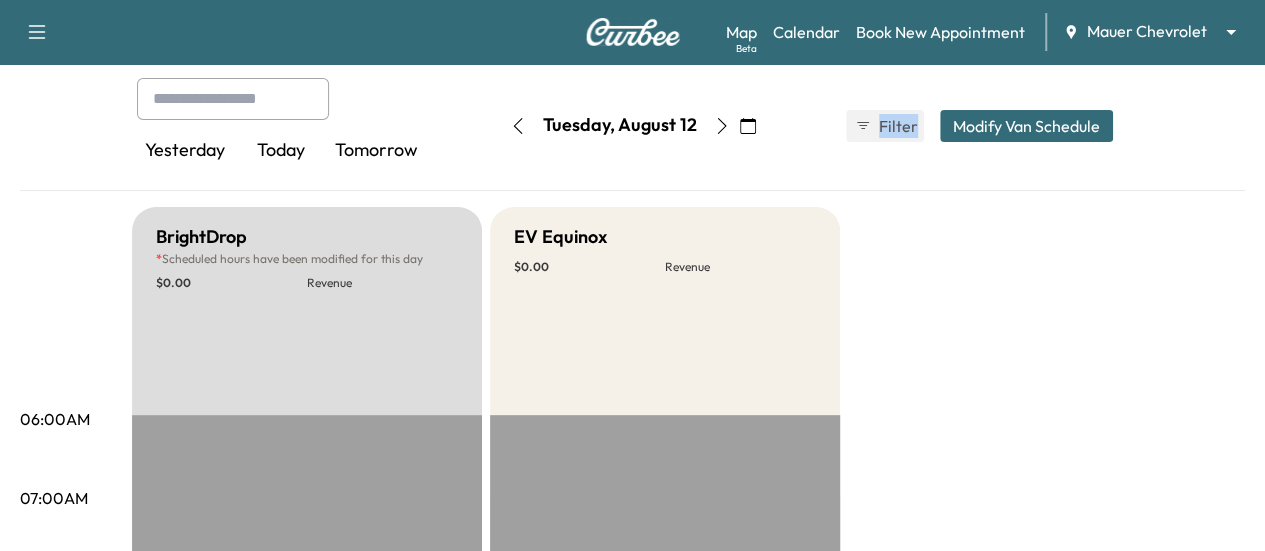 click at bounding box center [722, 126] 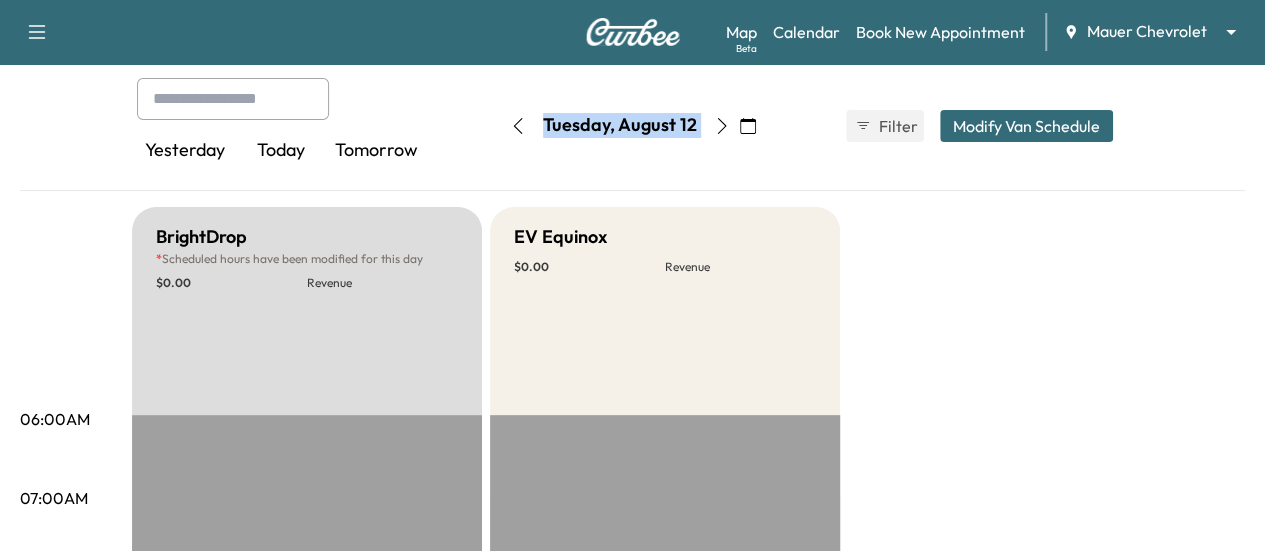 click on "Tuesday, August 12" at bounding box center [620, 126] 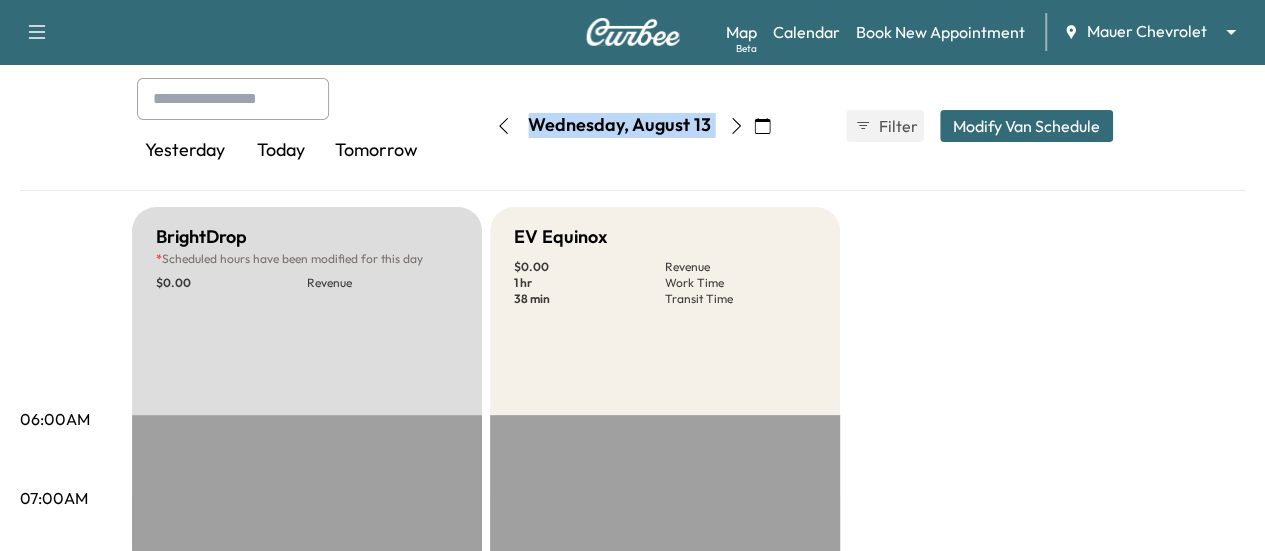 click on "Wednesday, August 13" at bounding box center (619, 126) 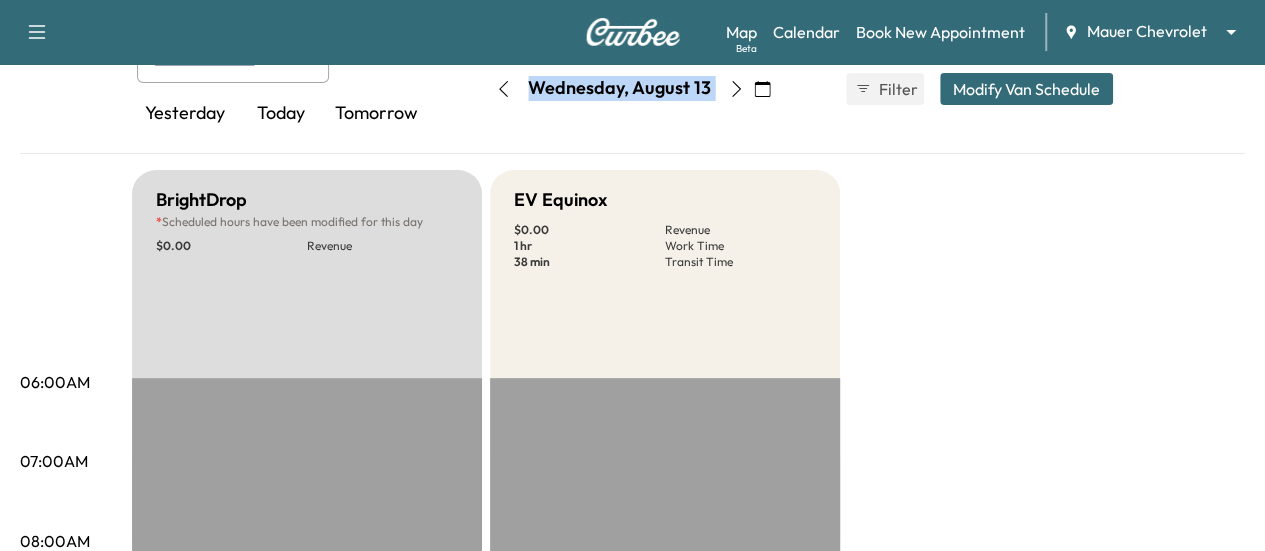 scroll, scrollTop: 100, scrollLeft: 0, axis: vertical 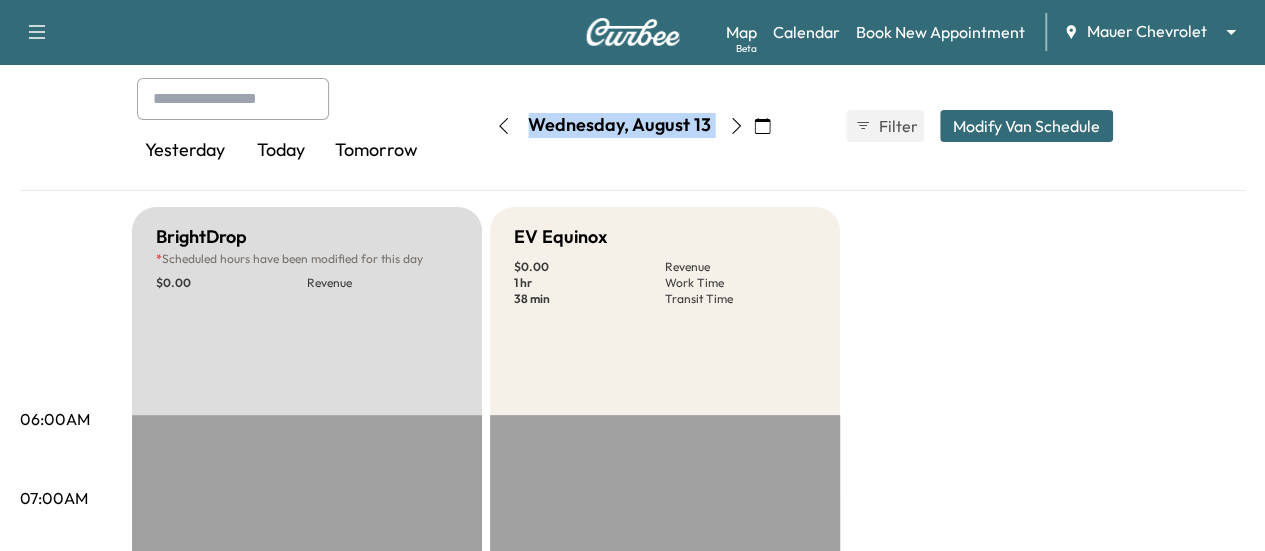 click on "Yesterday Today Tomorrow Wednesday, August 13 August 2025 S M T W T F S   27   28   29   30   31   1   2   3   4   5   6   7   8   9   10   11   12   13   14   15   16   17   18   19   20   21   22   23   24   25   26   27   28   29   30   31   1   2   3   4   5 Cancel Done Filter Modify Van Schedule Modify Van Schedule Van Schedule for  Wednesday, August 13, 2025 *  Schedule modified Shift Start Shift End EV Equinox 8:30 AM *** Start 5:00 PM ** Start Inactive BrightDrop - Start - Start Inactive Last Modified by  [FIRST] [LAST]  @   1:21 PM  on August 06, 2025 Cancel Save & Close" at bounding box center [633, 126] 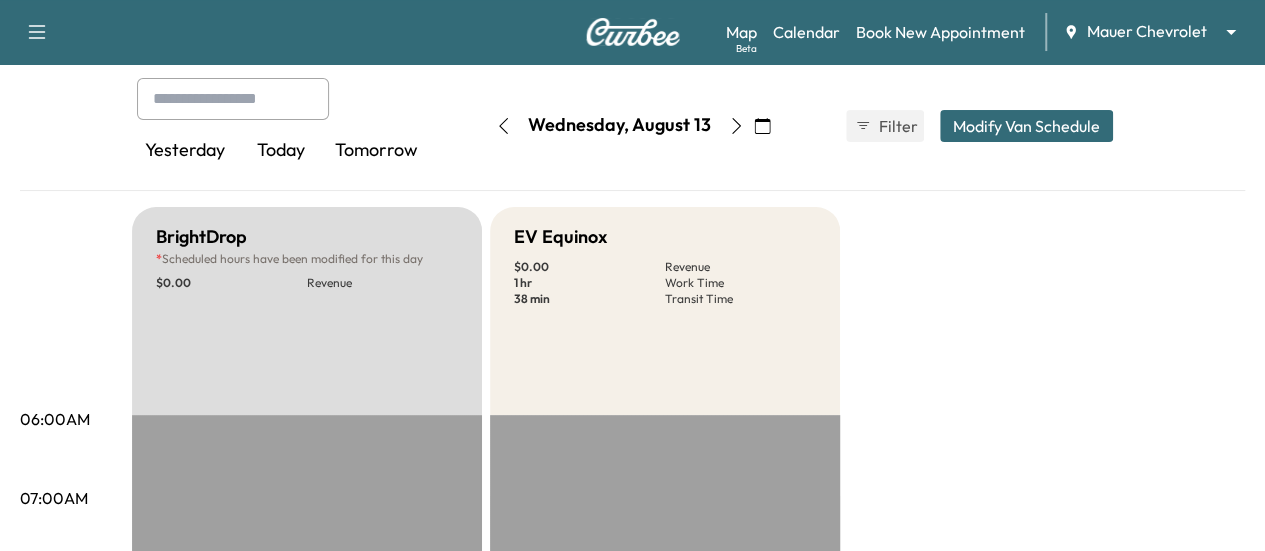 click 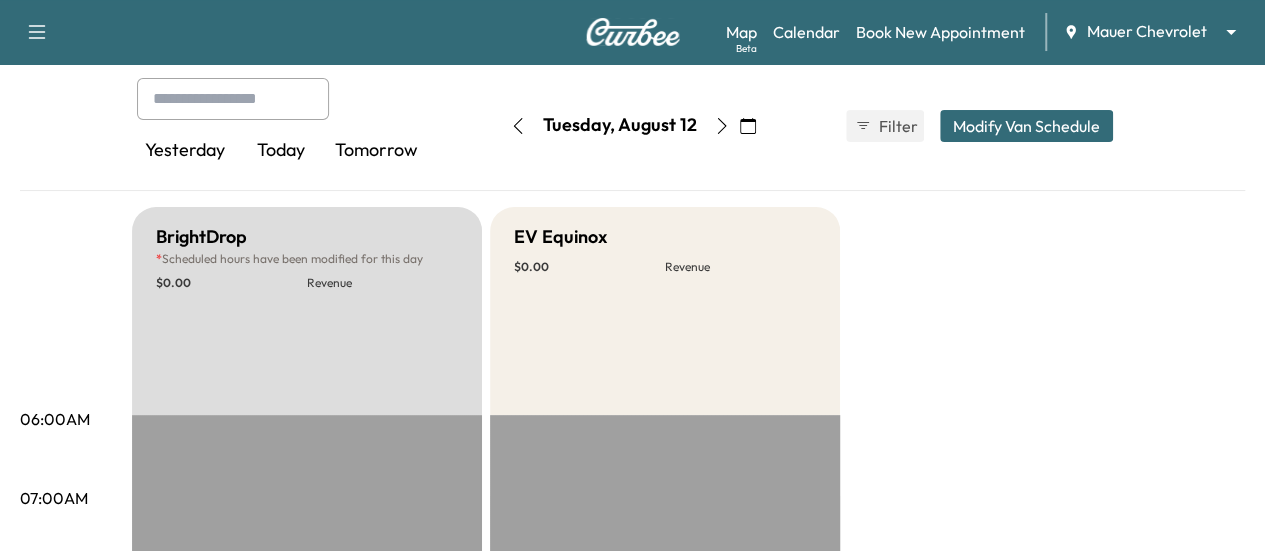 click at bounding box center (518, 126) 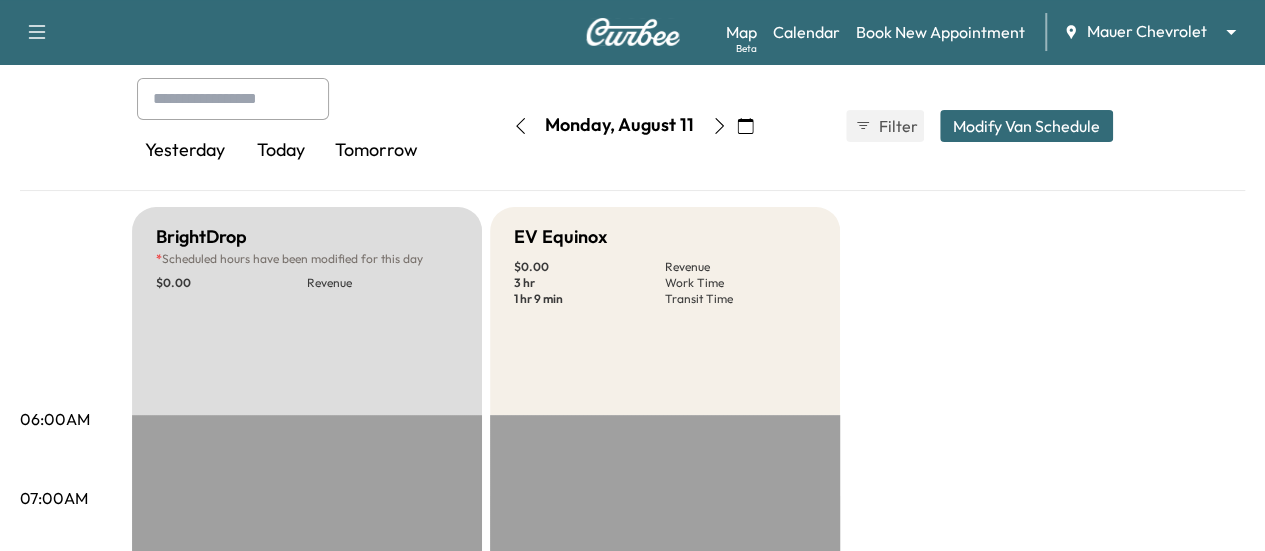 click at bounding box center [520, 126] 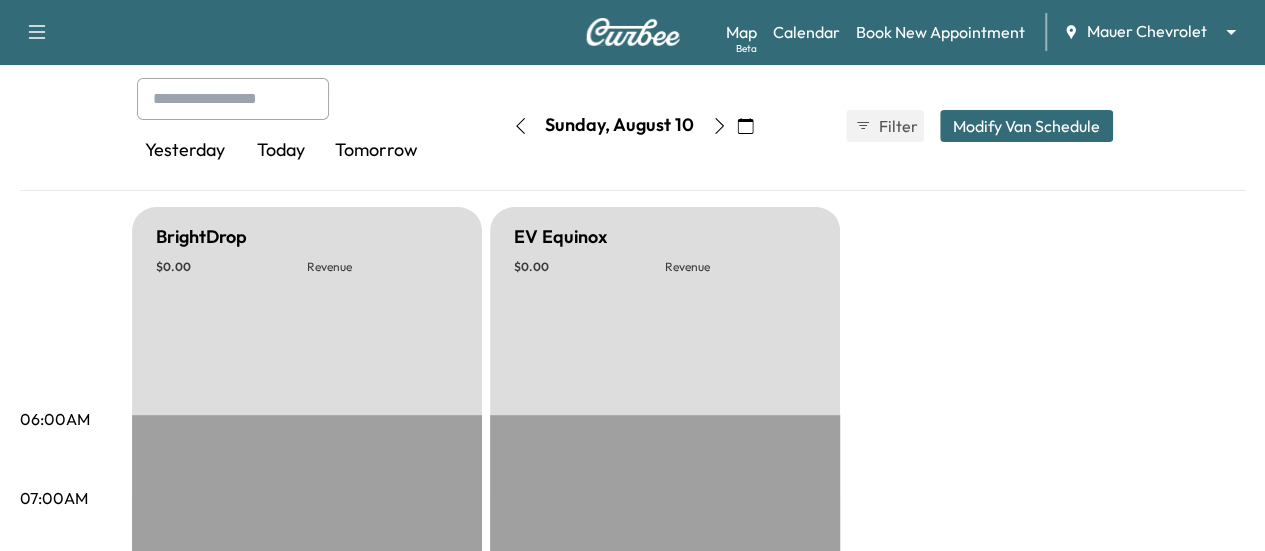 click at bounding box center [520, 126] 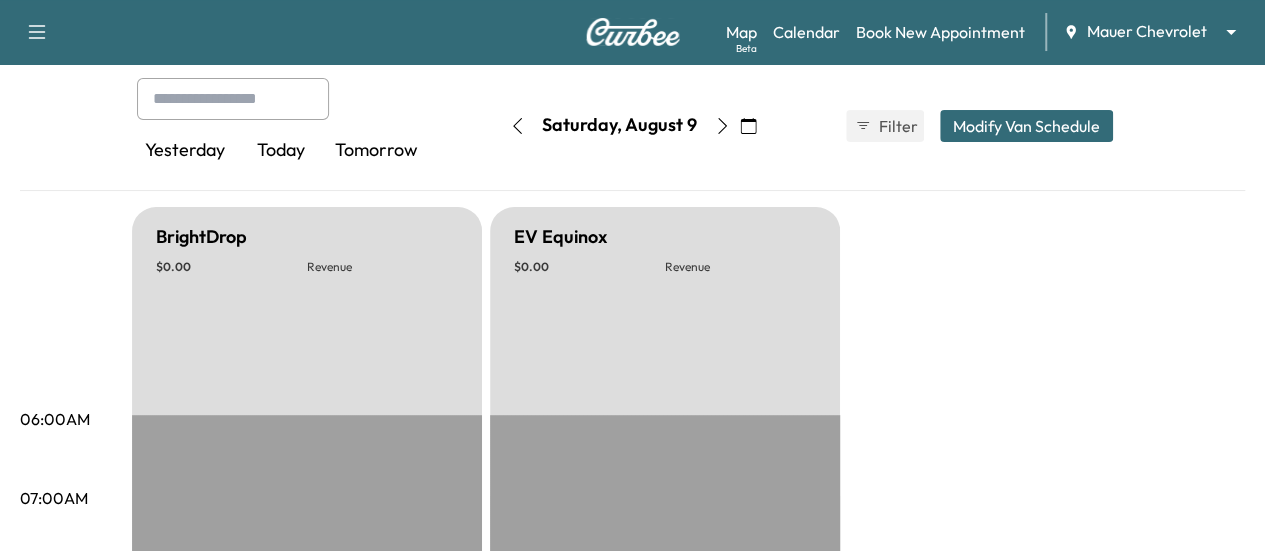 click at bounding box center [517, 126] 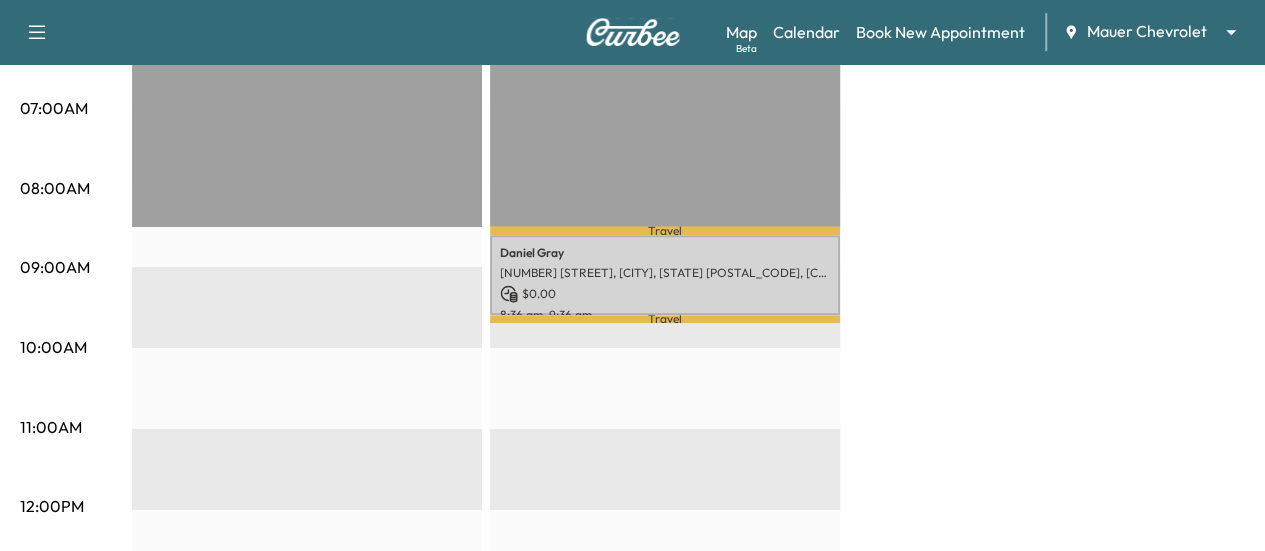 scroll, scrollTop: 500, scrollLeft: 0, axis: vertical 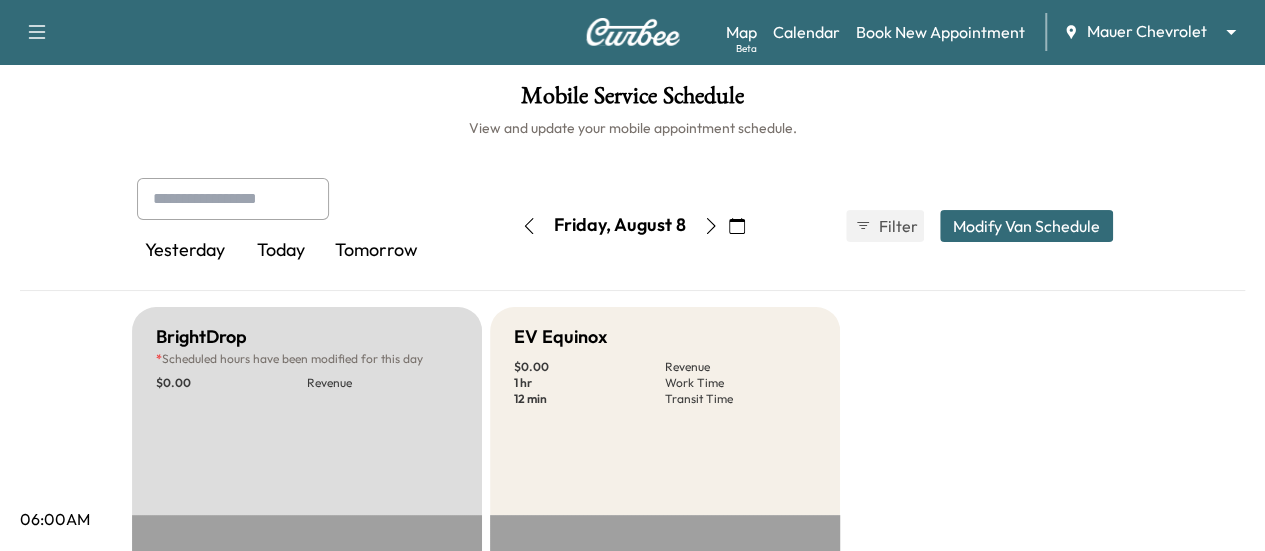 click 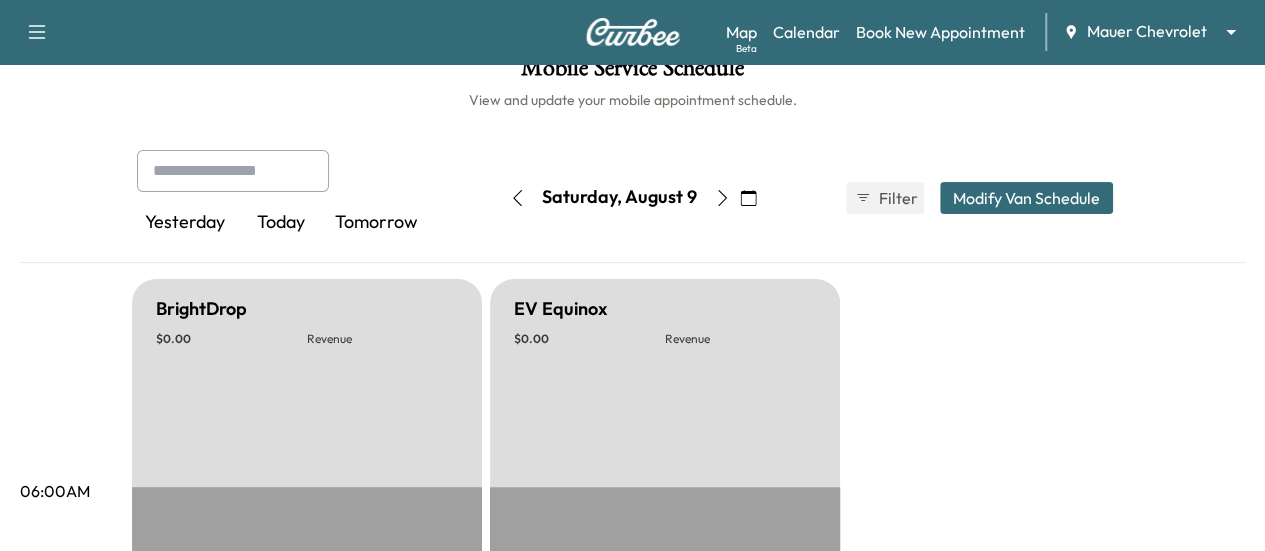 scroll, scrollTop: 0, scrollLeft: 0, axis: both 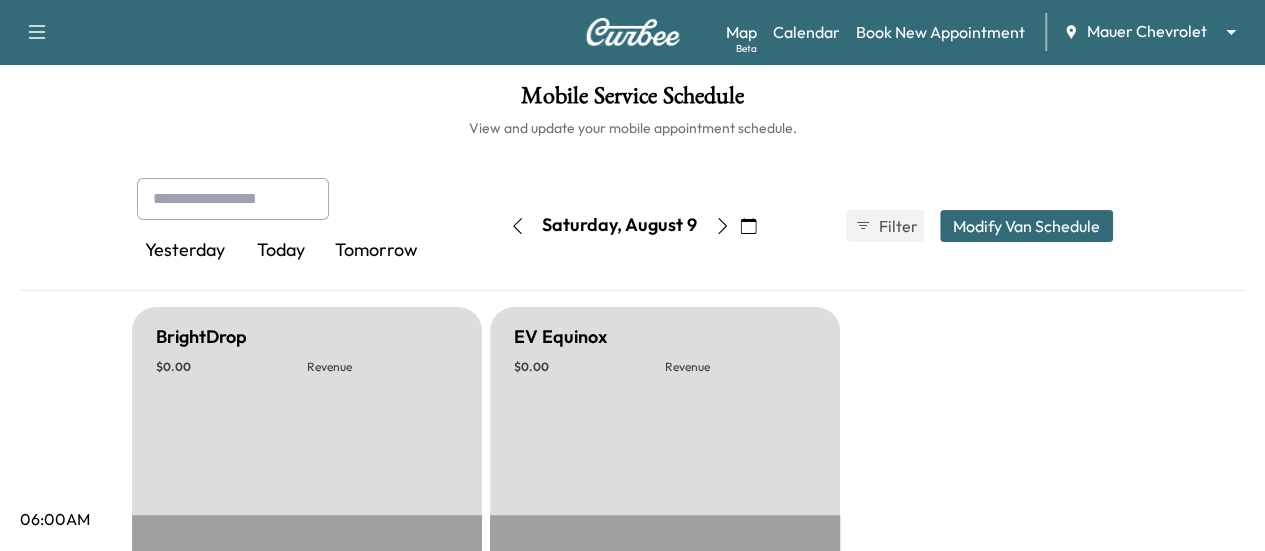 click 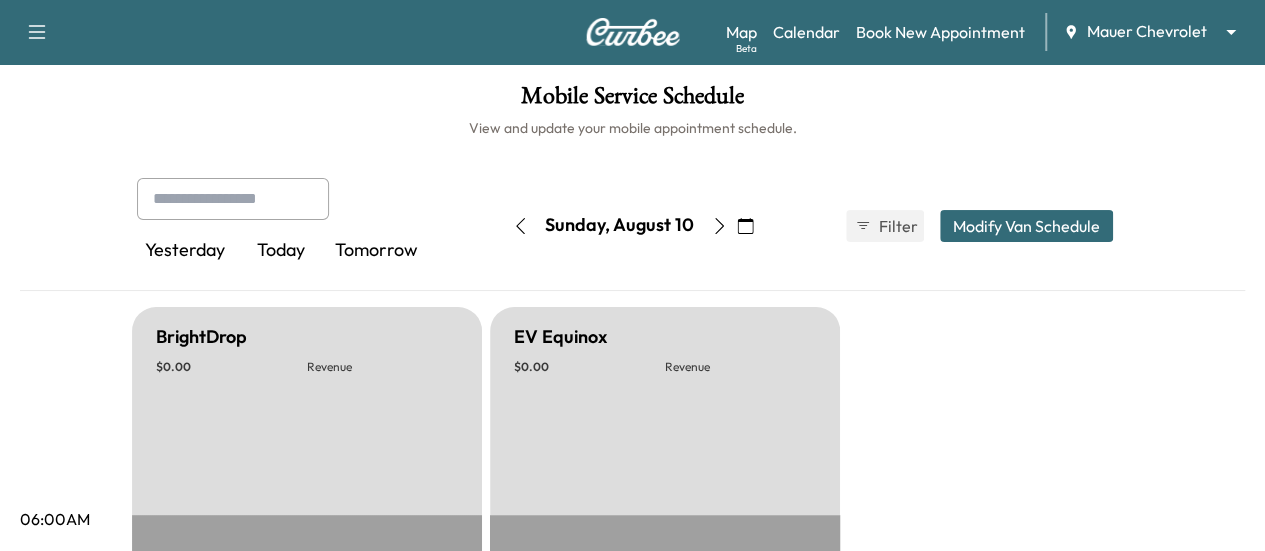 click 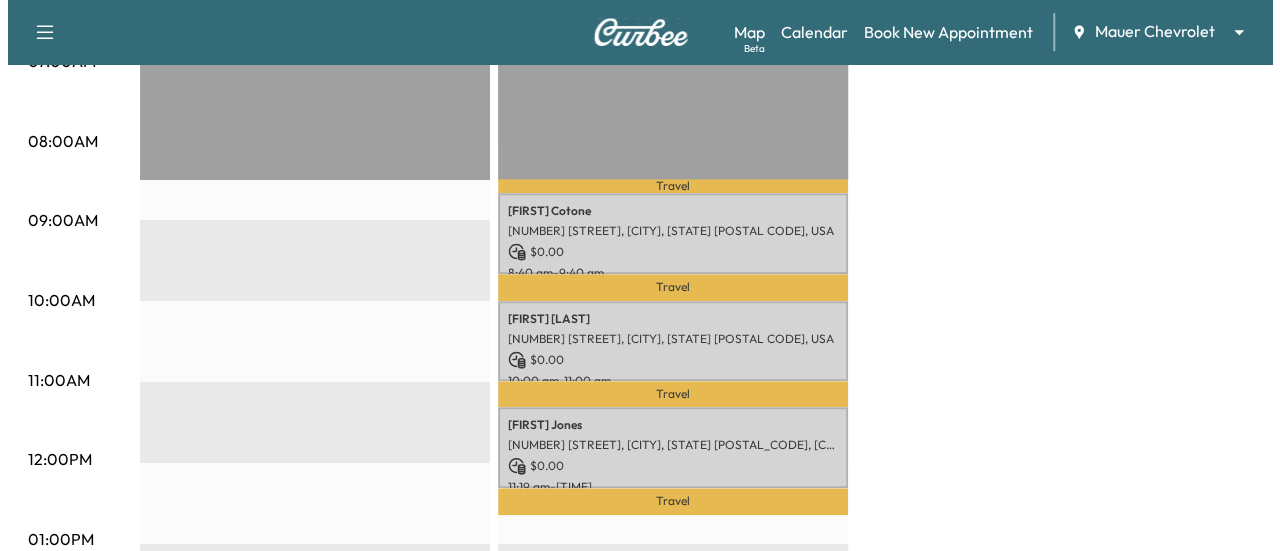 scroll, scrollTop: 600, scrollLeft: 0, axis: vertical 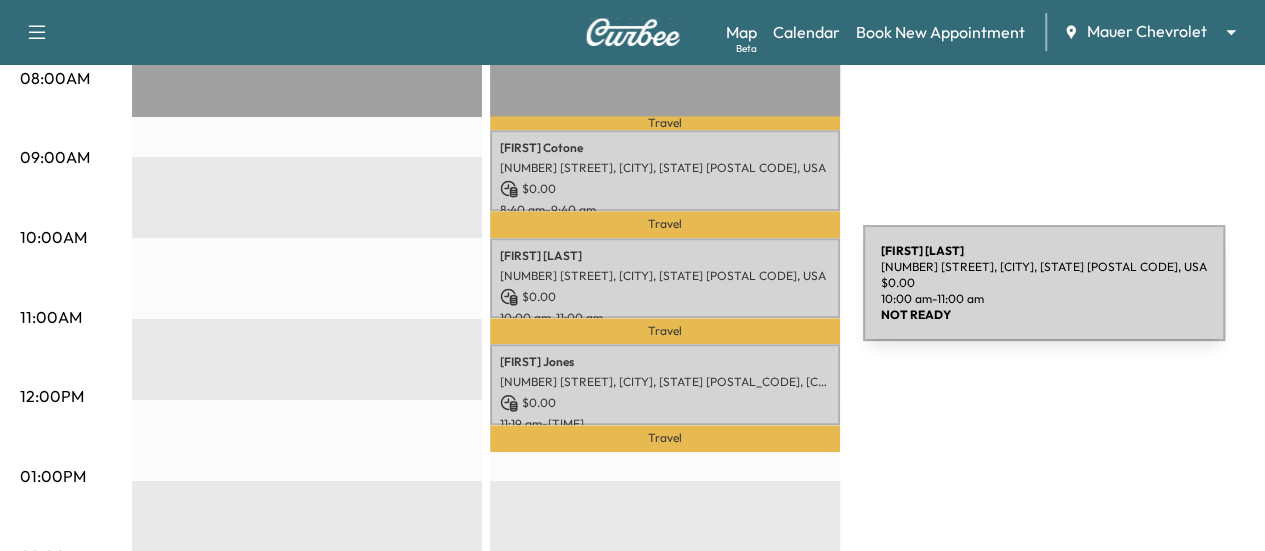 click on "$ 0.00" at bounding box center (665, 297) 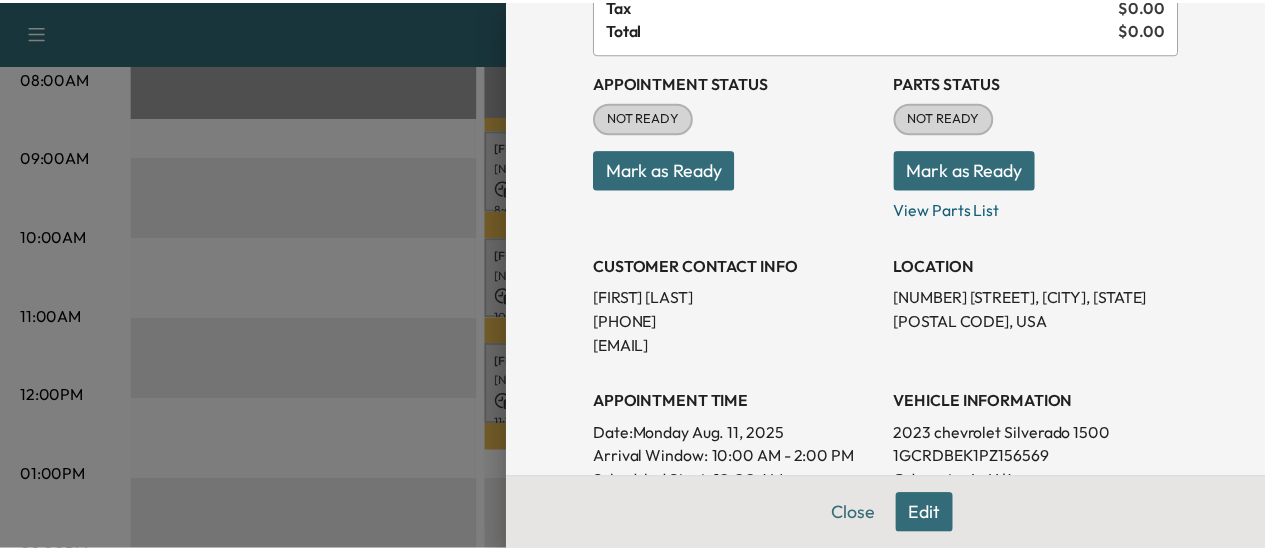 scroll, scrollTop: 200, scrollLeft: 0, axis: vertical 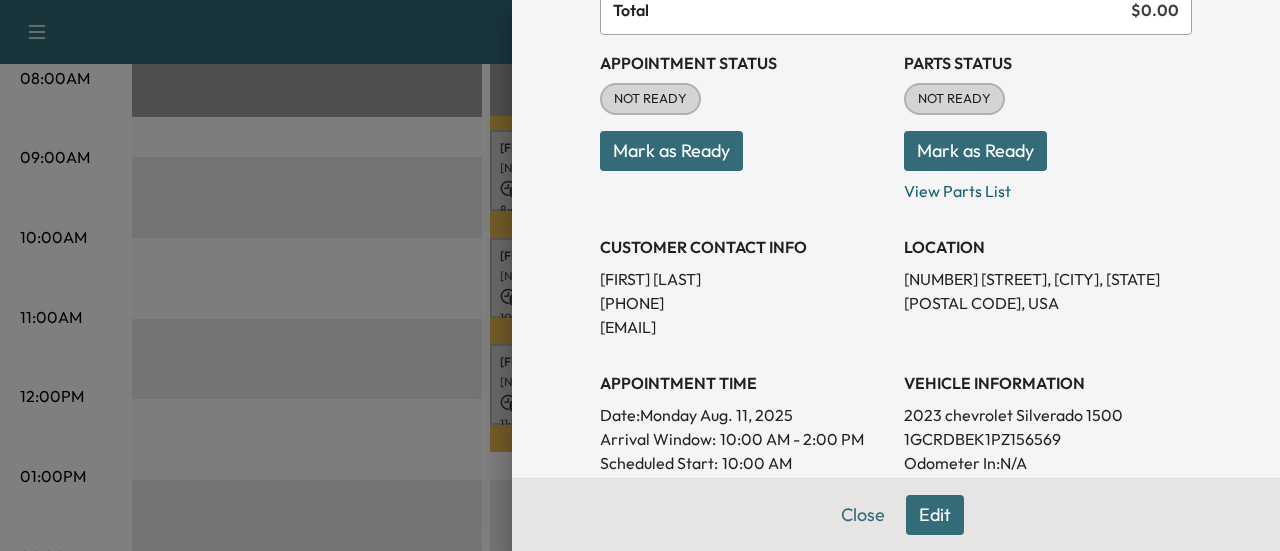 click at bounding box center [640, 275] 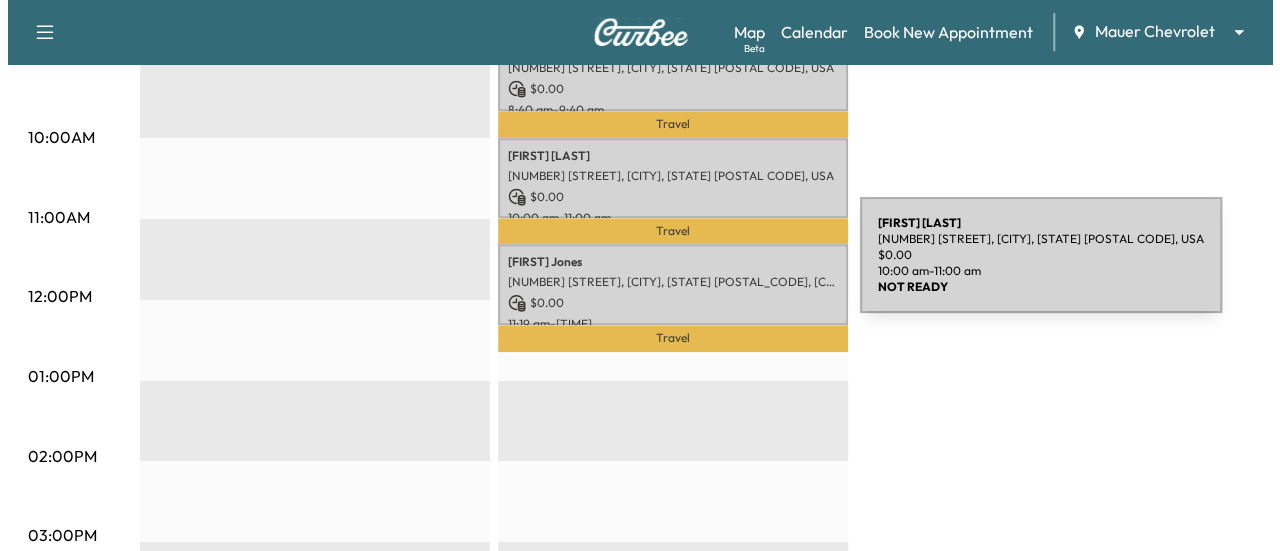 scroll, scrollTop: 600, scrollLeft: 0, axis: vertical 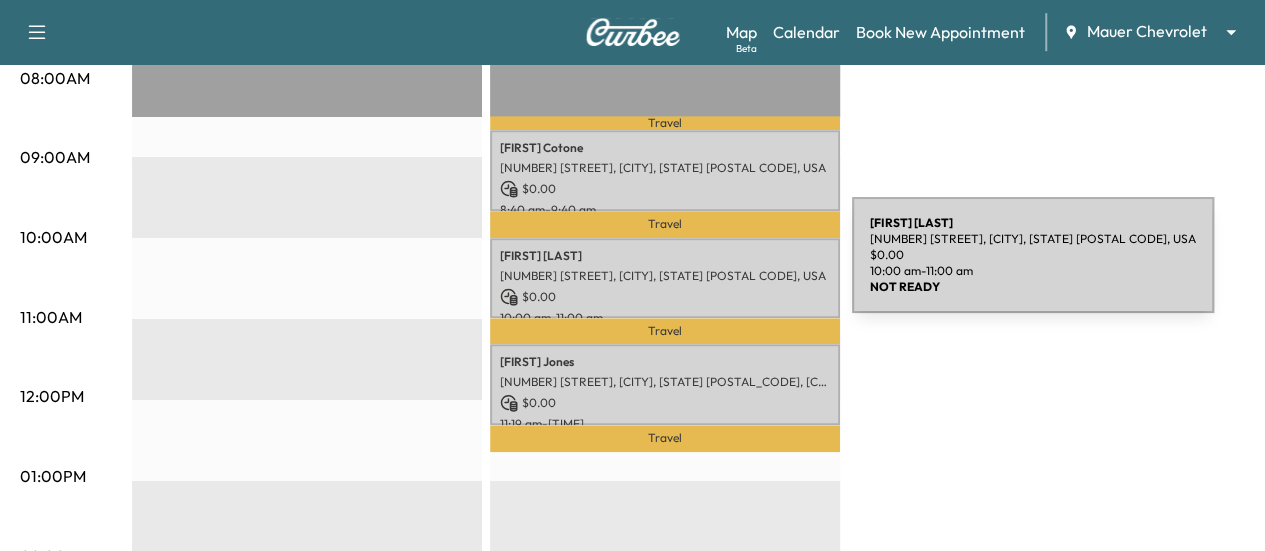 click on "[NUMBER] [STREET], [CITY], [STATE] [POSTAL CODE], USA" at bounding box center (665, 276) 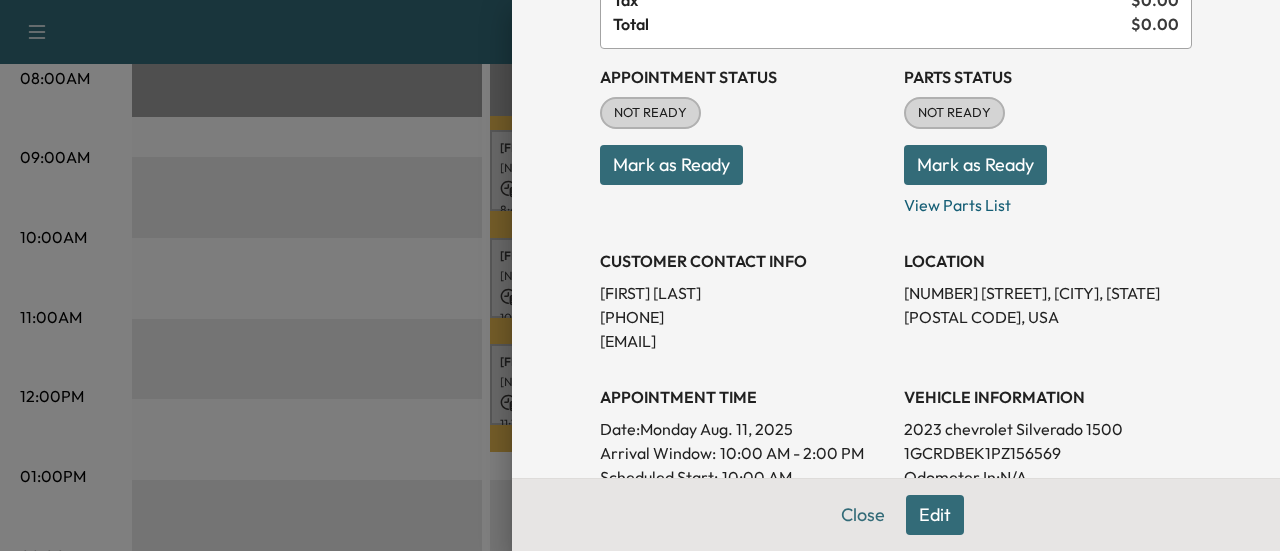 scroll, scrollTop: 200, scrollLeft: 0, axis: vertical 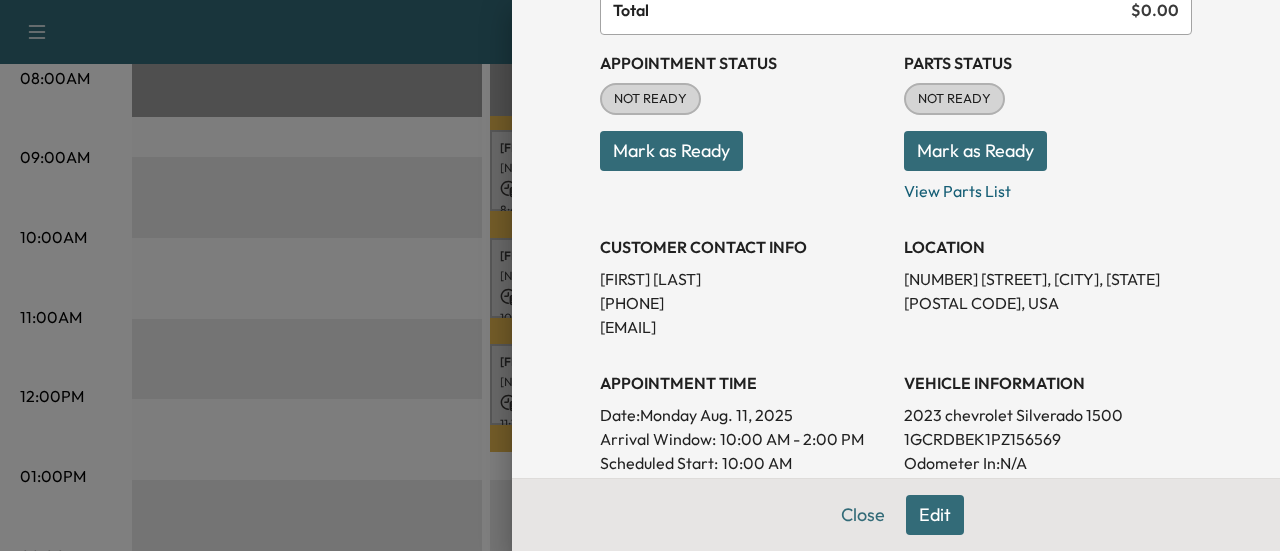 click on "Edit" at bounding box center (935, 515) 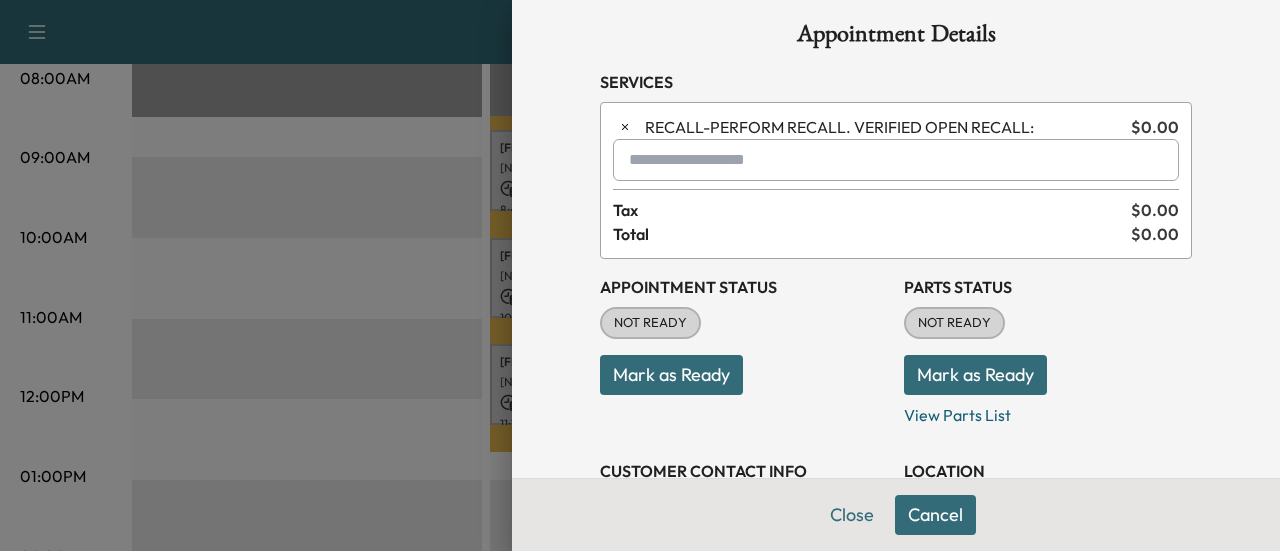 scroll, scrollTop: 0, scrollLeft: 0, axis: both 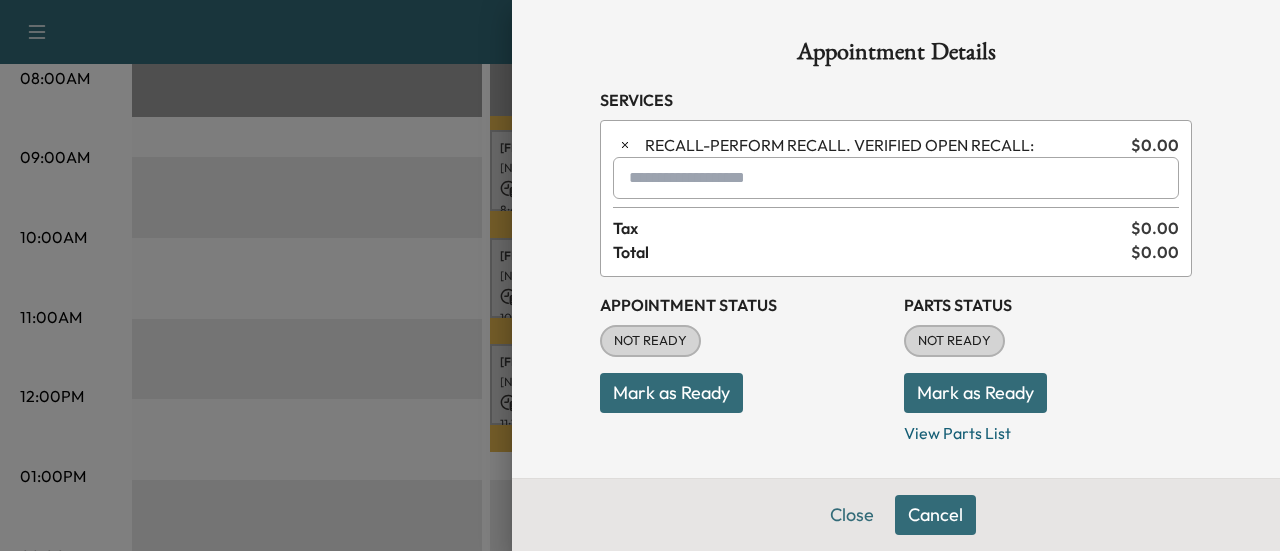 click at bounding box center [896, 178] 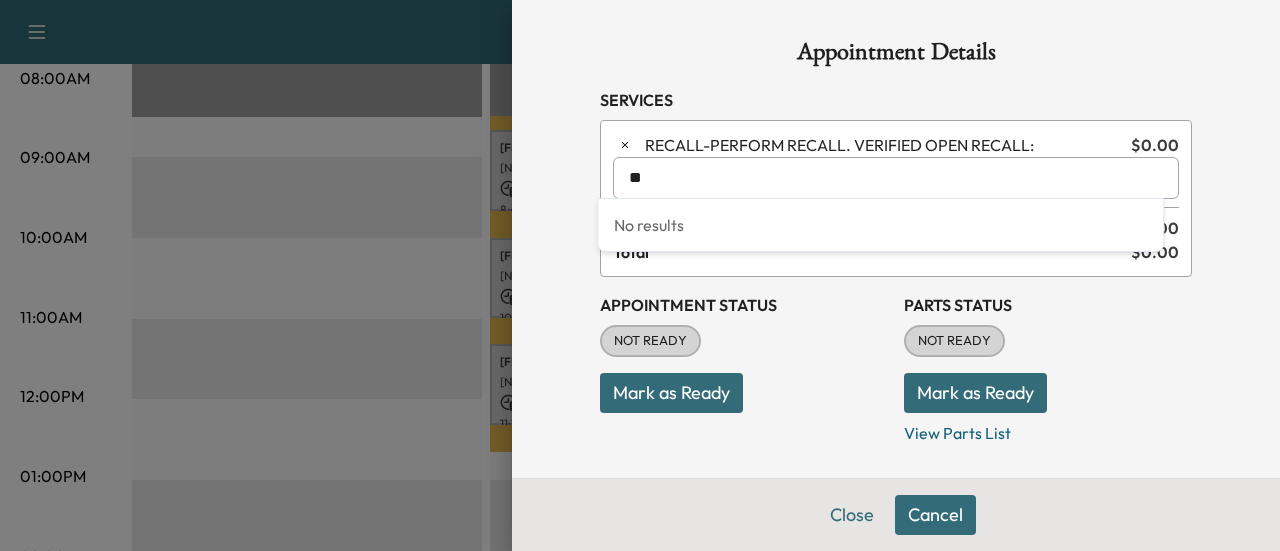 type on "*" 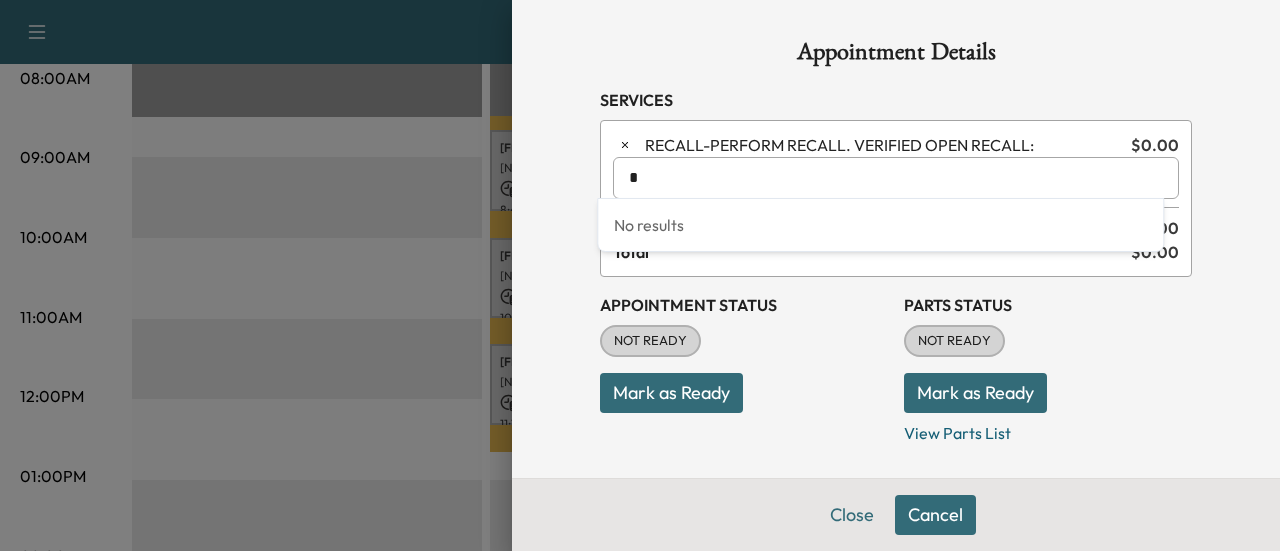 type 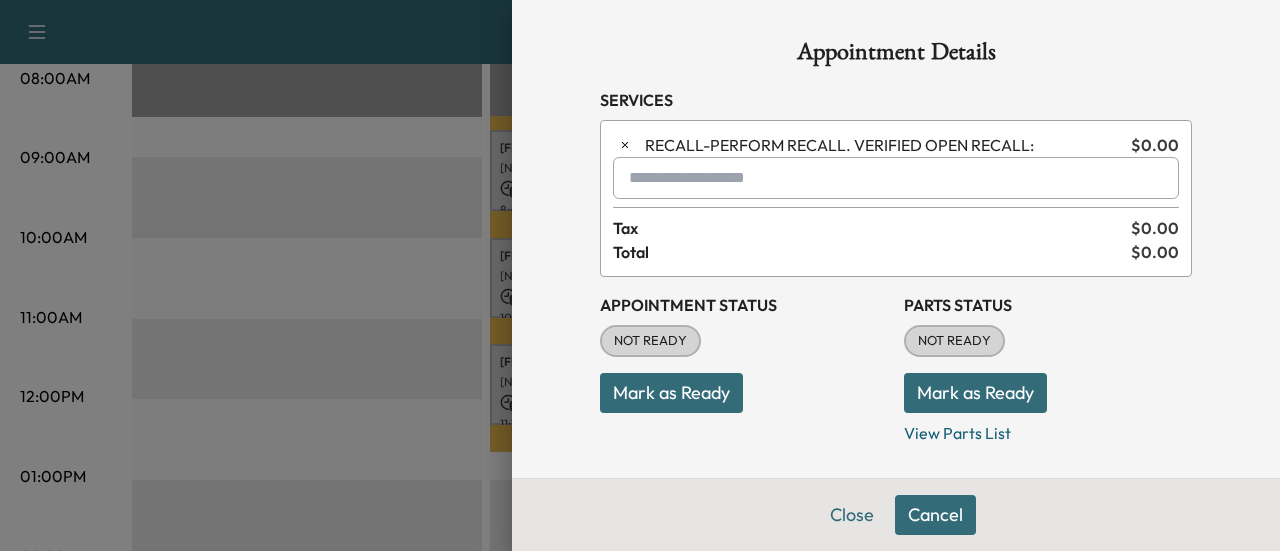 click on "Appointment Details" at bounding box center [896, 56] 